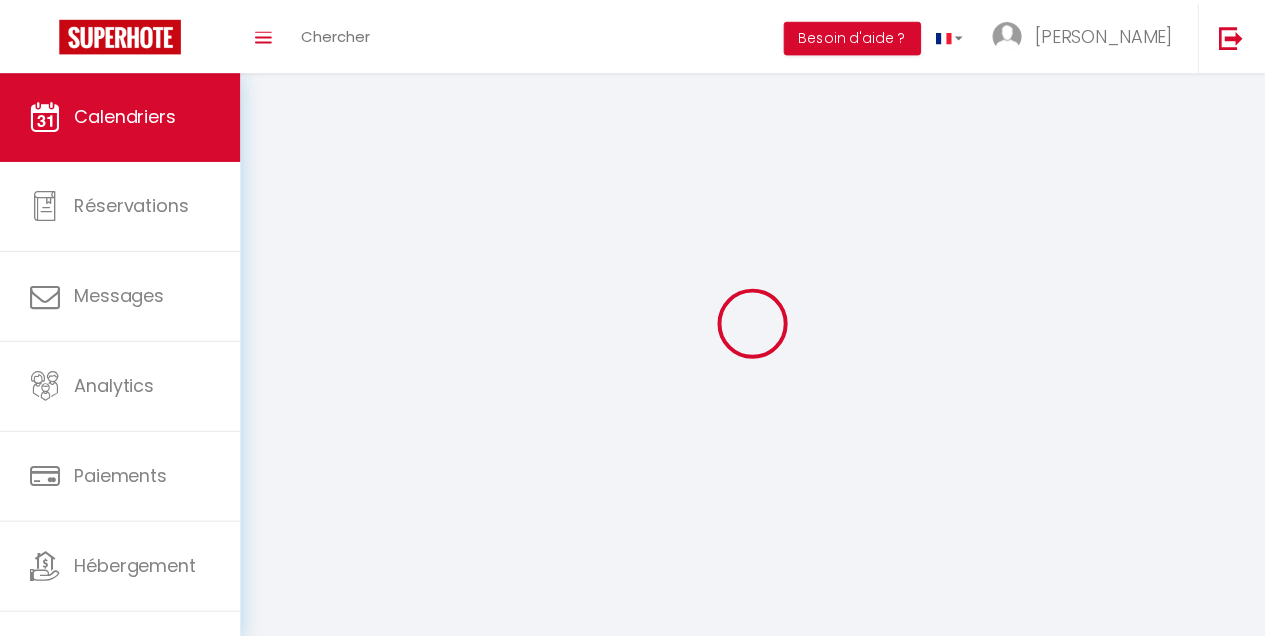 scroll, scrollTop: 0, scrollLeft: 0, axis: both 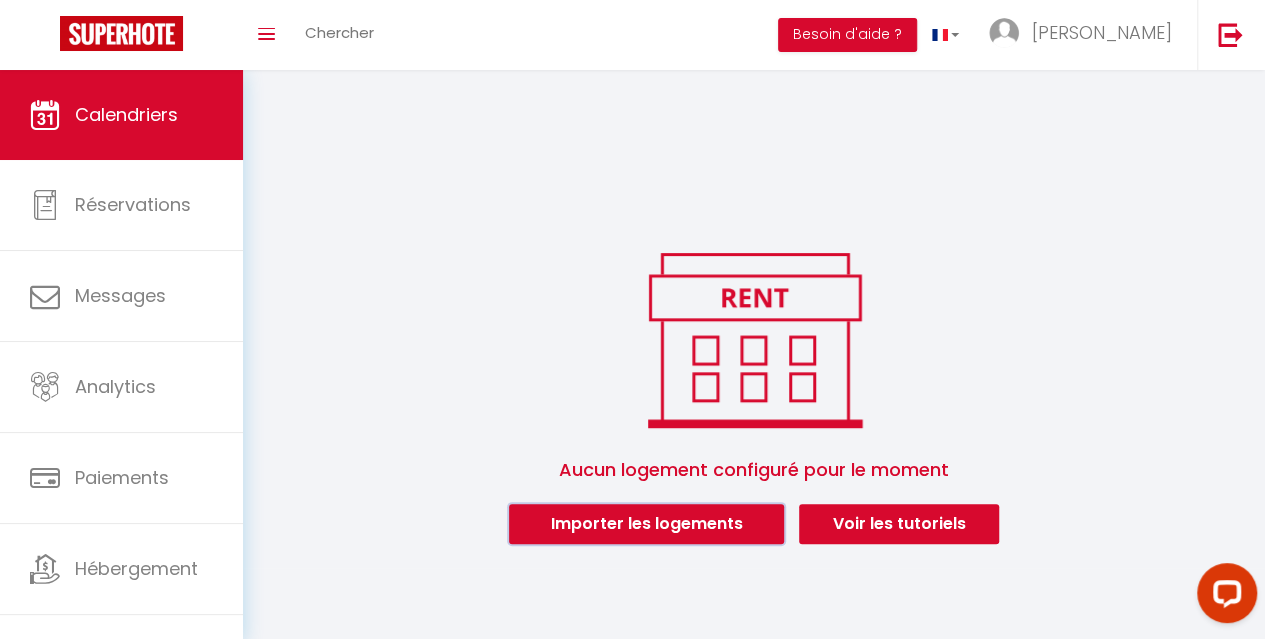 click on "Importer les logements" at bounding box center [646, 524] 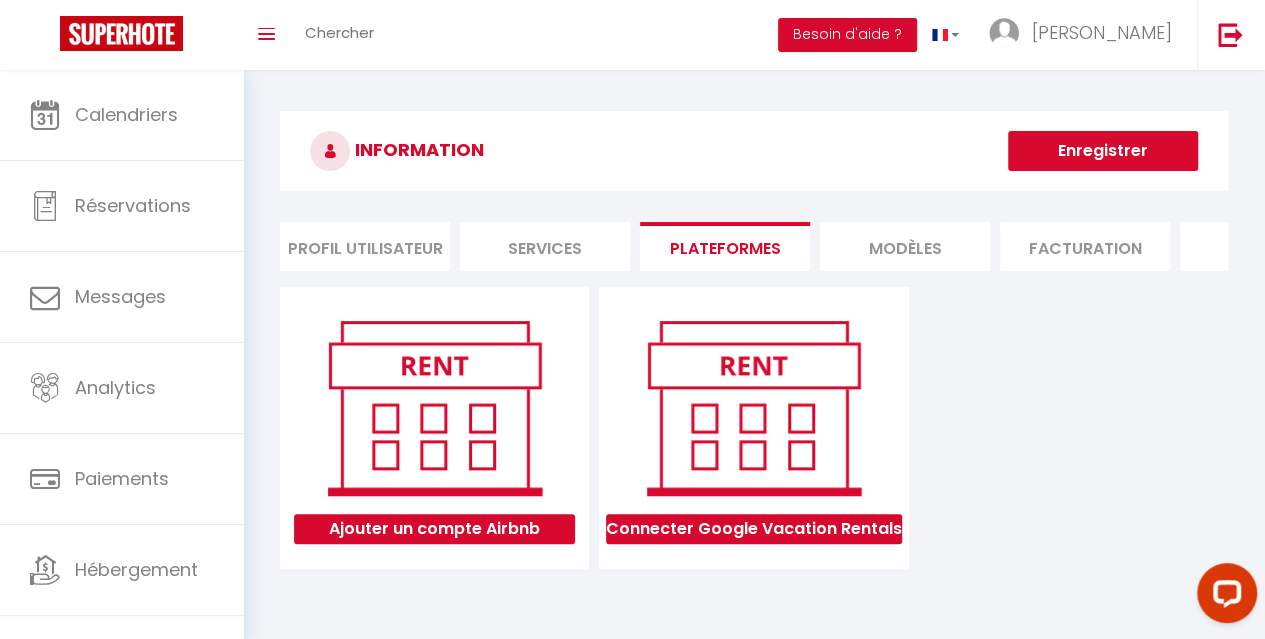 type on "[EMAIL_ADDRESS][DOMAIN_NAME]" 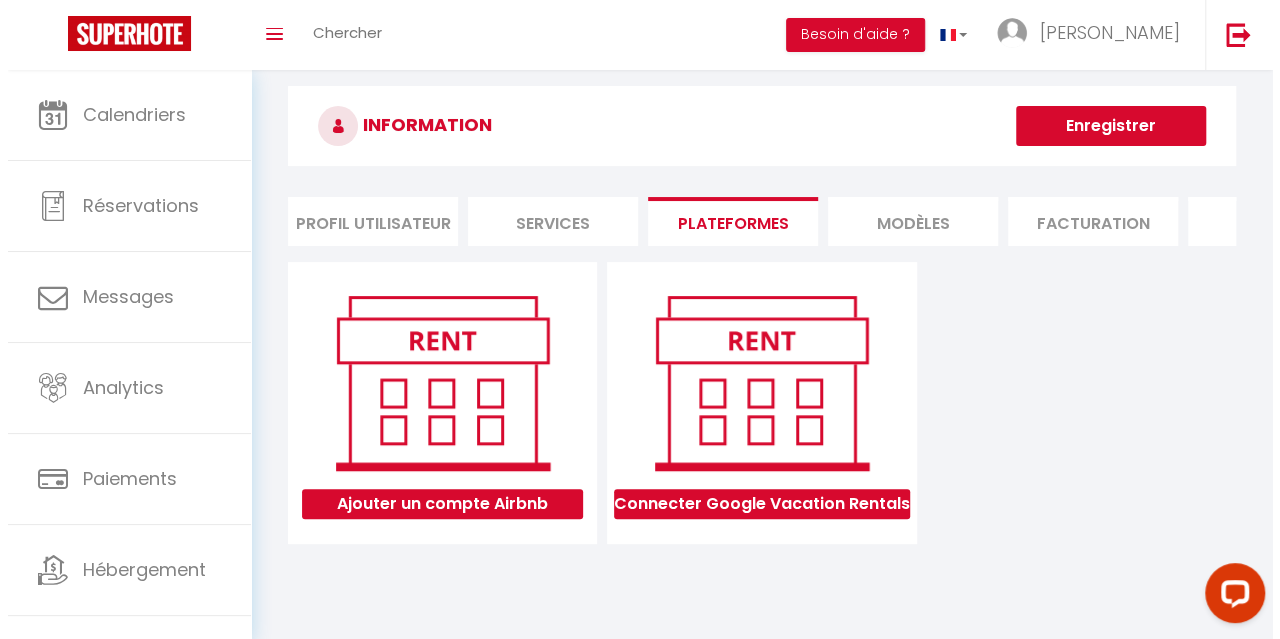 scroll, scrollTop: 70, scrollLeft: 0, axis: vertical 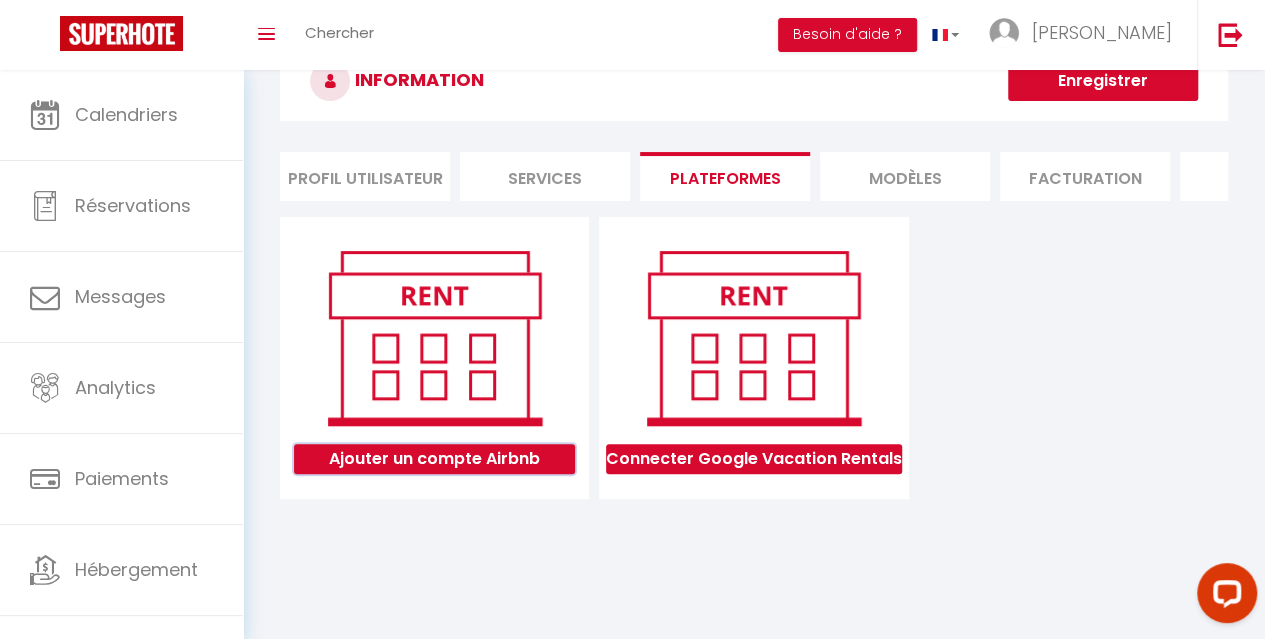 click on "Ajouter un compte Airbnb" at bounding box center (434, 459) 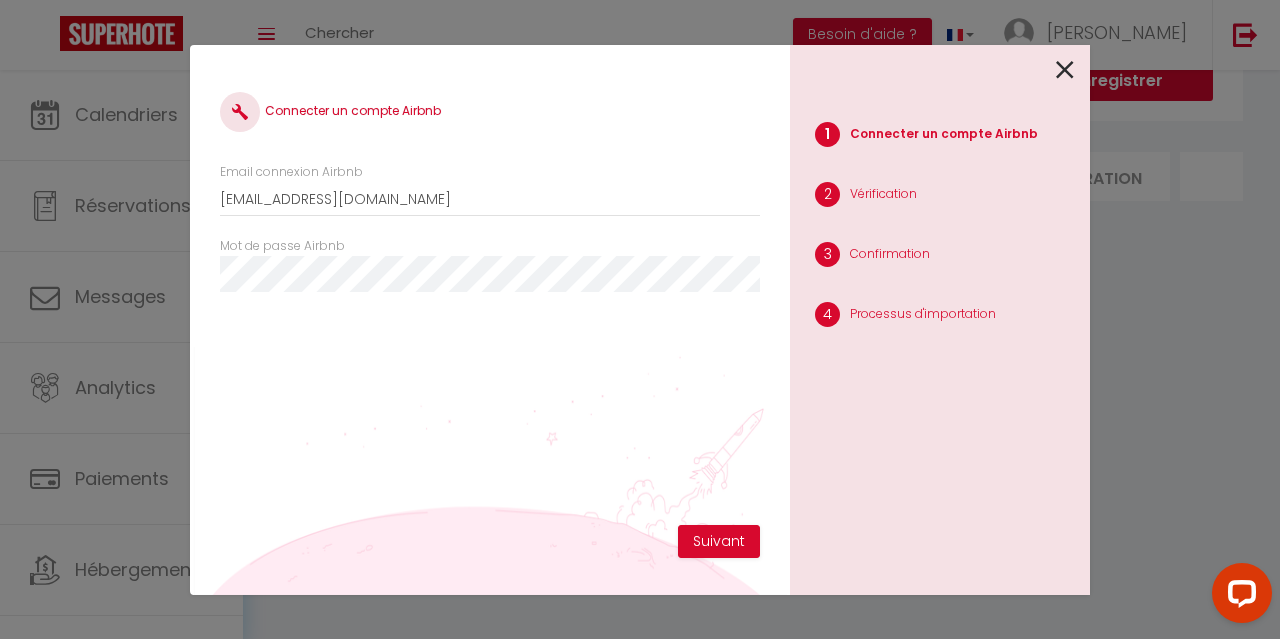 click on "Connecter un compte Airbnb
Email connexion Airbnb   immodlarrieu@gmail.com   Mot de passe Airbnb         Suivant                  1
Connecter un compte Airbnb
2
Vérification
3
Confirmation
4
Processus d'importation" at bounding box center (640, 319) 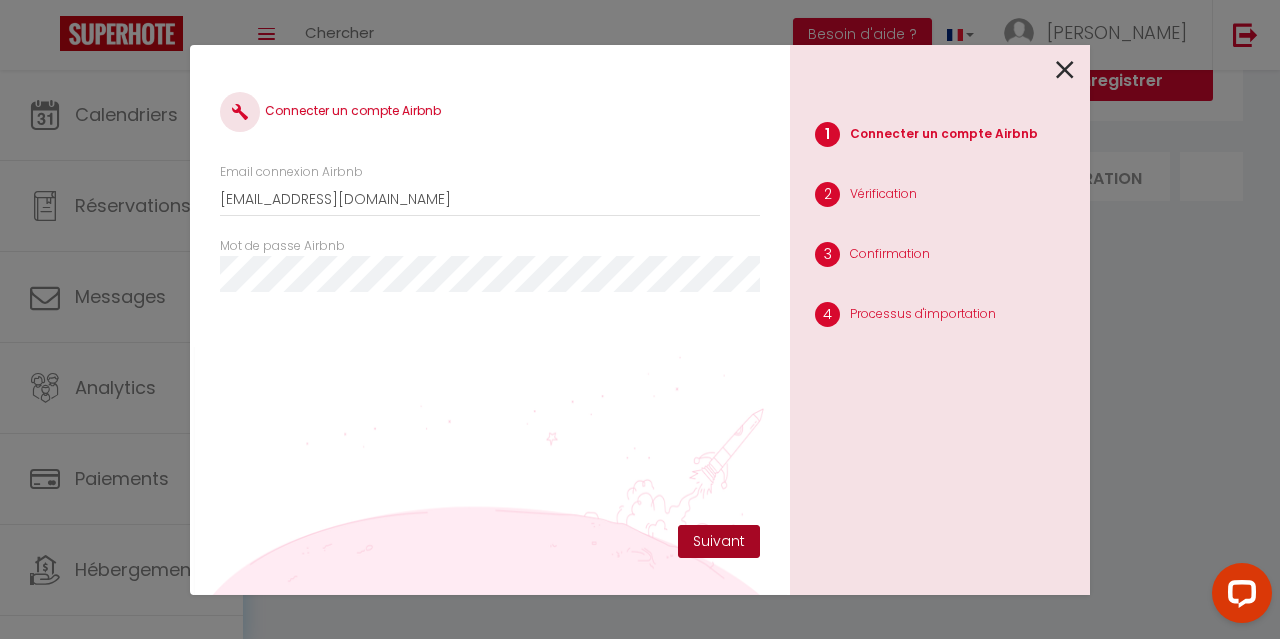 click on "Suivant" at bounding box center (719, 542) 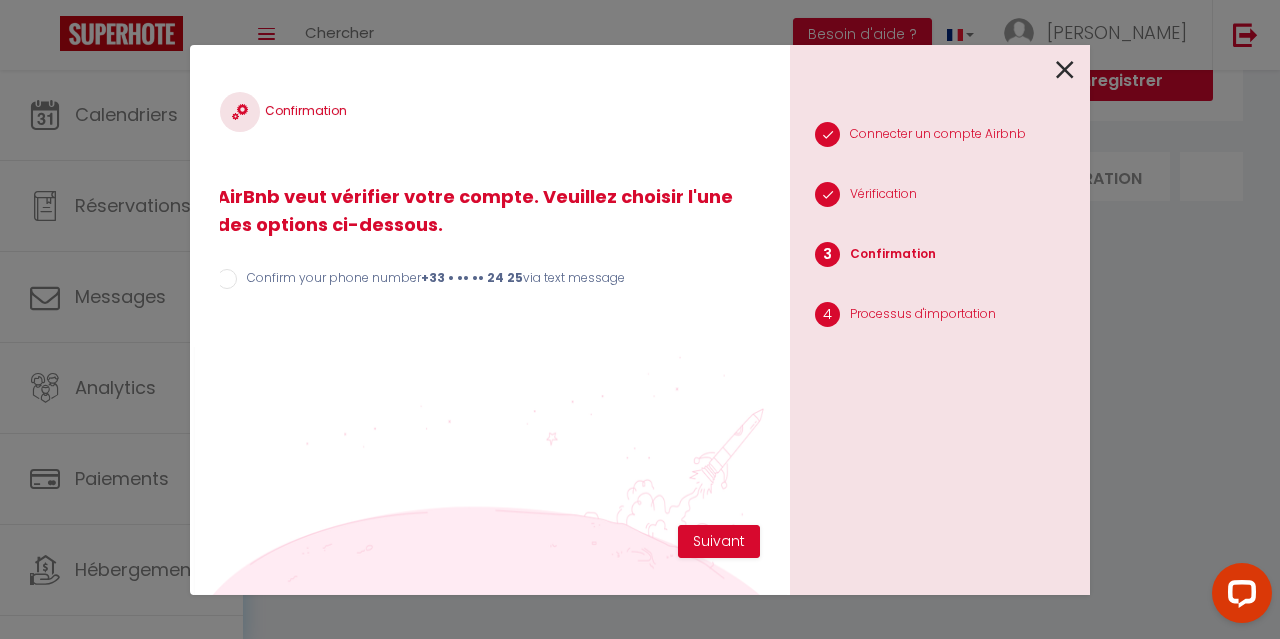 click on "Confirm your phone number  +33 • •• •• 24 25  via text message" at bounding box center (227, 279) 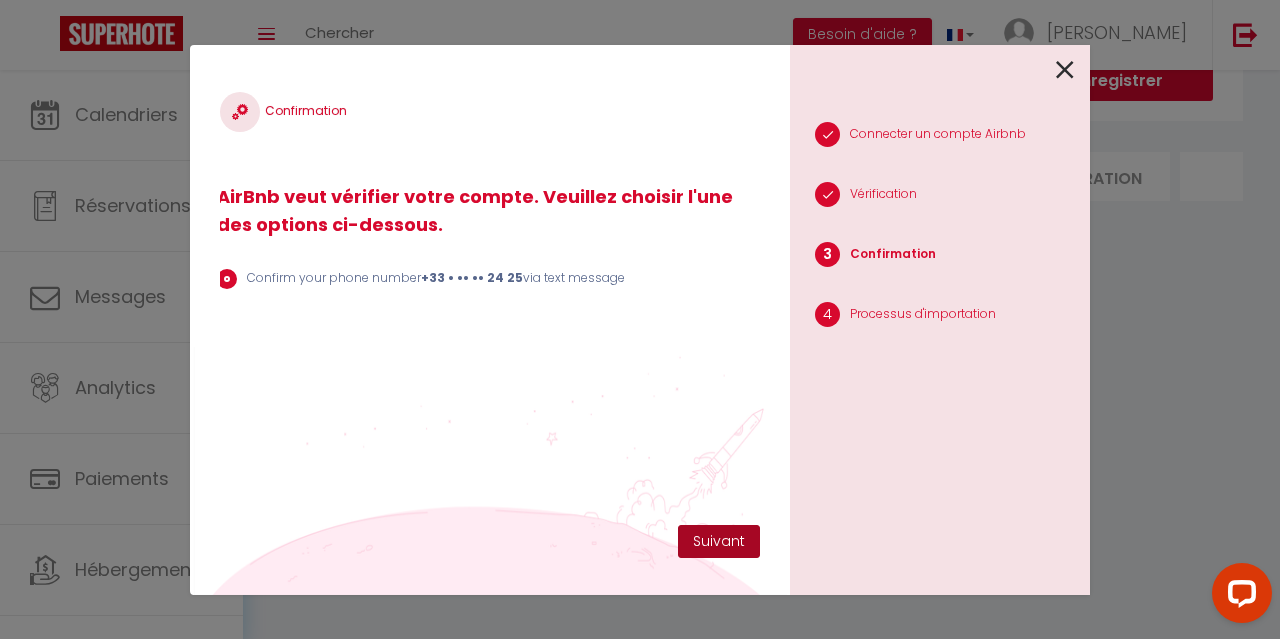 click on "Suivant" at bounding box center [719, 542] 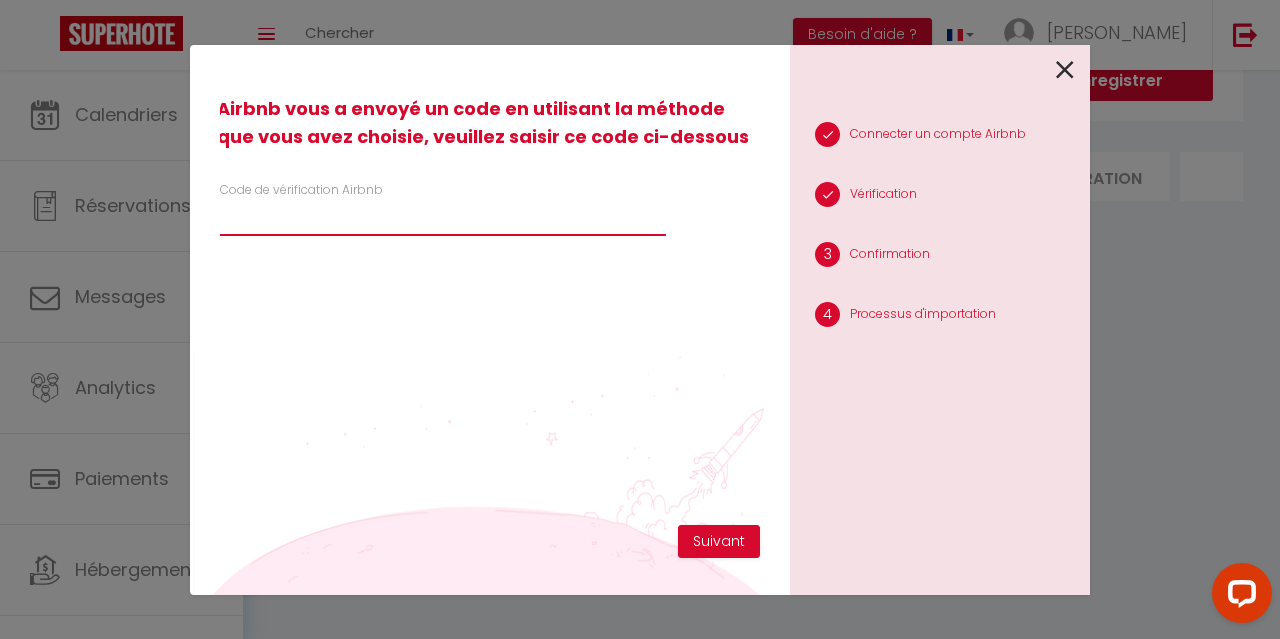 click on "Code de vérification Airbnb" at bounding box center (443, 218) 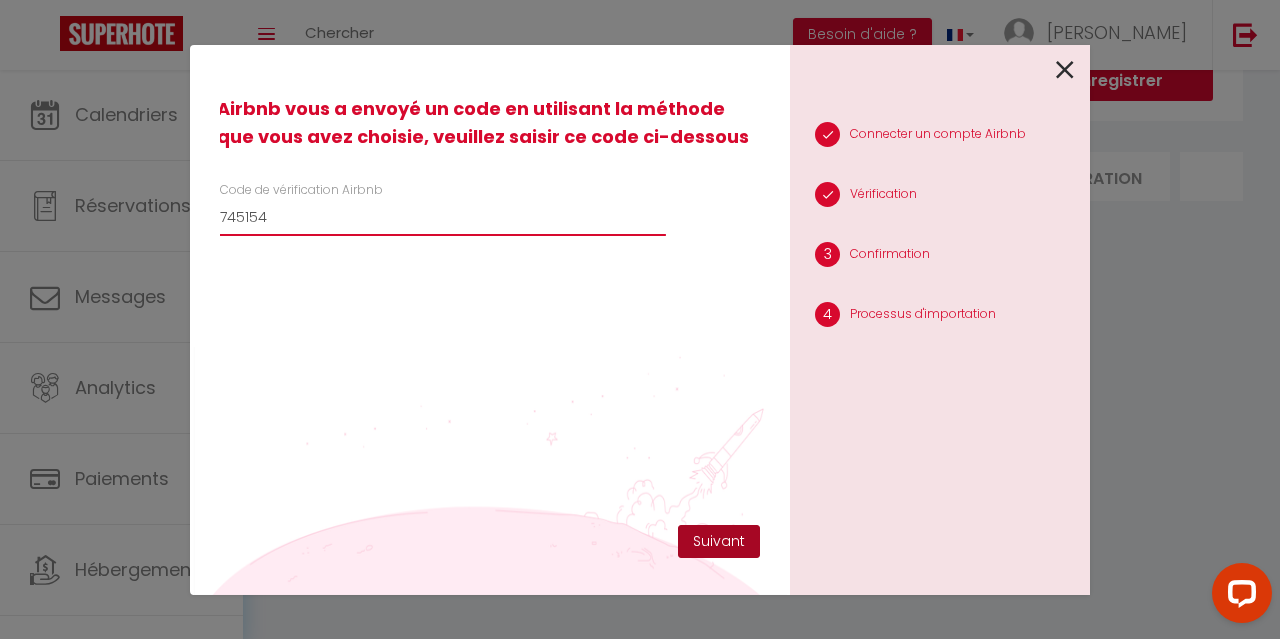 type on "745154" 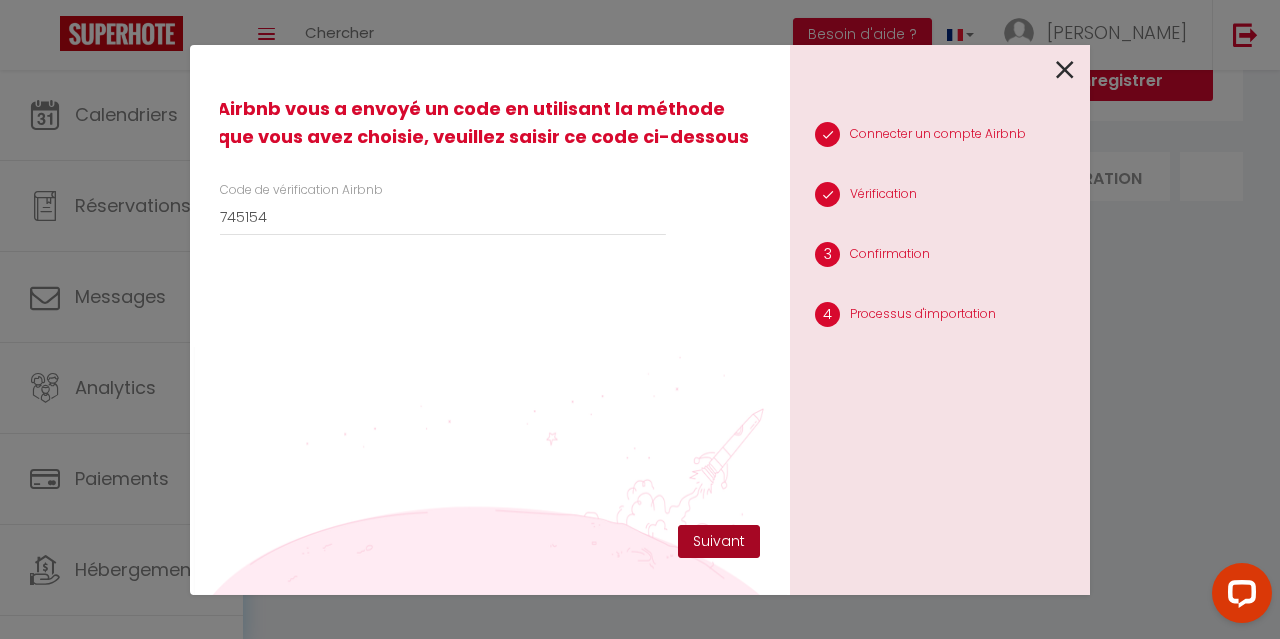 click on "Suivant" at bounding box center [719, 542] 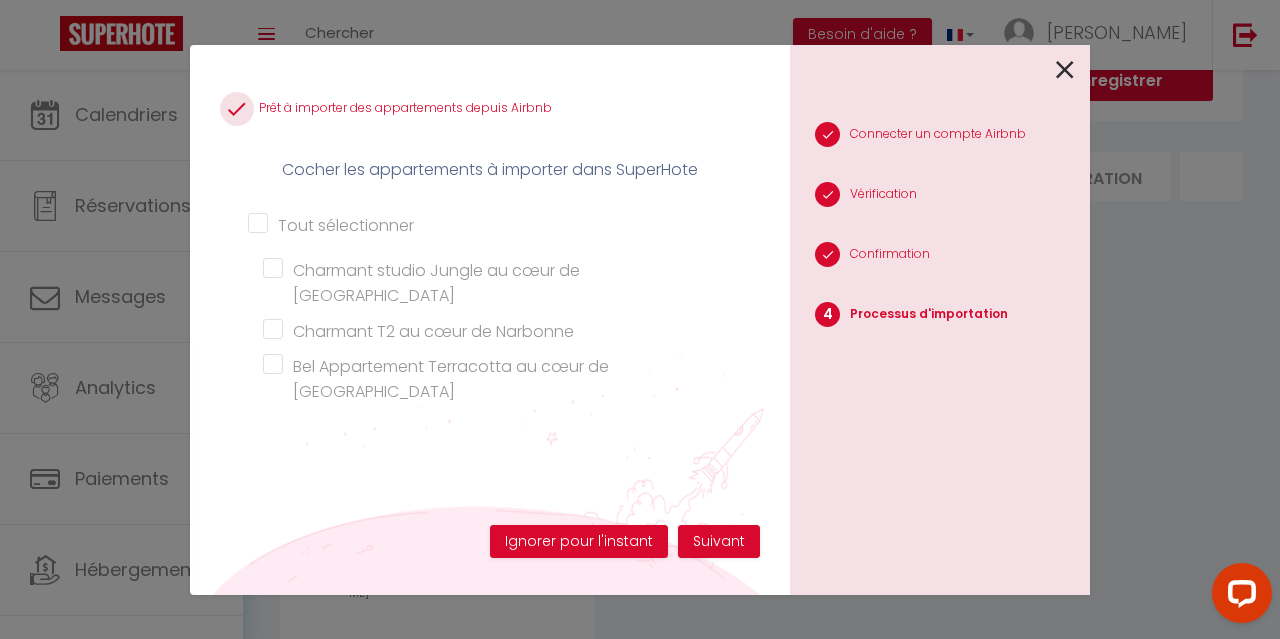 click on "Tout sélectionner" at bounding box center (490, 222) 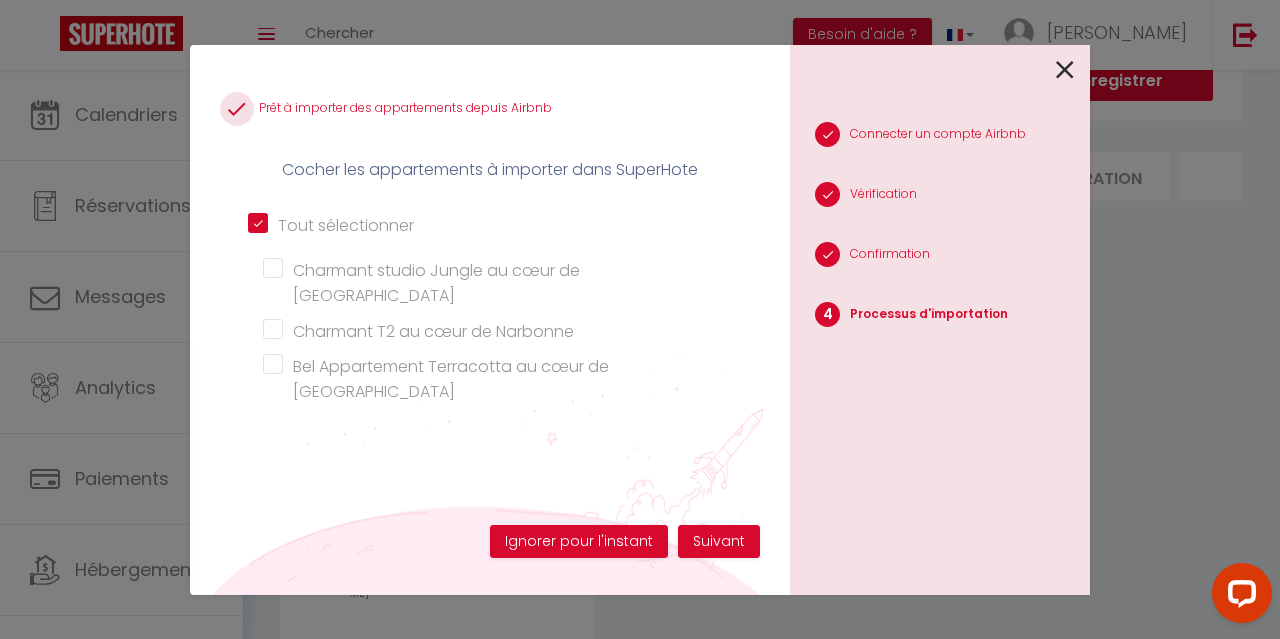 checkbox on "true" 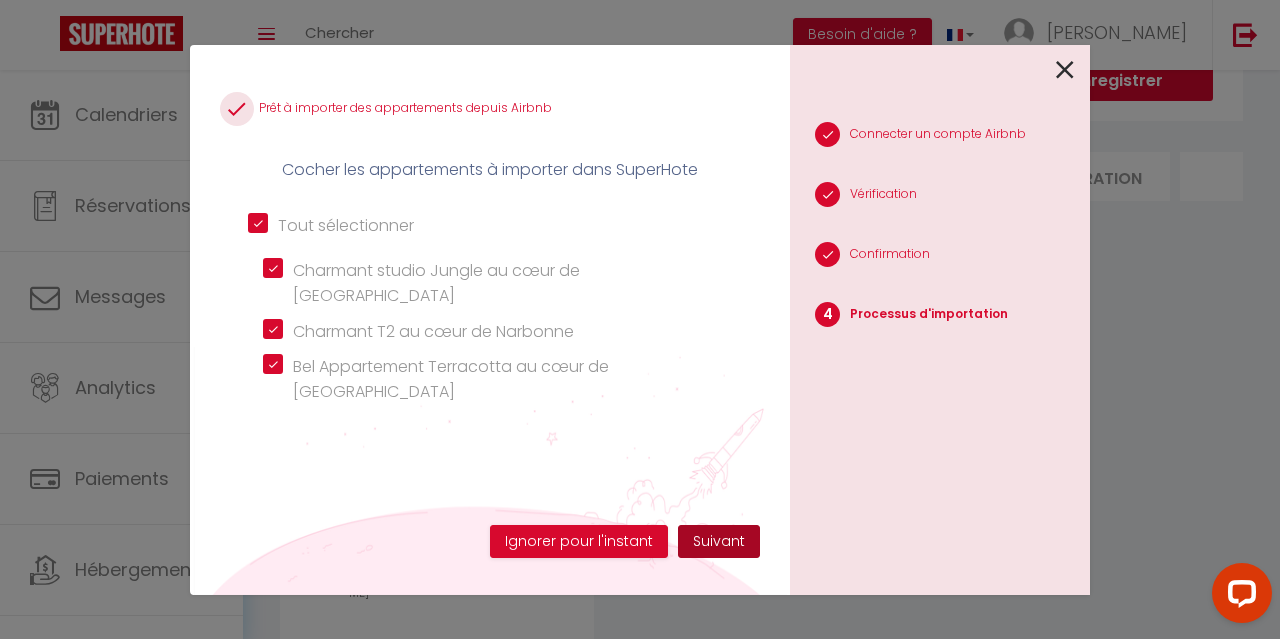 click on "Suivant" at bounding box center [719, 542] 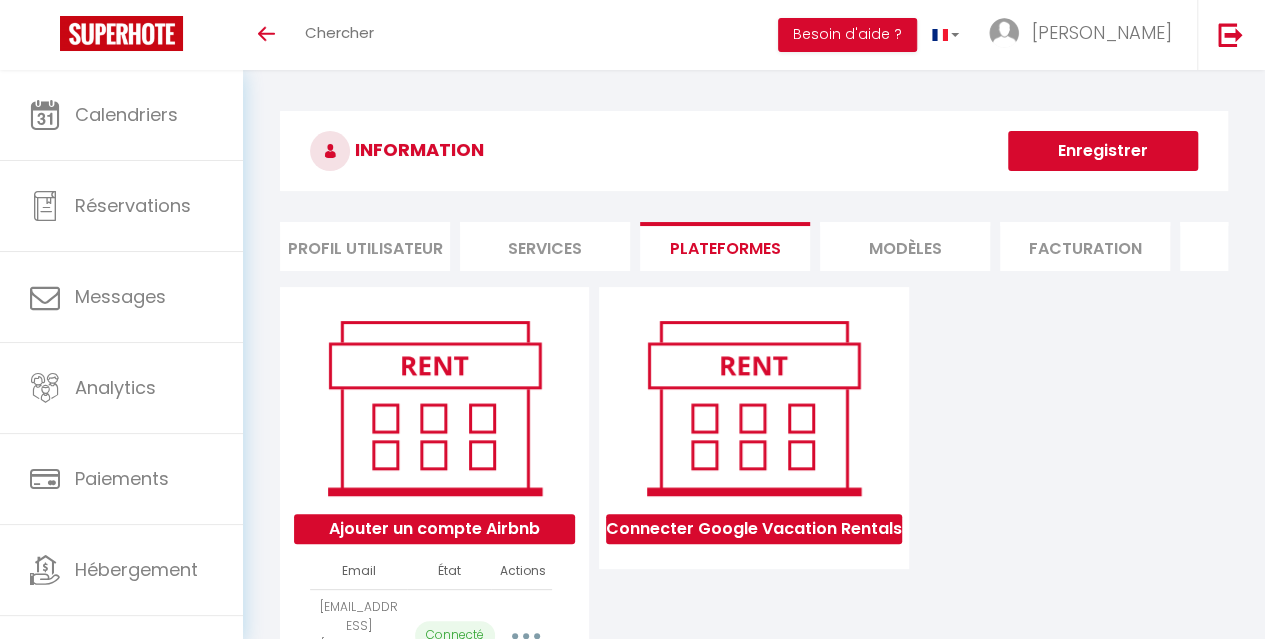 scroll, scrollTop: 70, scrollLeft: 0, axis: vertical 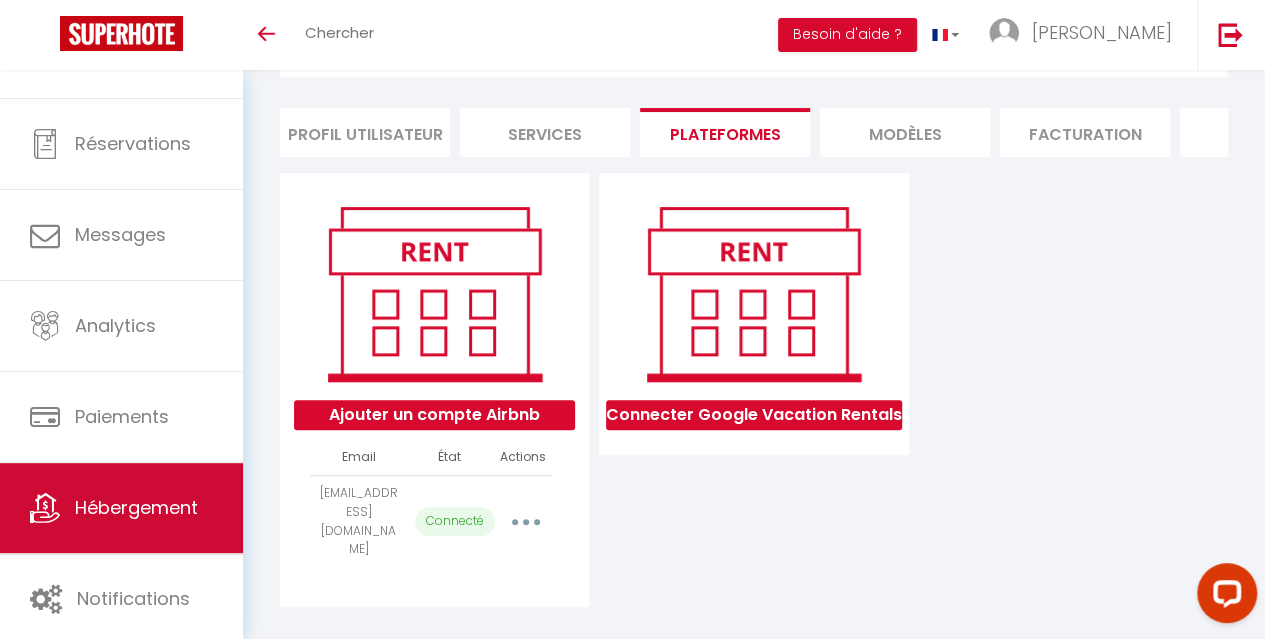click on "Hébergement" at bounding box center (121, 508) 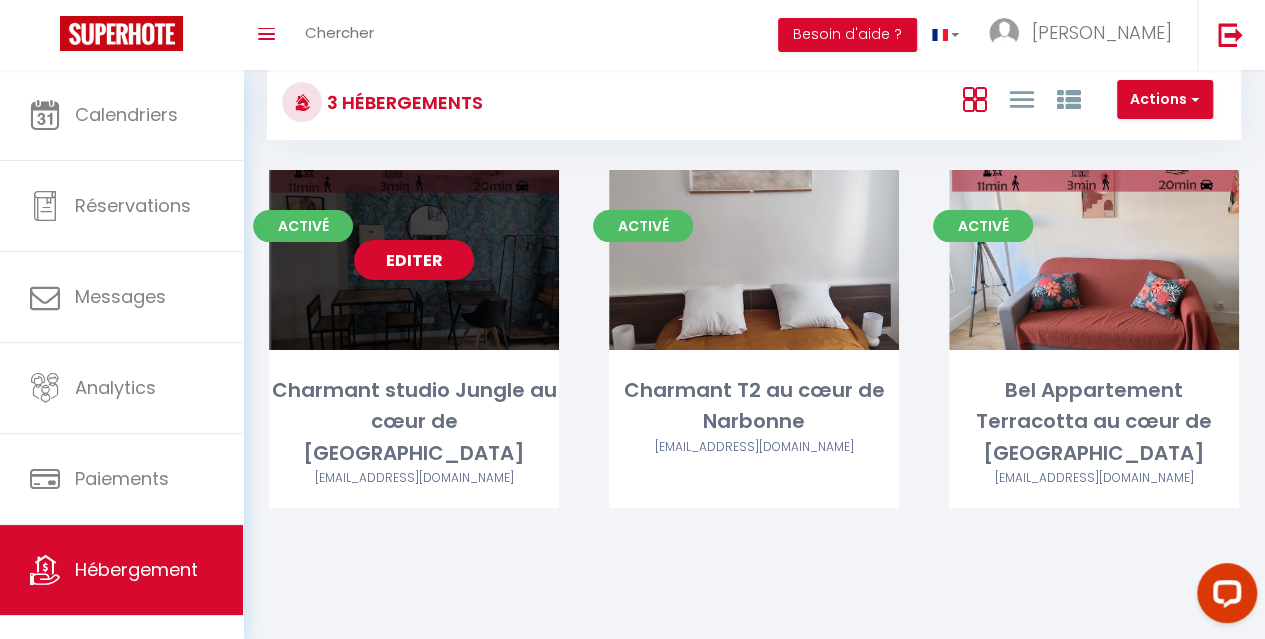 scroll, scrollTop: 70, scrollLeft: 0, axis: vertical 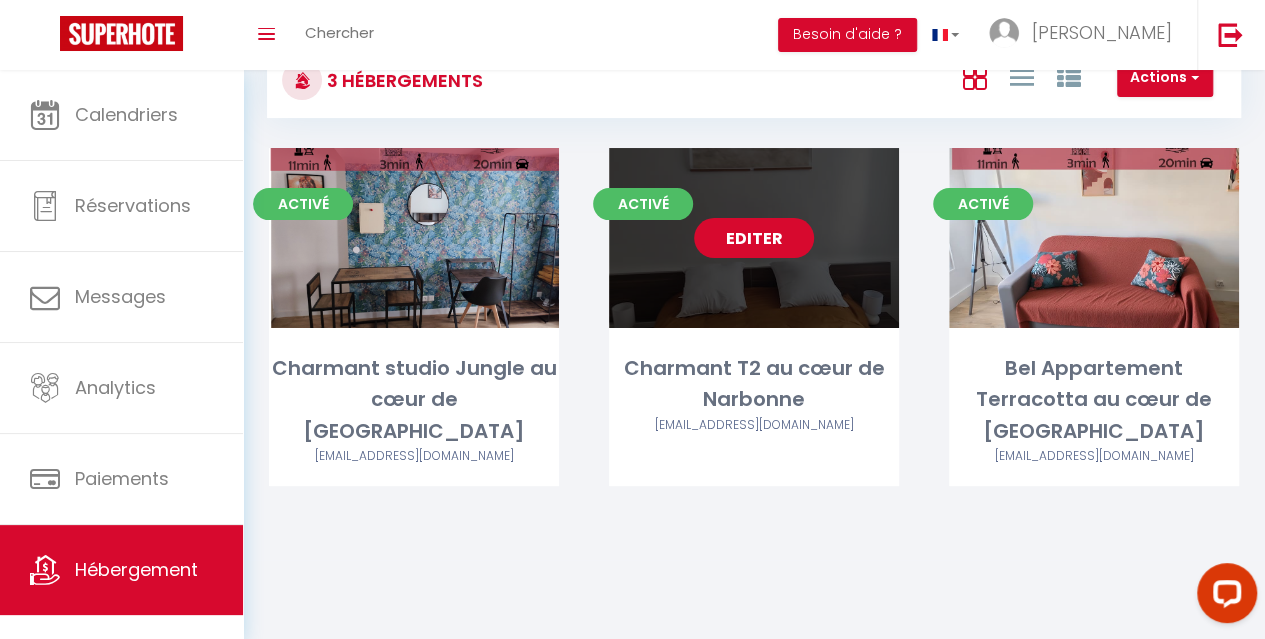 click on "Editer" at bounding box center [754, 238] 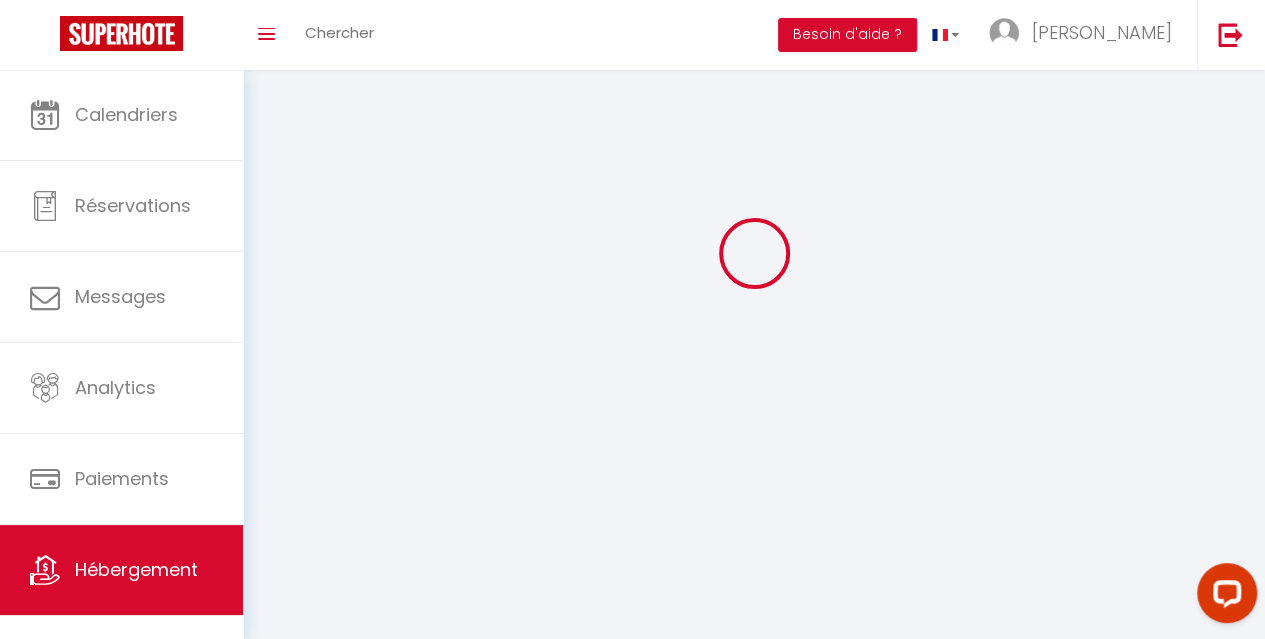 scroll, scrollTop: 0, scrollLeft: 0, axis: both 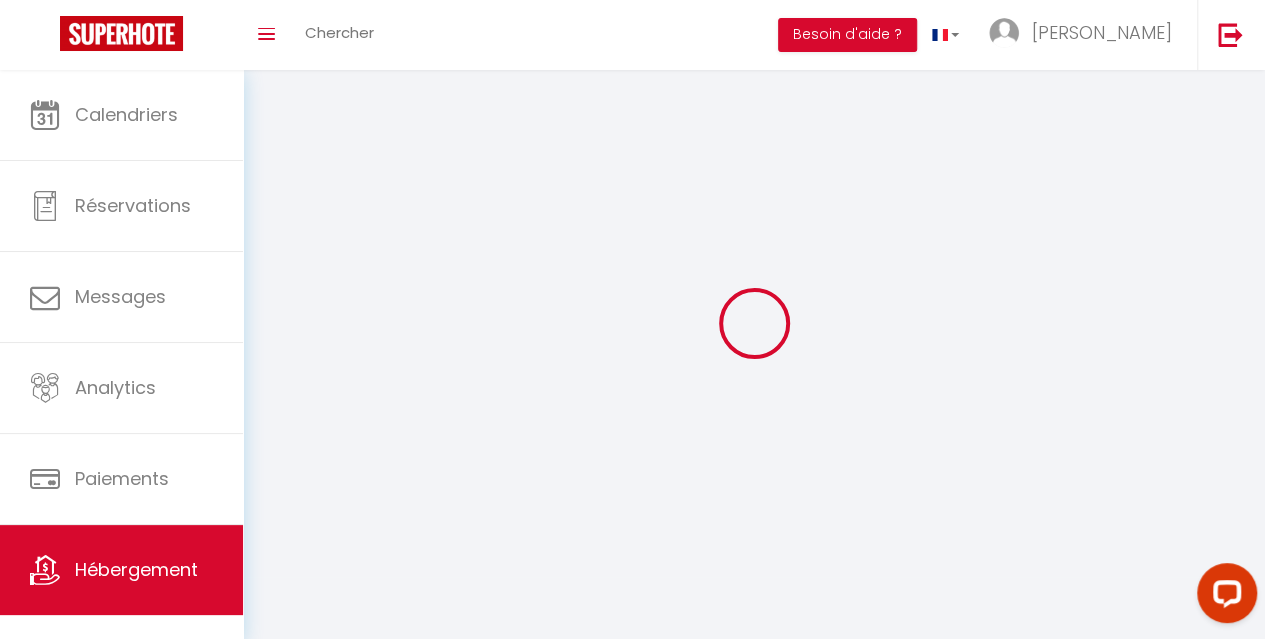 select 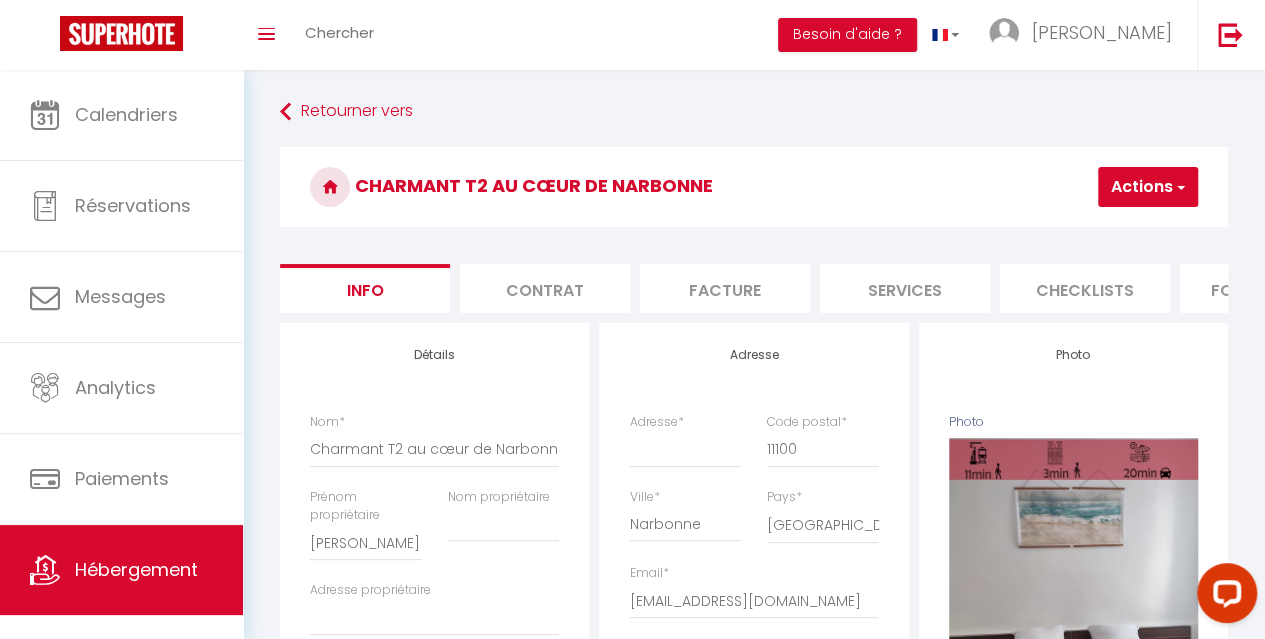 select 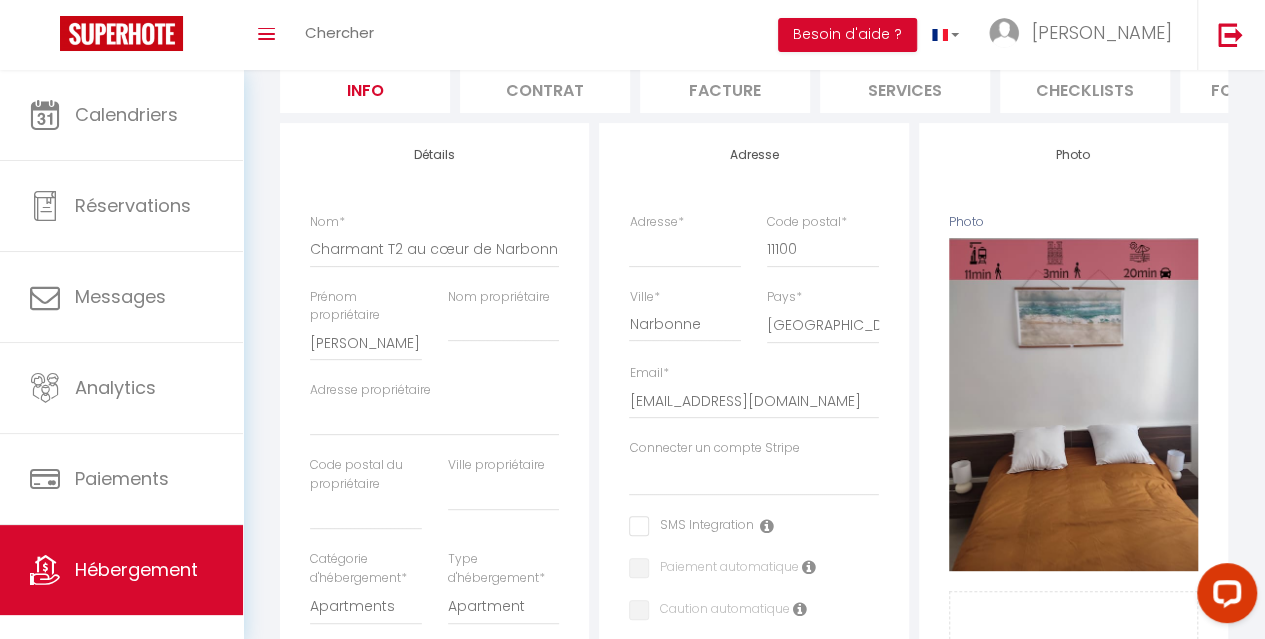 scroll, scrollTop: 100, scrollLeft: 0, axis: vertical 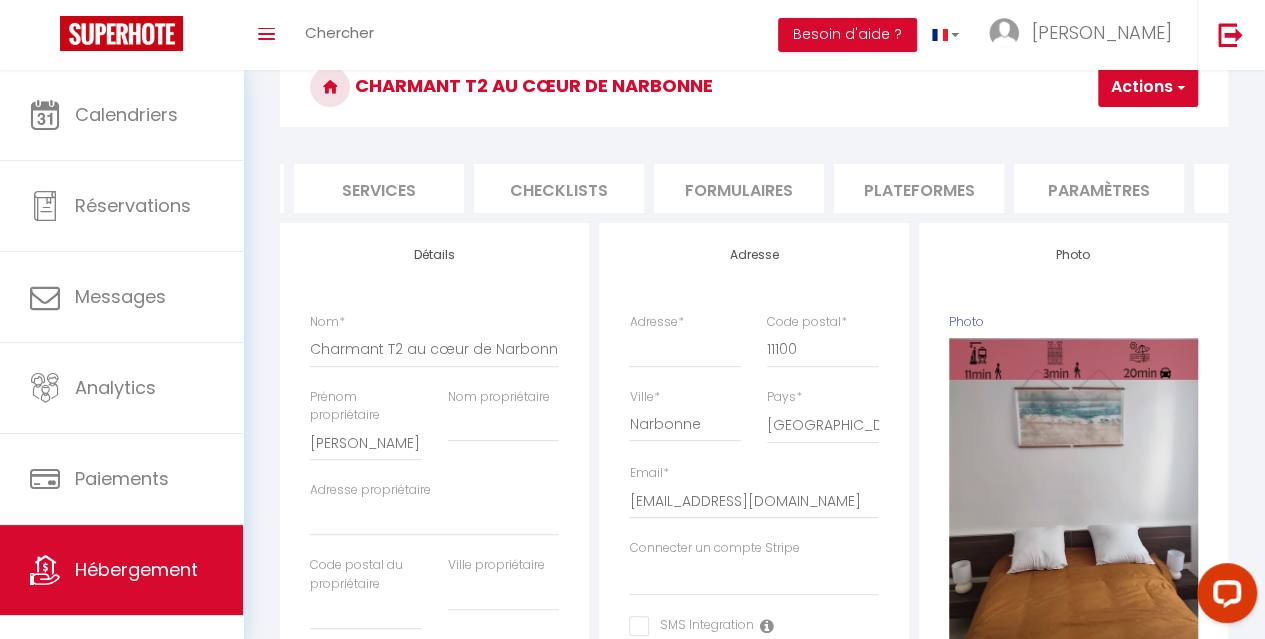 click on "Plateformes" at bounding box center [919, 188] 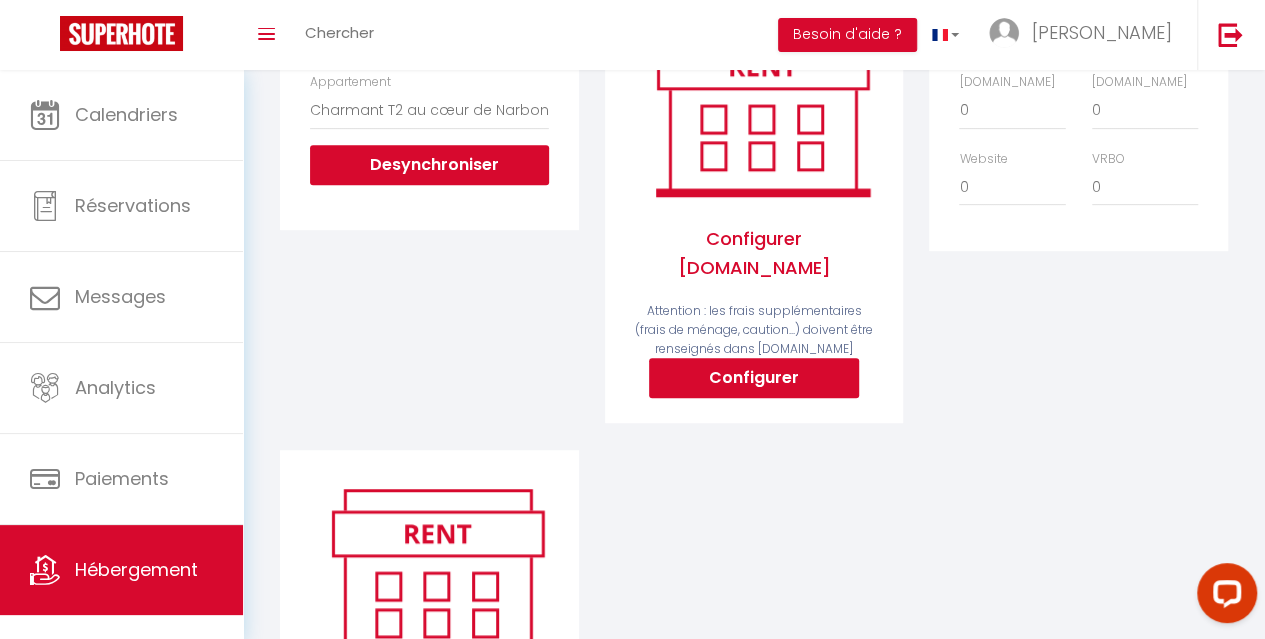 scroll, scrollTop: 300, scrollLeft: 0, axis: vertical 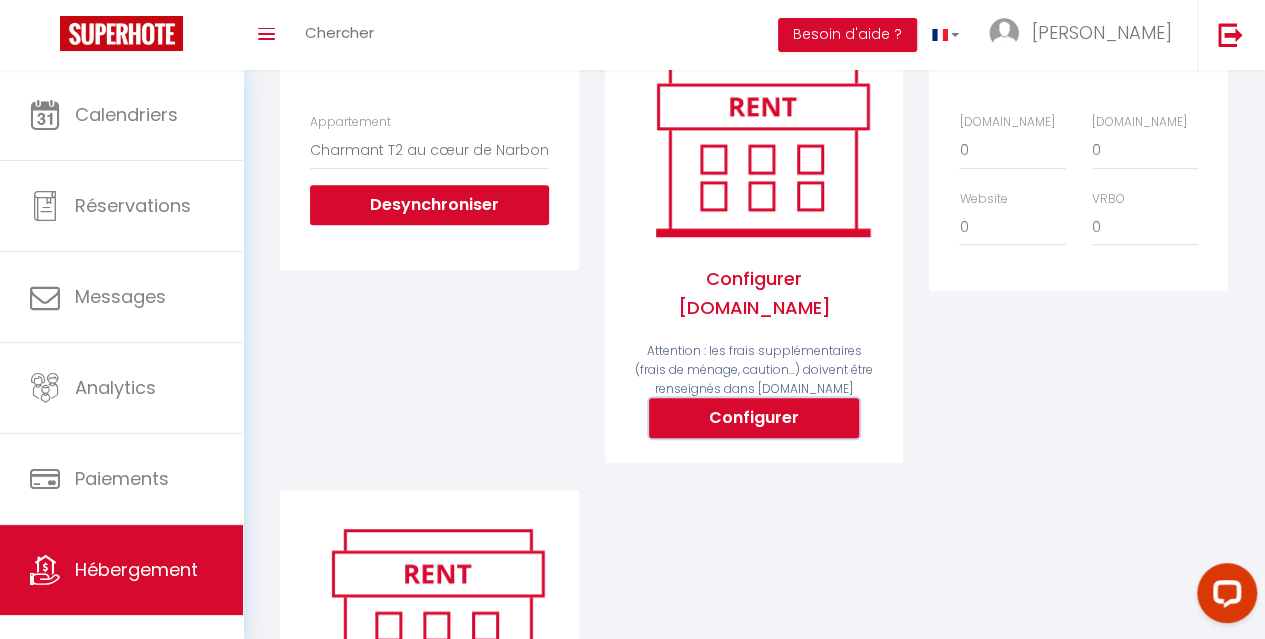 click on "Configurer" at bounding box center (754, 418) 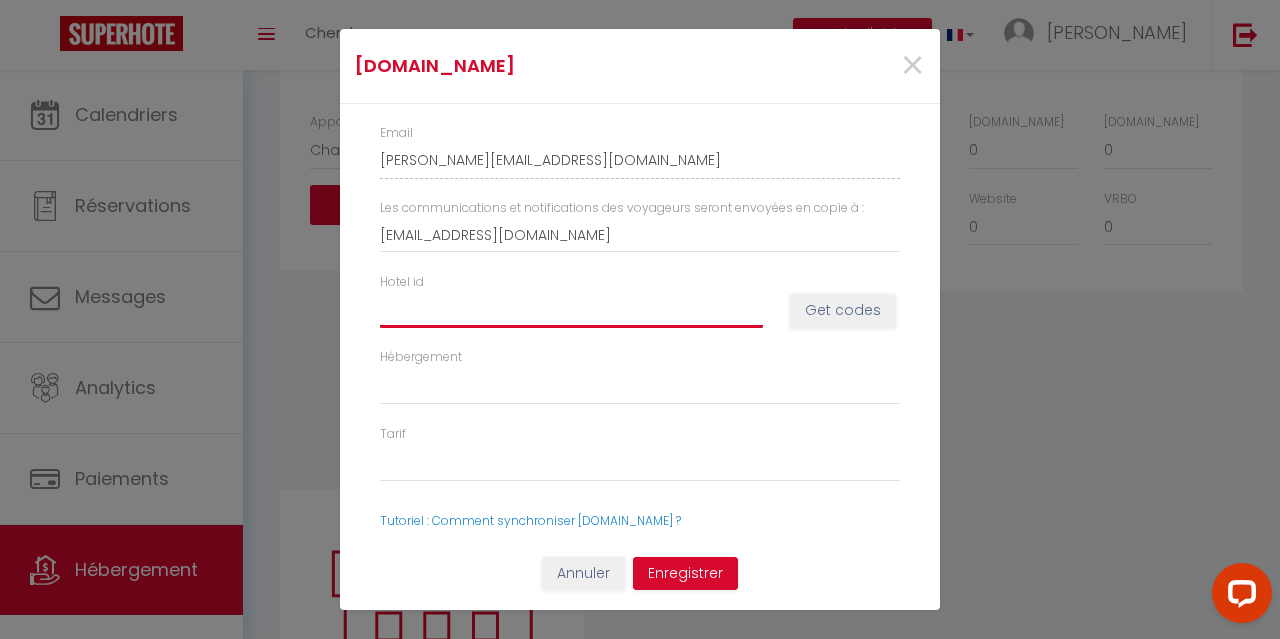 click on "Hotel id" at bounding box center [571, 310] 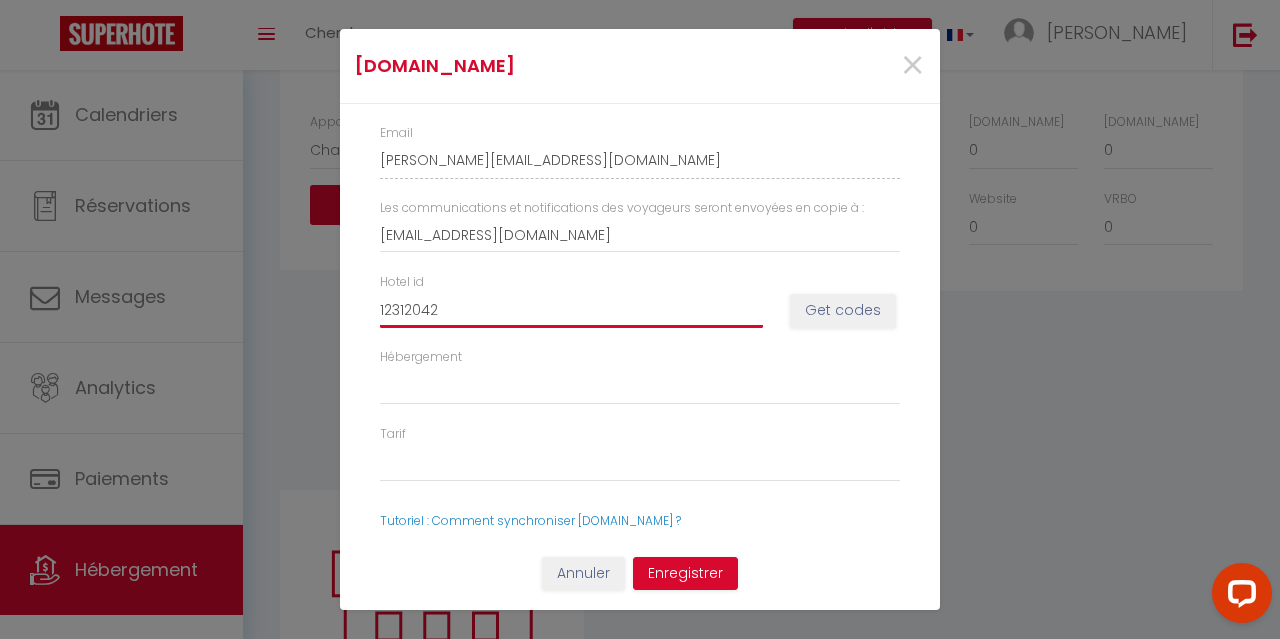 select 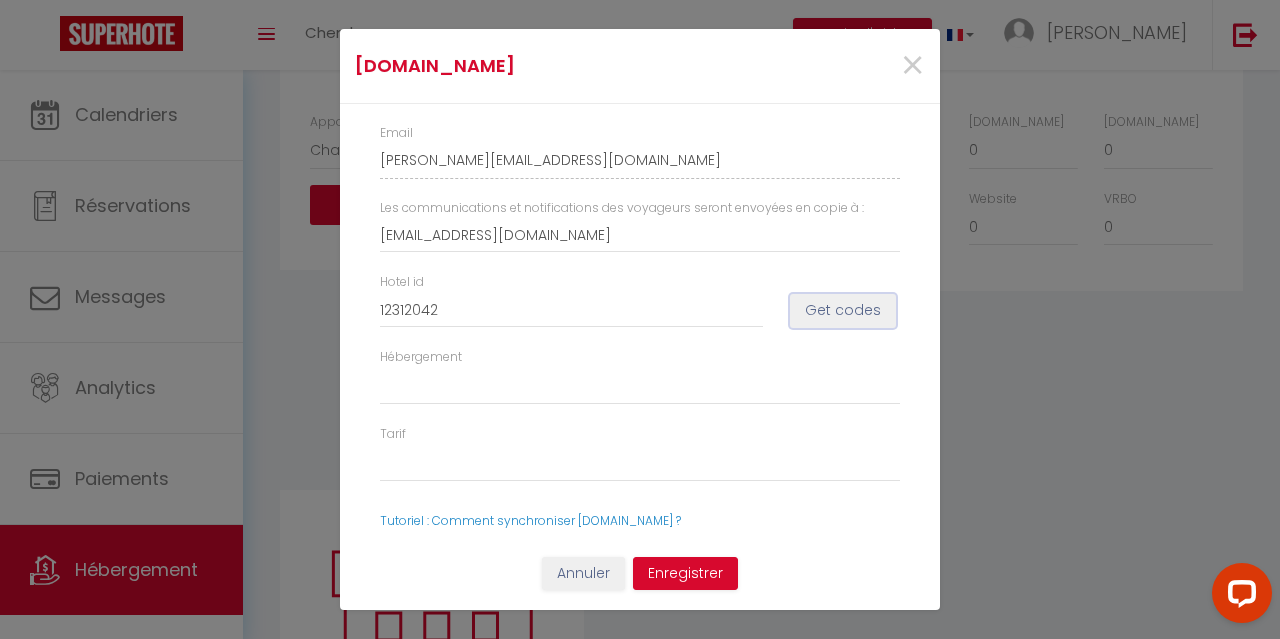 click on "Get codes" at bounding box center (843, 311) 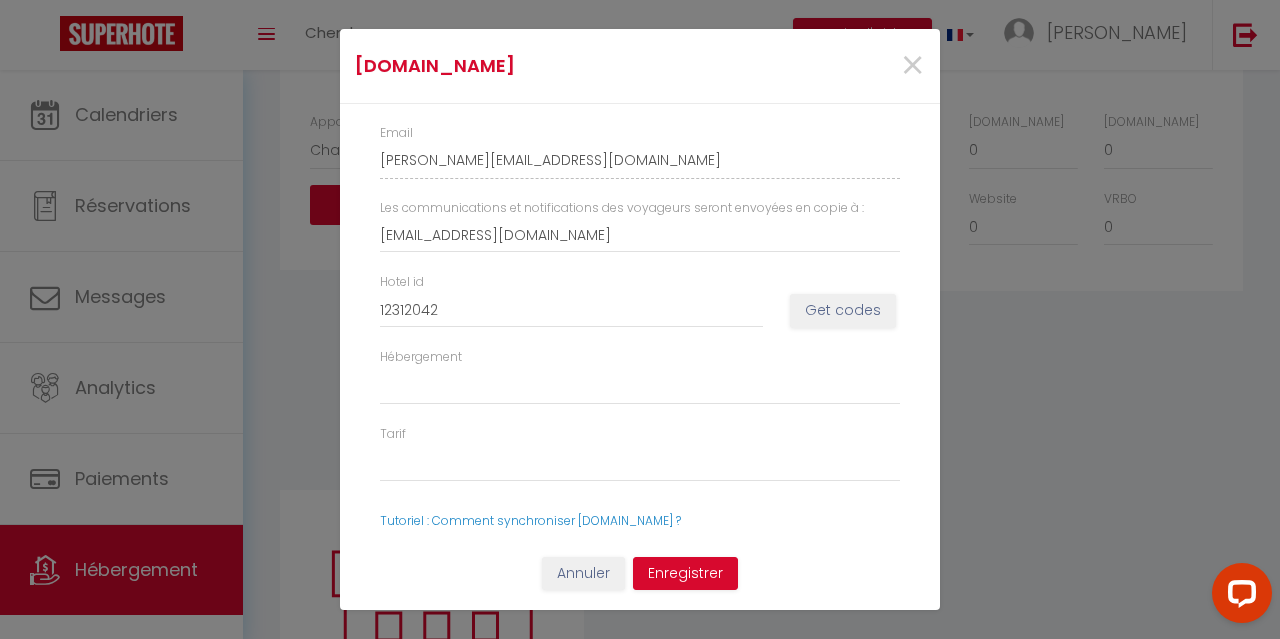select 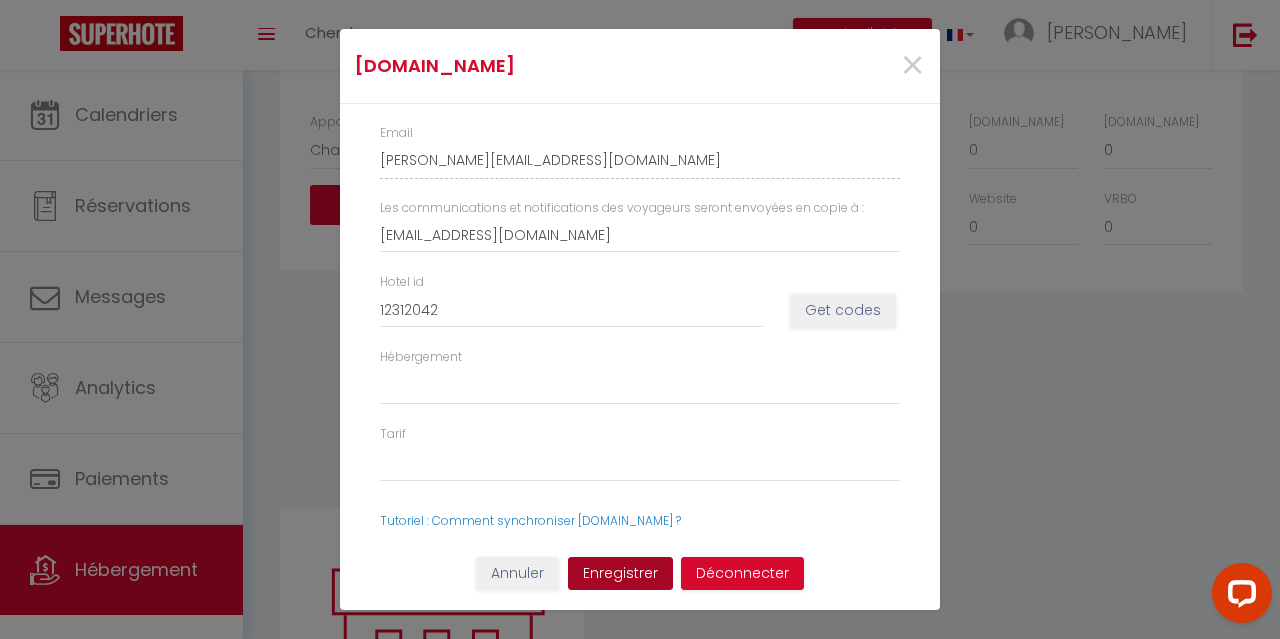 click on "Enregistrer" at bounding box center (620, 574) 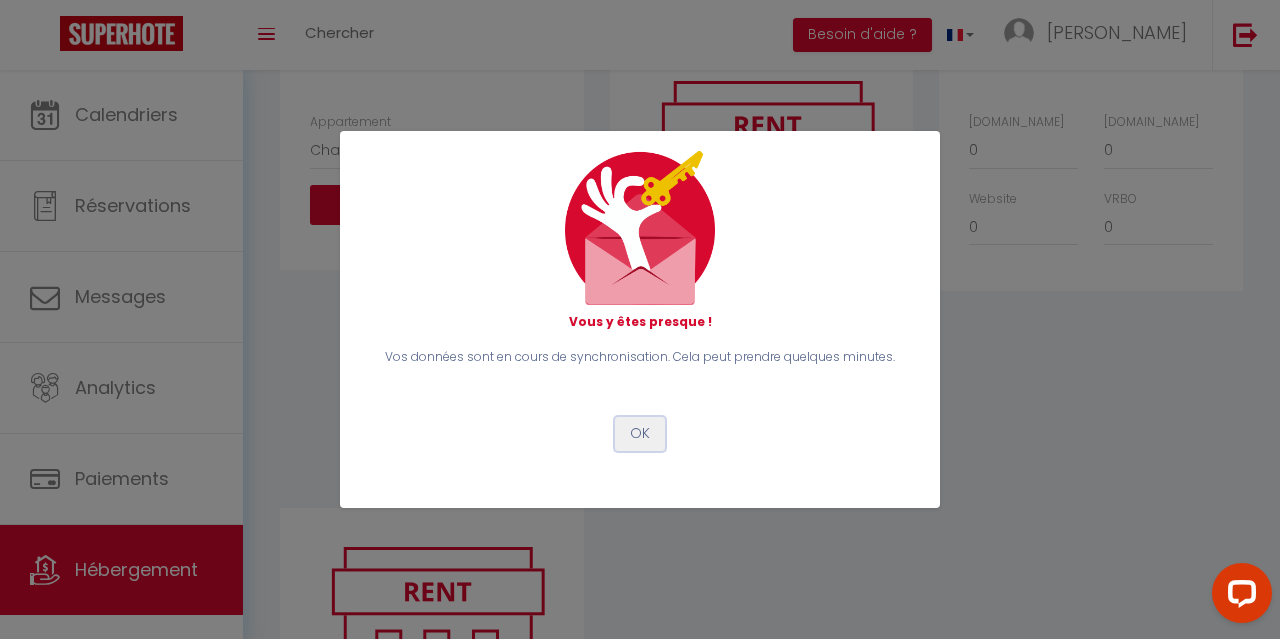 click on "OK" at bounding box center [640, 434] 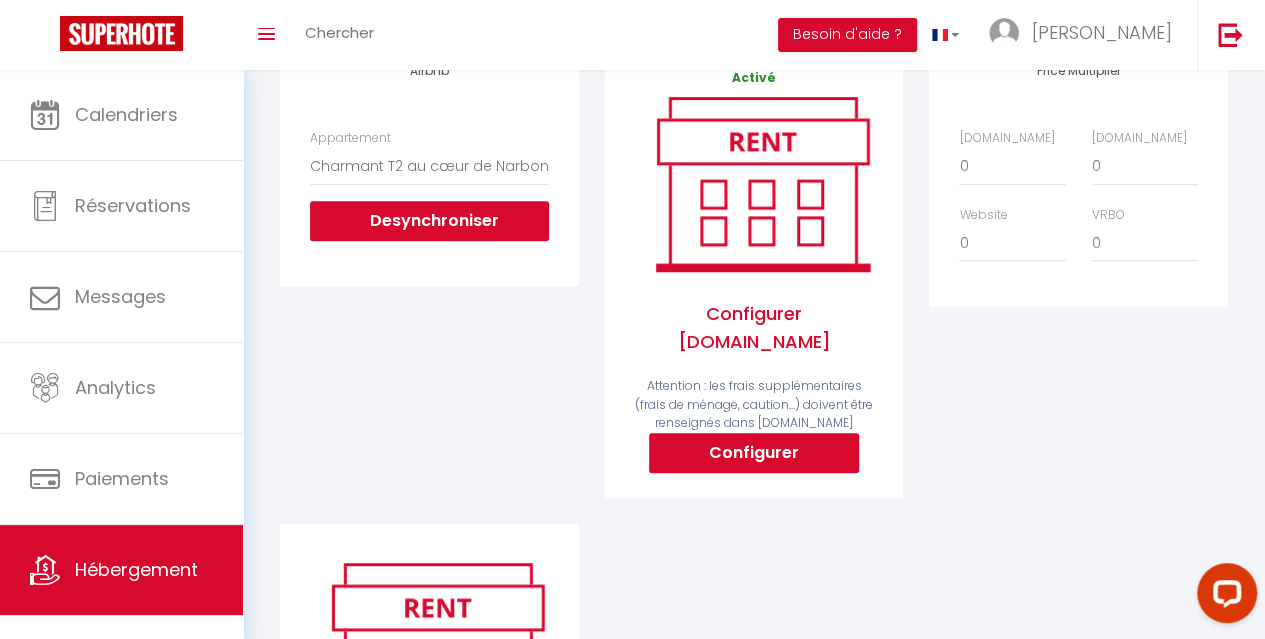 scroll, scrollTop: 0, scrollLeft: 0, axis: both 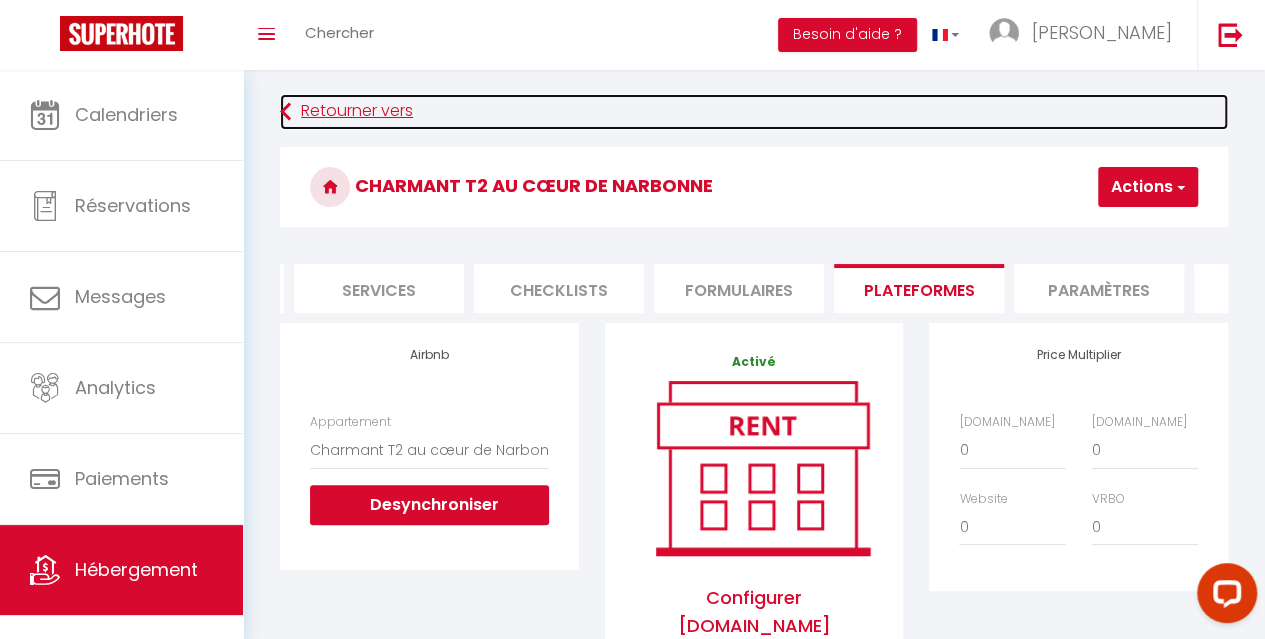 click at bounding box center (285, 112) 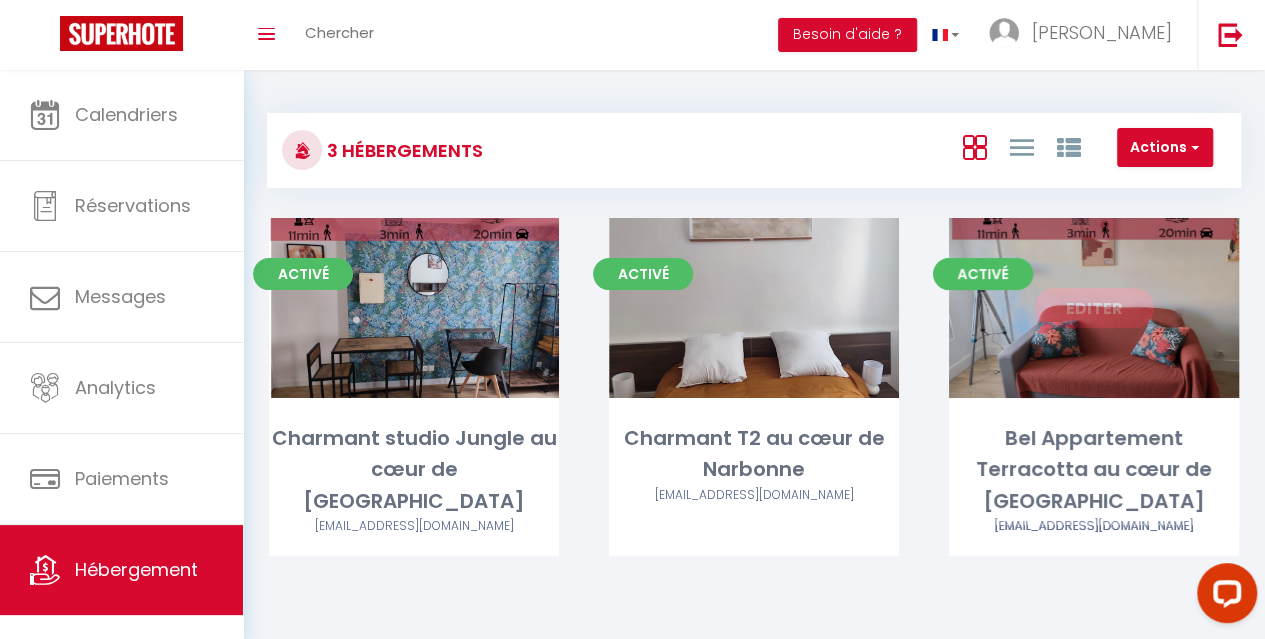 click on "Editer" at bounding box center [1094, 308] 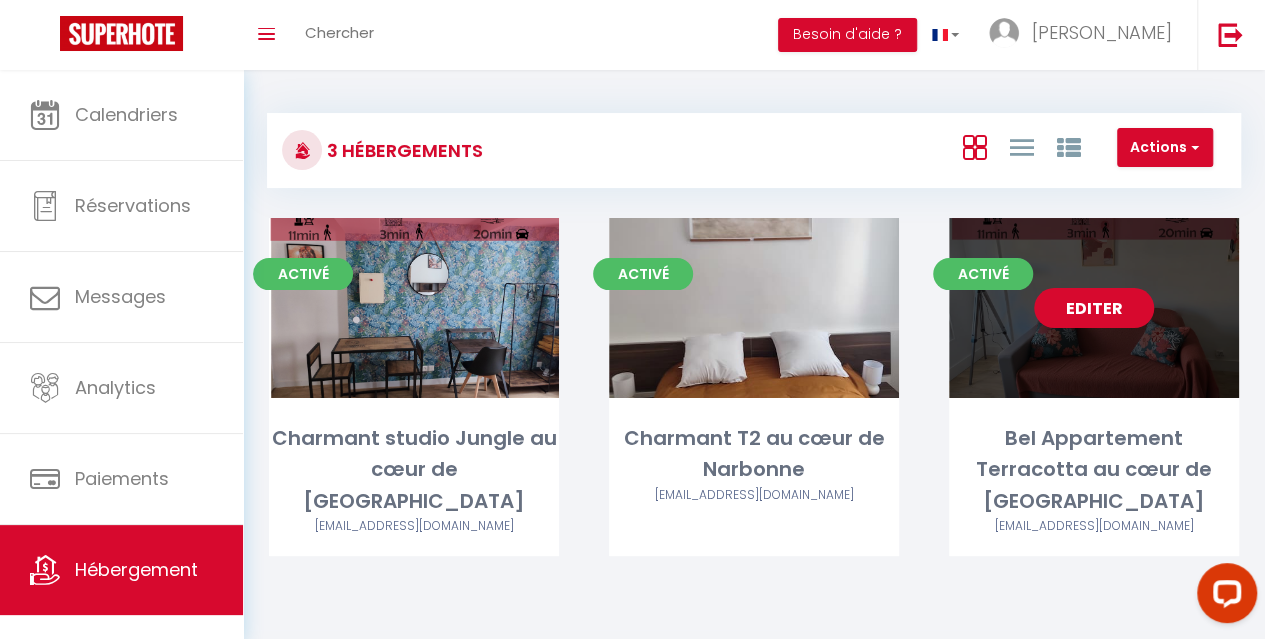 click on "Editer" at bounding box center (1094, 308) 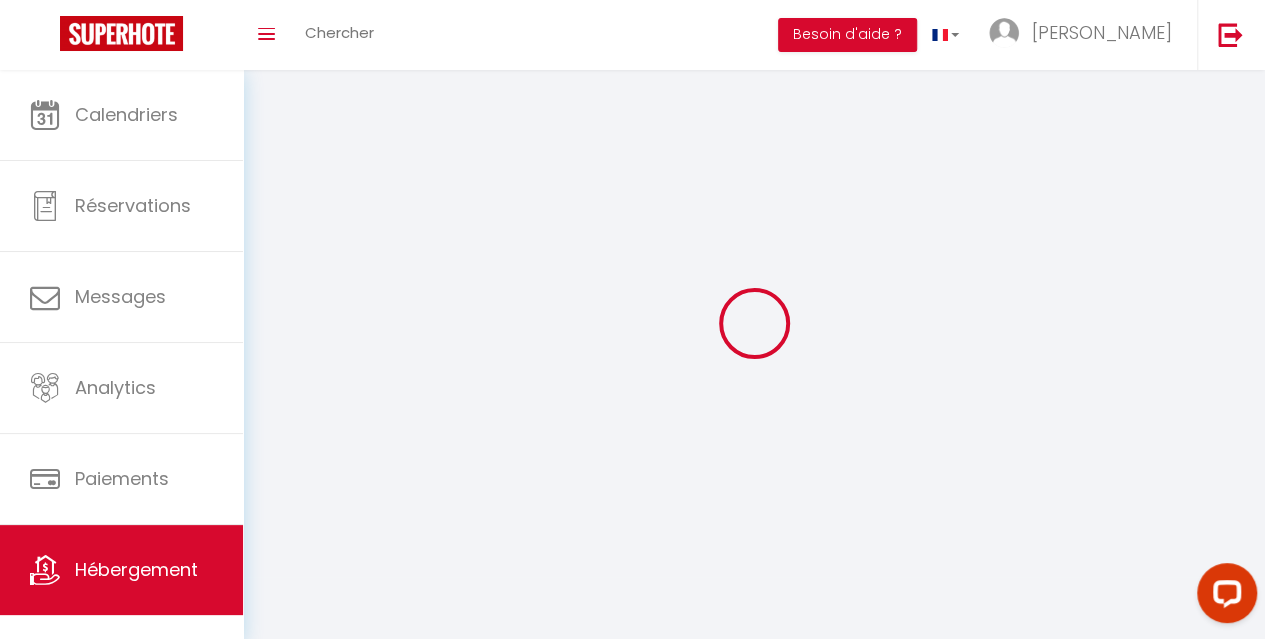 select on "1" 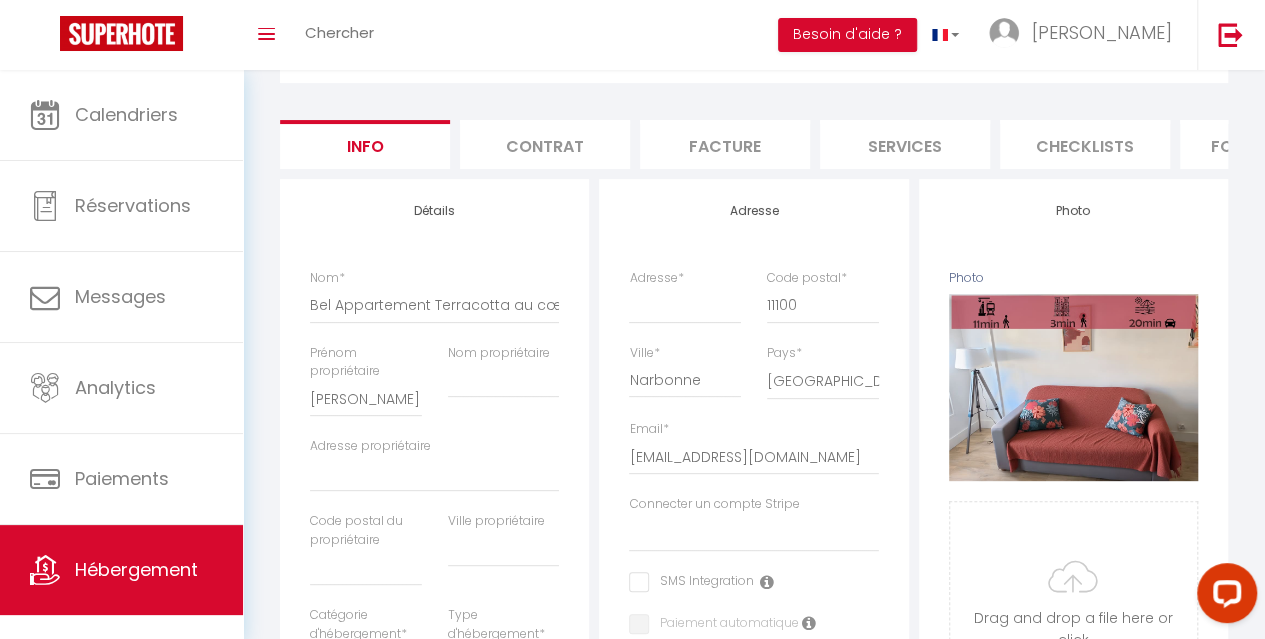 scroll, scrollTop: 100, scrollLeft: 0, axis: vertical 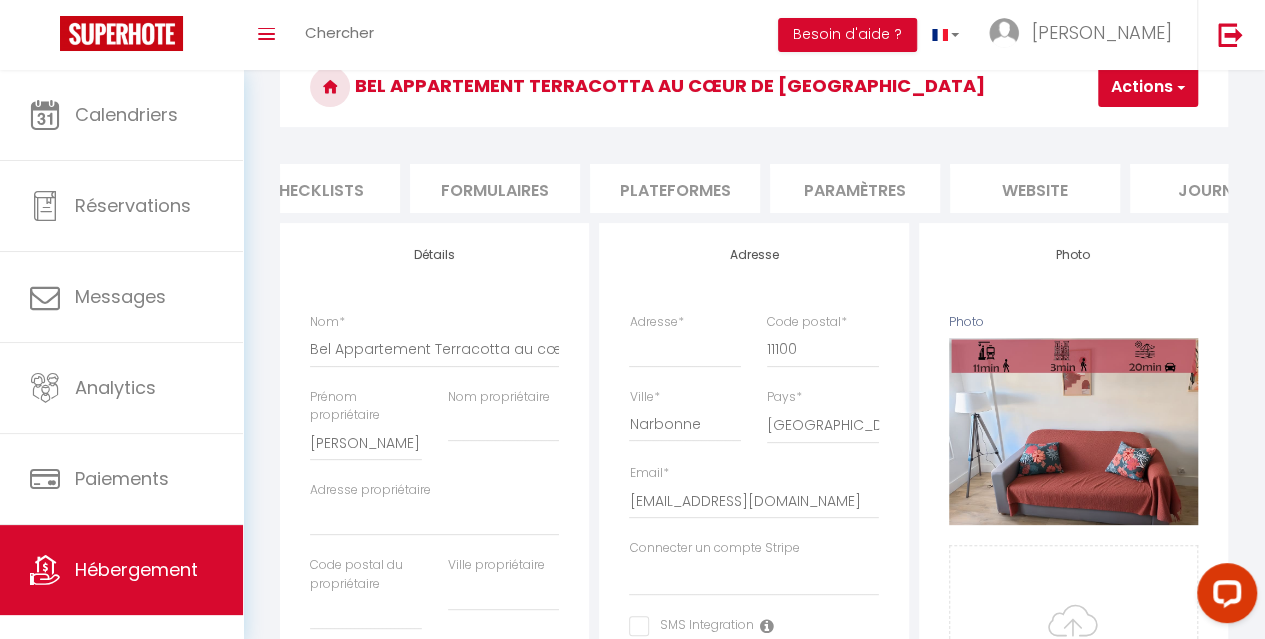 click on "Plateformes" at bounding box center (675, 188) 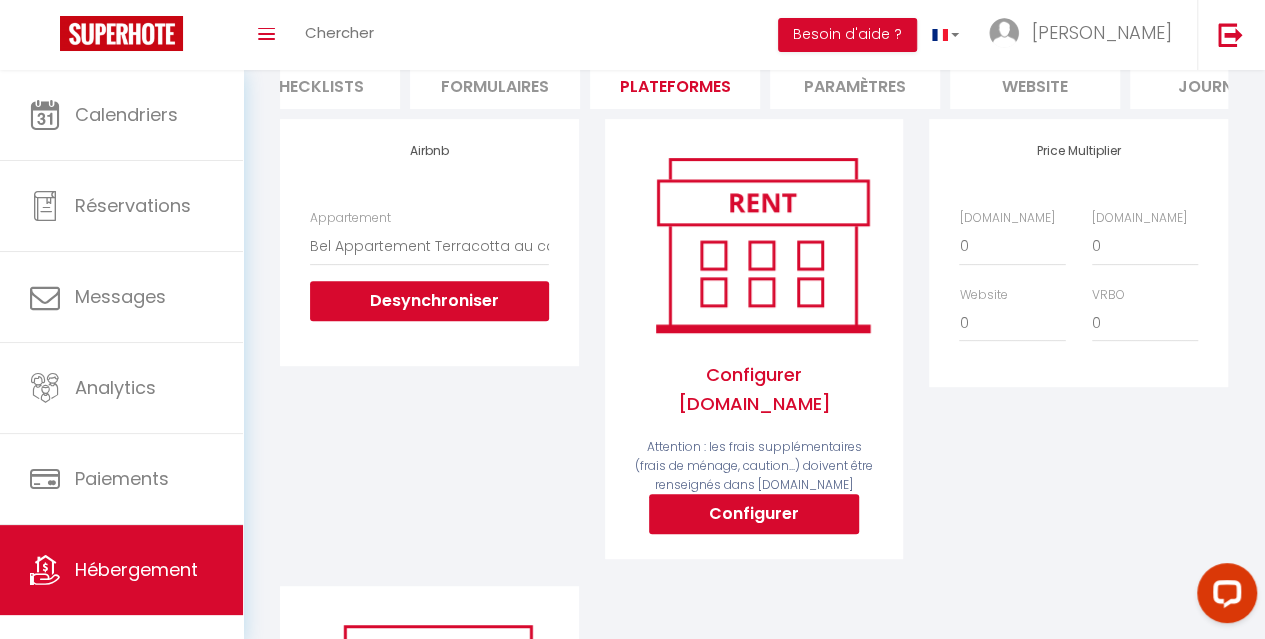 scroll, scrollTop: 300, scrollLeft: 0, axis: vertical 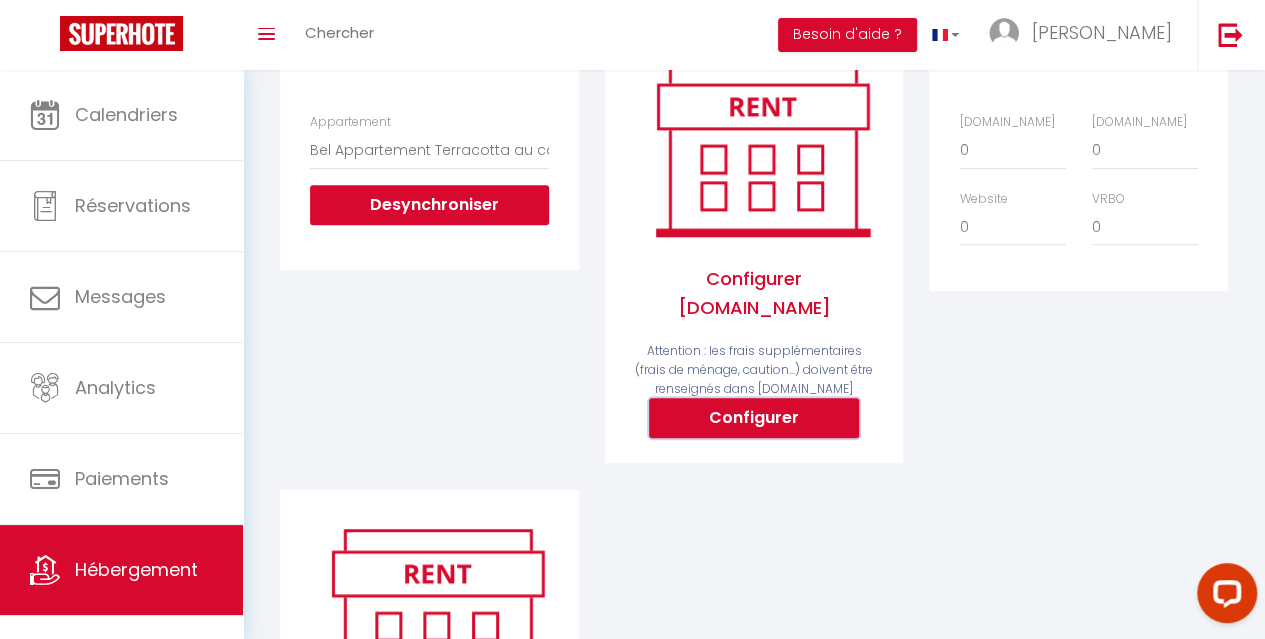 click on "Configurer" at bounding box center [754, 418] 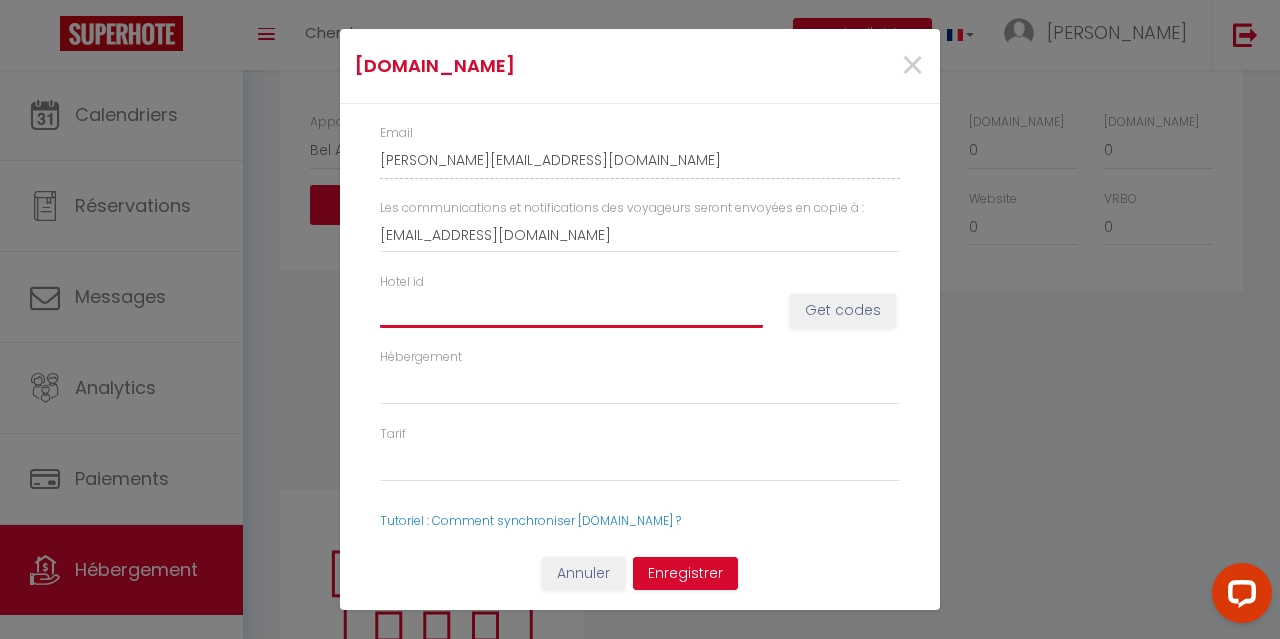 click on "Hotel id" at bounding box center [571, 310] 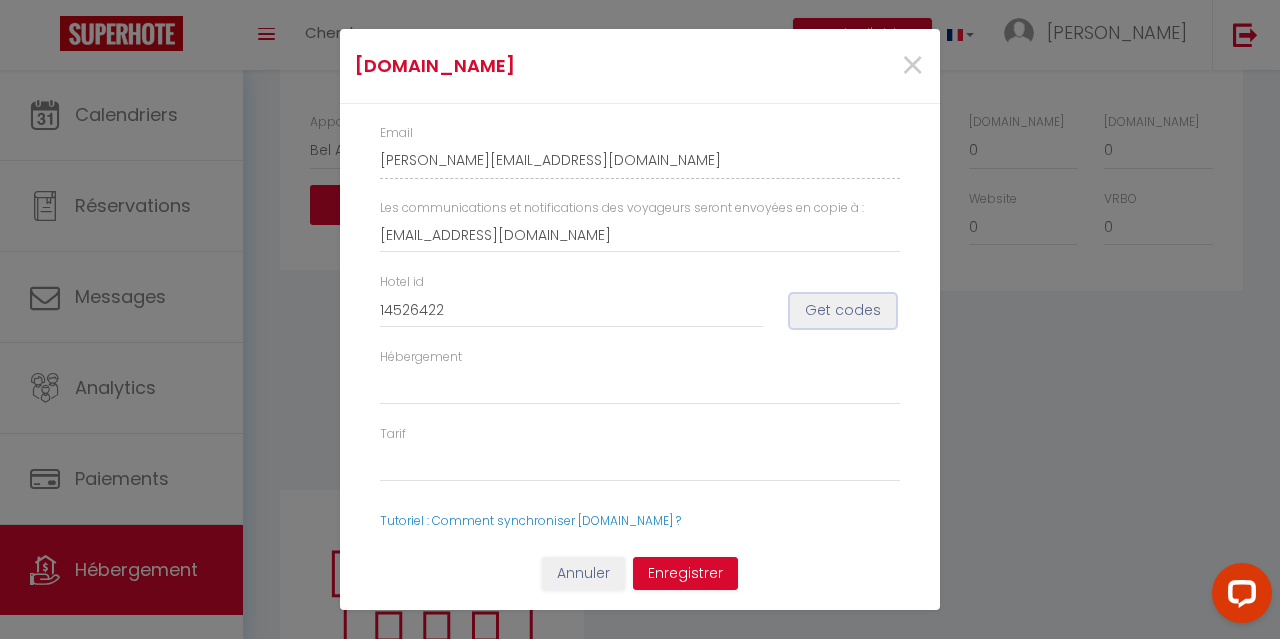 click on "Get codes" at bounding box center [843, 311] 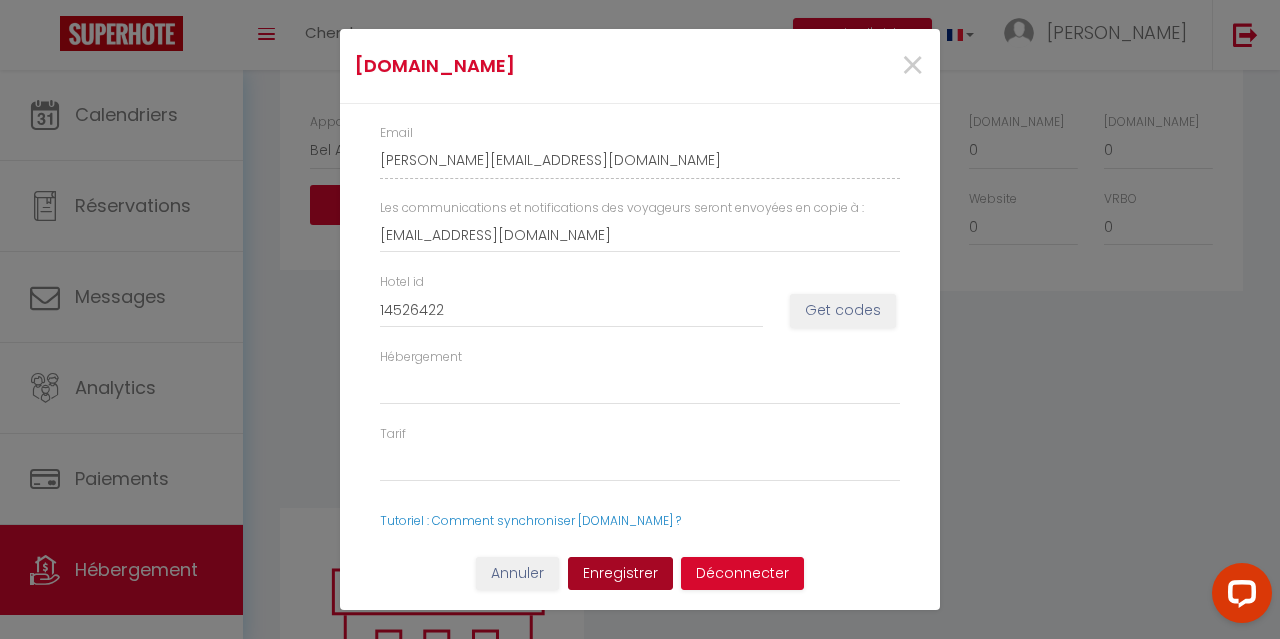 click on "Enregistrer" at bounding box center (620, 574) 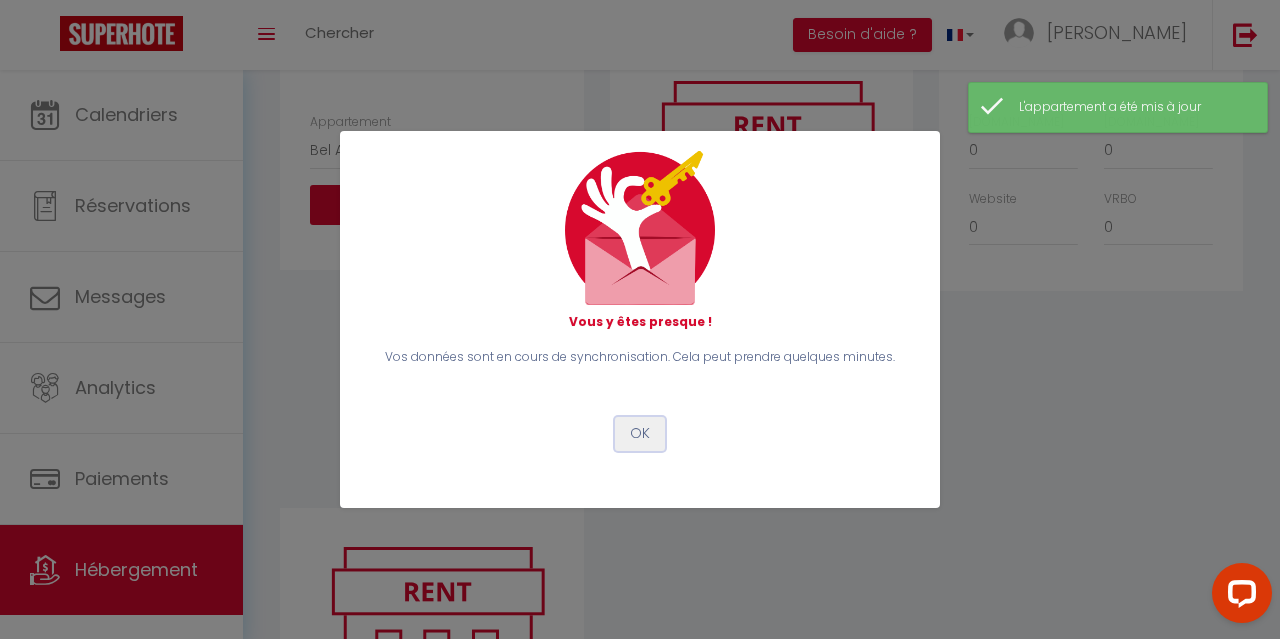 click on "OK" at bounding box center [640, 434] 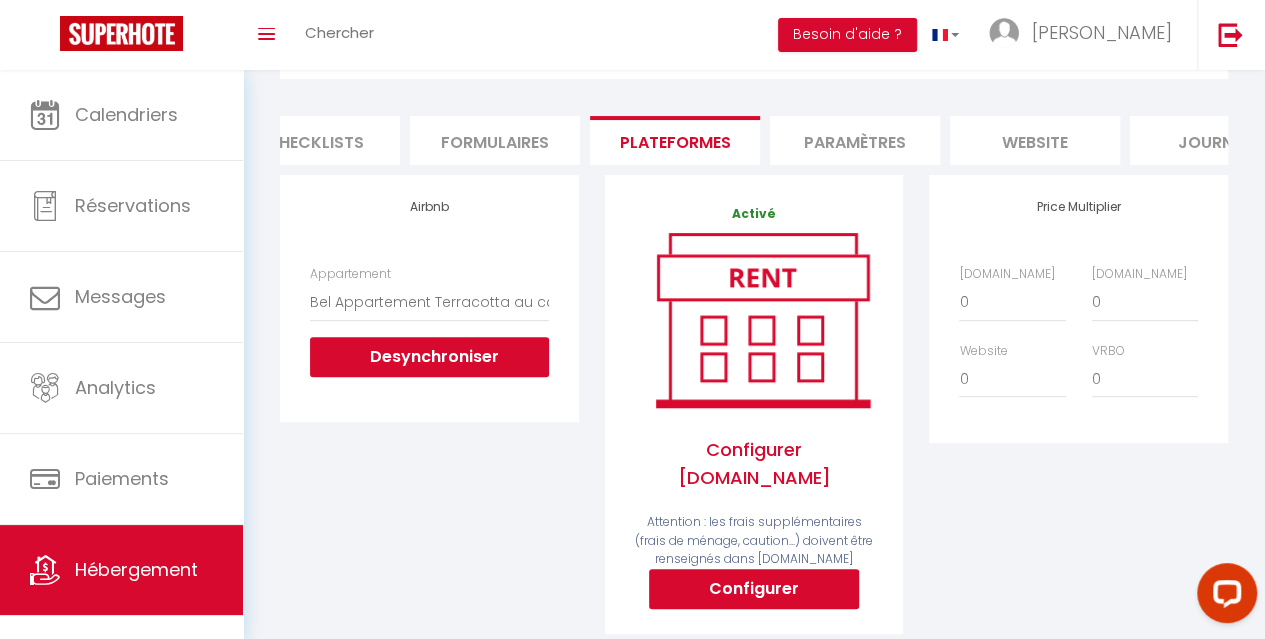 scroll, scrollTop: 100, scrollLeft: 0, axis: vertical 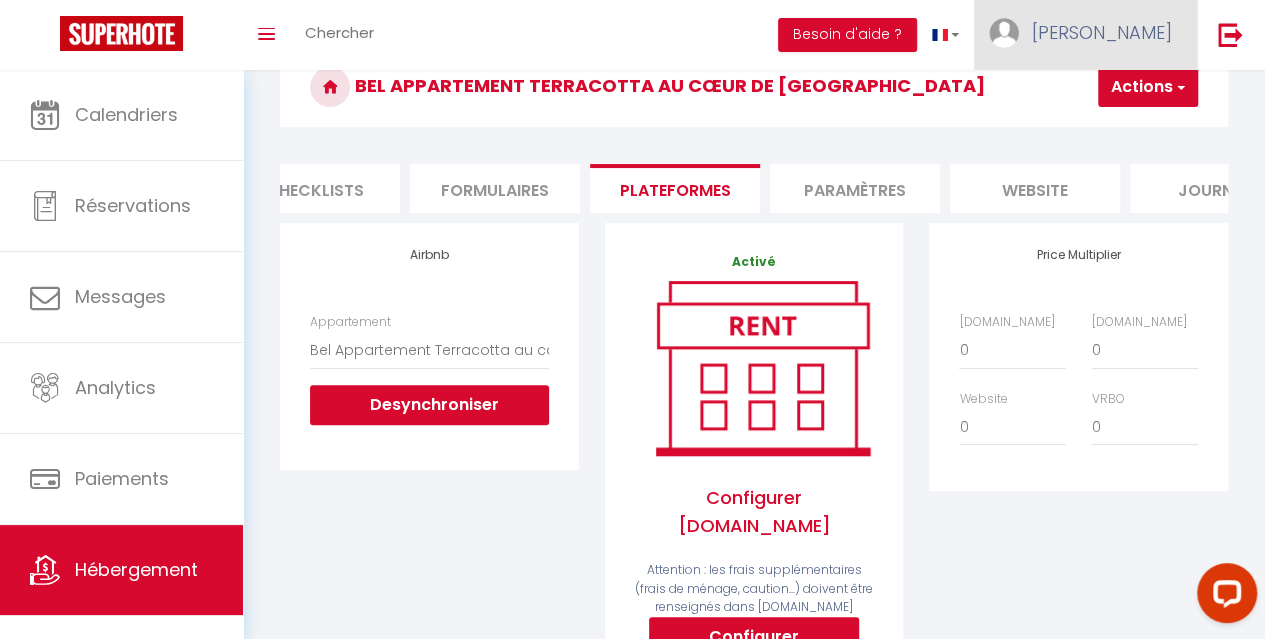 click on "Damien" at bounding box center (1102, 32) 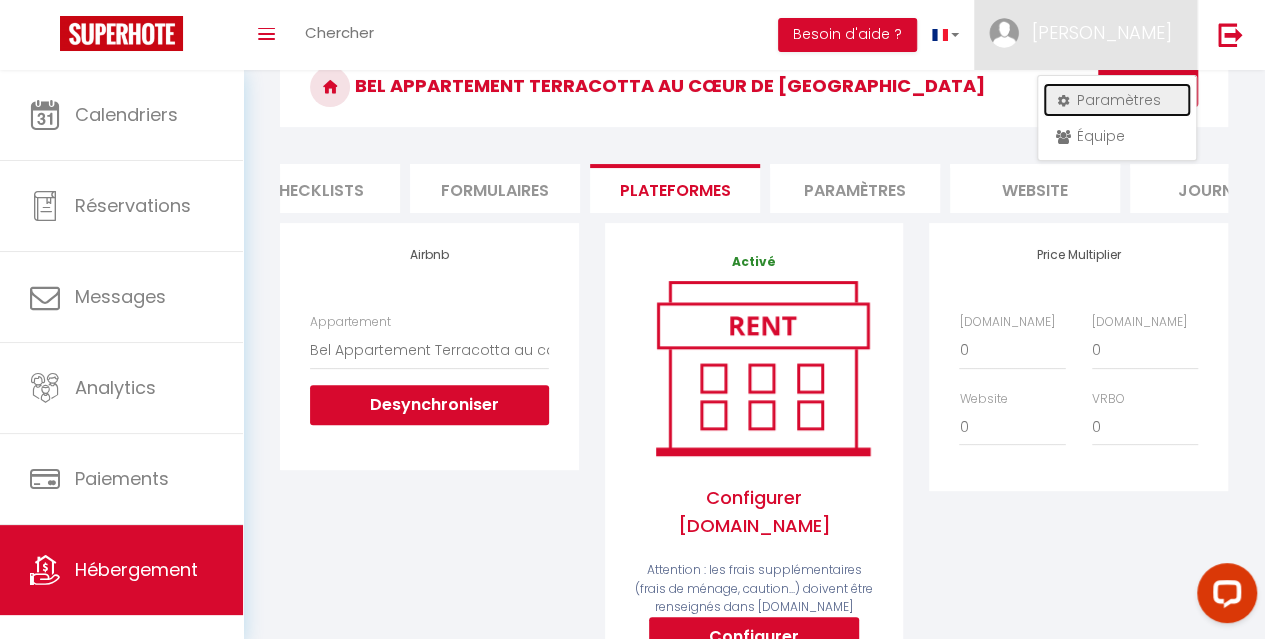 click on "Paramètres" at bounding box center (1117, 100) 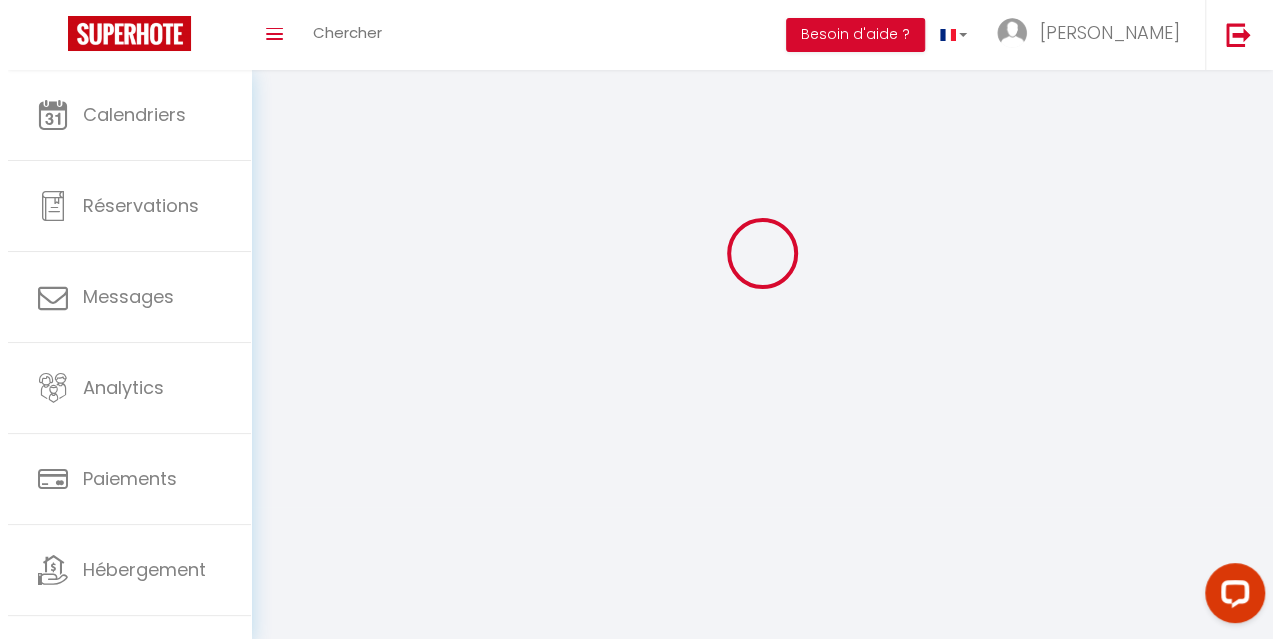 scroll, scrollTop: 248, scrollLeft: 0, axis: vertical 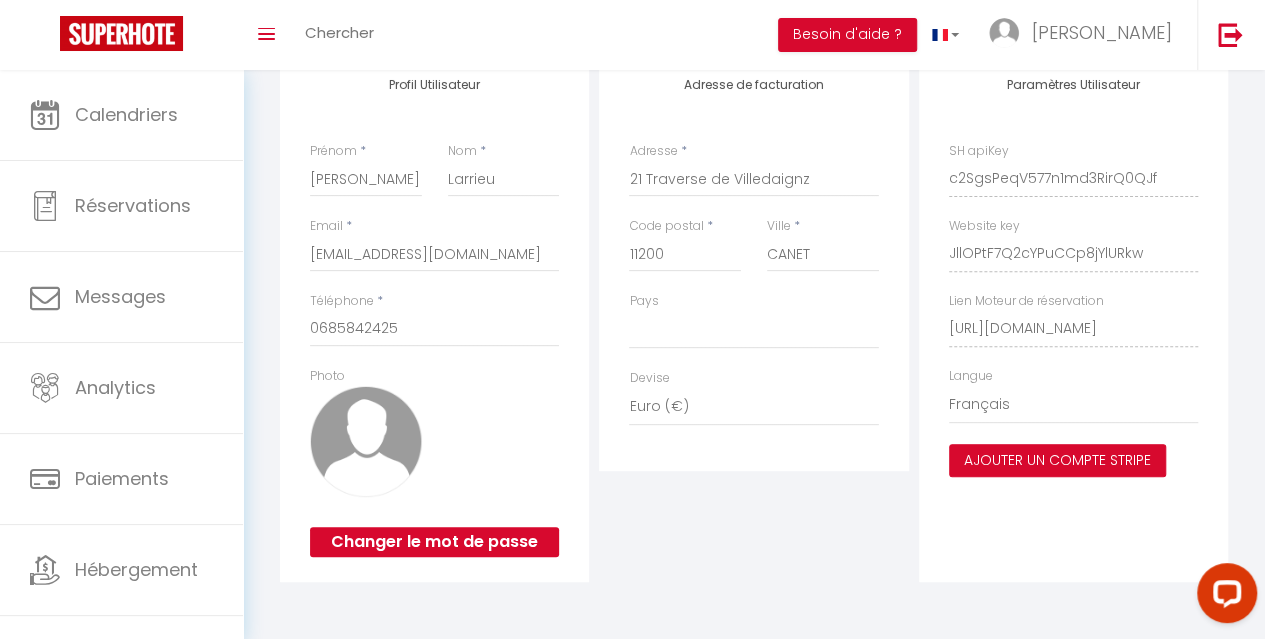 click on "Ajouter un compte Stripe" at bounding box center [1057, 461] 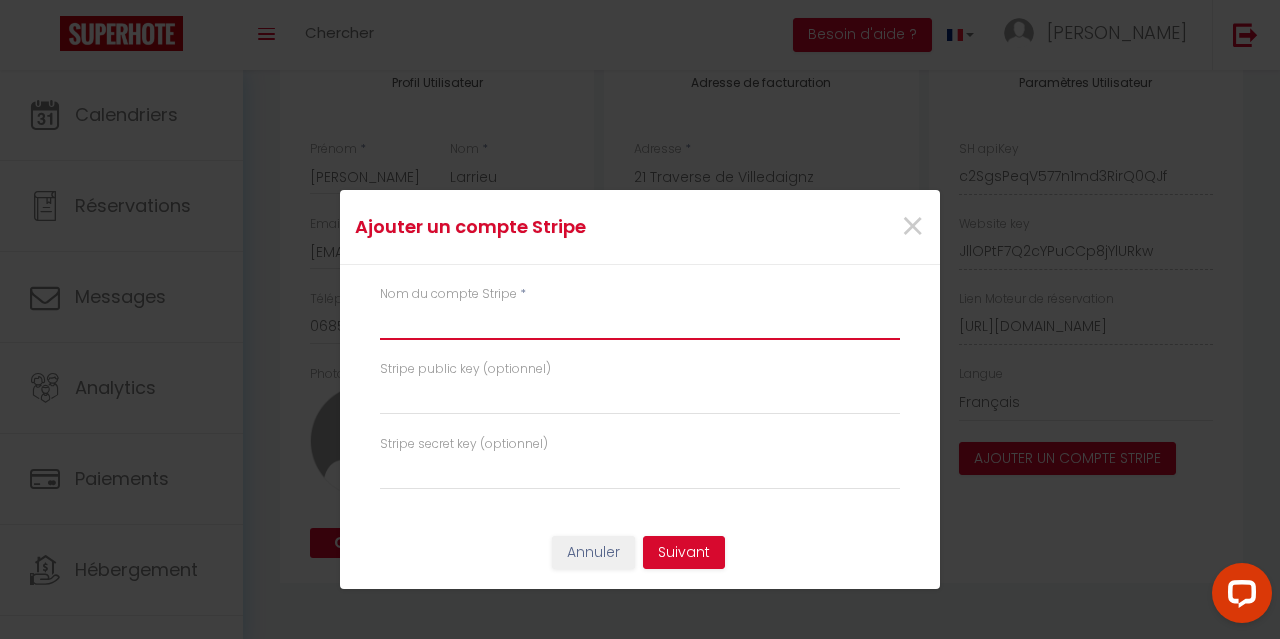 click at bounding box center (640, 322) 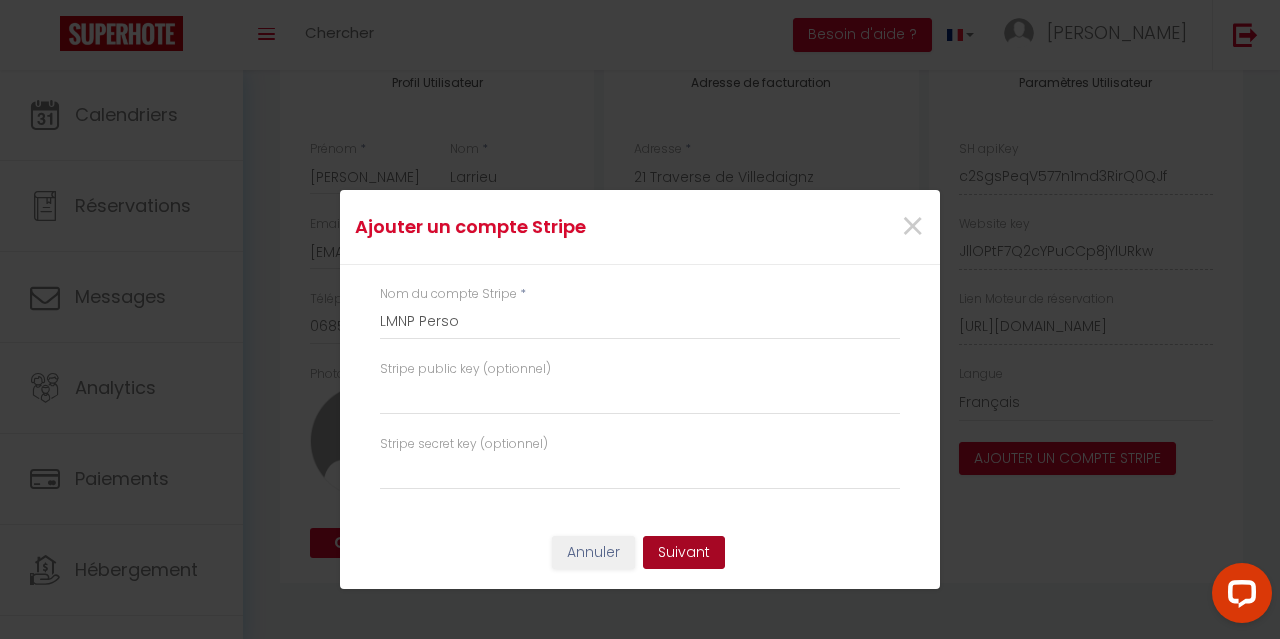 click on "Suivant" at bounding box center (684, 553) 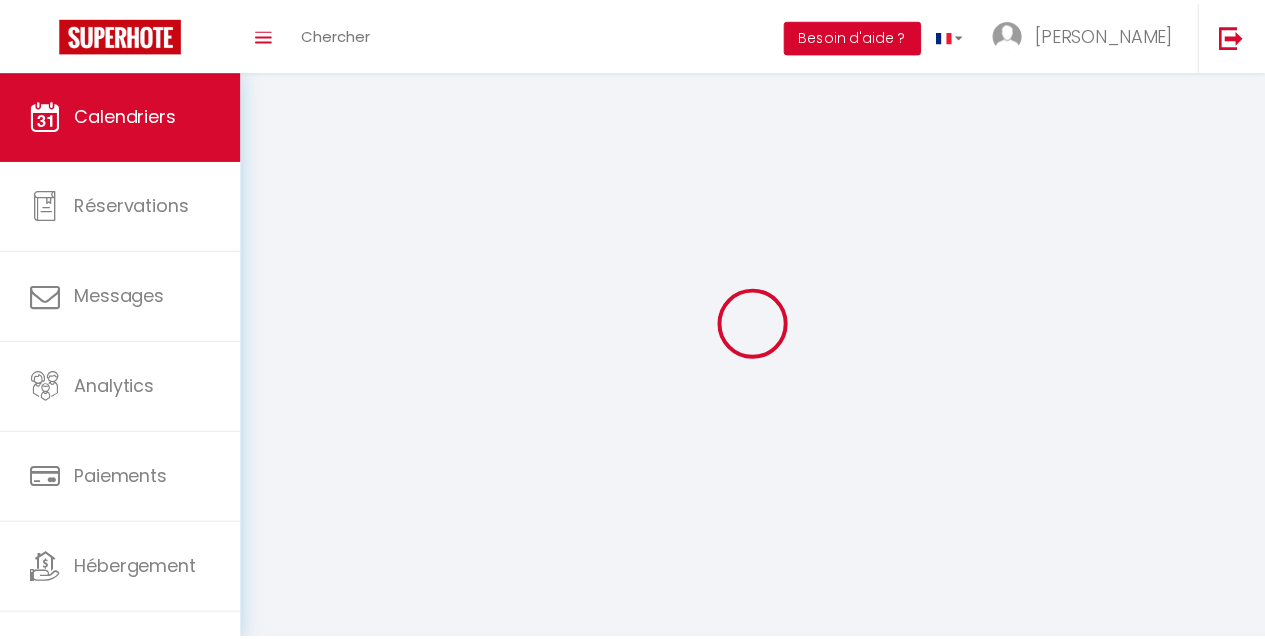 scroll, scrollTop: 0, scrollLeft: 0, axis: both 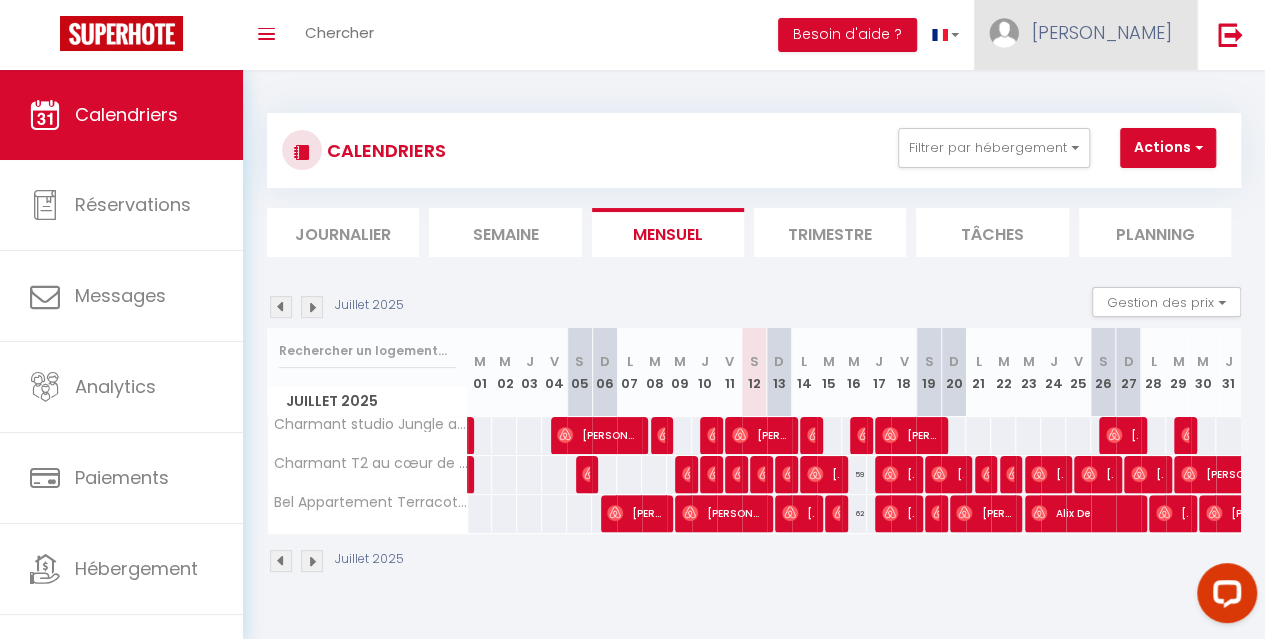 click on "[PERSON_NAME]" at bounding box center (1085, 35) 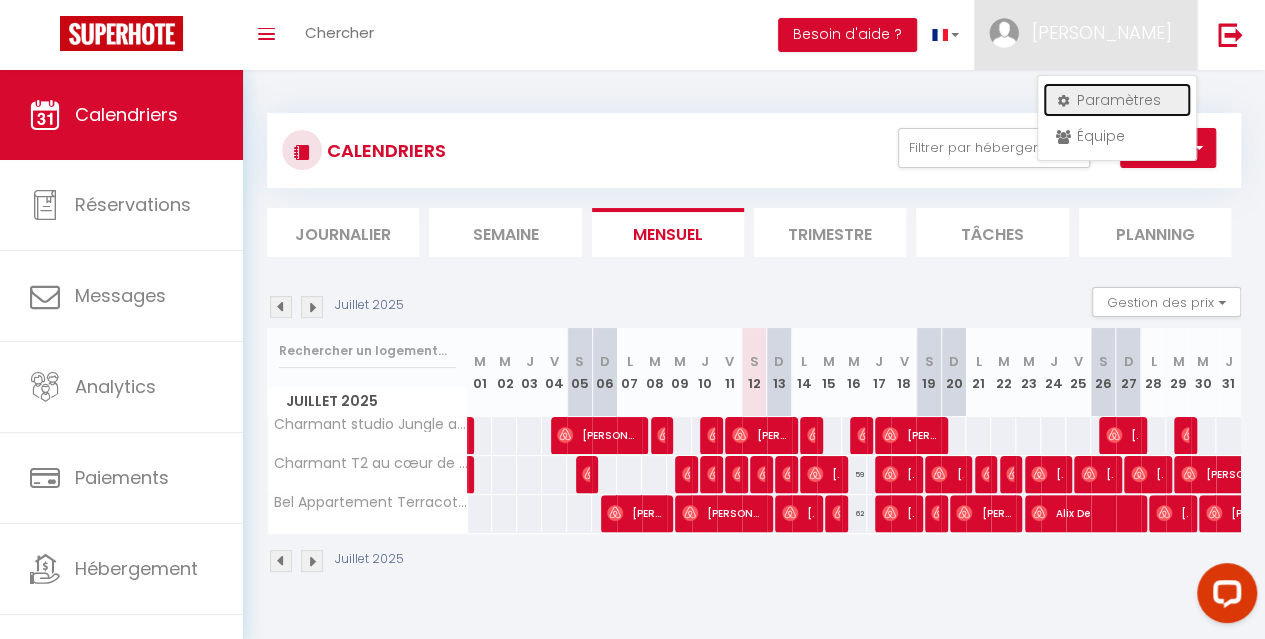 click on "Paramètres" at bounding box center [1117, 100] 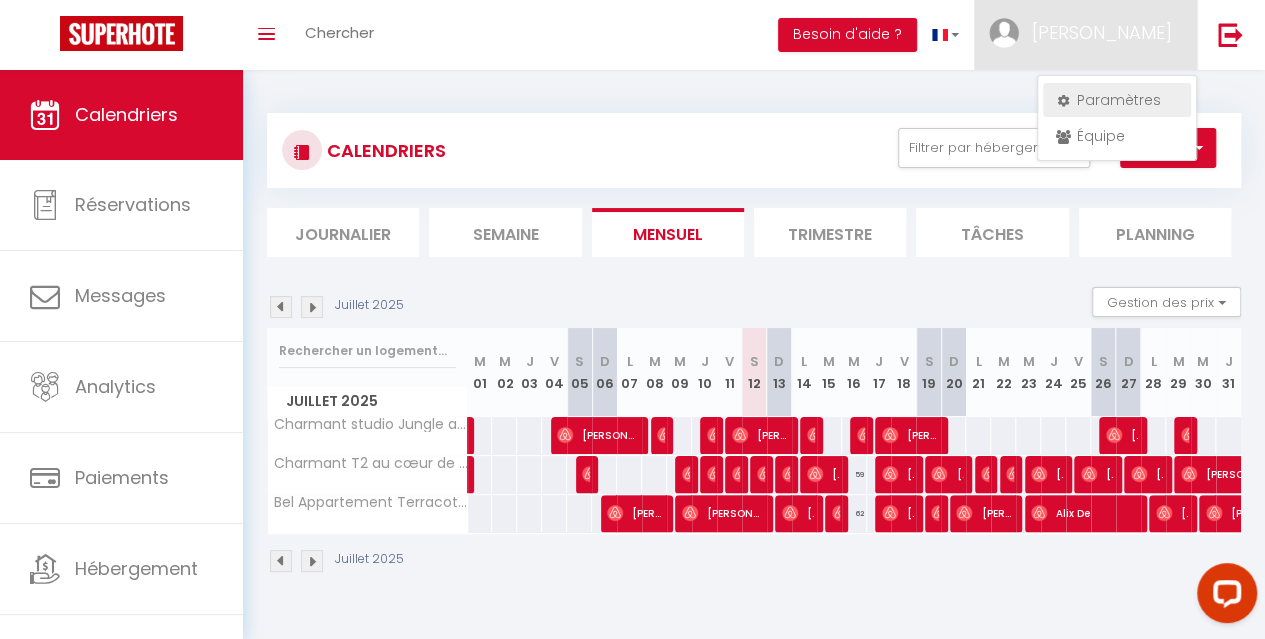 select on "fr" 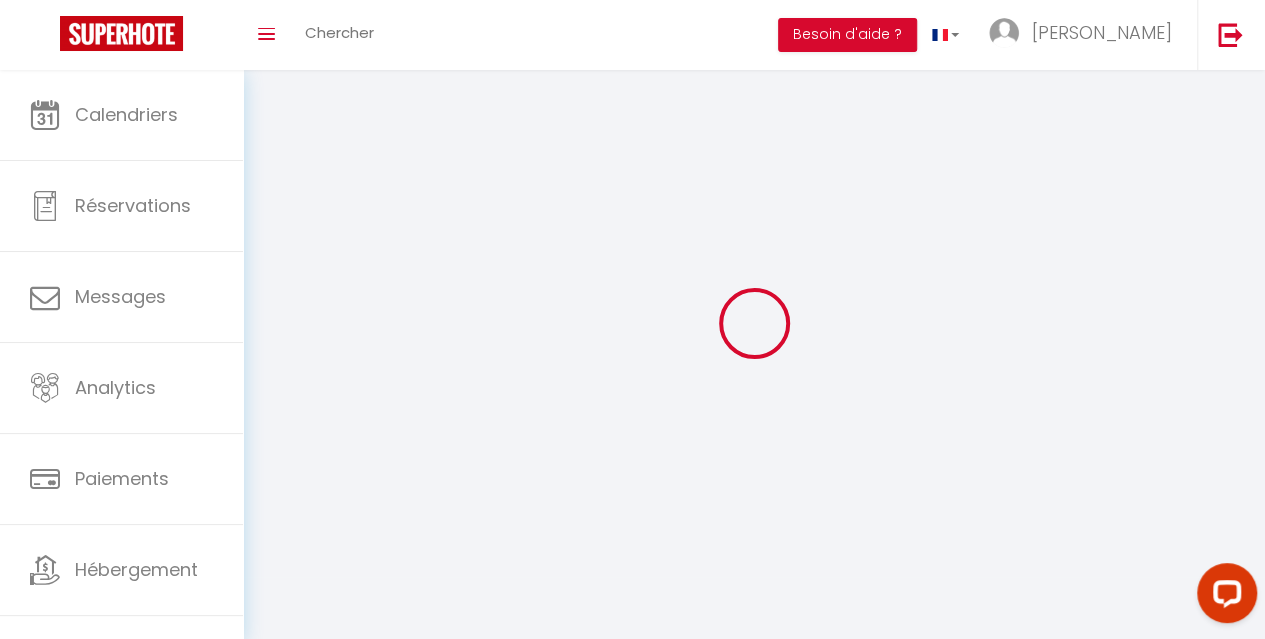 type on "[PERSON_NAME]" 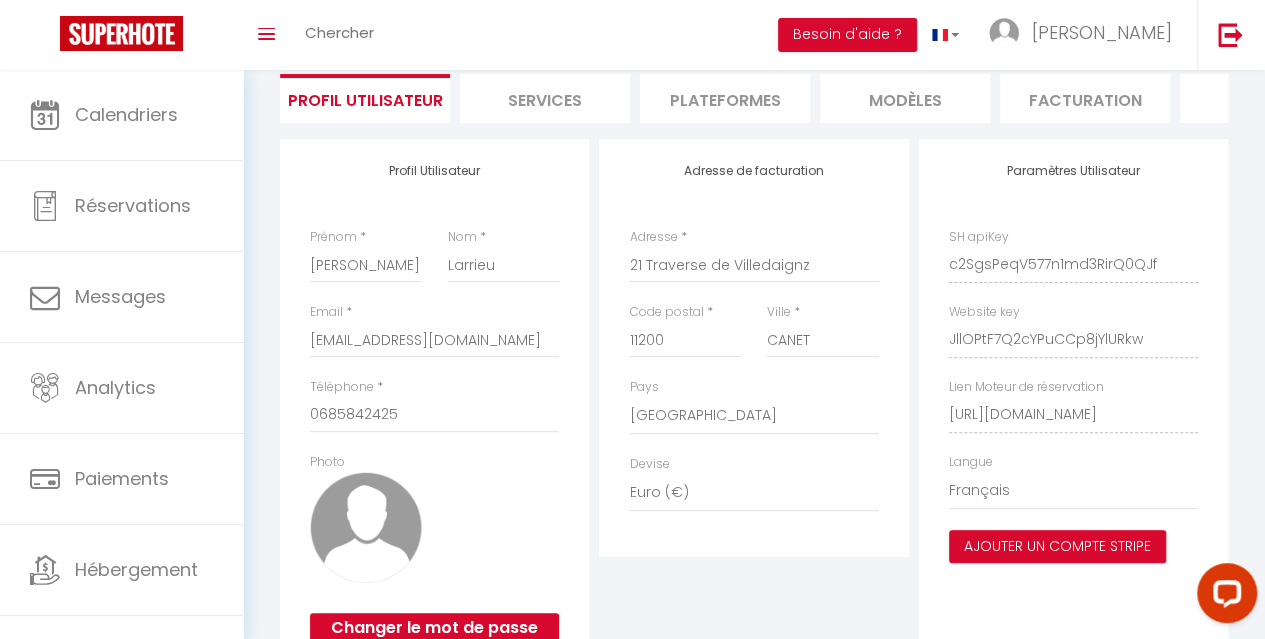 scroll, scrollTop: 48, scrollLeft: 0, axis: vertical 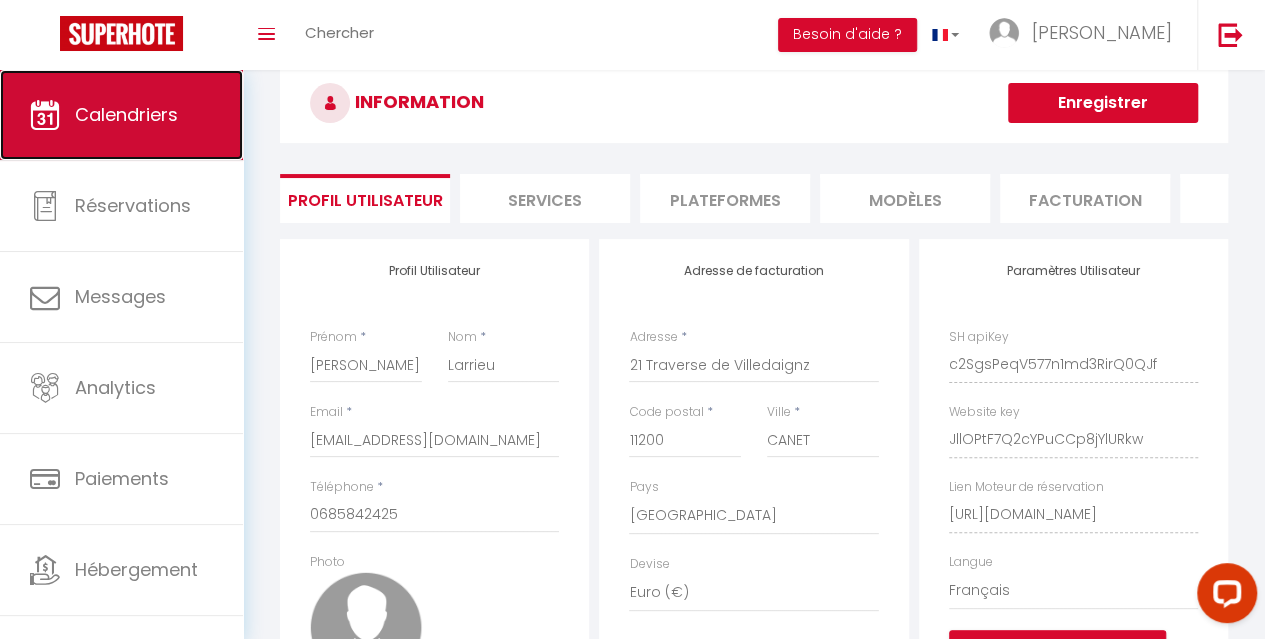 click on "Calendriers" at bounding box center (126, 114) 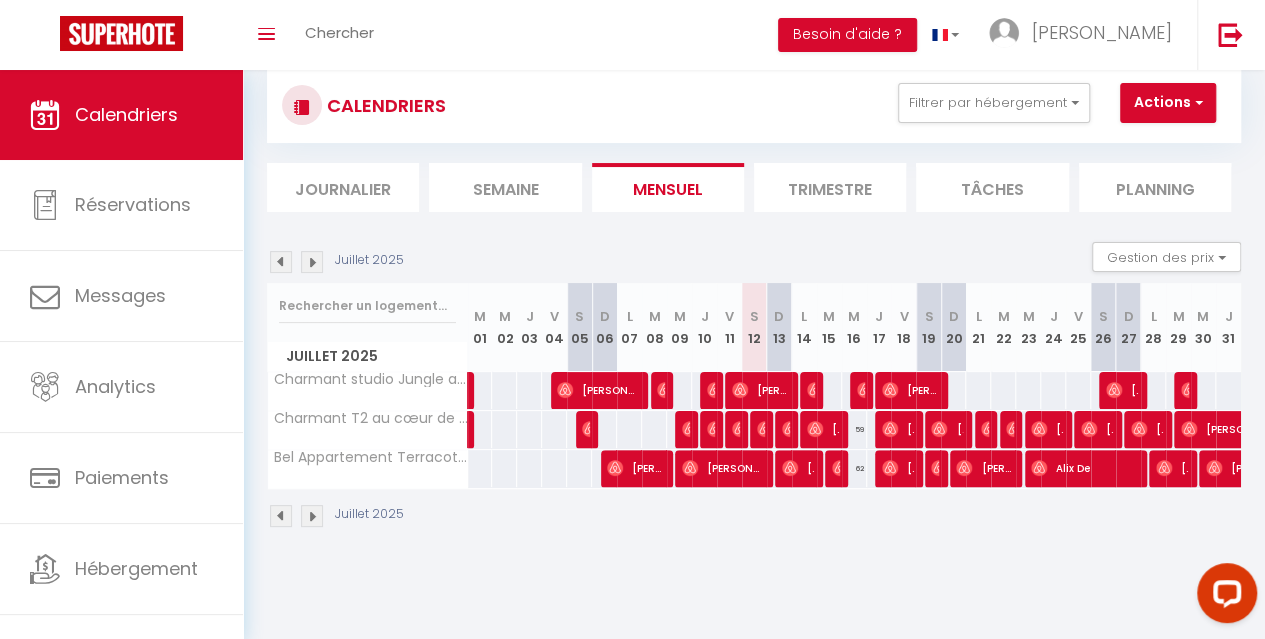 scroll, scrollTop: 70, scrollLeft: 0, axis: vertical 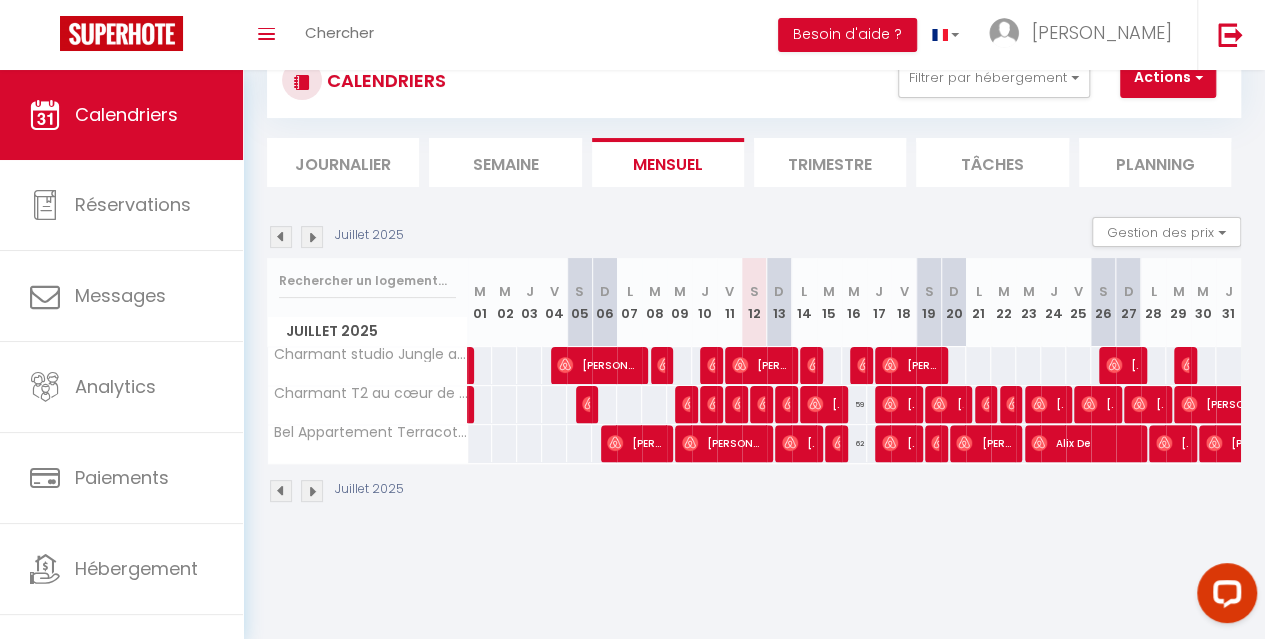 click on "Trimestre" at bounding box center [830, 162] 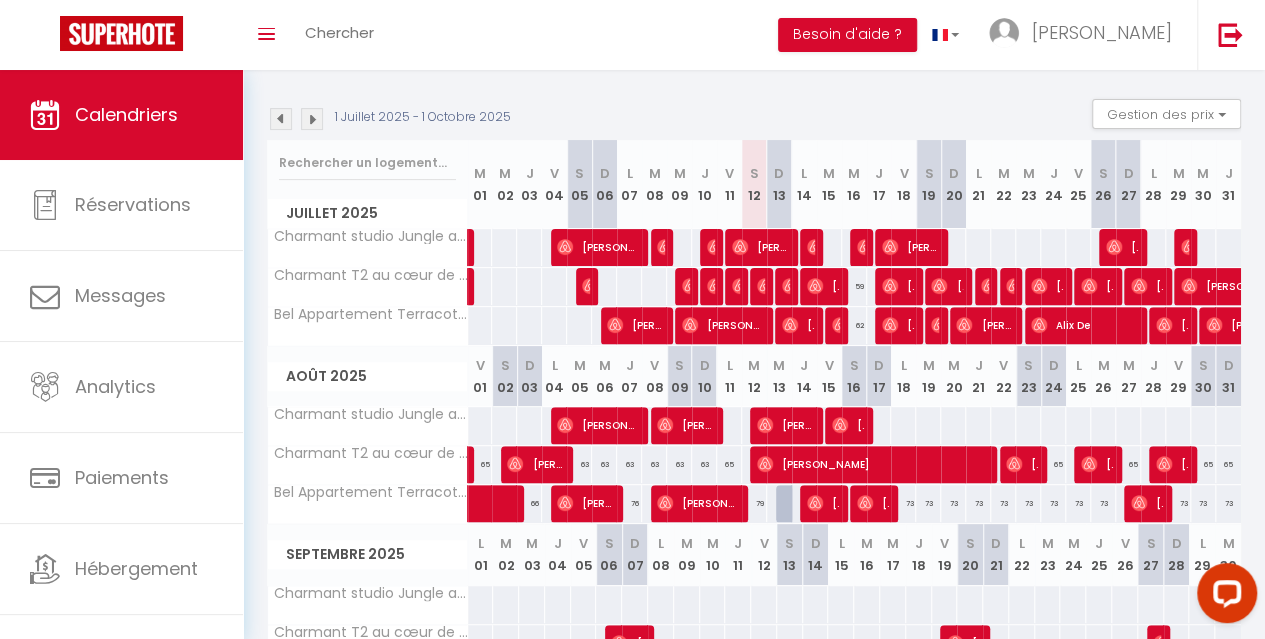 scroll, scrollTop: 144, scrollLeft: 0, axis: vertical 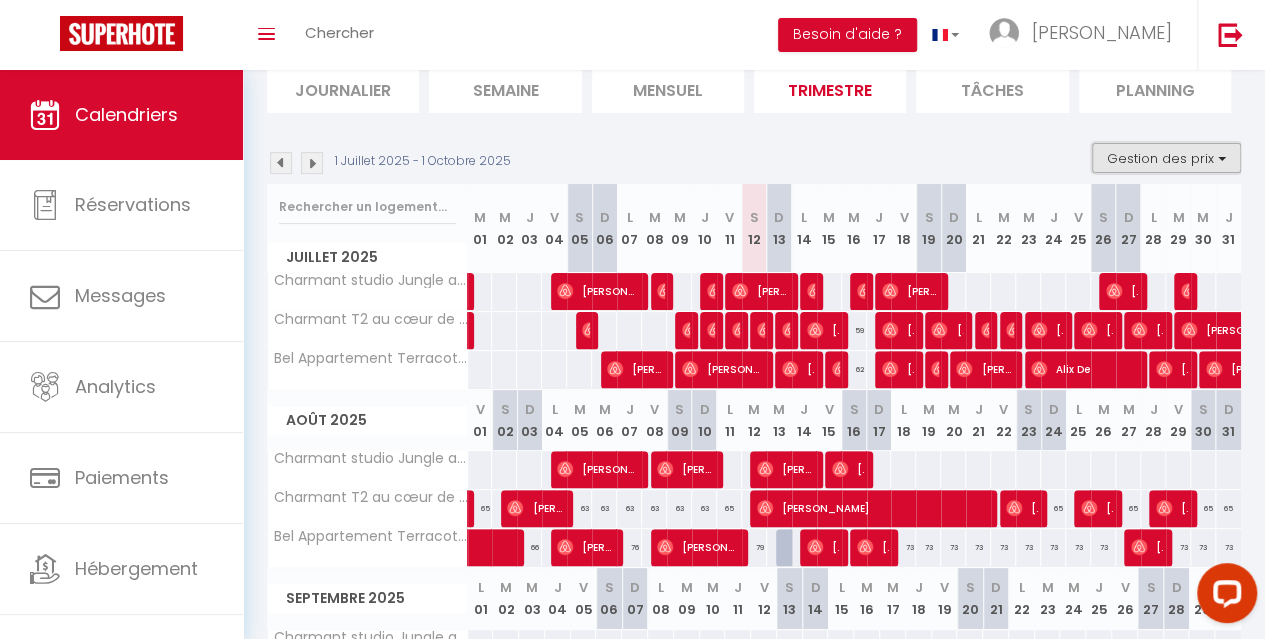 click on "Gestion des prix" at bounding box center (1166, 158) 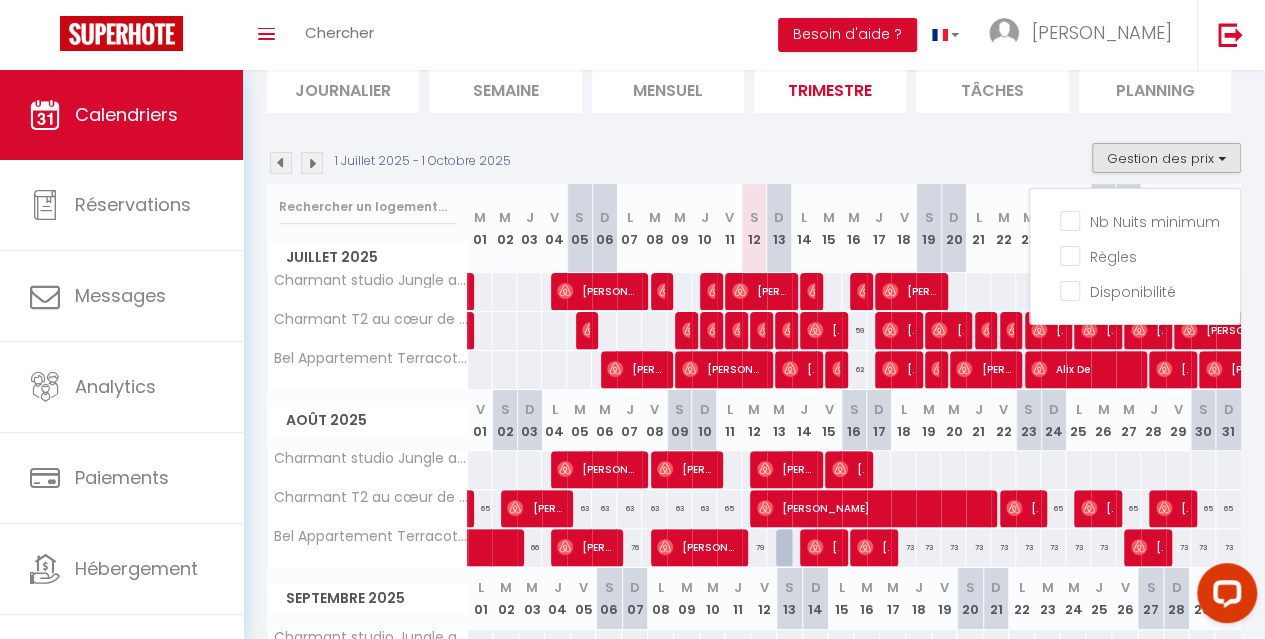 click on "1 Juillet 2025 - 1 Octobre 2025
Gestion des prix
Nb Nuits minimum   Règles   Disponibilité" at bounding box center [754, 163] 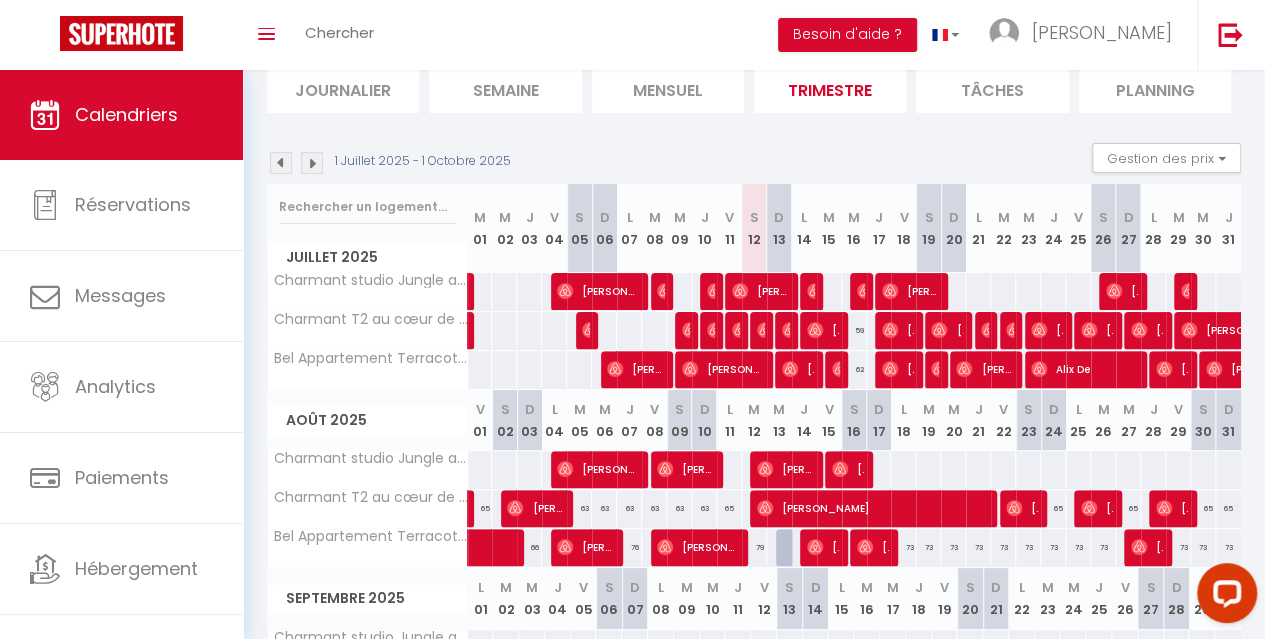 click at bounding box center [1003, 291] 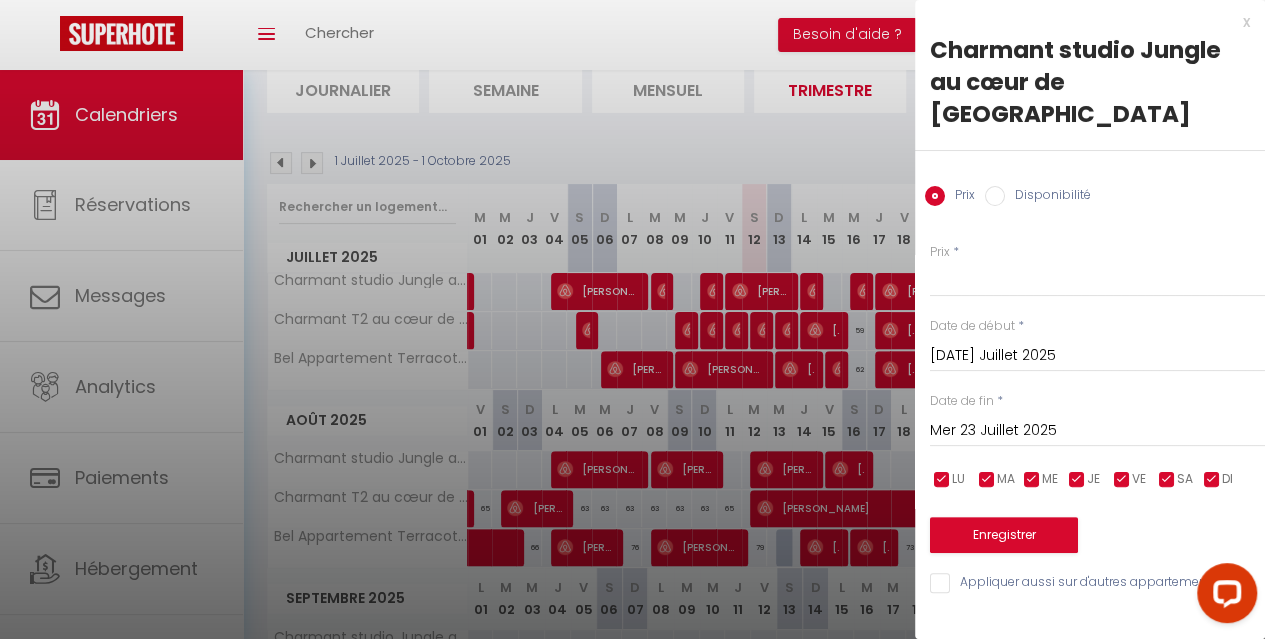 click at bounding box center (632, 319) 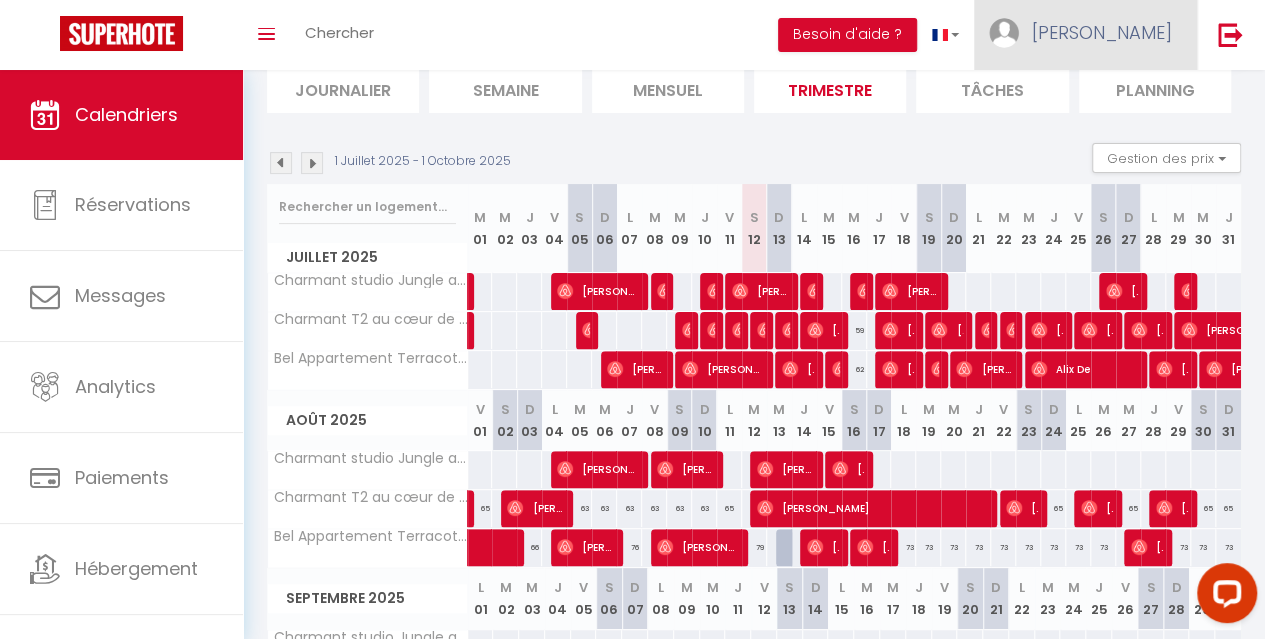 click on "Damien" at bounding box center (1102, 32) 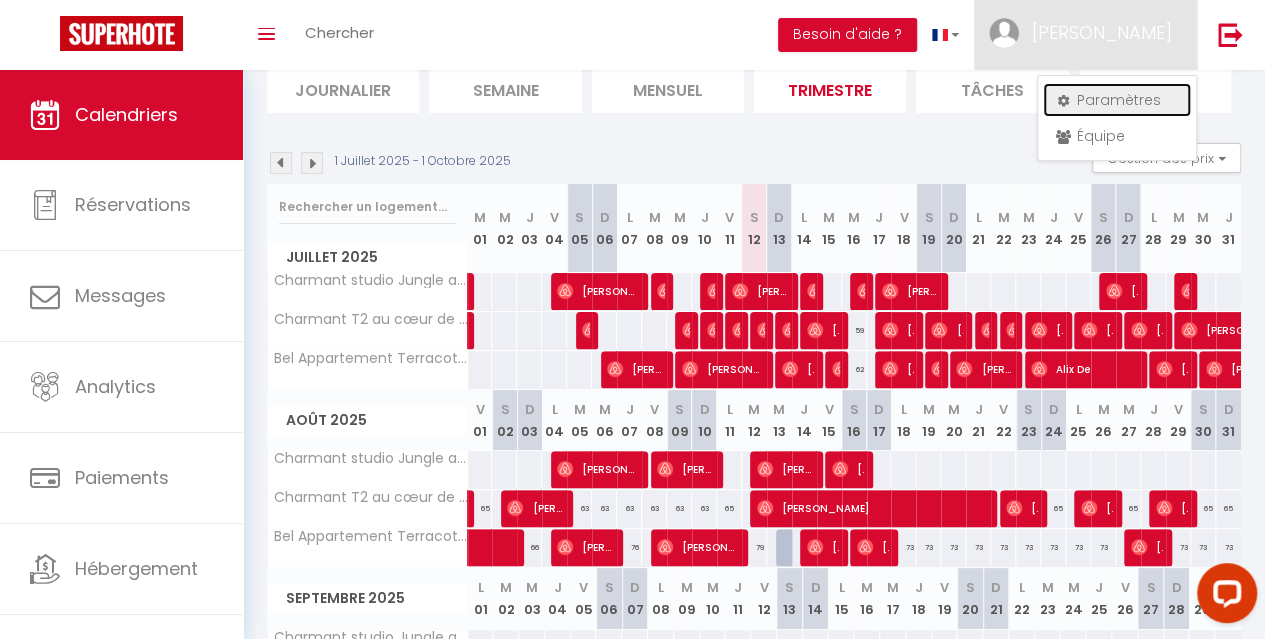 click on "Paramètres" at bounding box center [1117, 100] 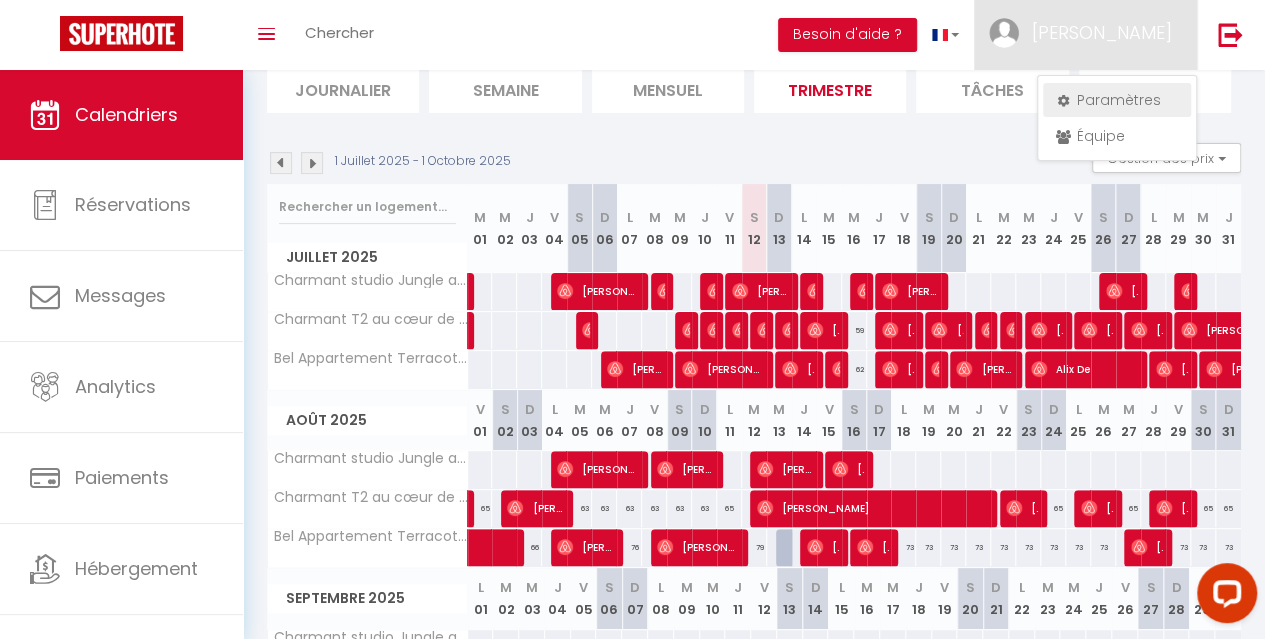 select on "fr" 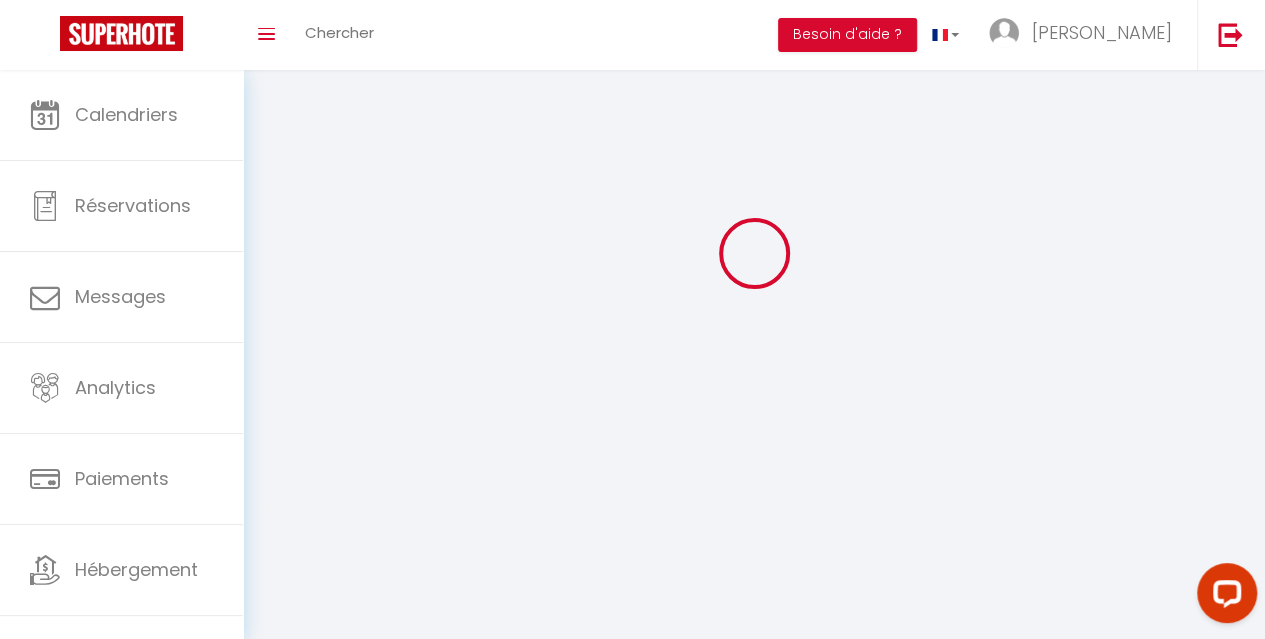 select 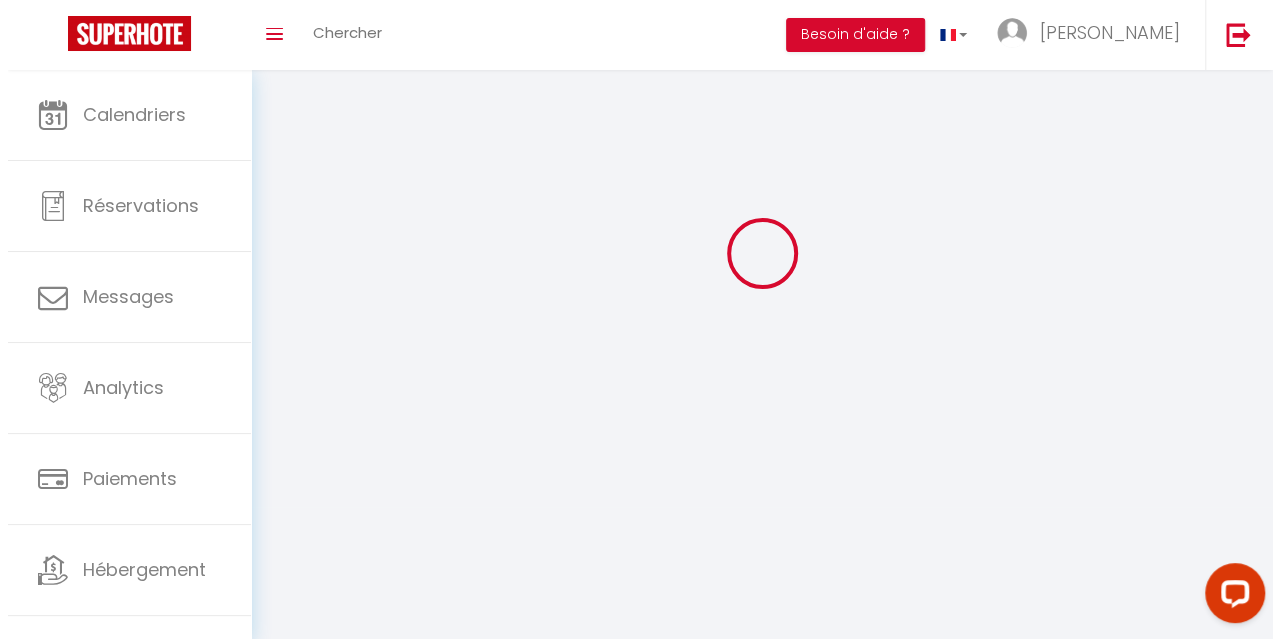scroll, scrollTop: 248, scrollLeft: 0, axis: vertical 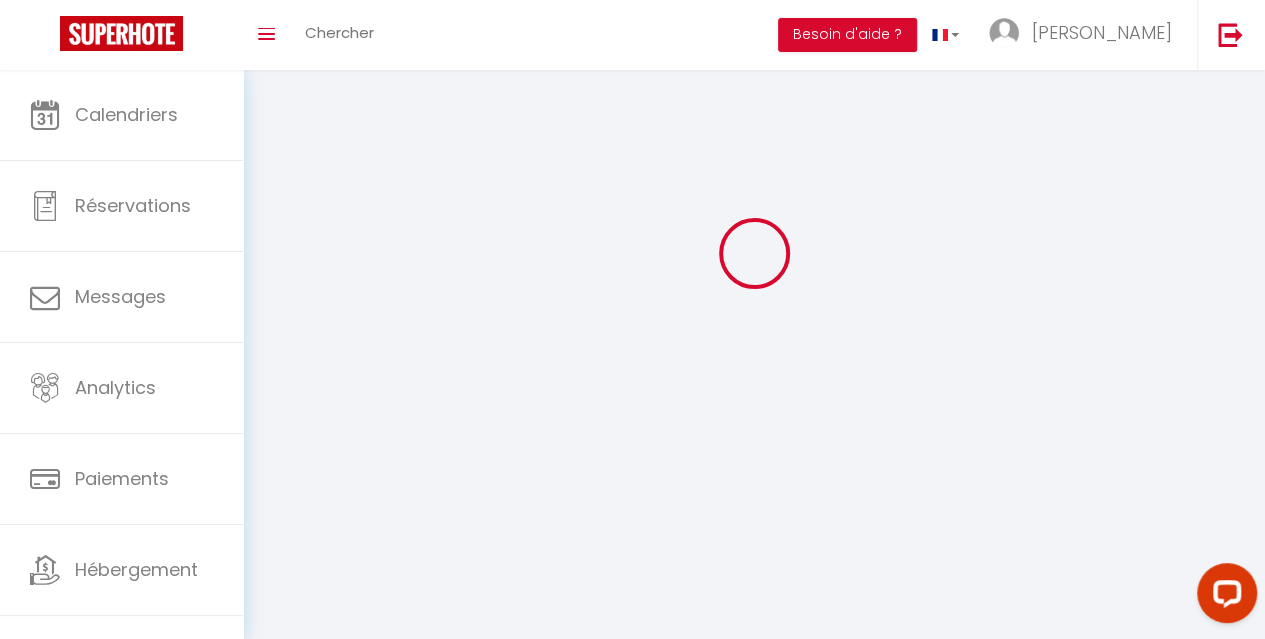 select on "28" 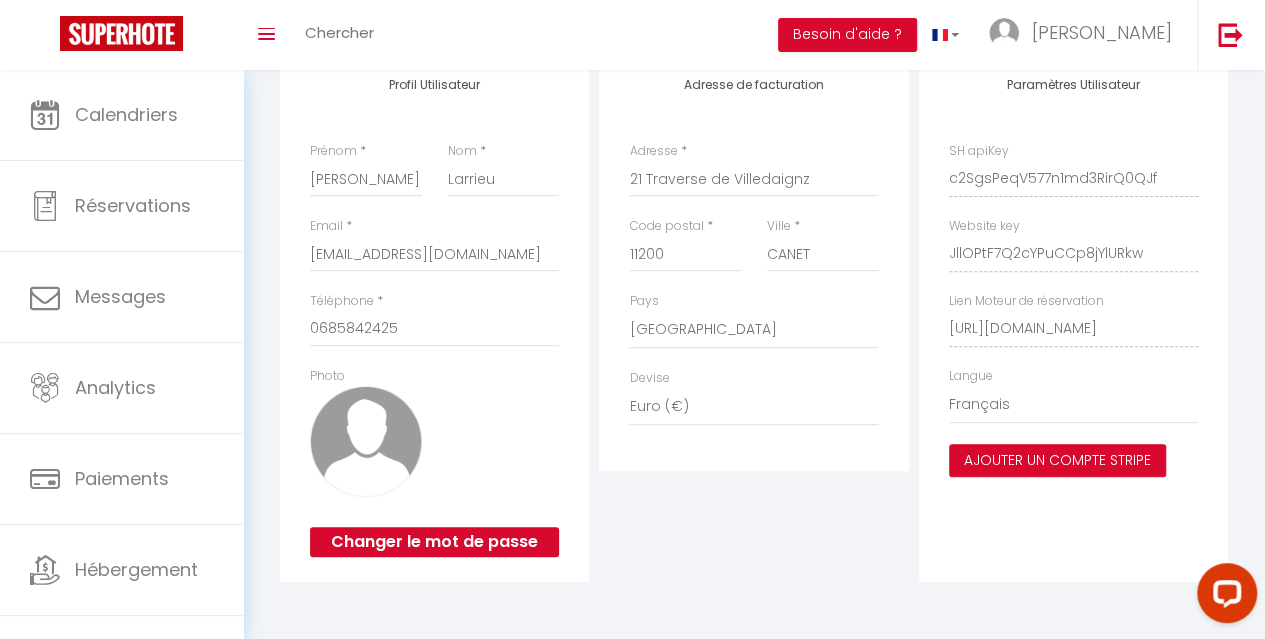 click on "Ajouter un compte Stripe" at bounding box center (1057, 461) 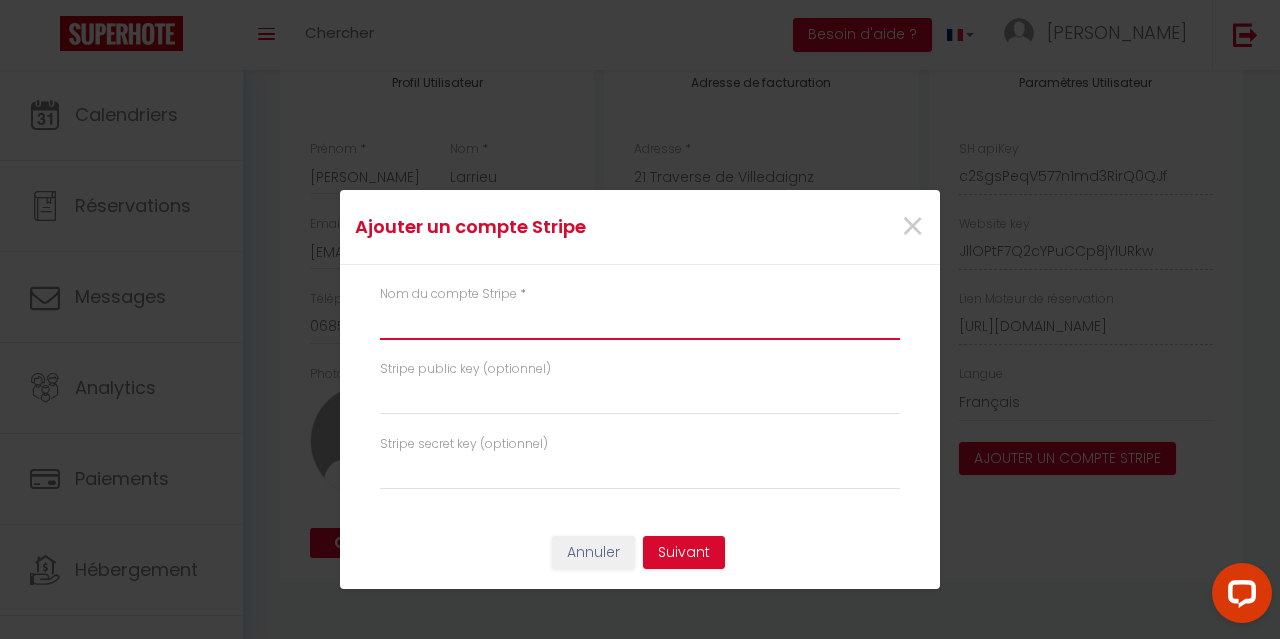 click at bounding box center [640, 322] 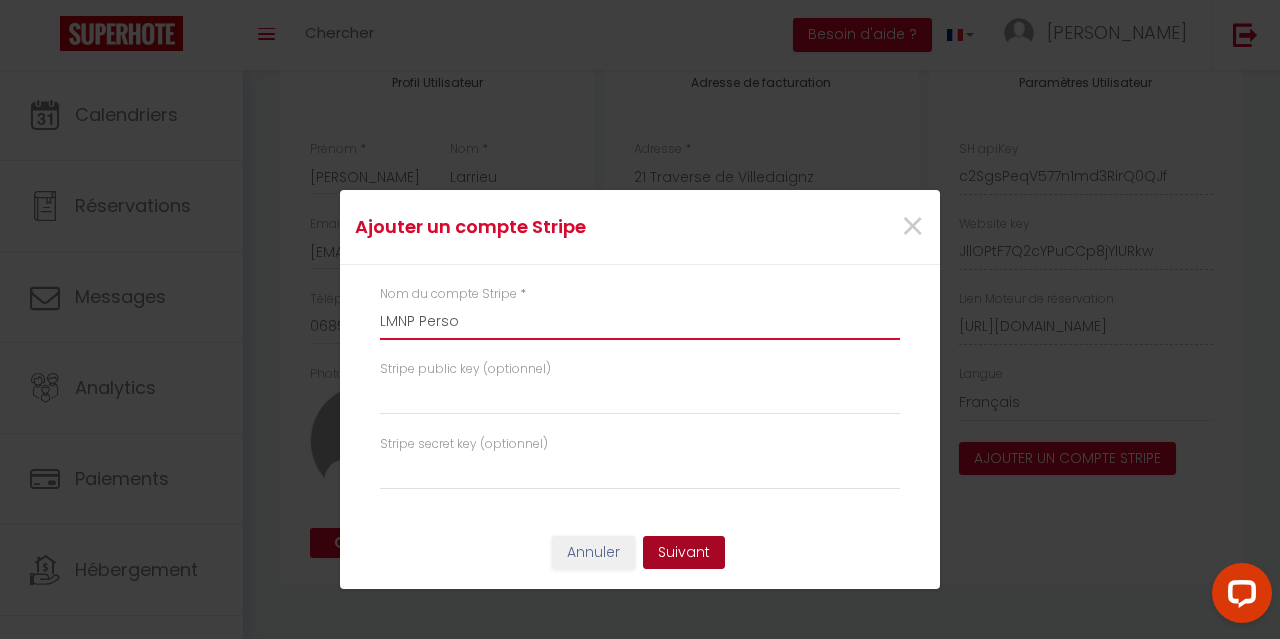 type on "LMNP Perso" 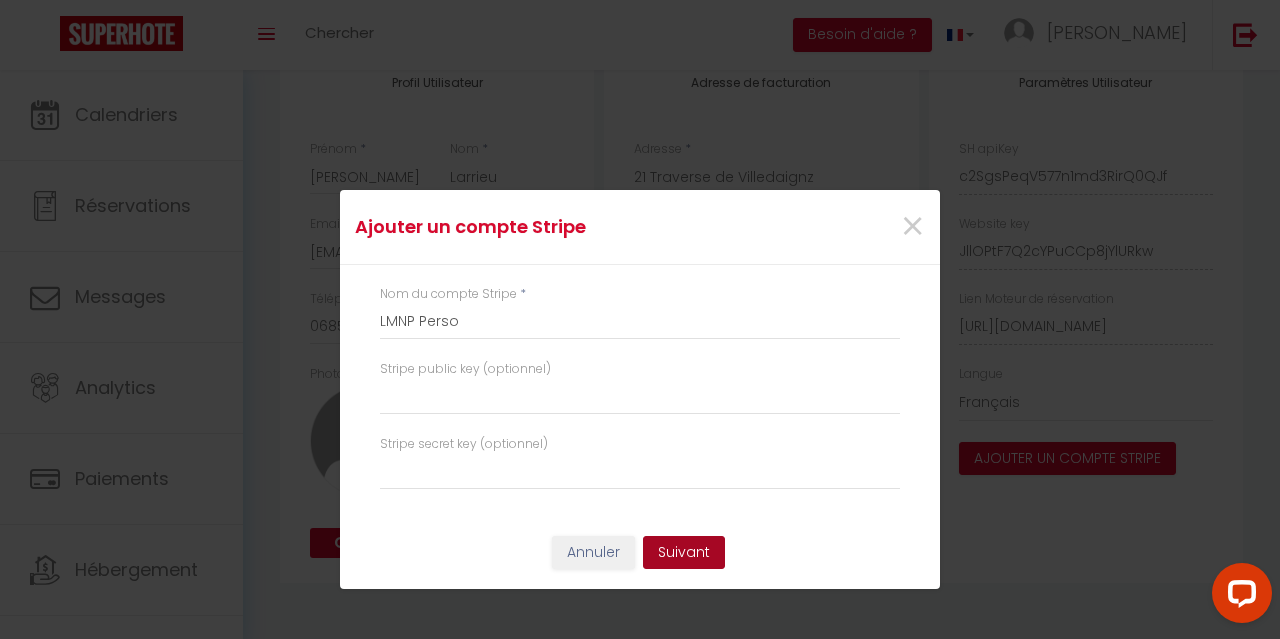 click on "Suivant" at bounding box center [684, 553] 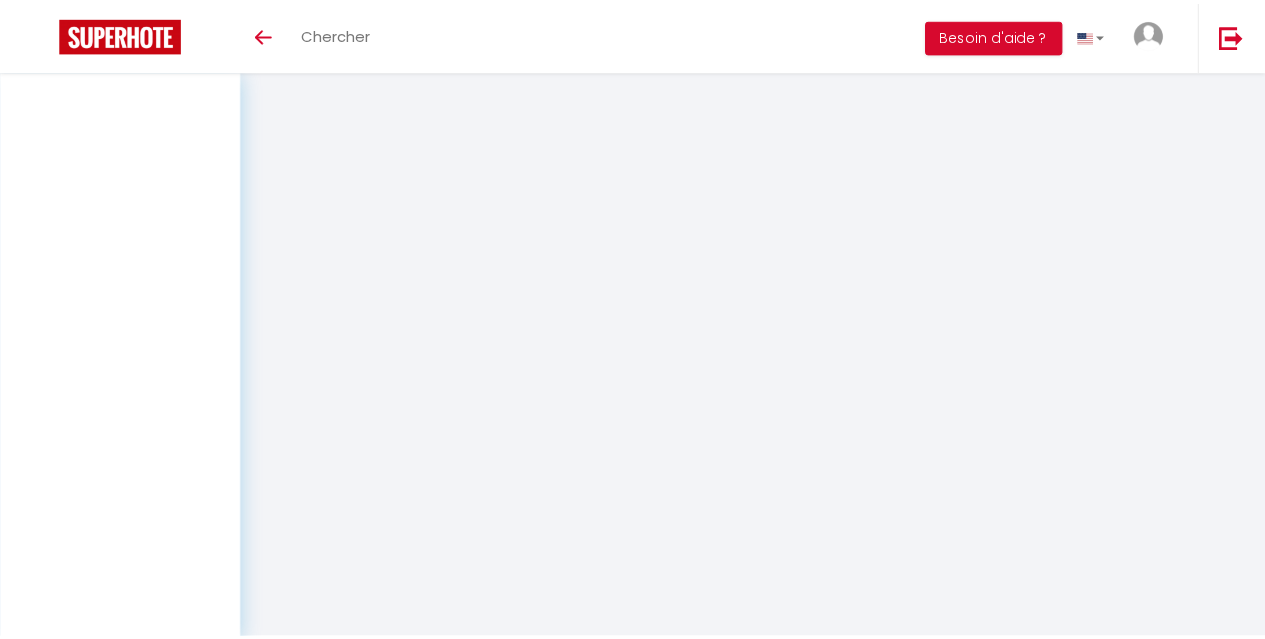 scroll, scrollTop: 0, scrollLeft: 0, axis: both 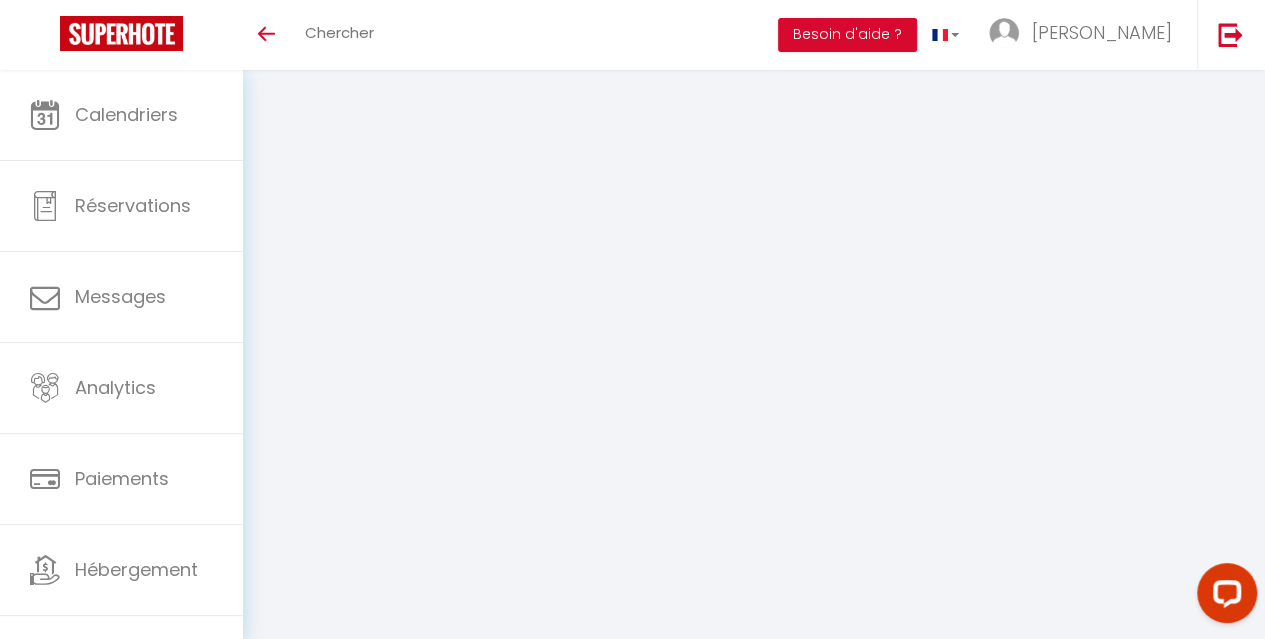 select on "fr" 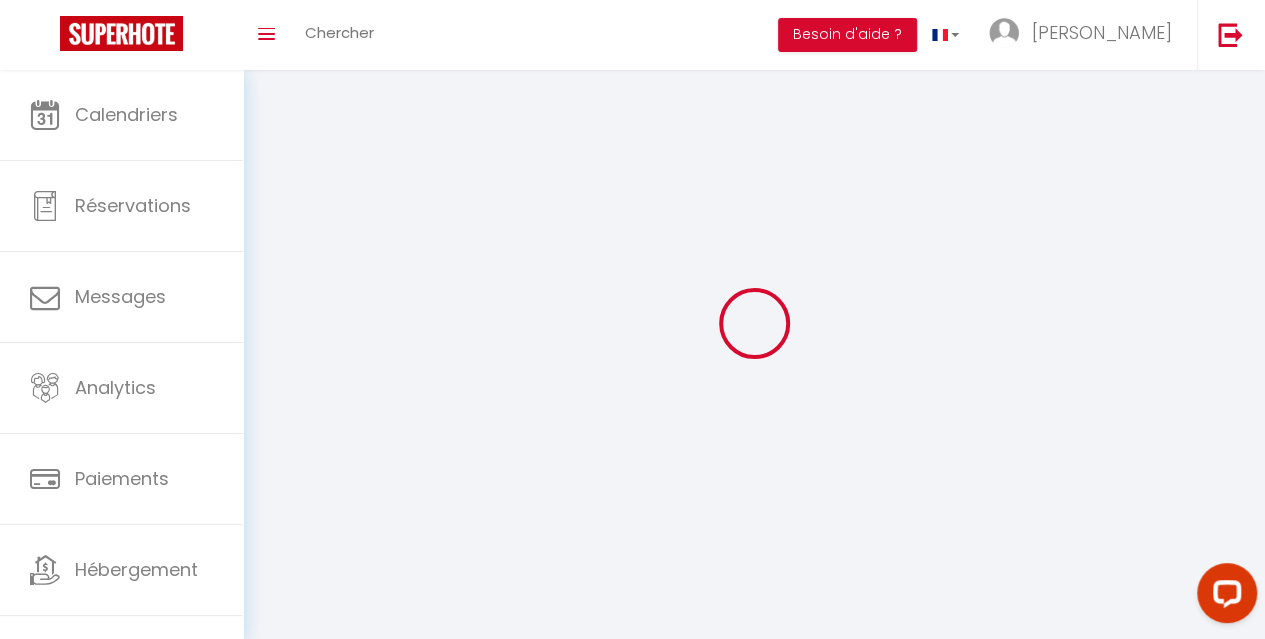 select 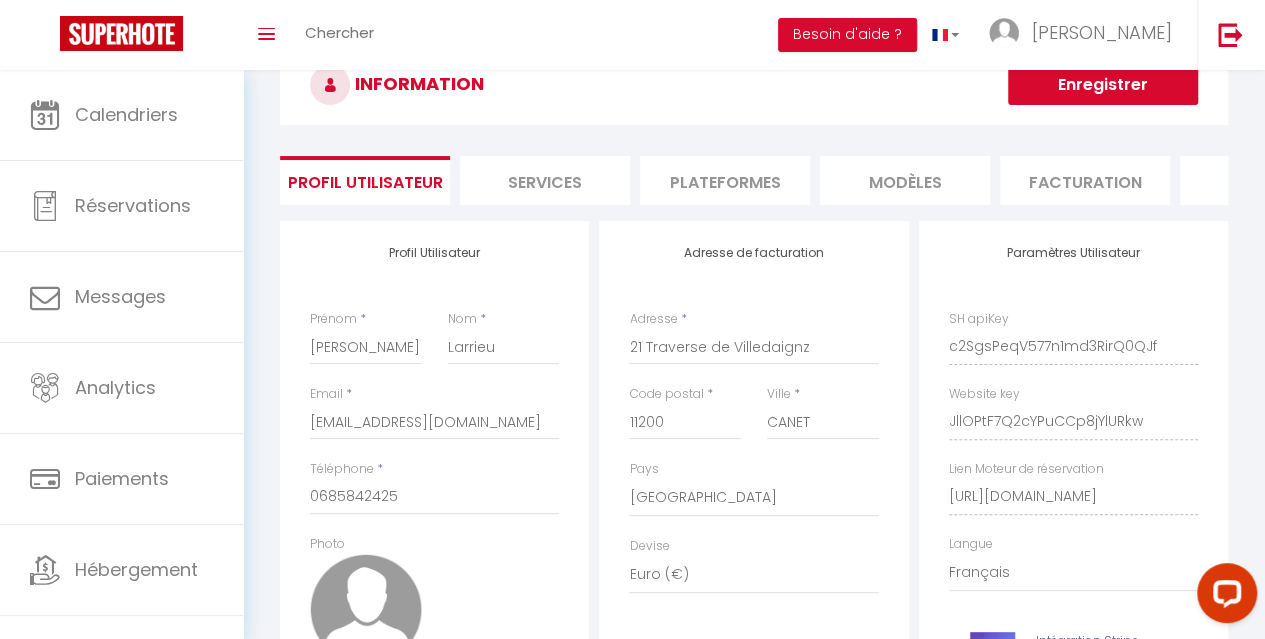 scroll, scrollTop: 47, scrollLeft: 0, axis: vertical 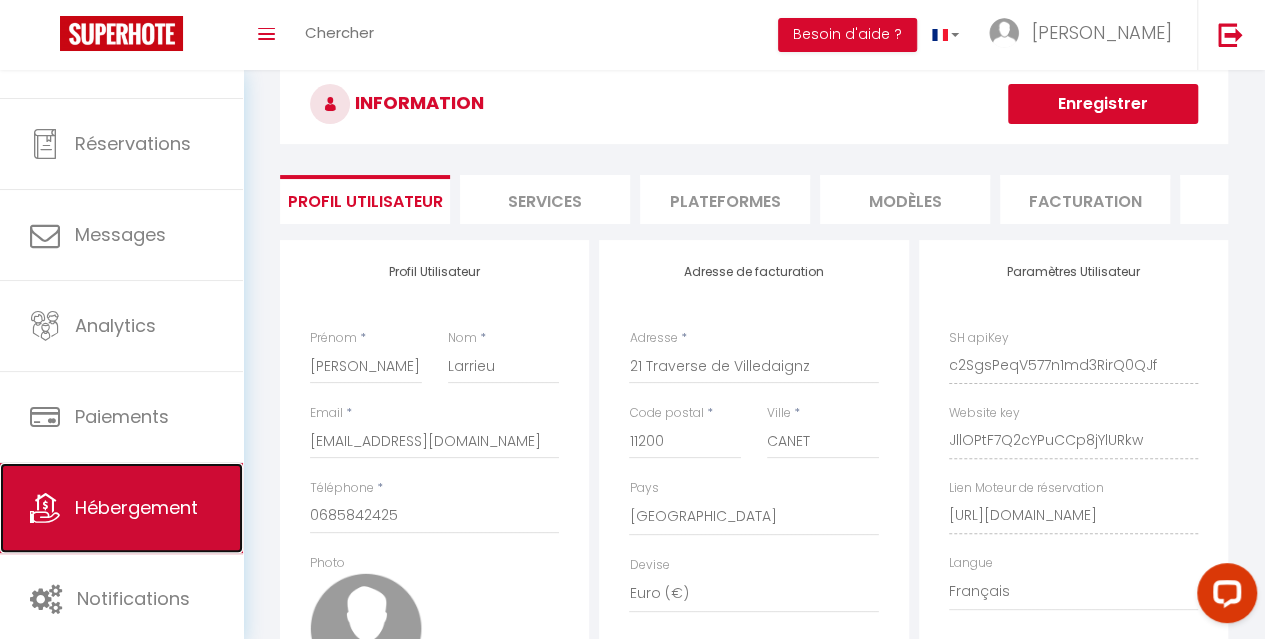 click on "Hébergement" at bounding box center [136, 507] 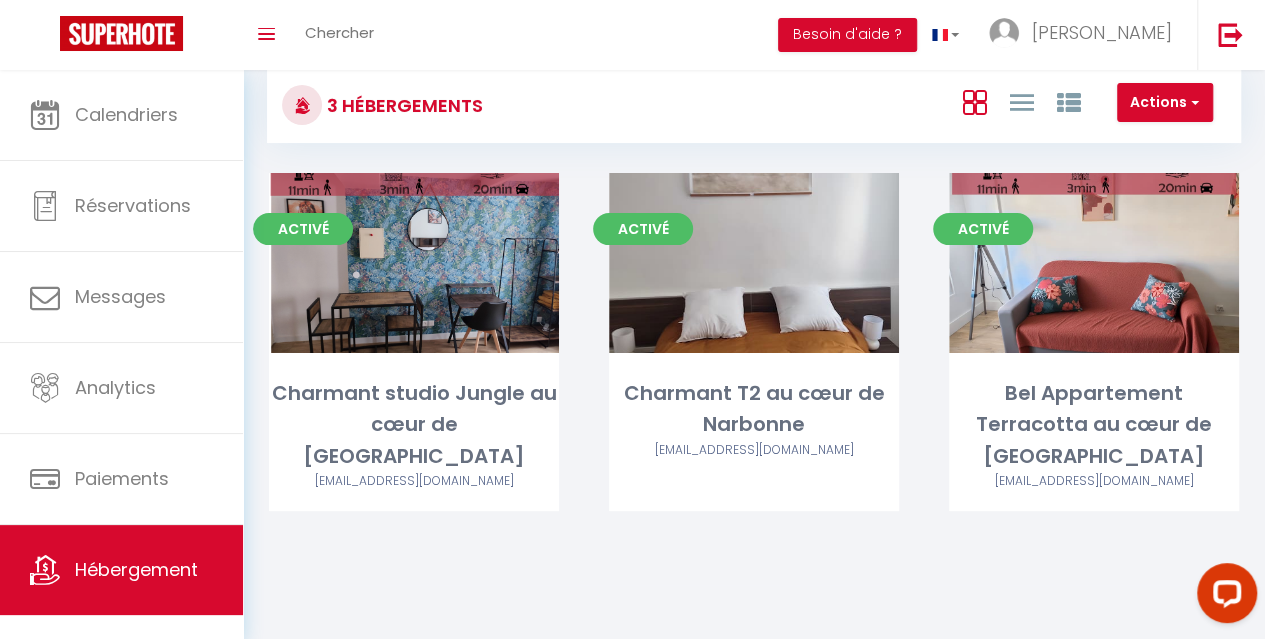 scroll, scrollTop: 70, scrollLeft: 0, axis: vertical 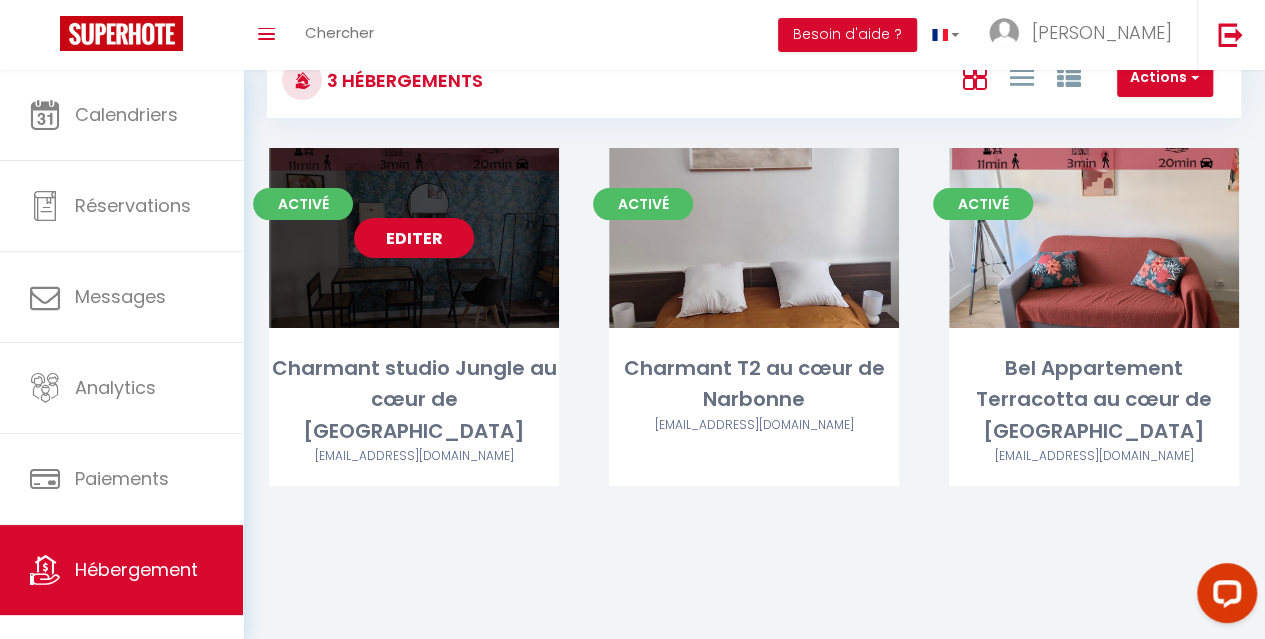 click on "Editer" at bounding box center (414, 238) 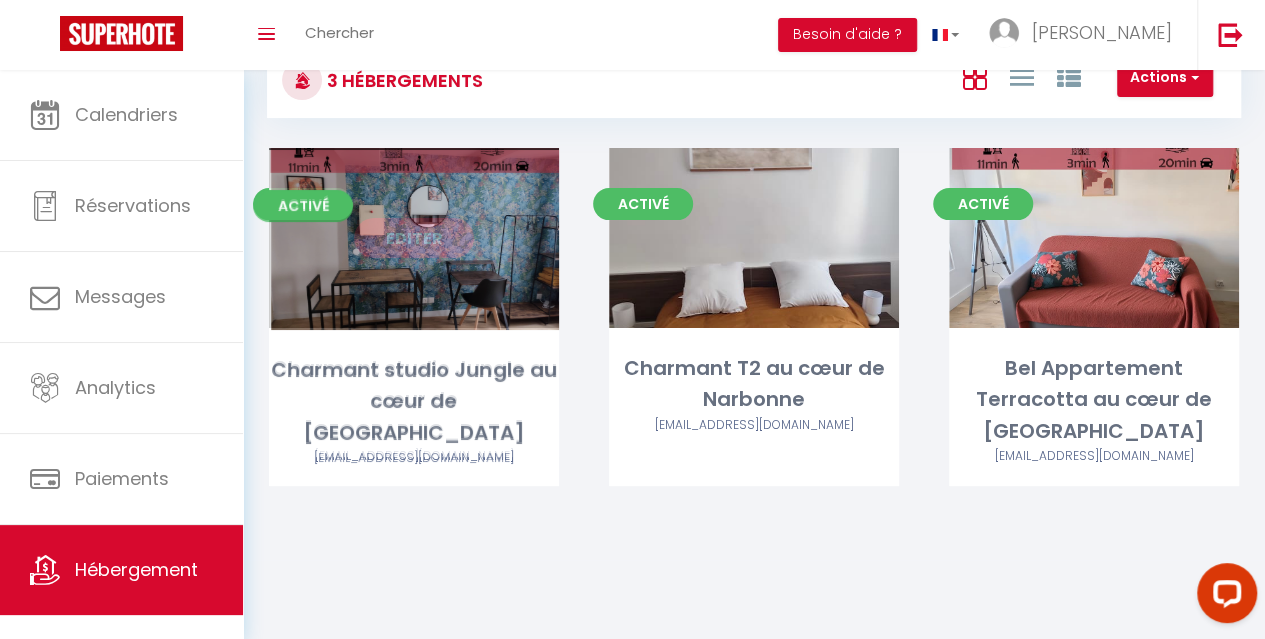 click on "Editer" at bounding box center [414, 238] 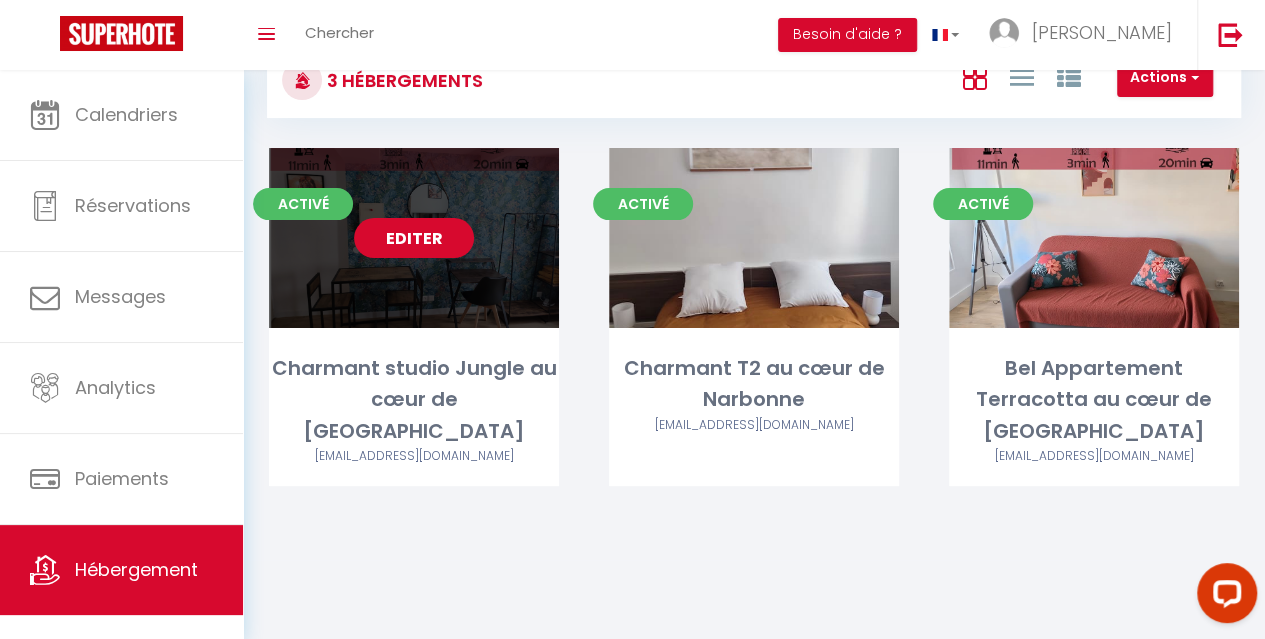 click on "Editer" at bounding box center [414, 238] 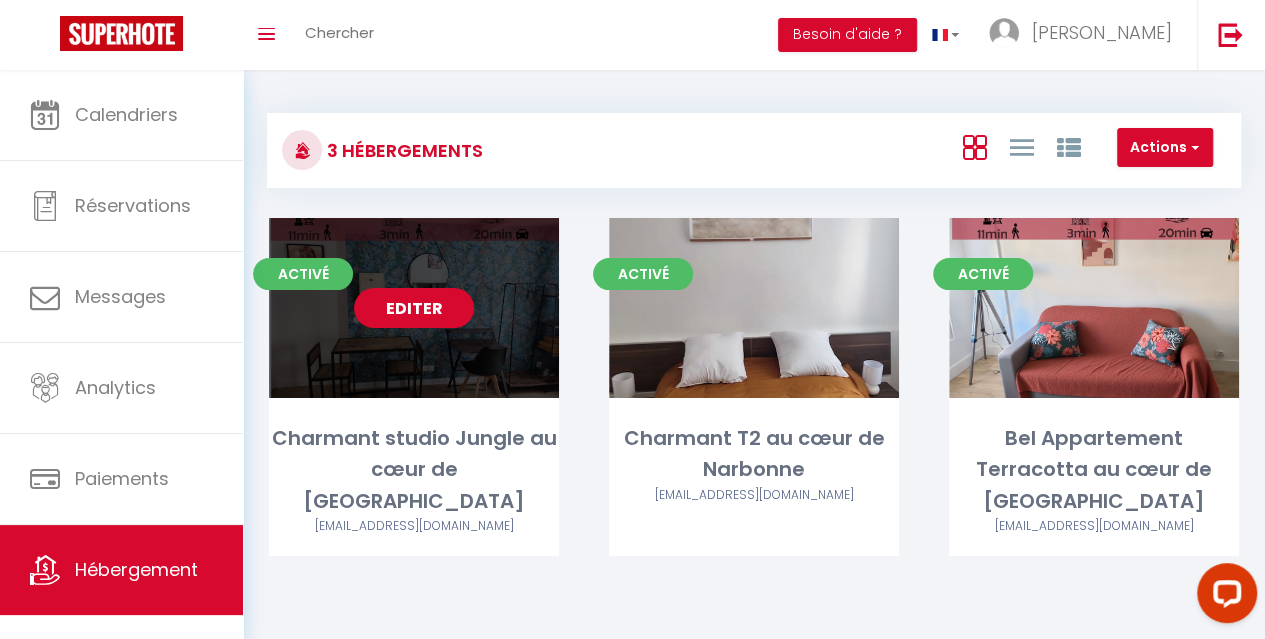 select on "3" 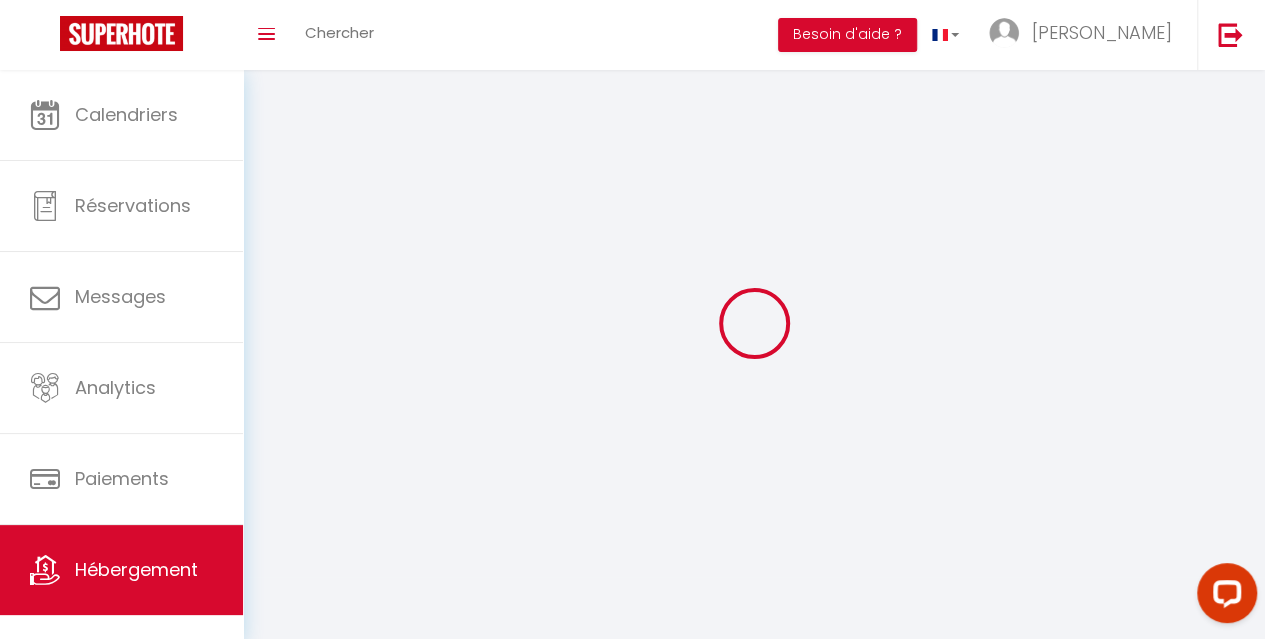 select 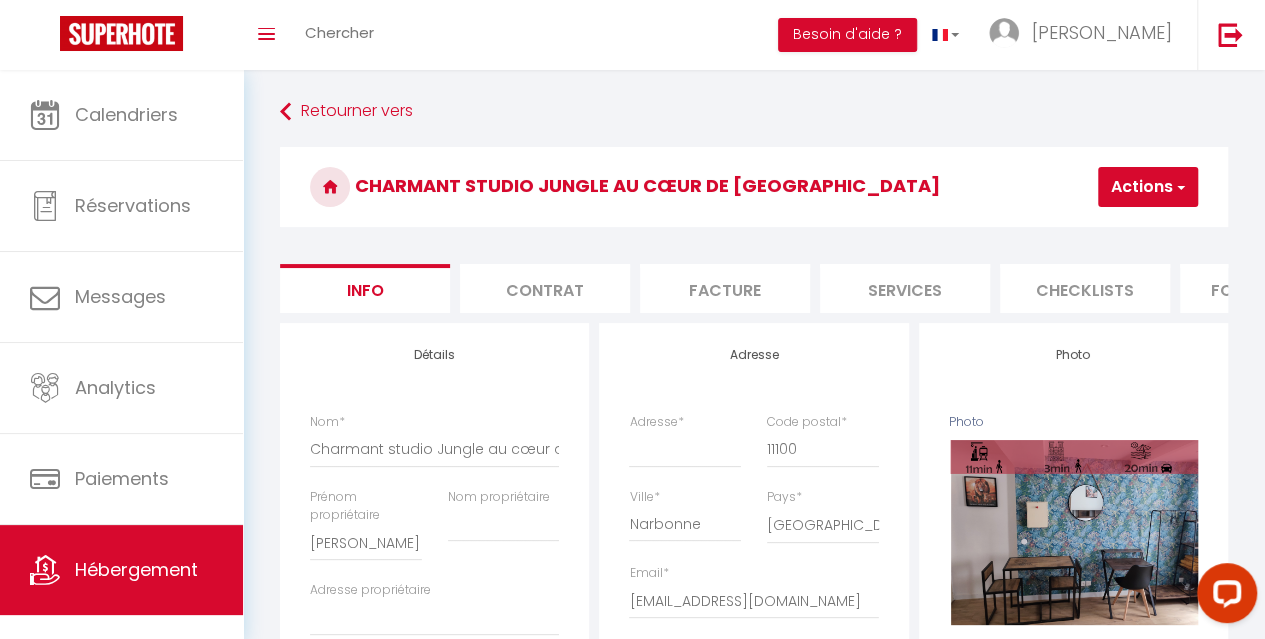 select 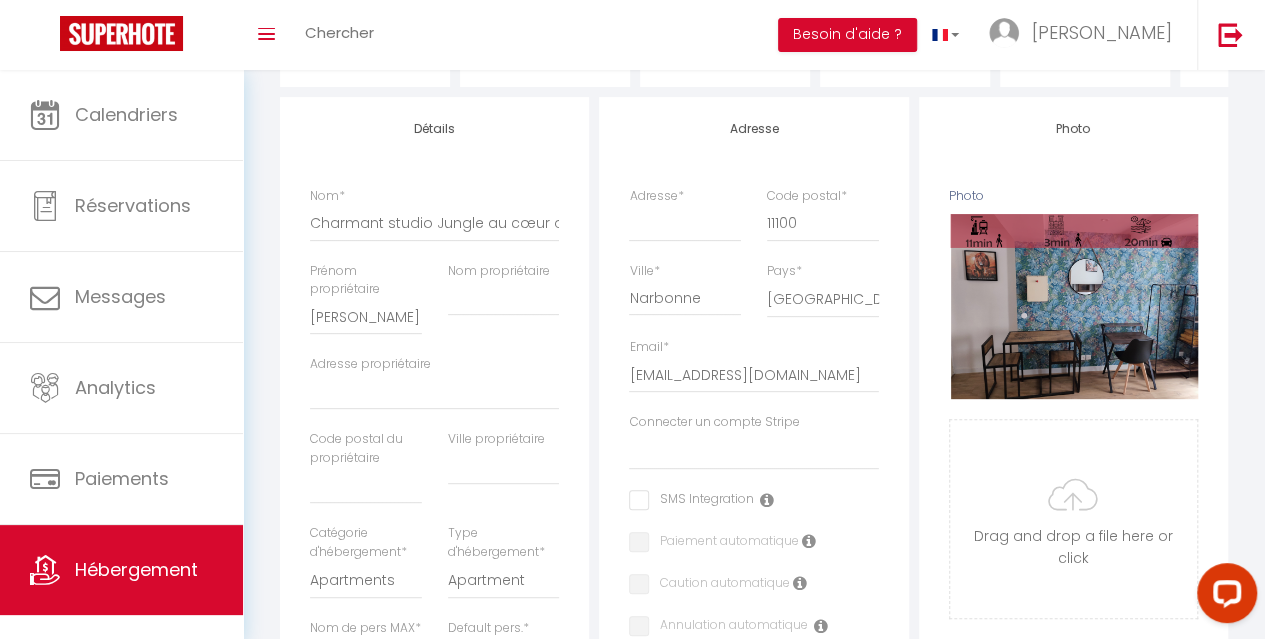 scroll, scrollTop: 200, scrollLeft: 0, axis: vertical 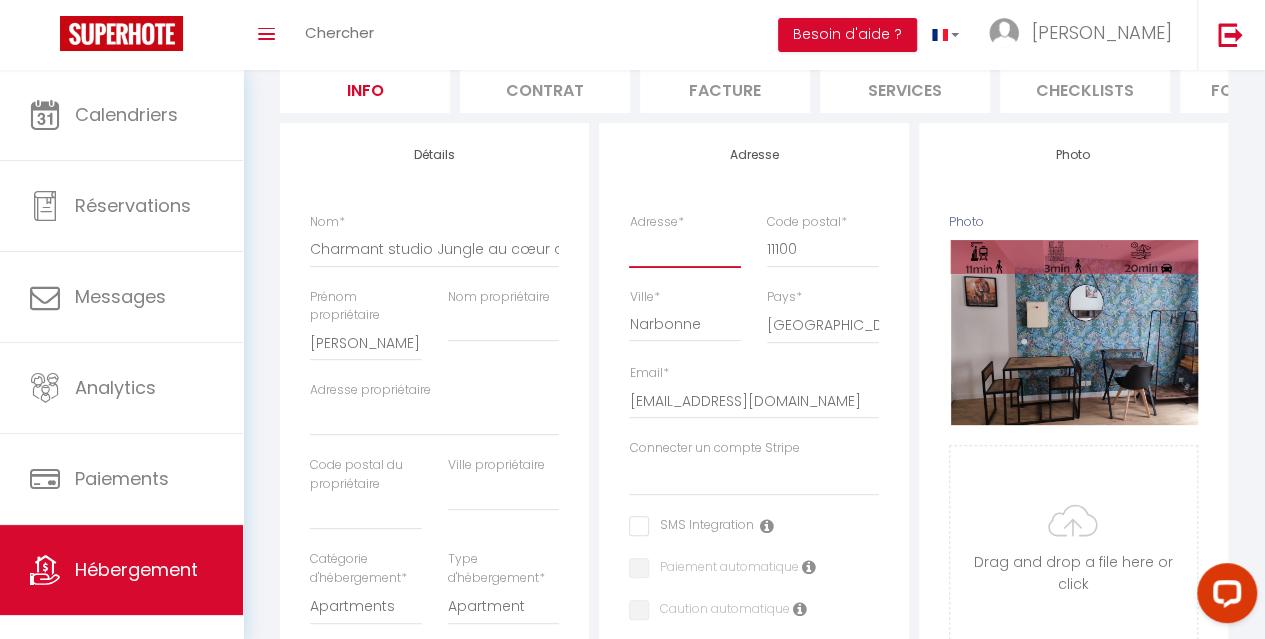 click on "Adresse
*" at bounding box center [684, 249] 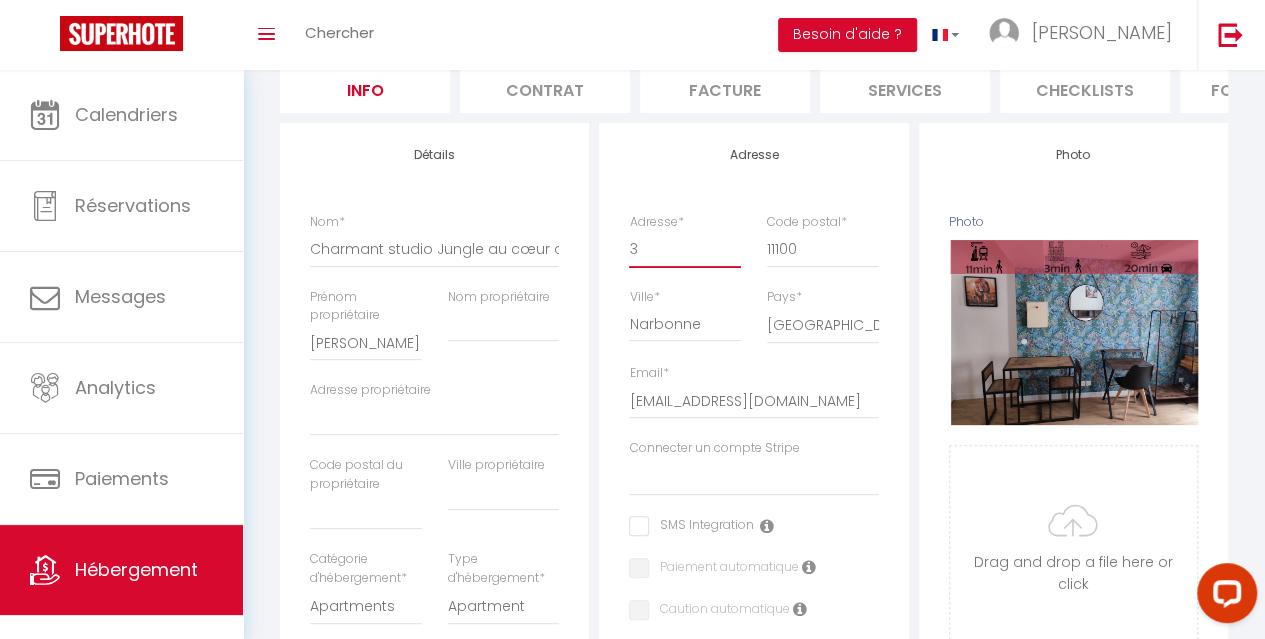 select 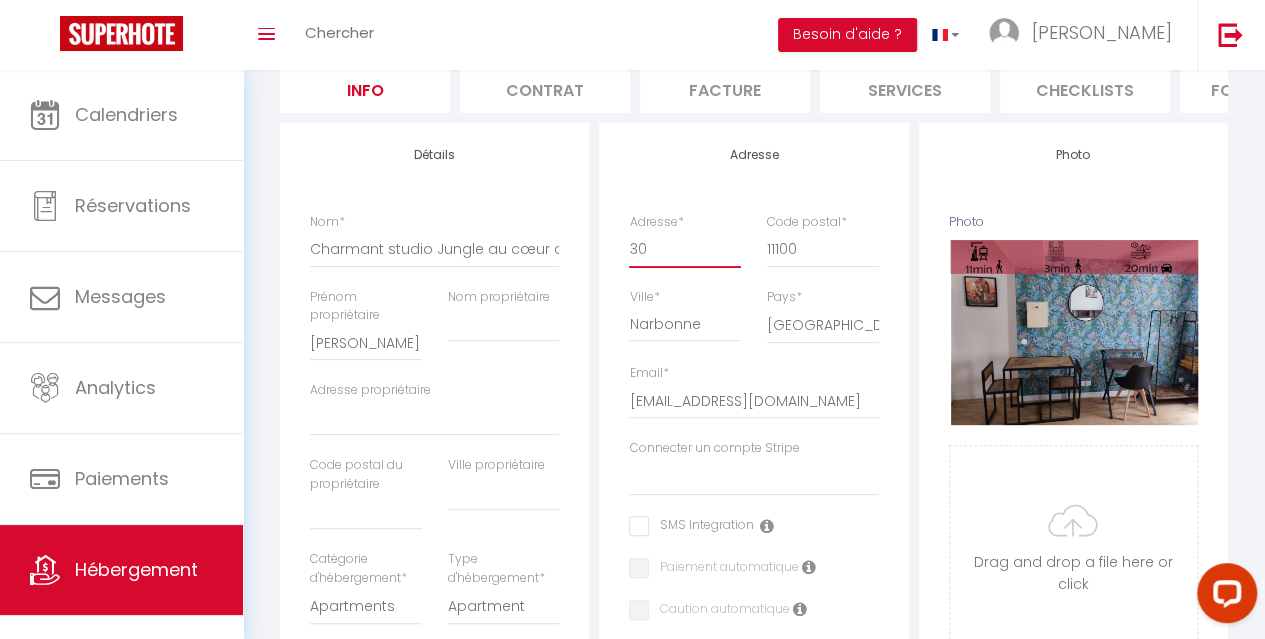 select 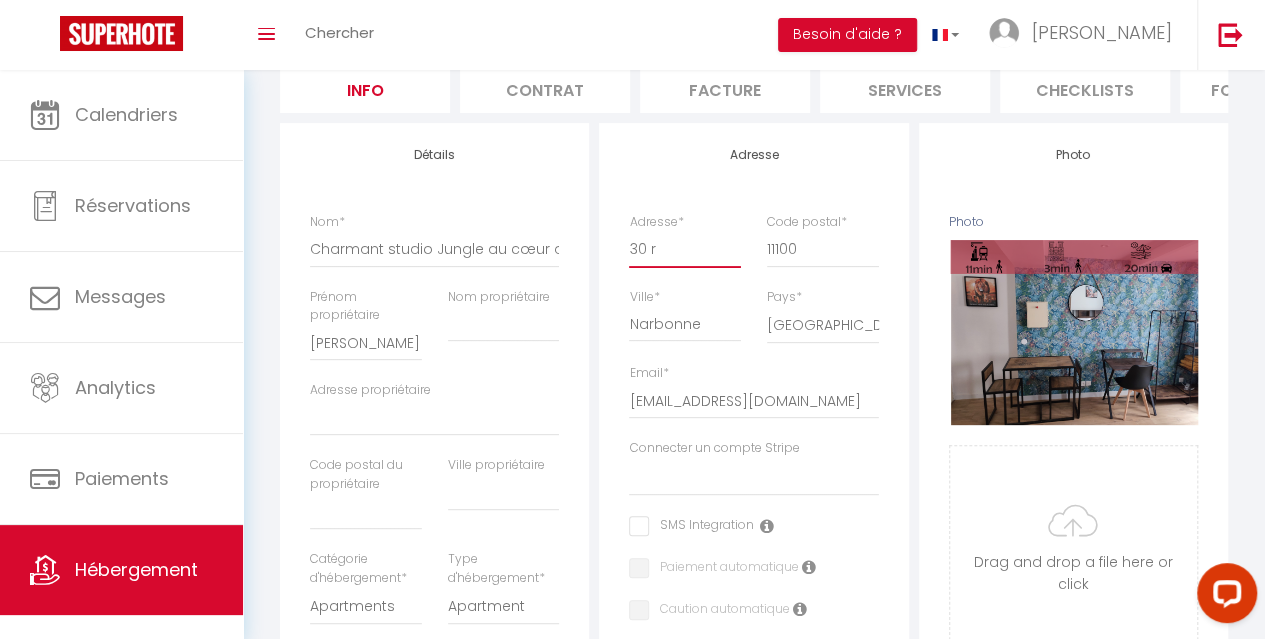 select 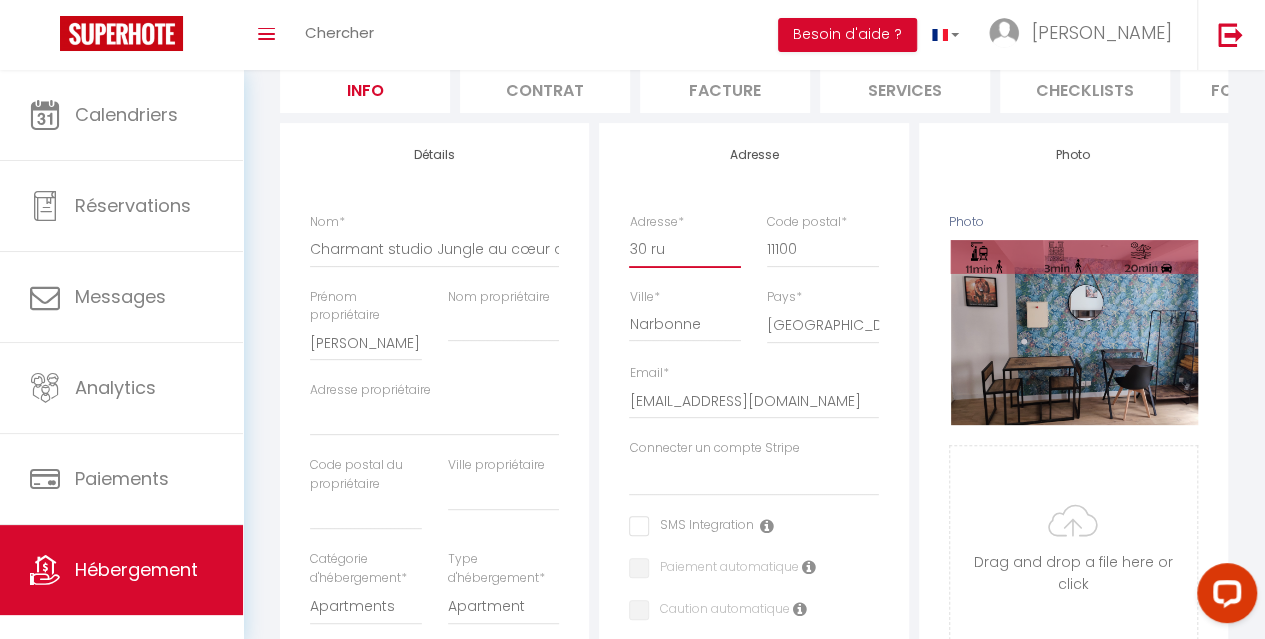 select 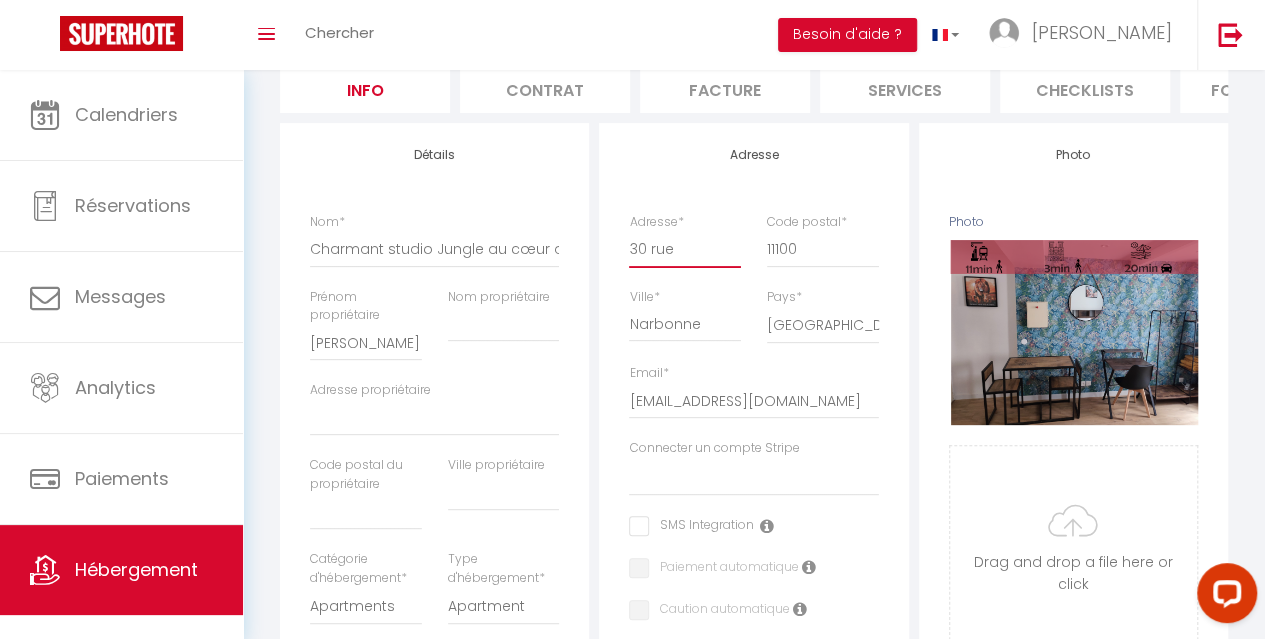 select 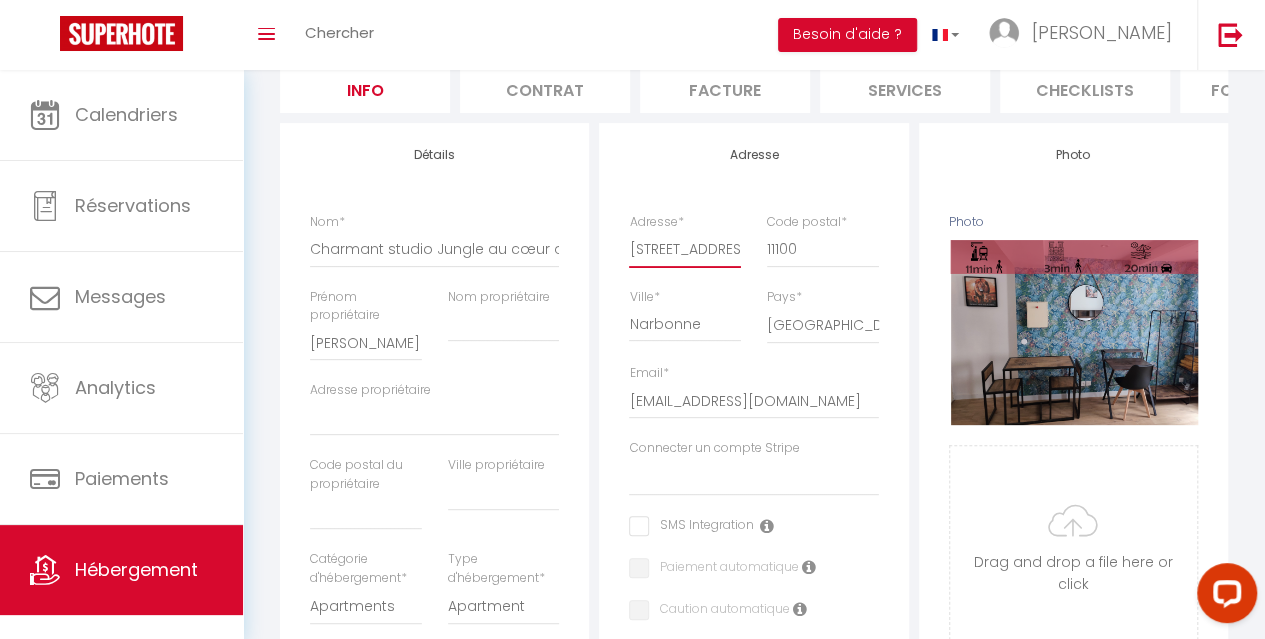 select 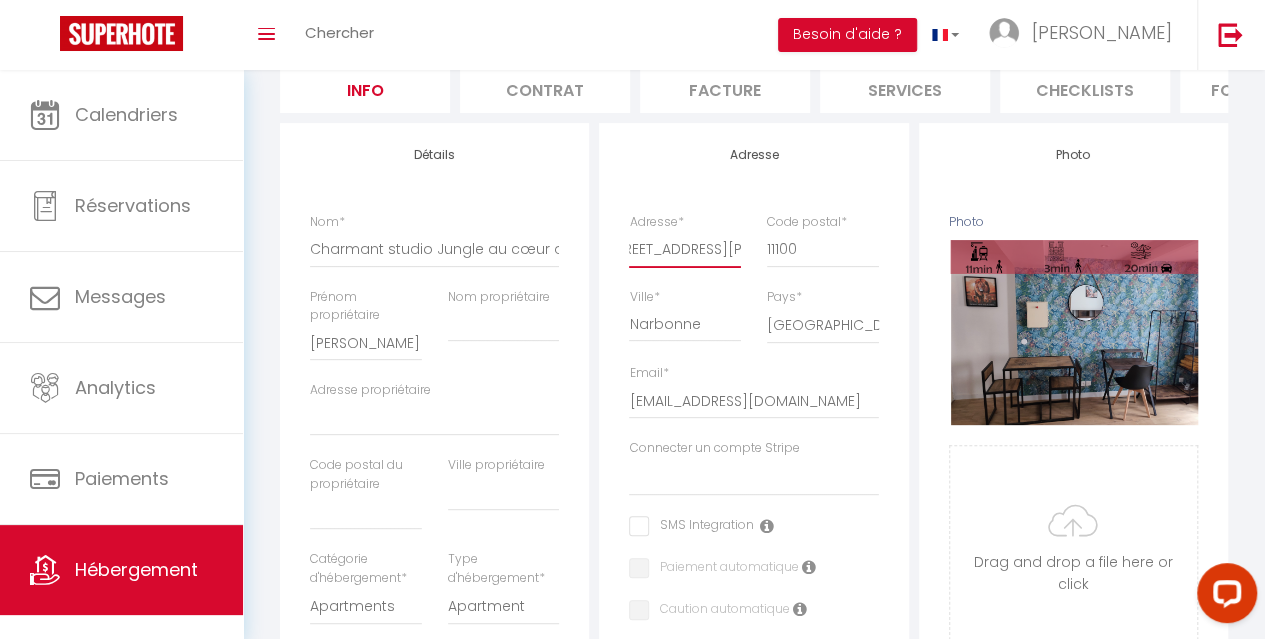 scroll, scrollTop: 0, scrollLeft: 42, axis: horizontal 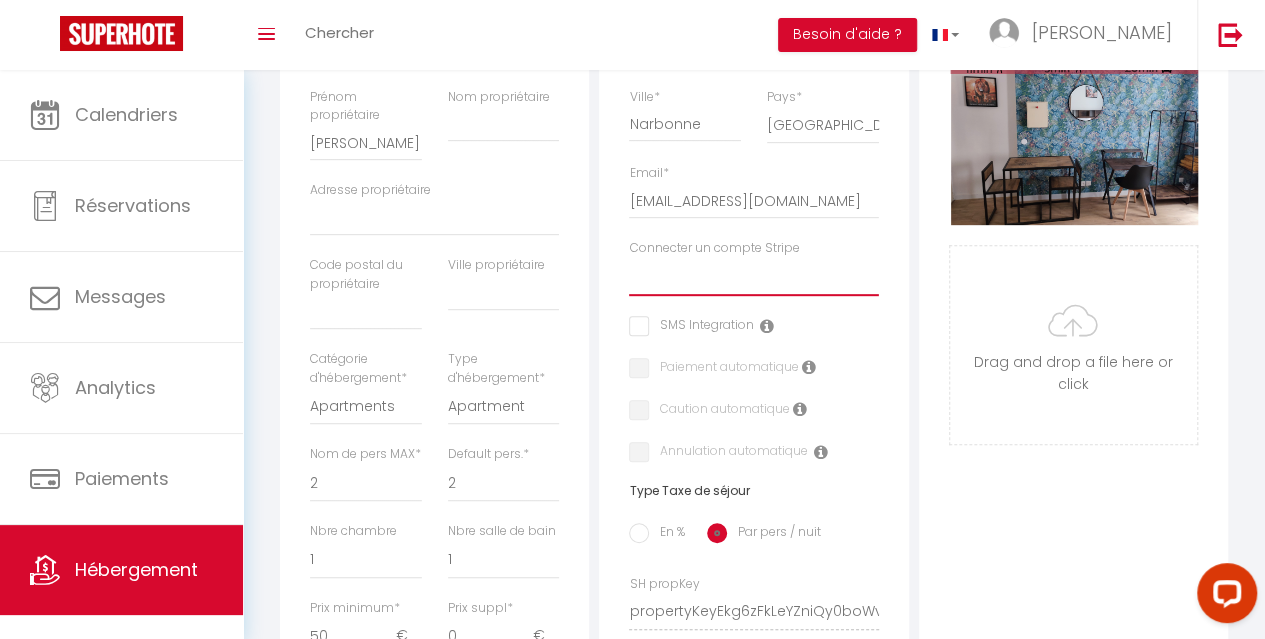 click on "LMNP Perso" at bounding box center [753, 277] 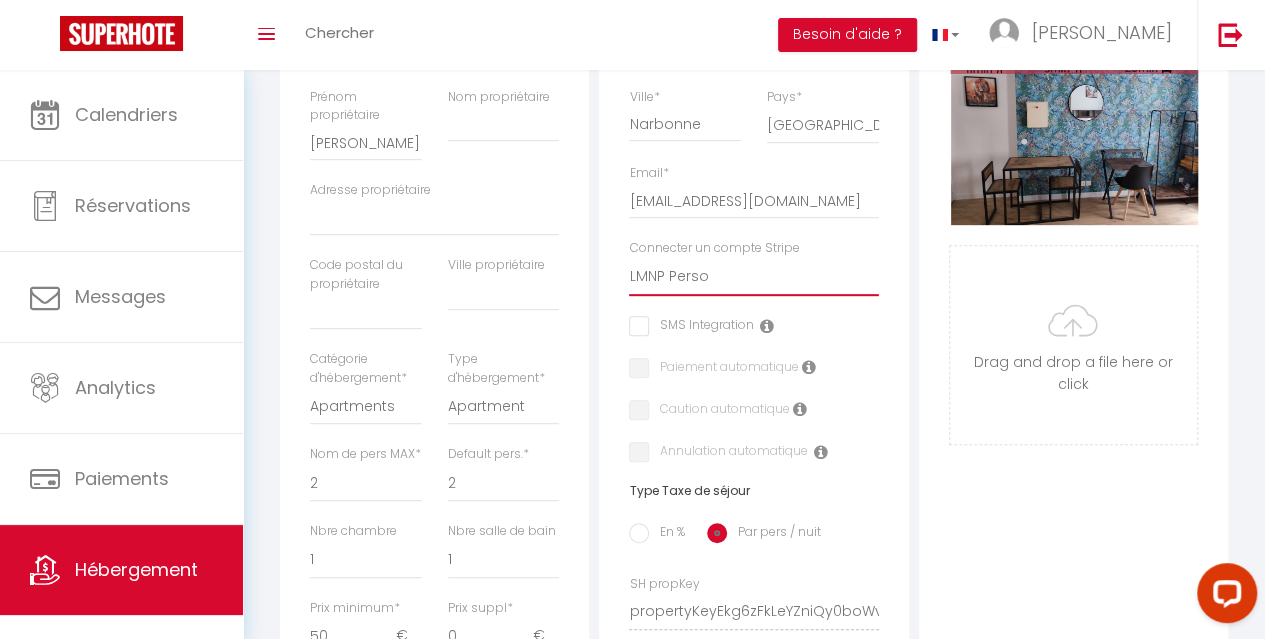 click on "LMNP Perso" at bounding box center [753, 277] 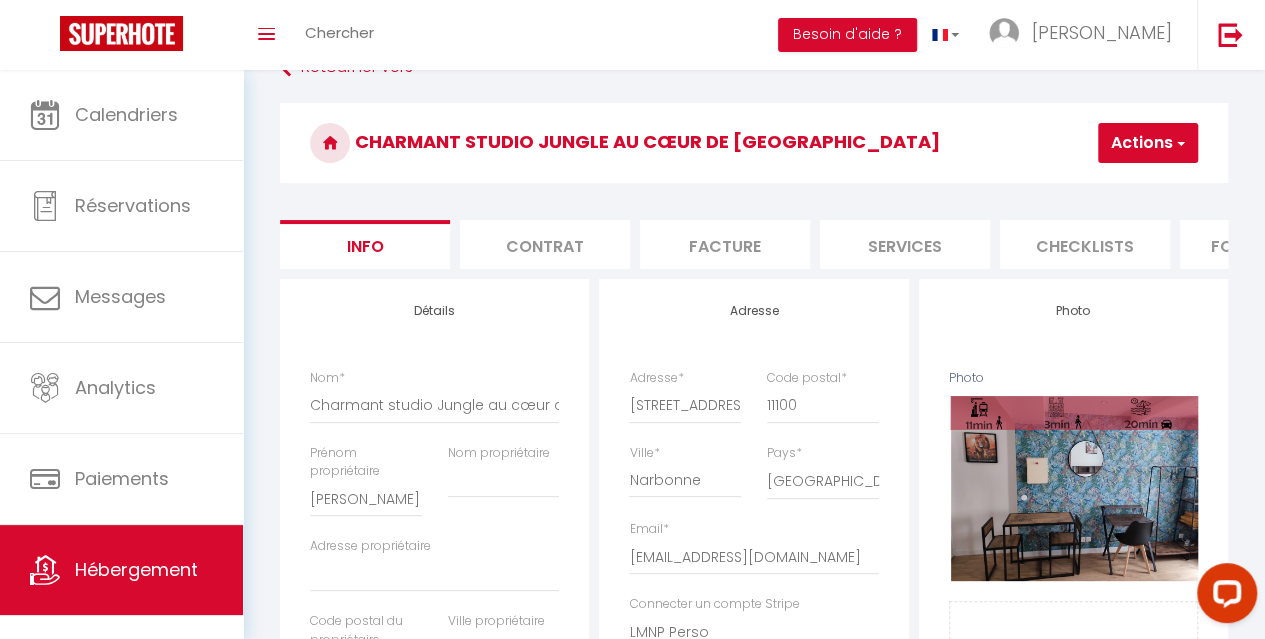 scroll, scrollTop: 0, scrollLeft: 0, axis: both 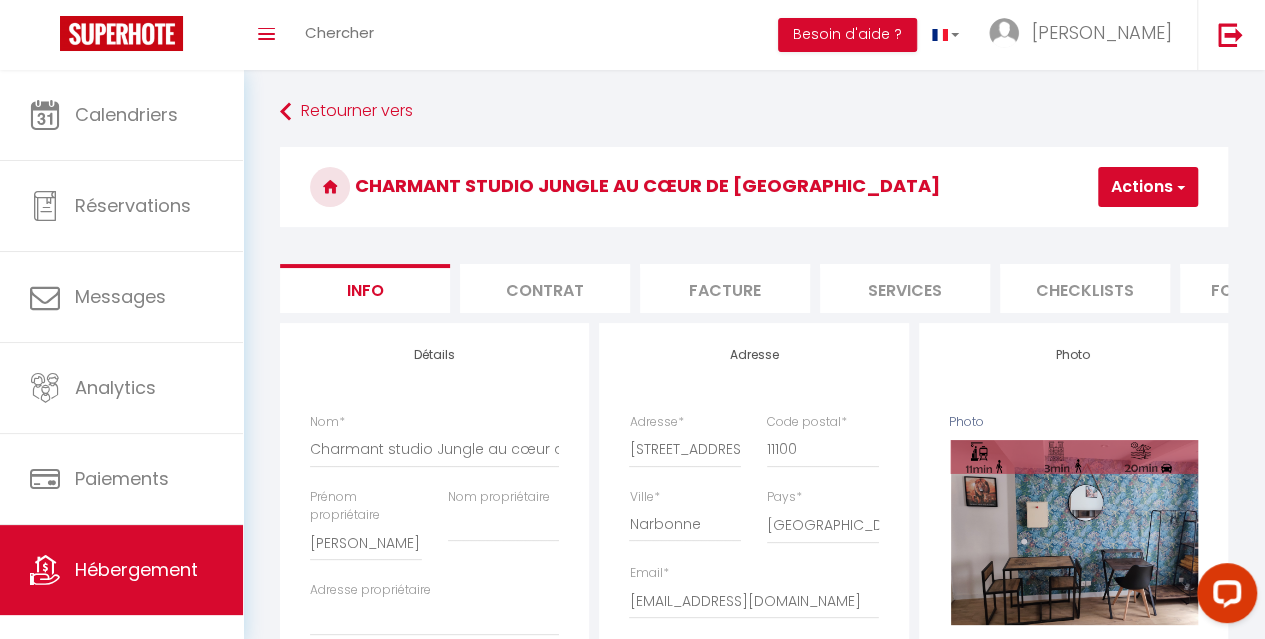 click on "Actions" at bounding box center (1148, 187) 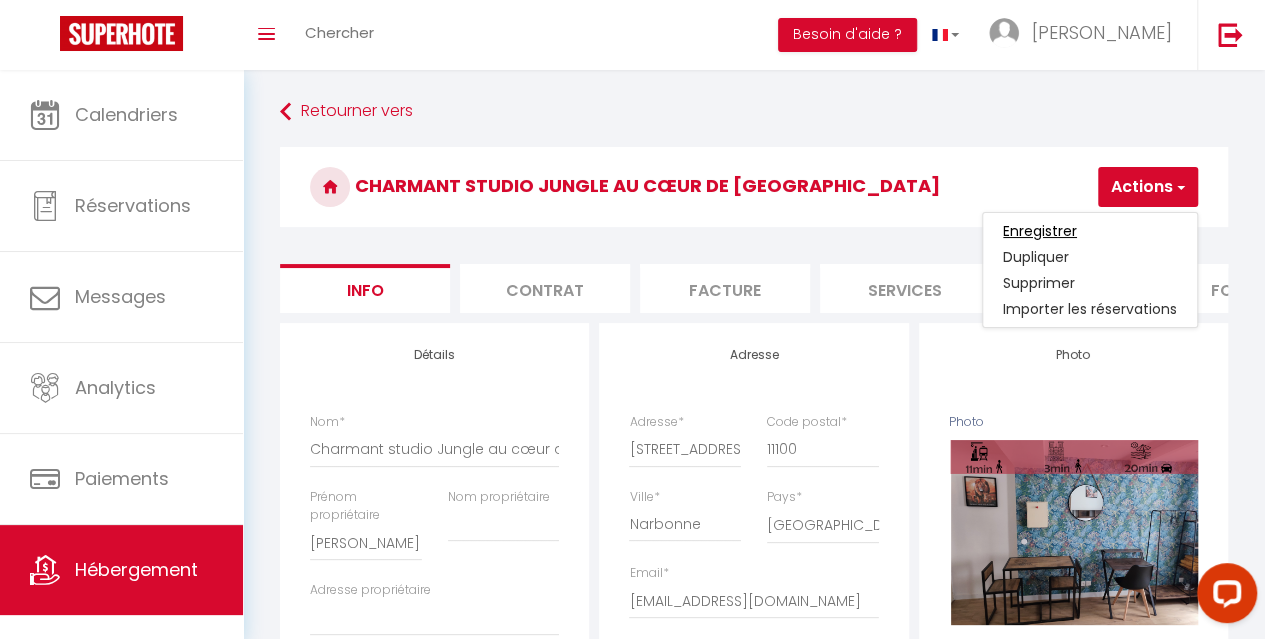 click on "Enregistrer" at bounding box center (1040, 231) 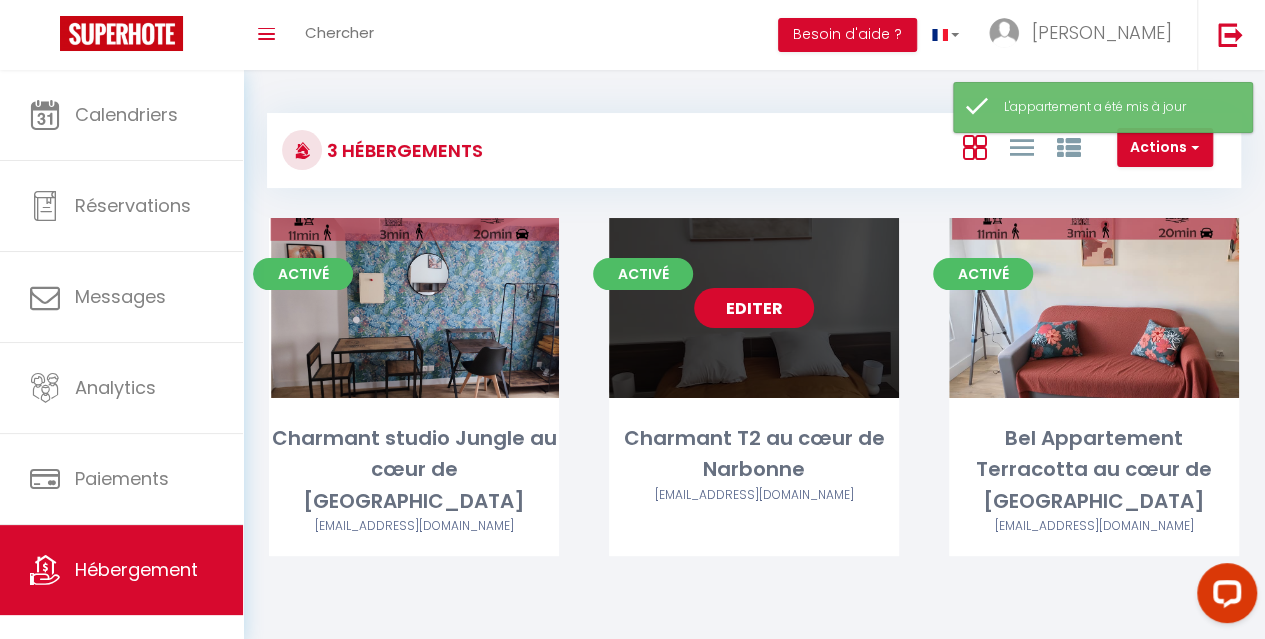 click on "Editer" at bounding box center [754, 308] 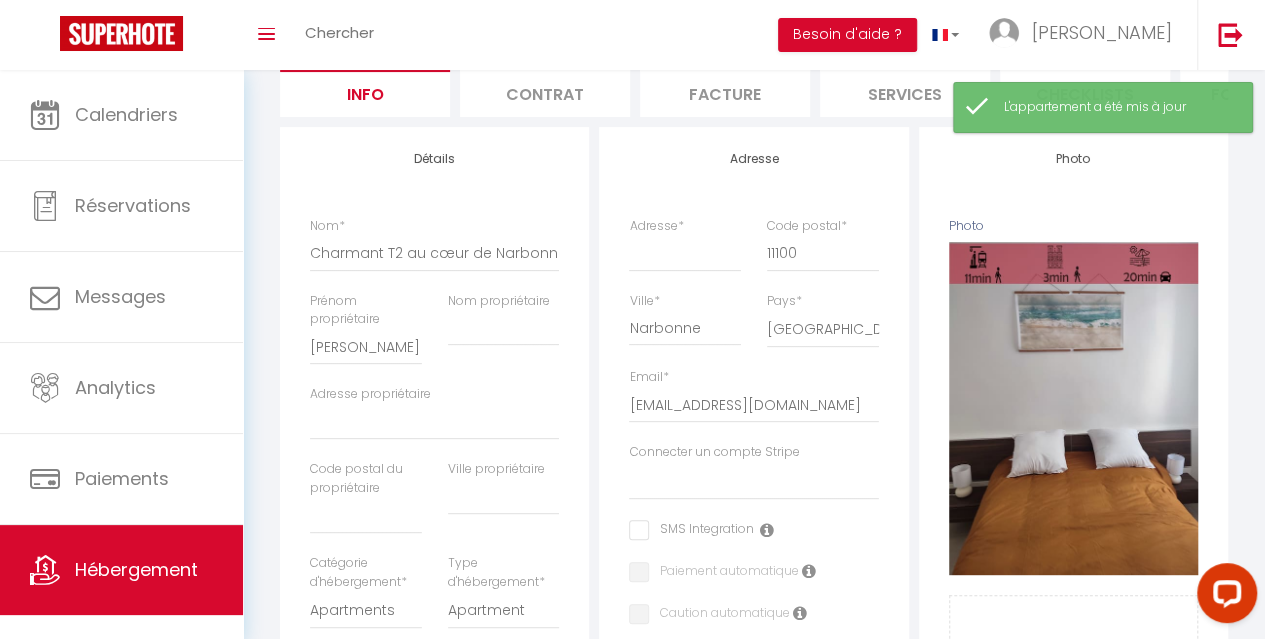 scroll, scrollTop: 200, scrollLeft: 0, axis: vertical 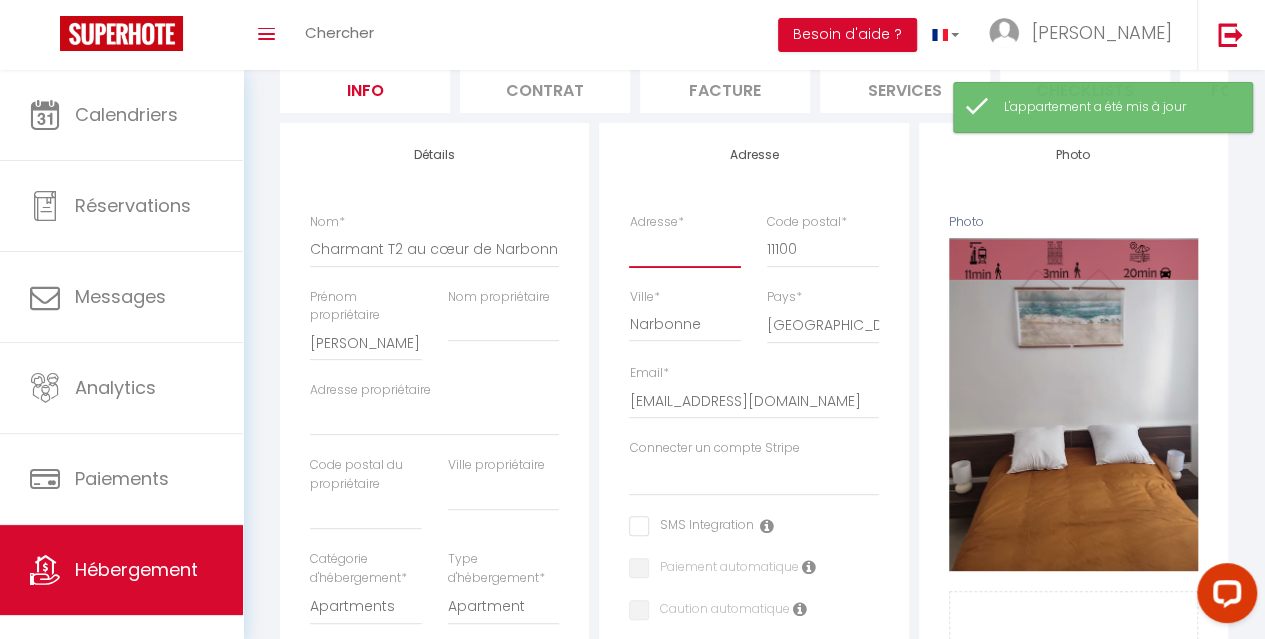 click on "Adresse
*" at bounding box center [684, 249] 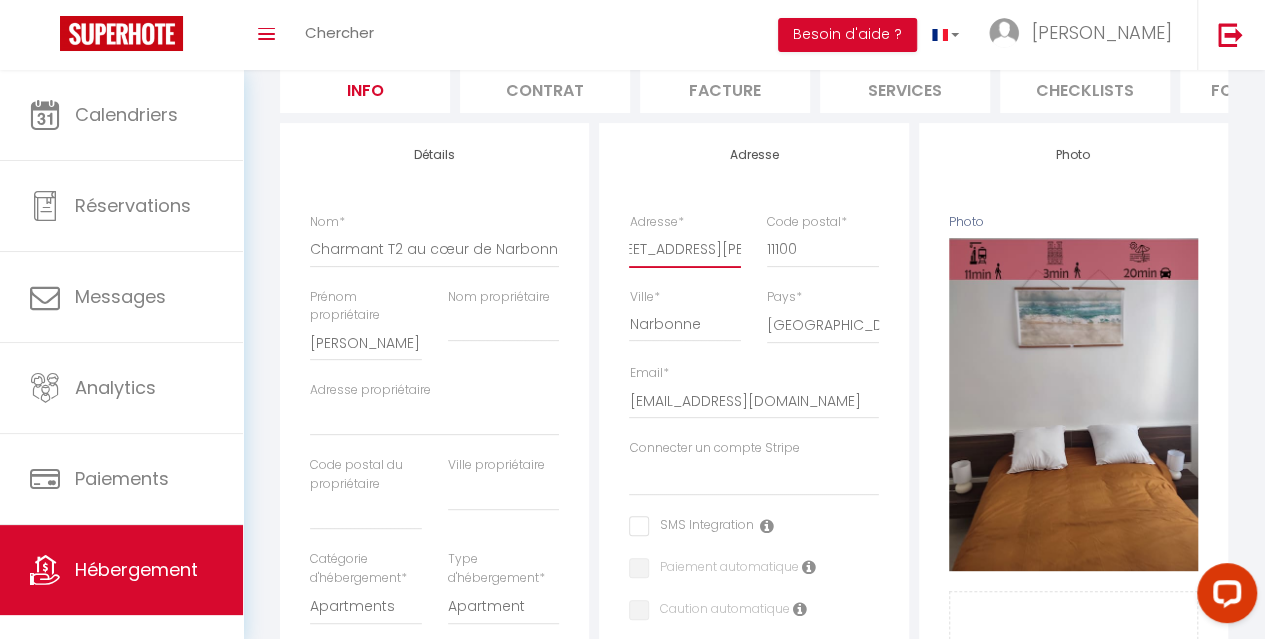scroll, scrollTop: 0, scrollLeft: 42, axis: horizontal 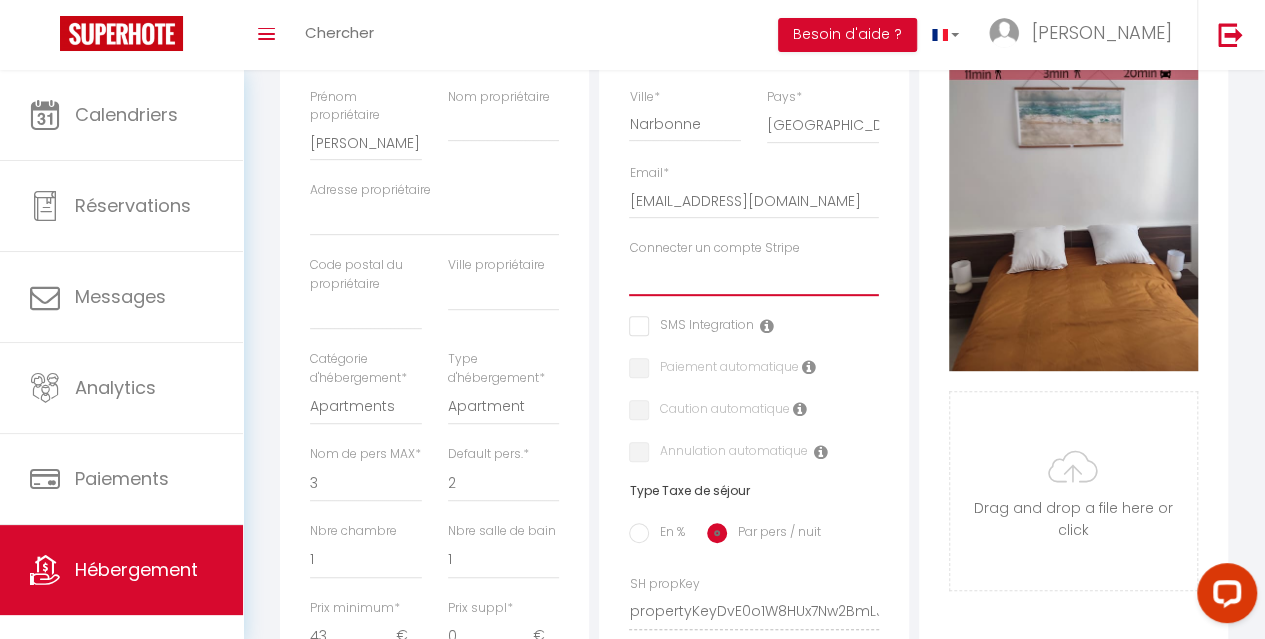 click on "LMNP Perso" at bounding box center [753, 277] 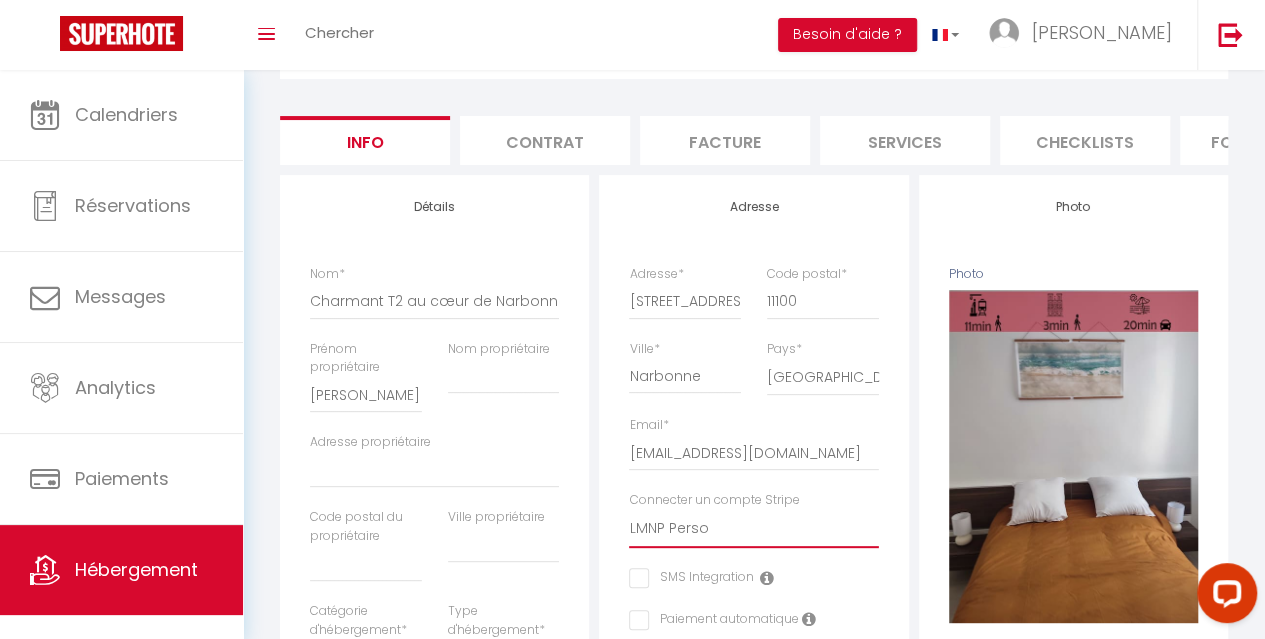 scroll, scrollTop: 100, scrollLeft: 0, axis: vertical 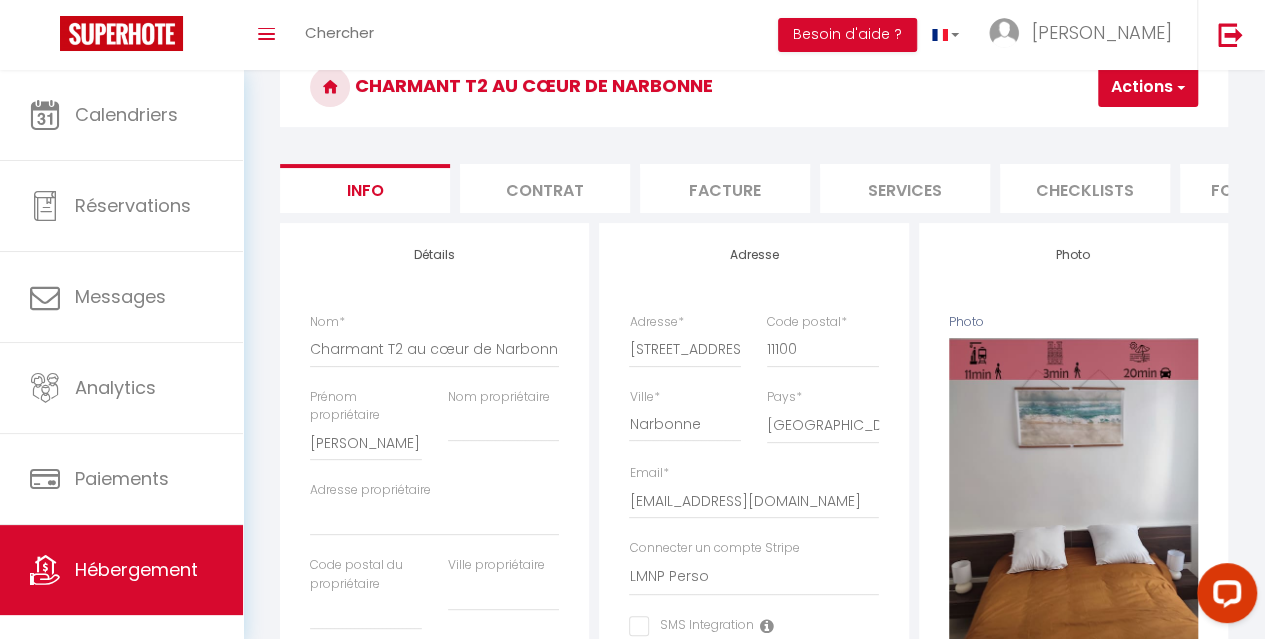 click on "Actions" at bounding box center [1148, 87] 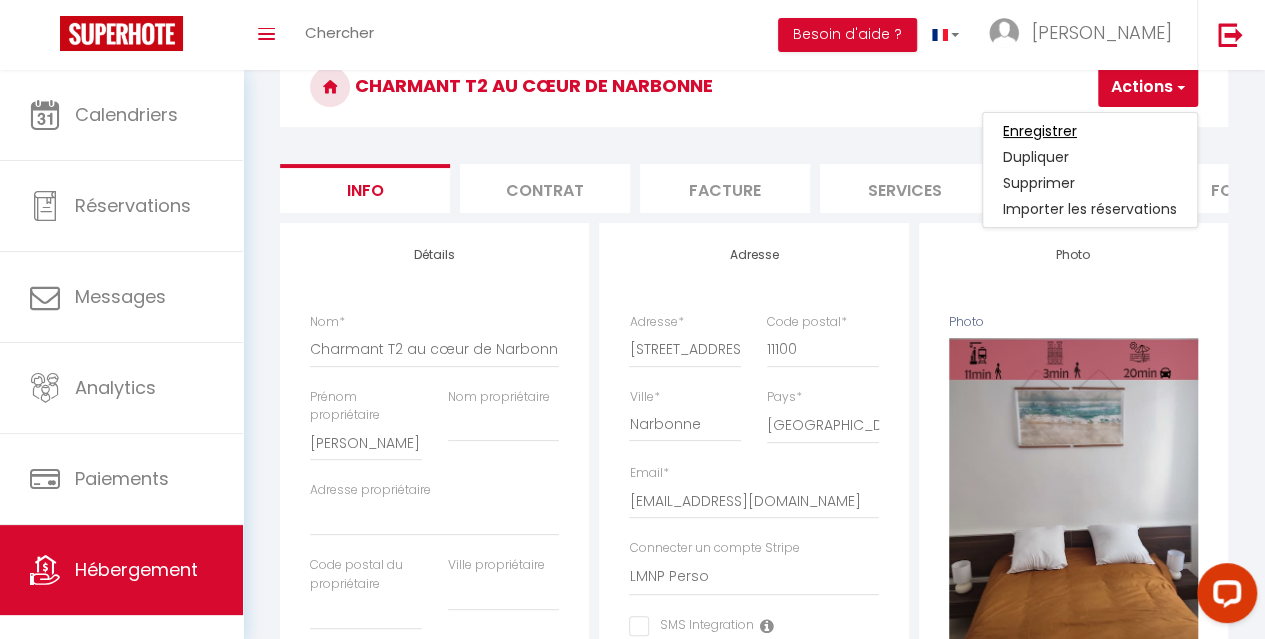 click on "Enregistrer" at bounding box center (1040, 131) 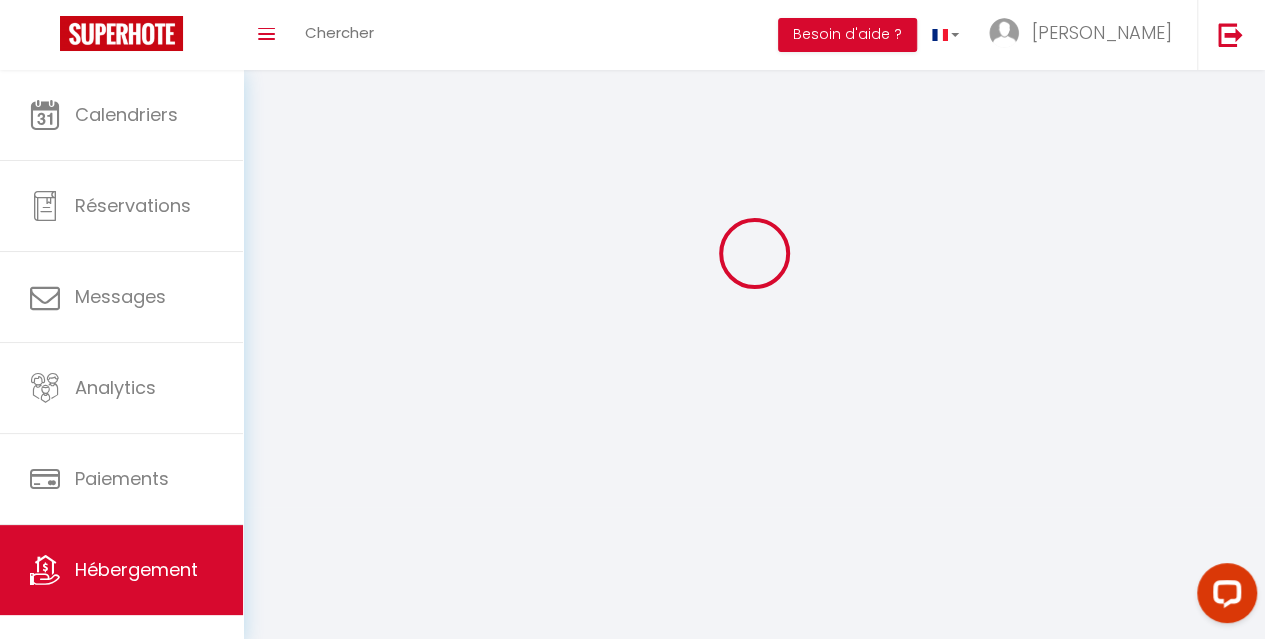 scroll, scrollTop: 0, scrollLeft: 0, axis: both 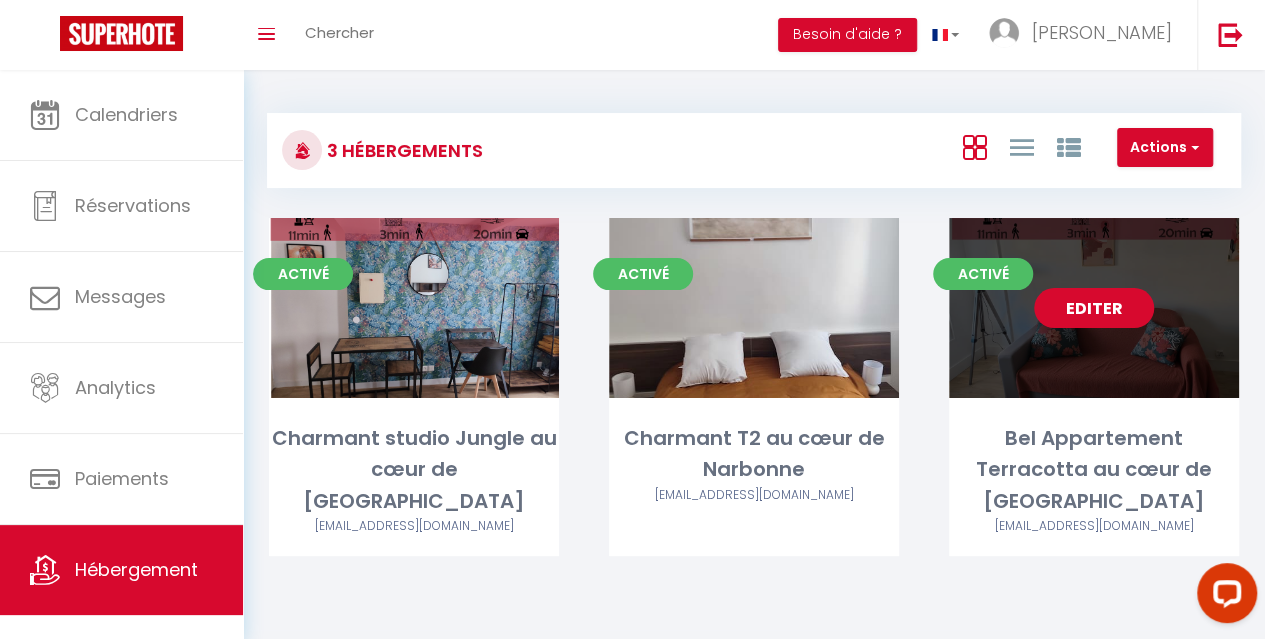 click on "Editer" at bounding box center (1094, 308) 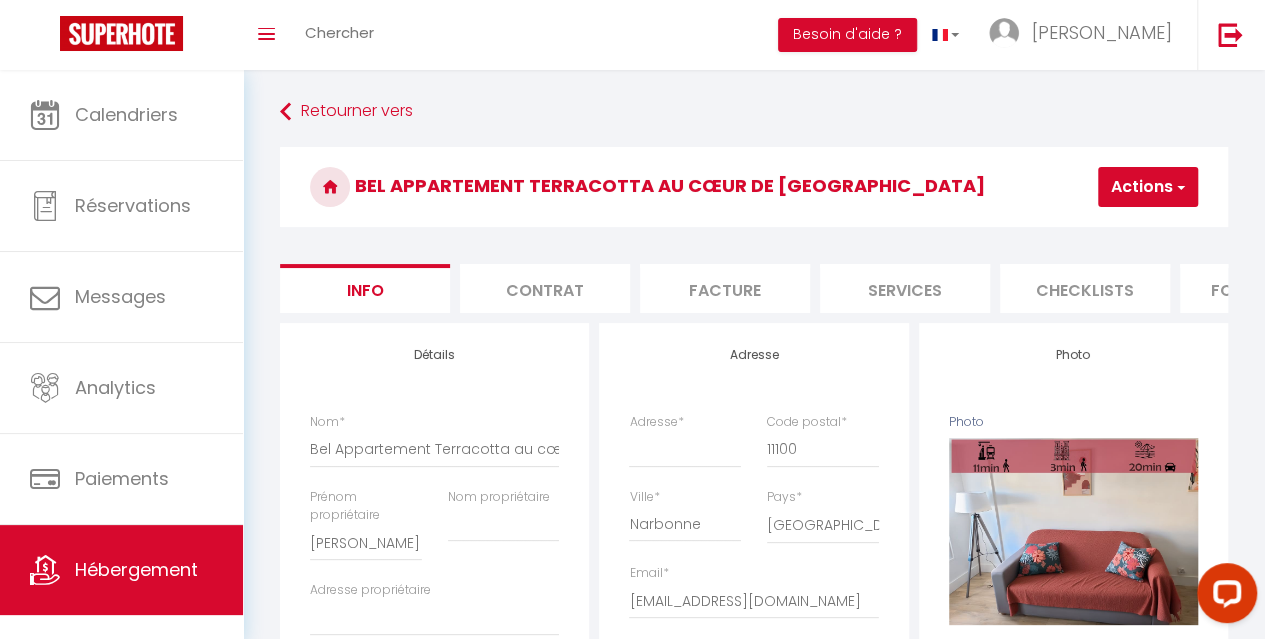 scroll, scrollTop: 200, scrollLeft: 0, axis: vertical 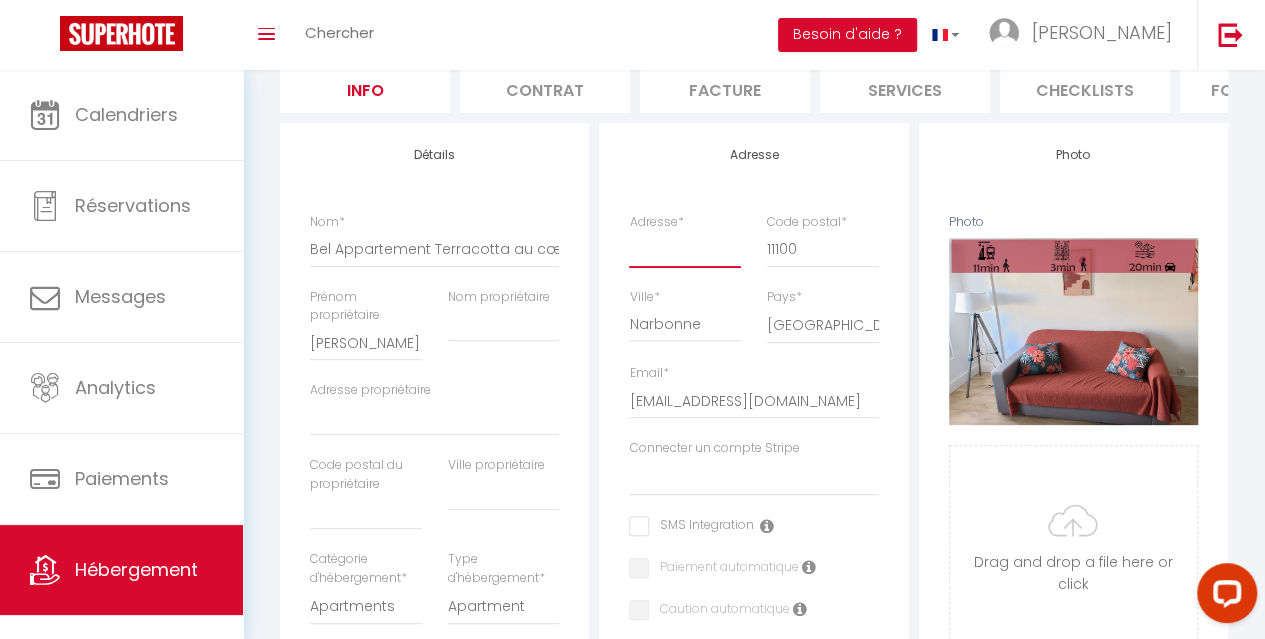 click on "Adresse
*" at bounding box center [684, 249] 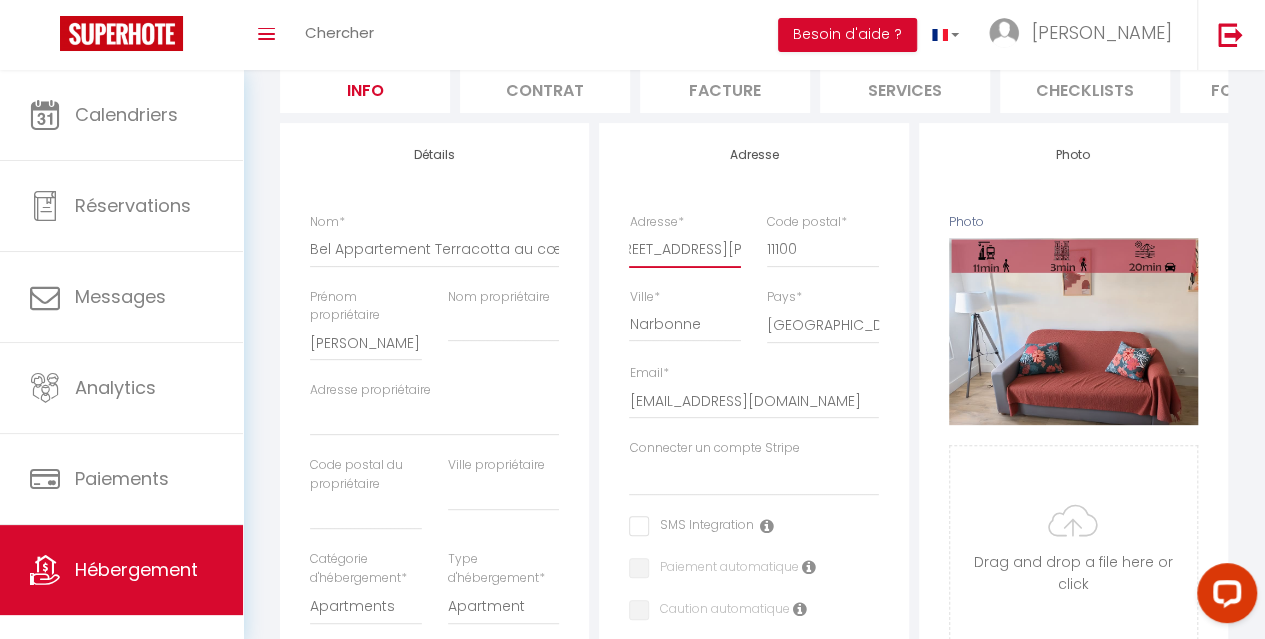 scroll, scrollTop: 0, scrollLeft: 42, axis: horizontal 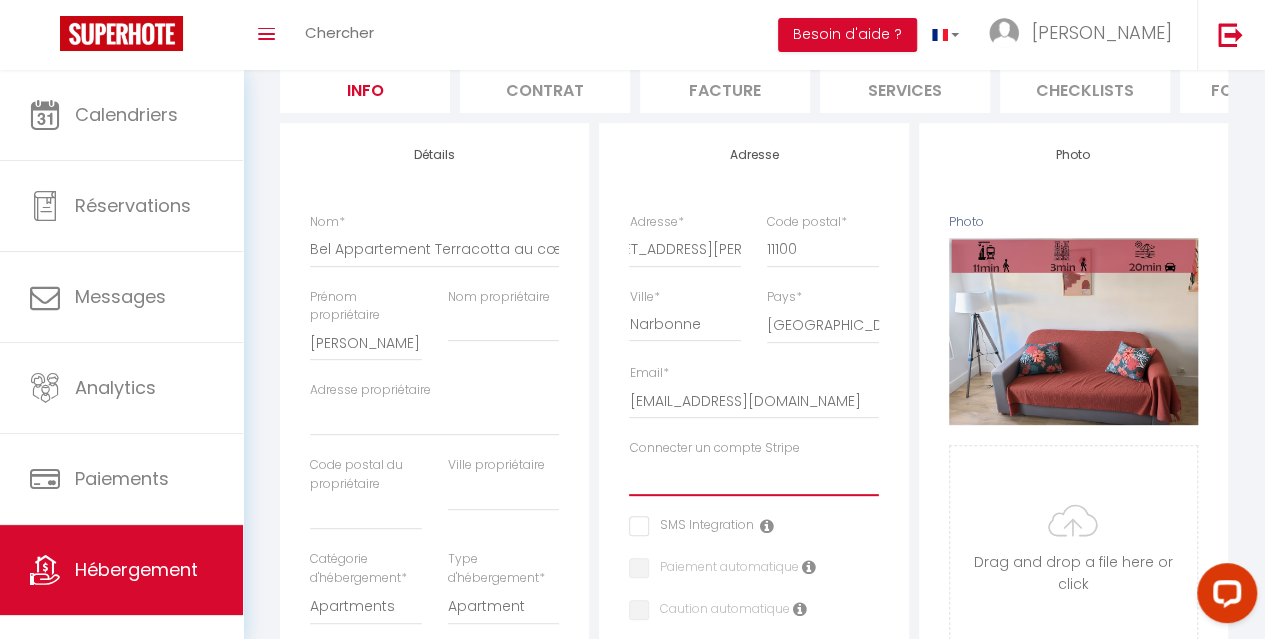 click on "LMNP Perso" at bounding box center (753, 477) 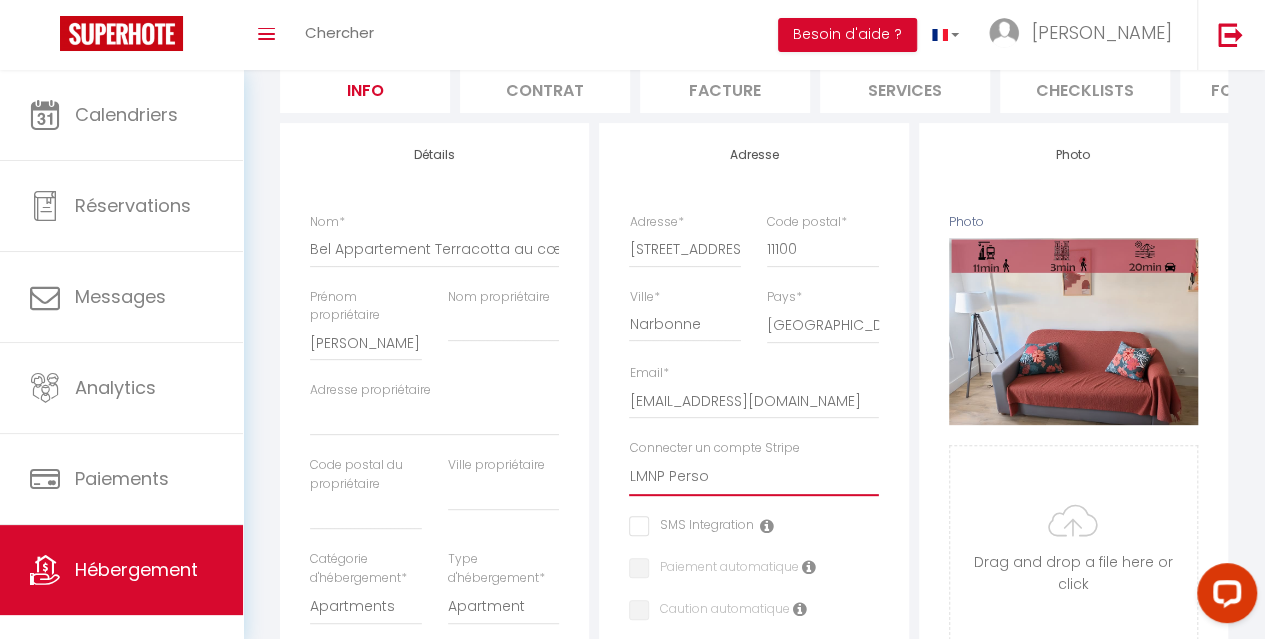click on "LMNP Perso" at bounding box center (753, 477) 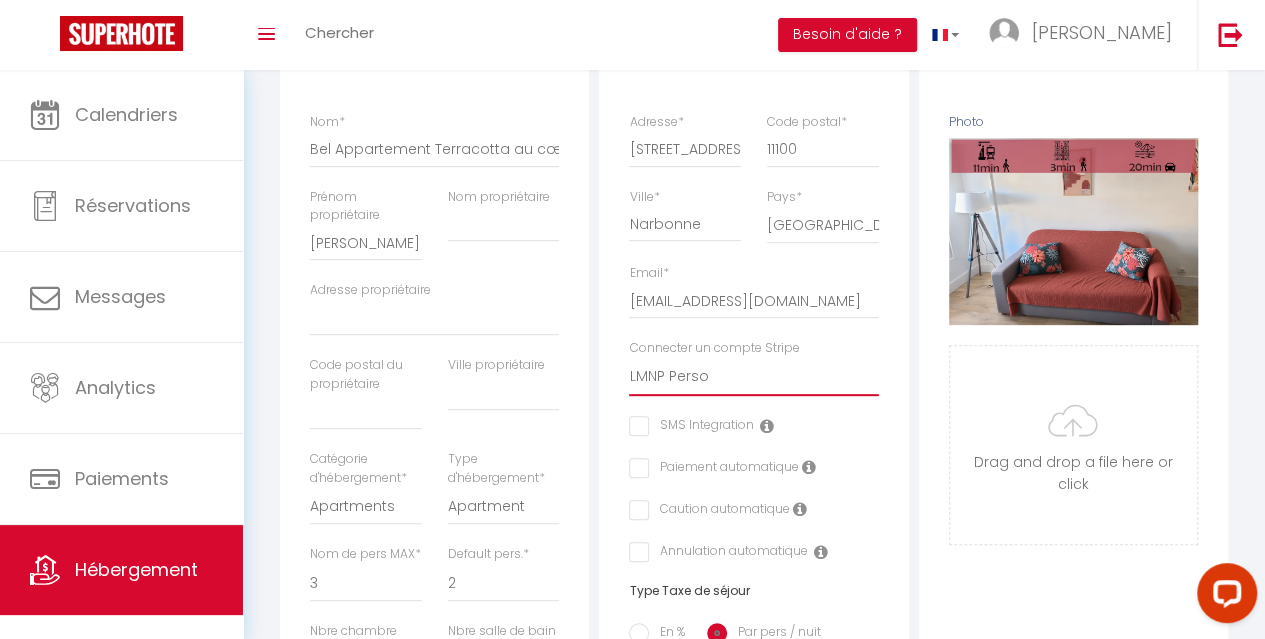 scroll, scrollTop: 100, scrollLeft: 0, axis: vertical 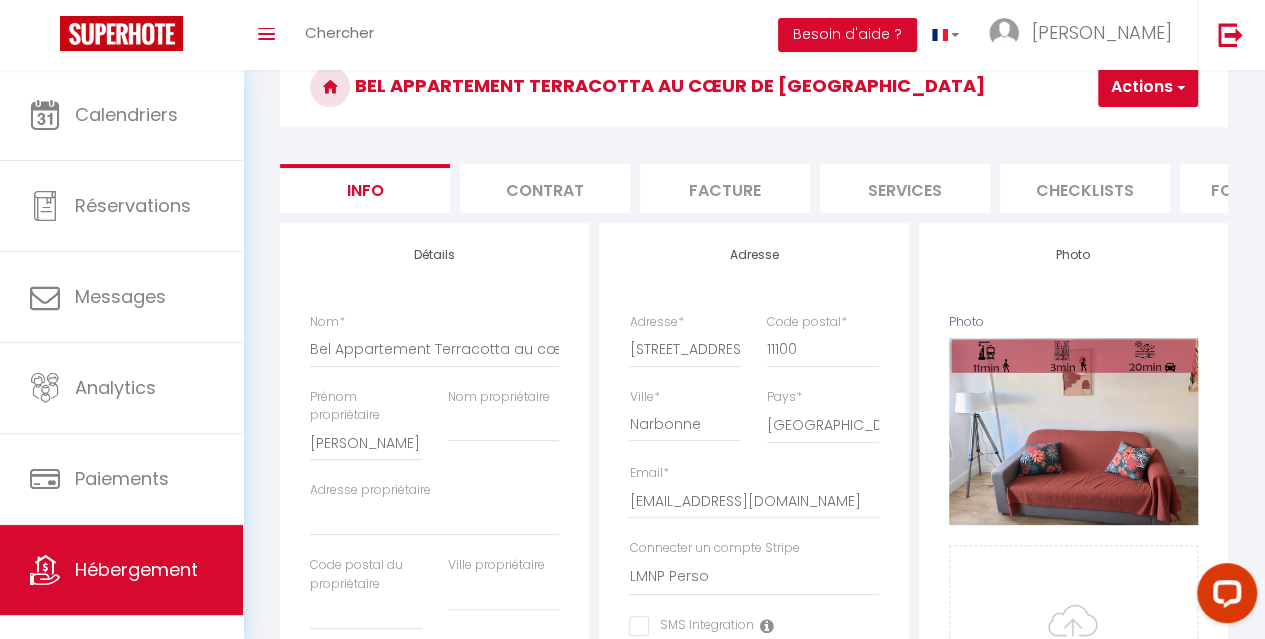 click on "Actions" at bounding box center (1148, 87) 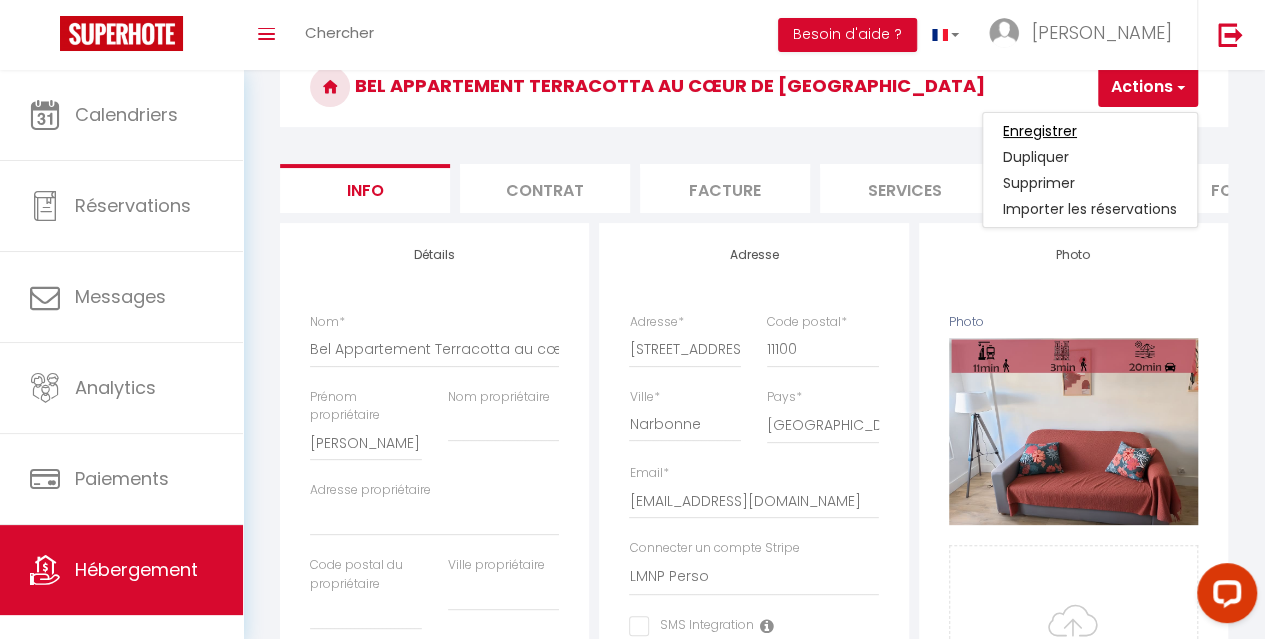 click on "Enregistrer" at bounding box center (1040, 131) 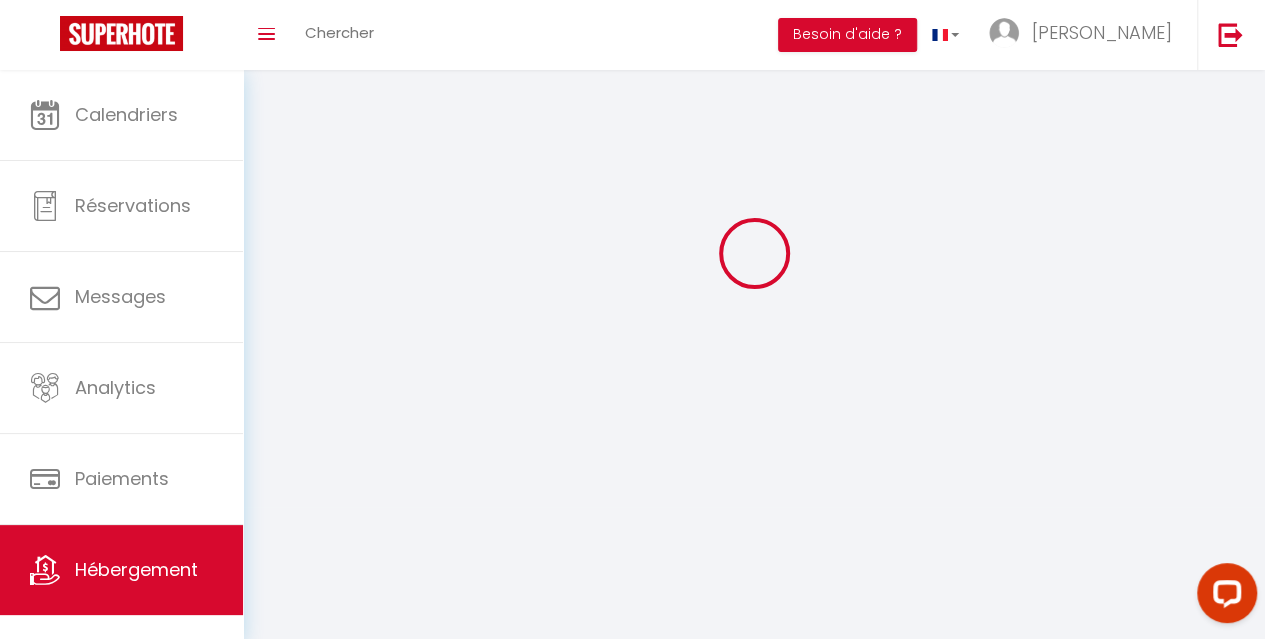 scroll, scrollTop: 0, scrollLeft: 0, axis: both 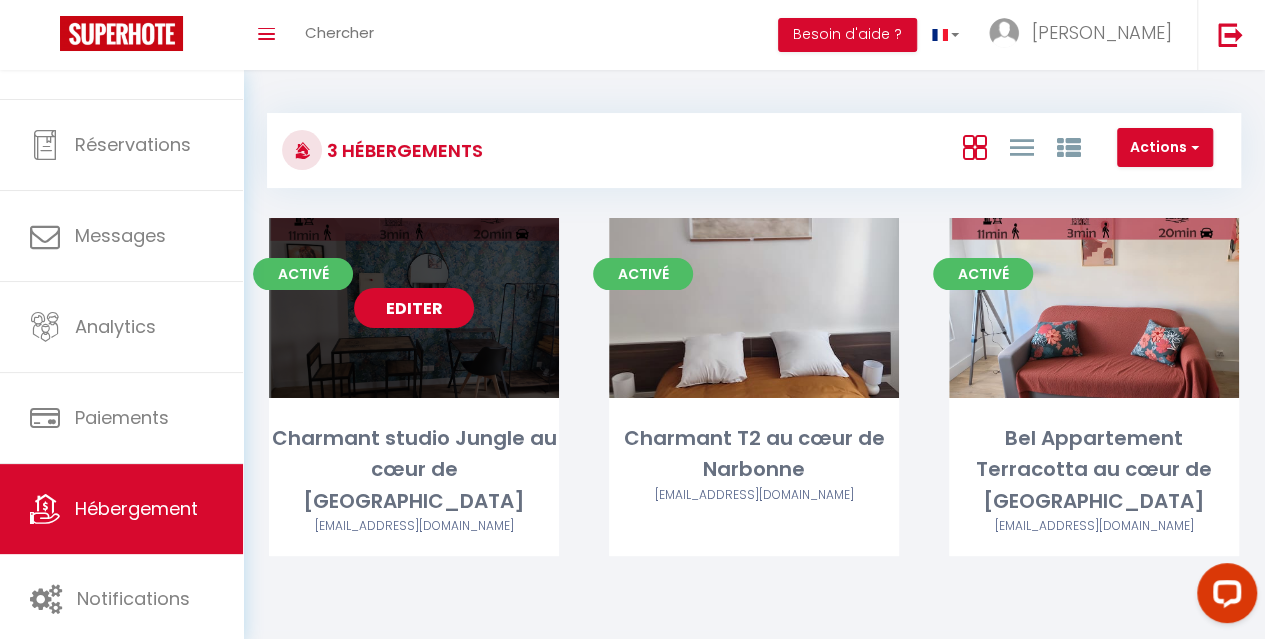 click on "Editer" at bounding box center [414, 308] 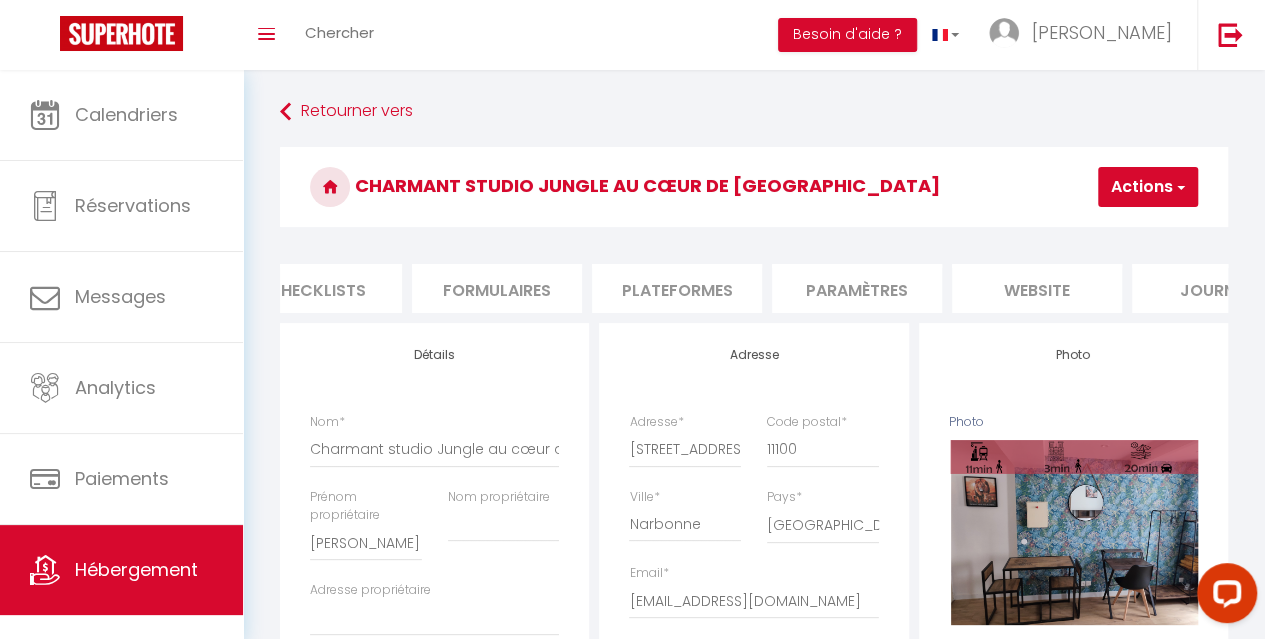 scroll, scrollTop: 0, scrollLeft: 798, axis: horizontal 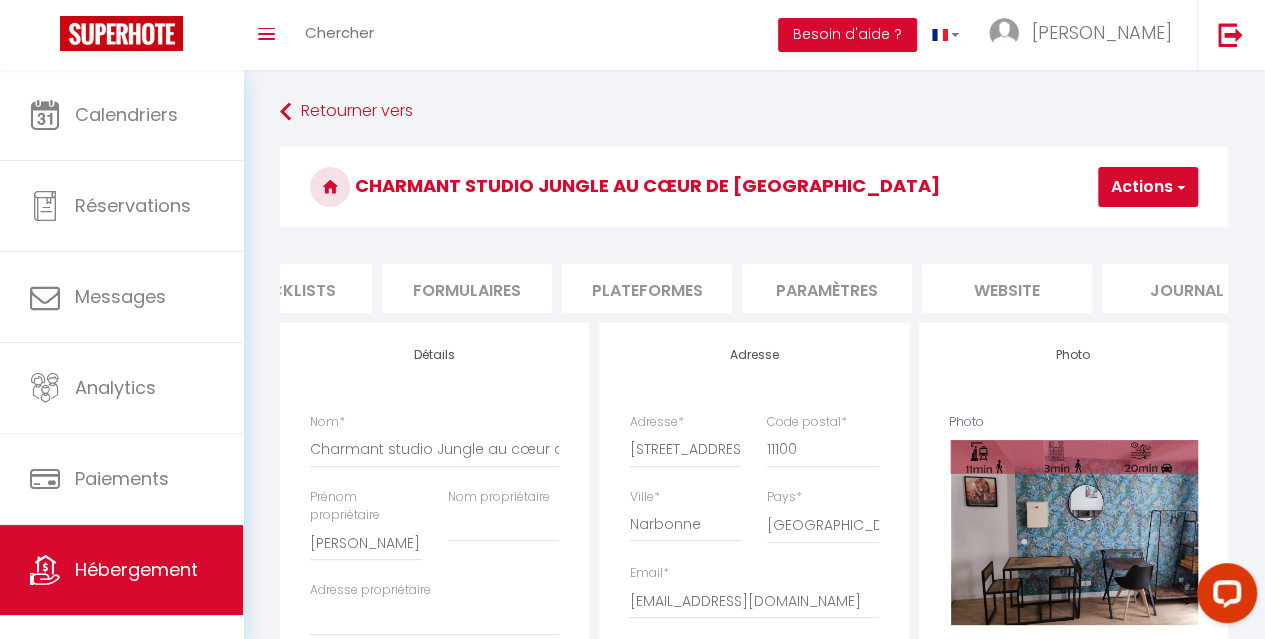 click on "website" at bounding box center (1007, 288) 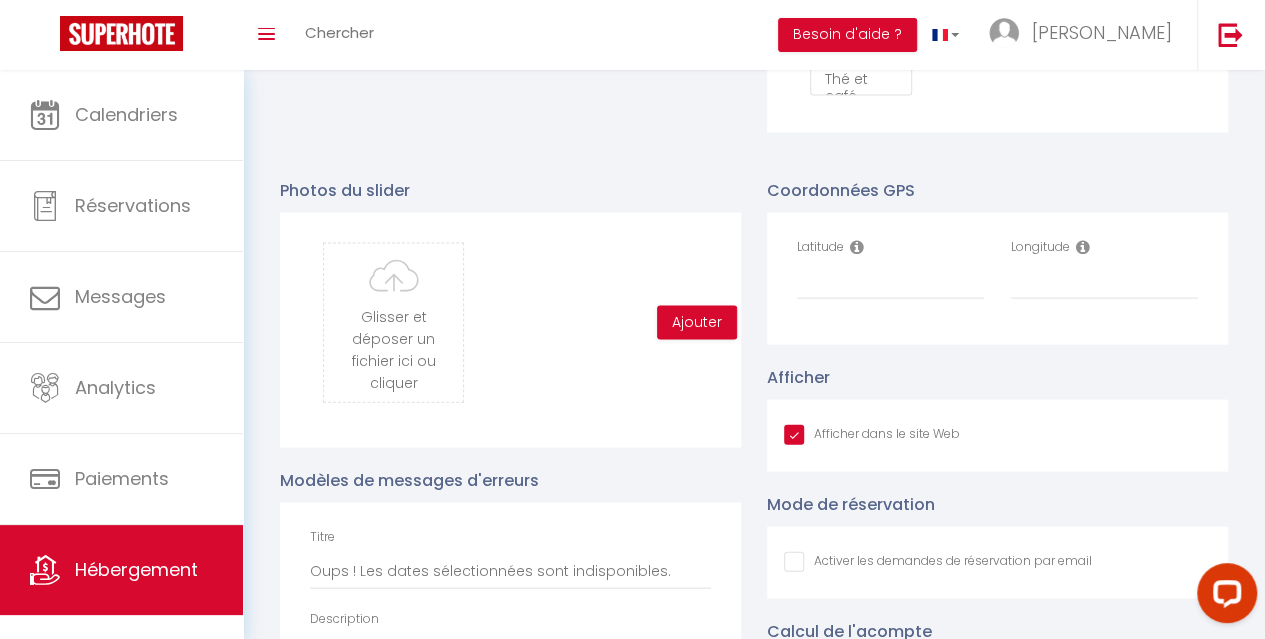 scroll, scrollTop: 1982, scrollLeft: 0, axis: vertical 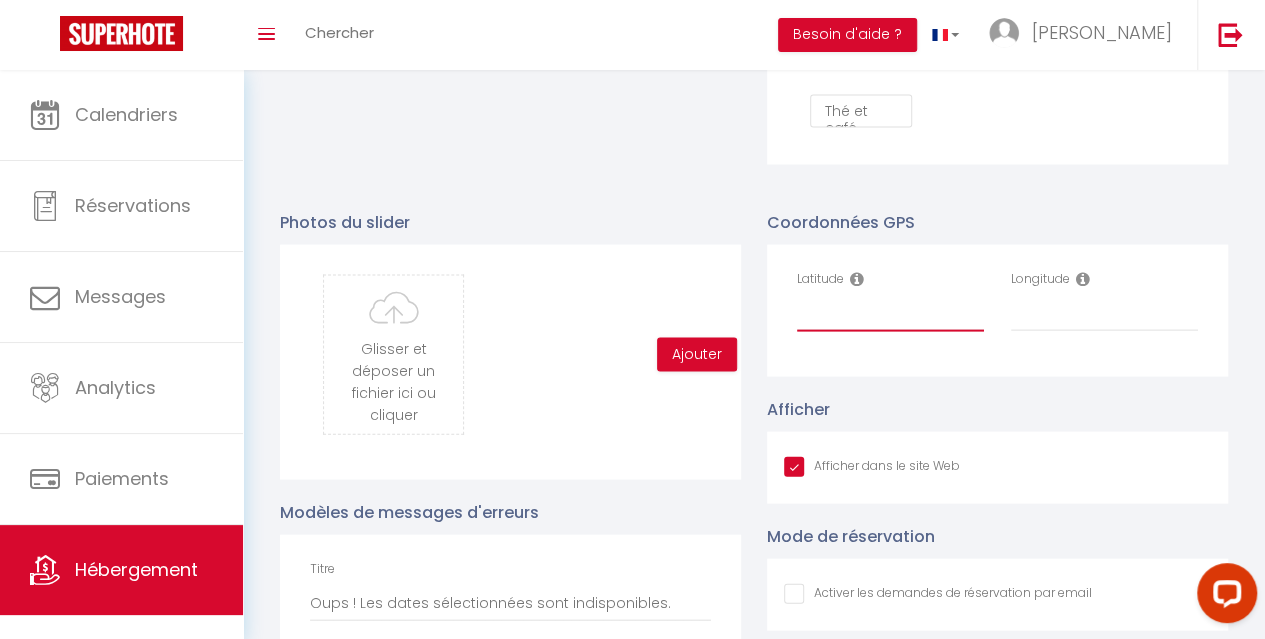 click on "Latitude" at bounding box center (890, 314) 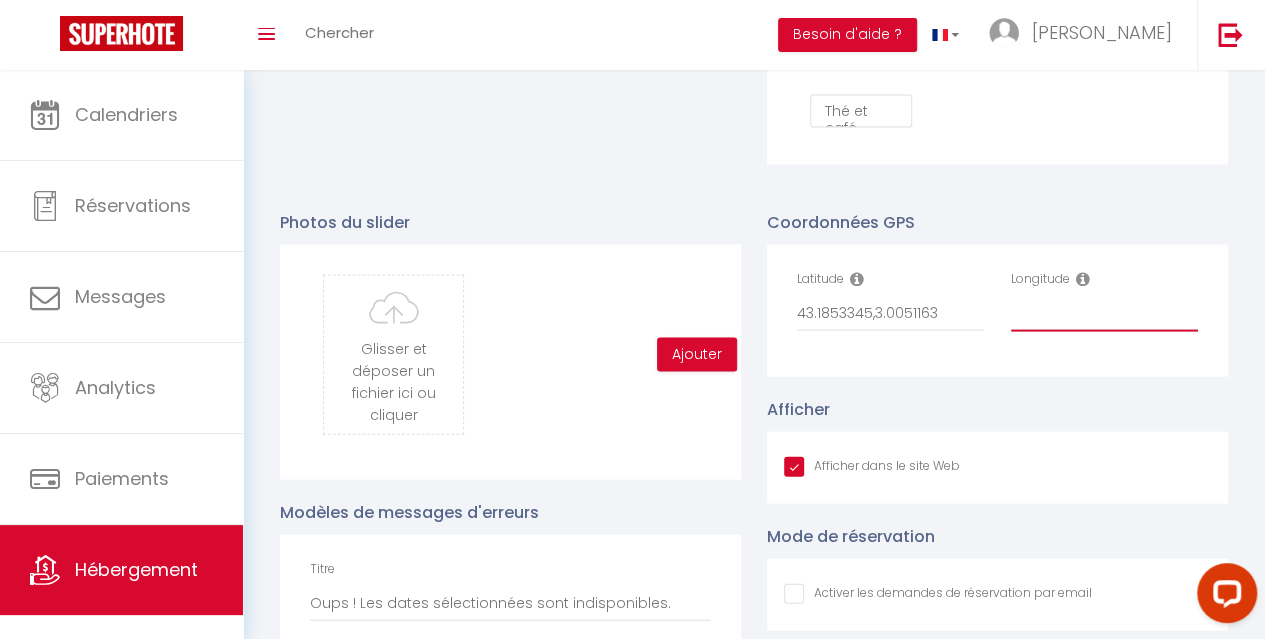 click on "Longitude" at bounding box center [1104, 314] 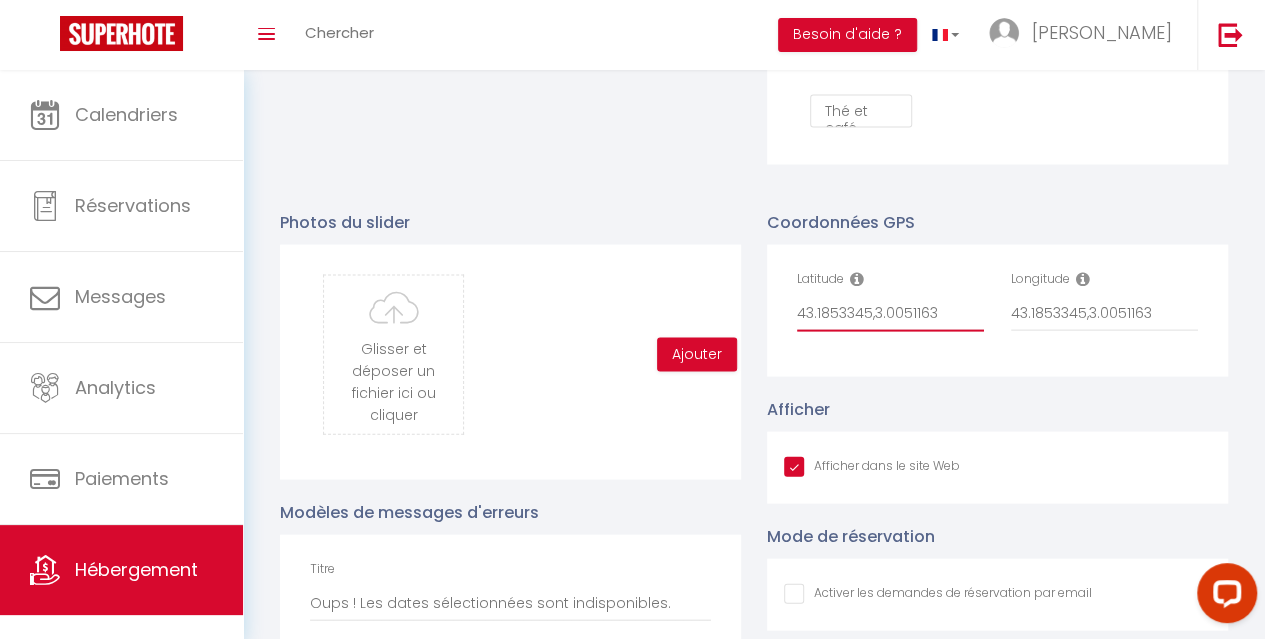 drag, startPoint x: 872, startPoint y: 331, endPoint x: 954, endPoint y: 324, distance: 82.29824 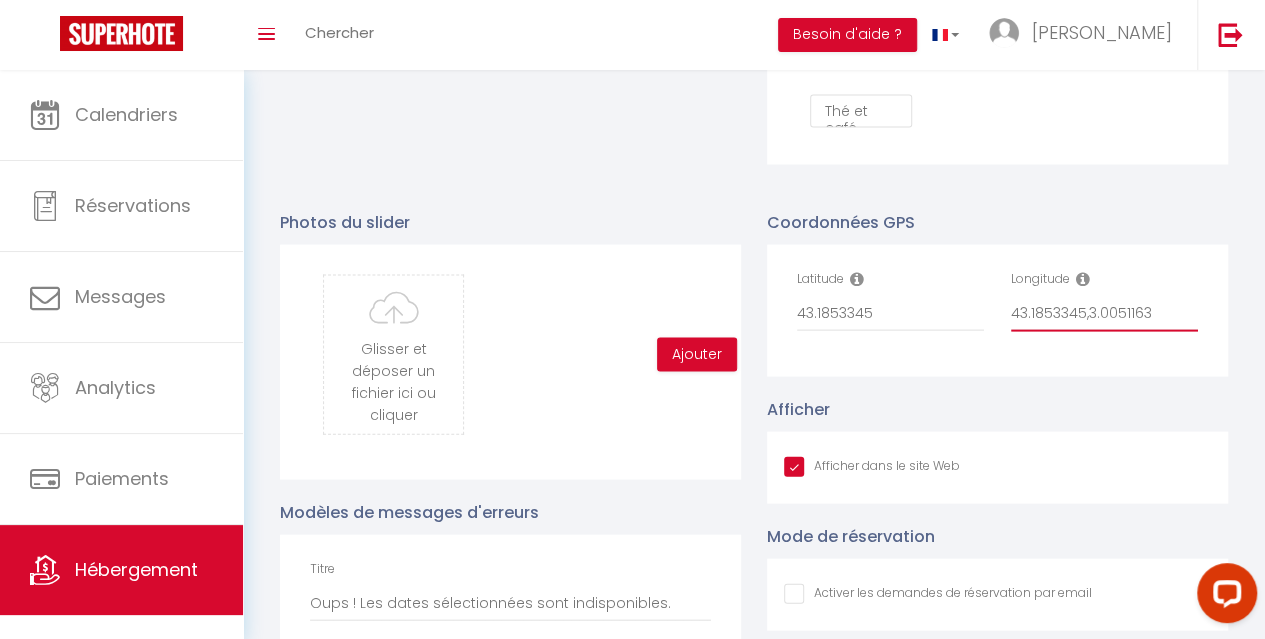 drag, startPoint x: 1086, startPoint y: 330, endPoint x: 1006, endPoint y: 344, distance: 81.21576 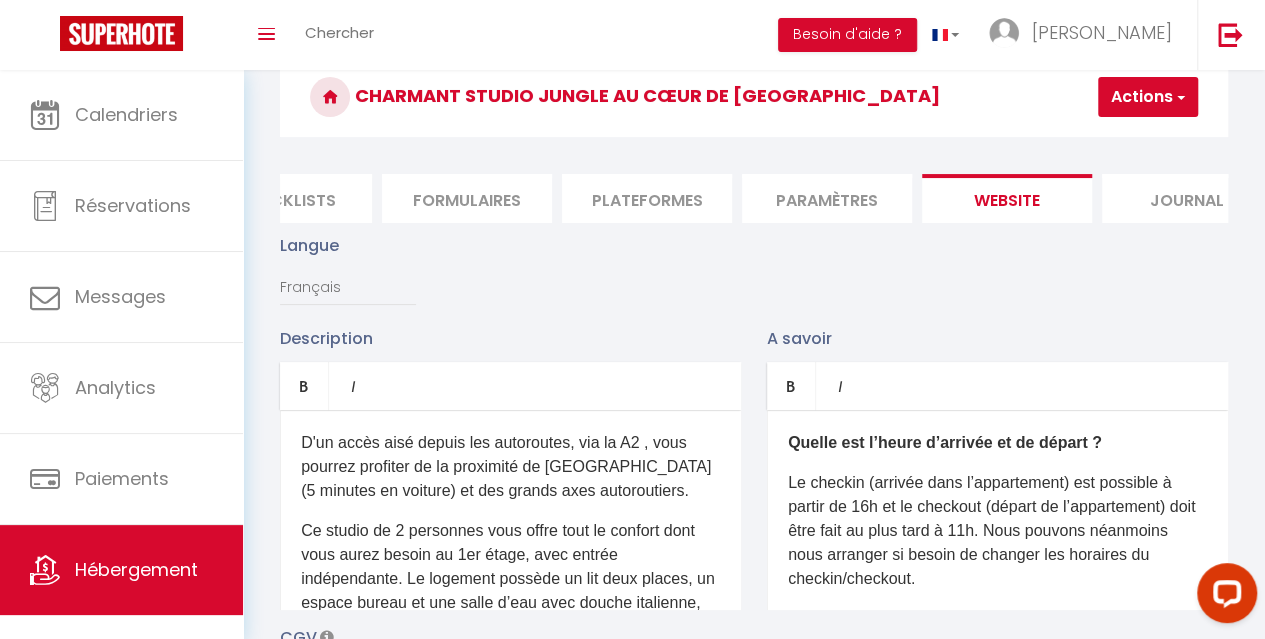 scroll, scrollTop: 0, scrollLeft: 0, axis: both 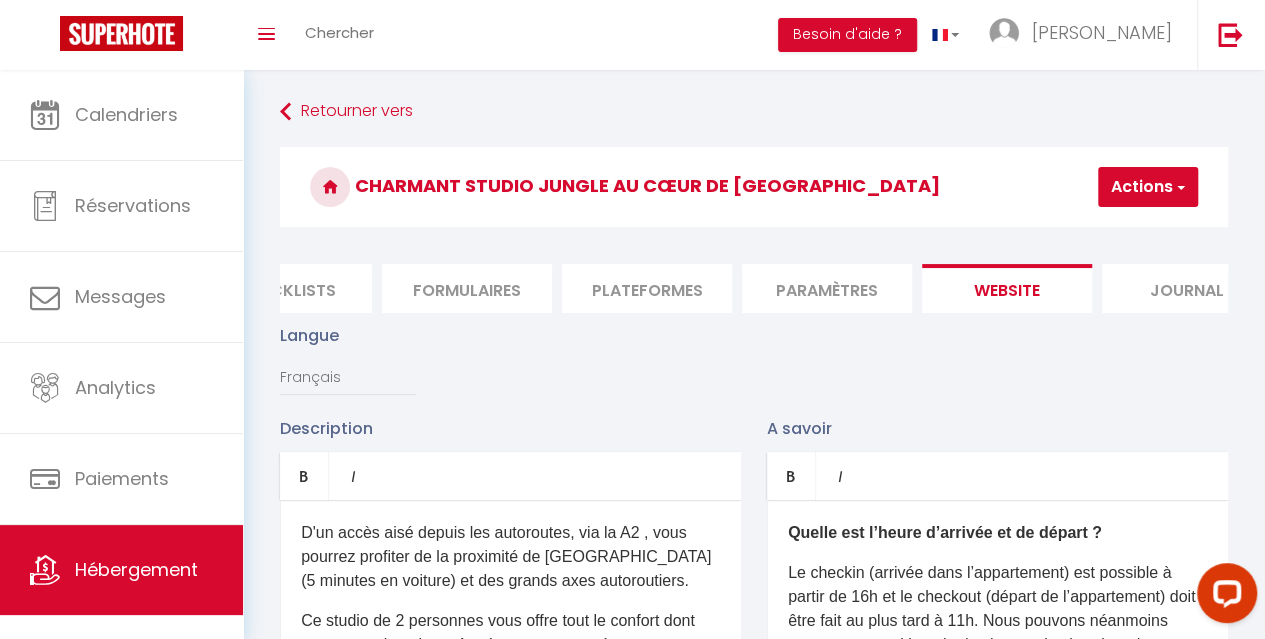 click on "Actions" at bounding box center [1148, 187] 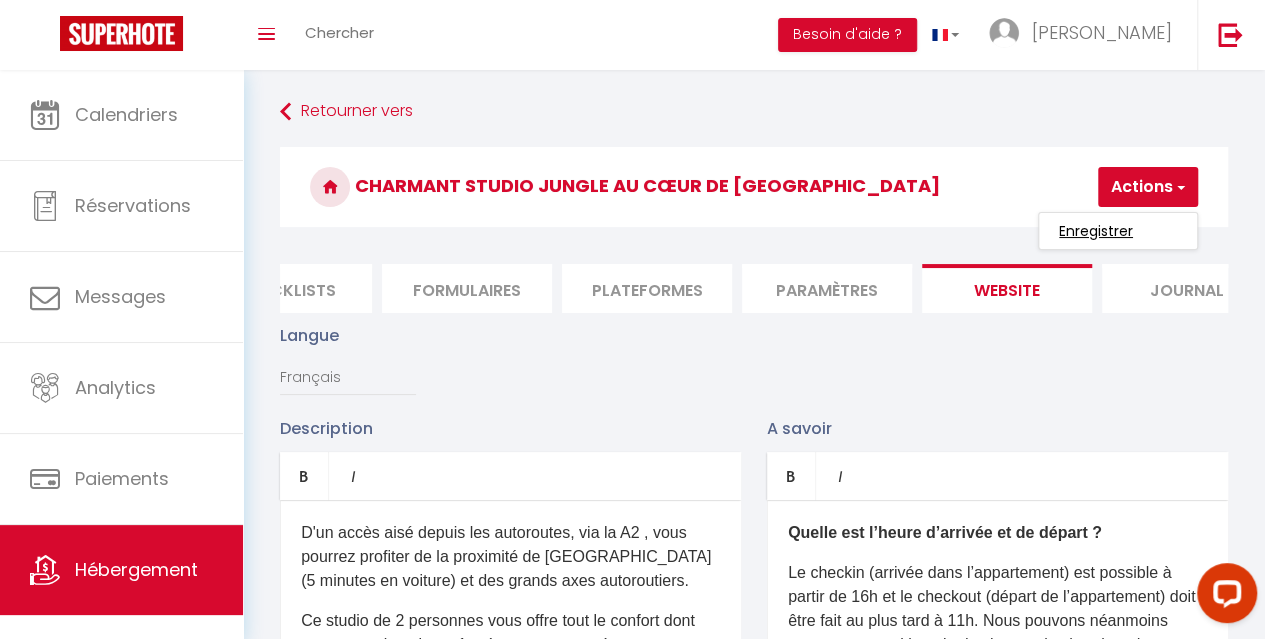 click on "Enregistrer" at bounding box center [1096, 231] 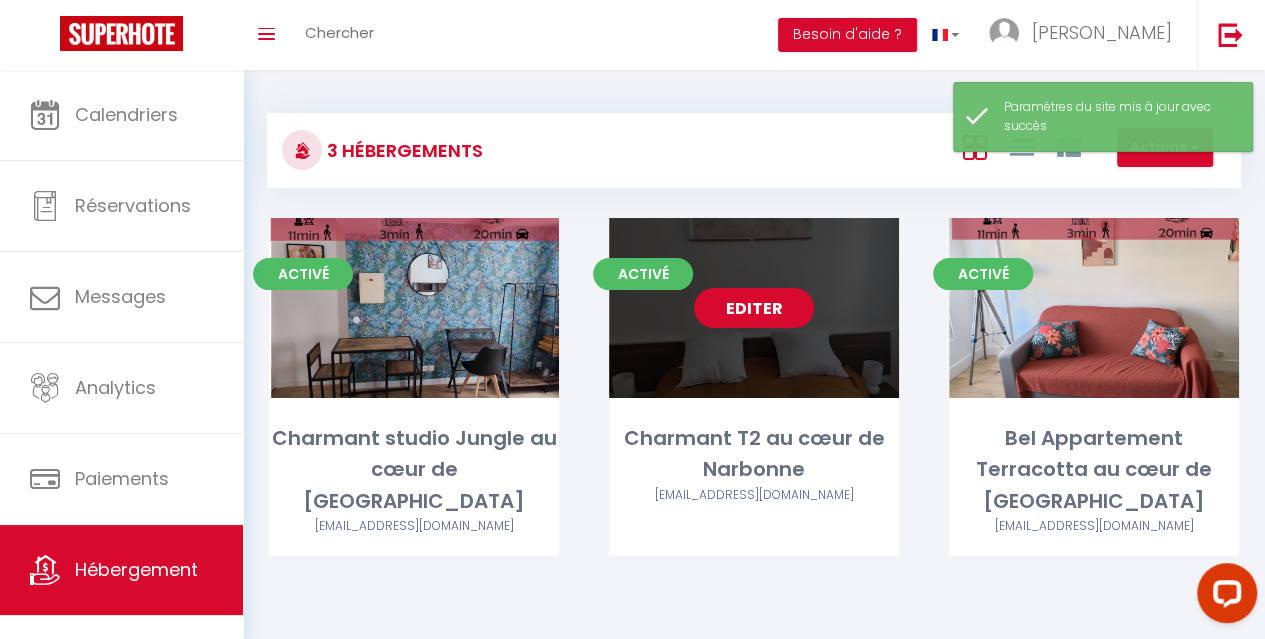 click on "Editer" at bounding box center (754, 308) 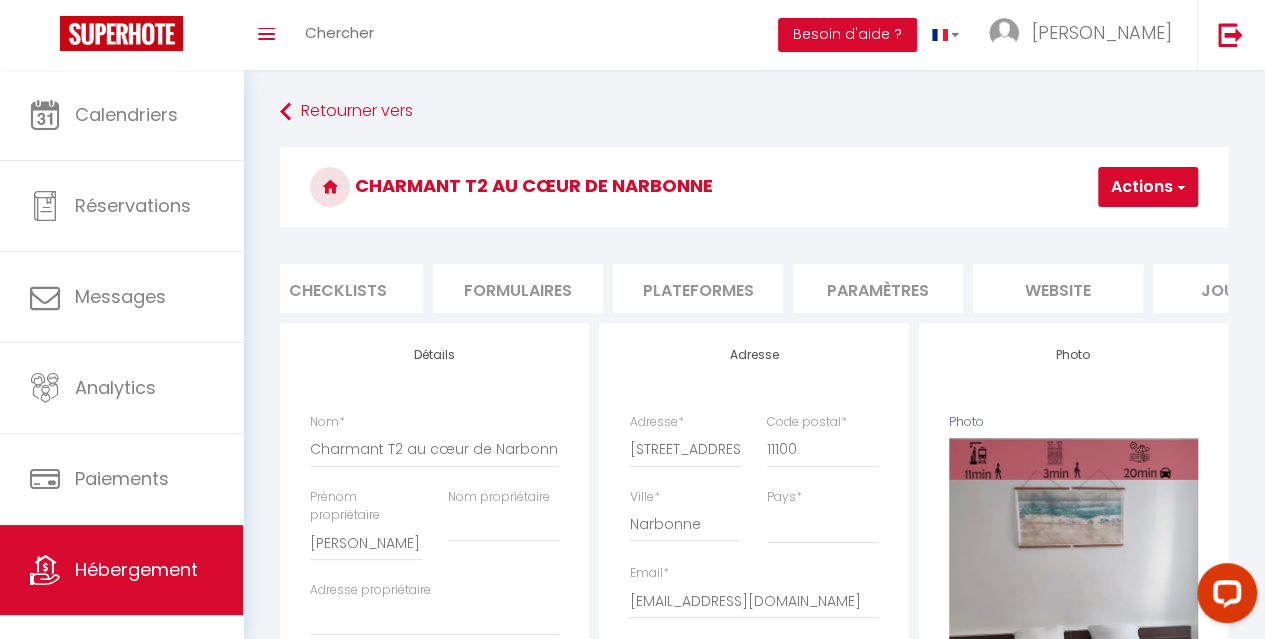 scroll, scrollTop: 0, scrollLeft: 852, axis: horizontal 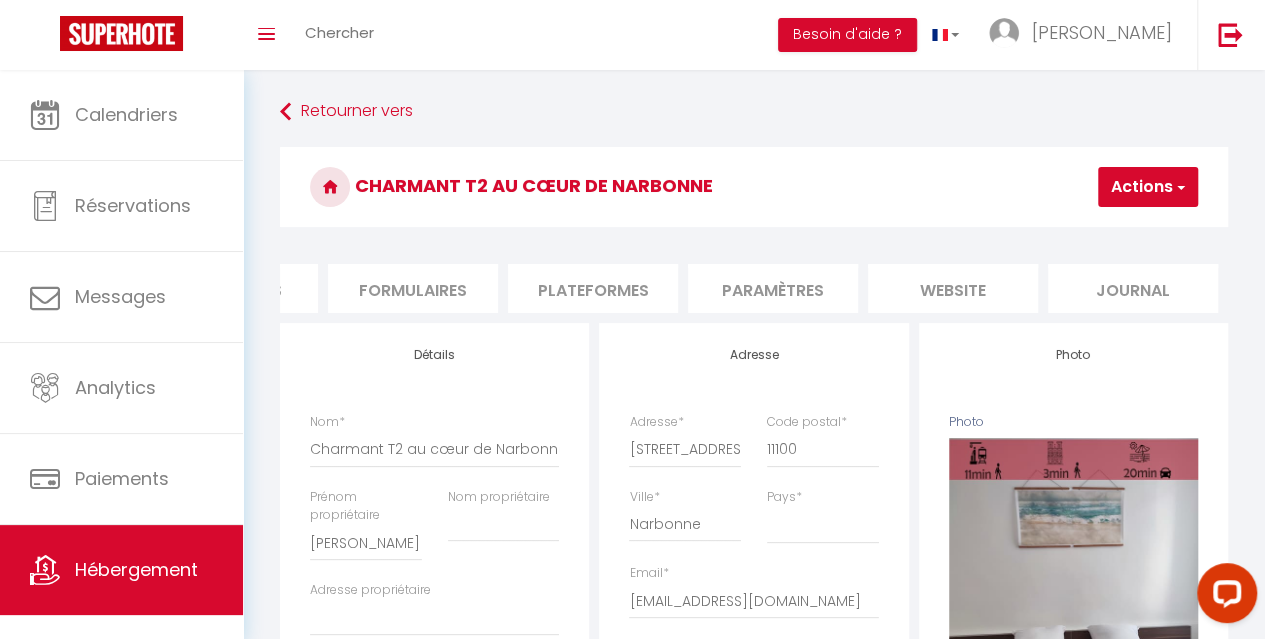 click on "website" at bounding box center (953, 288) 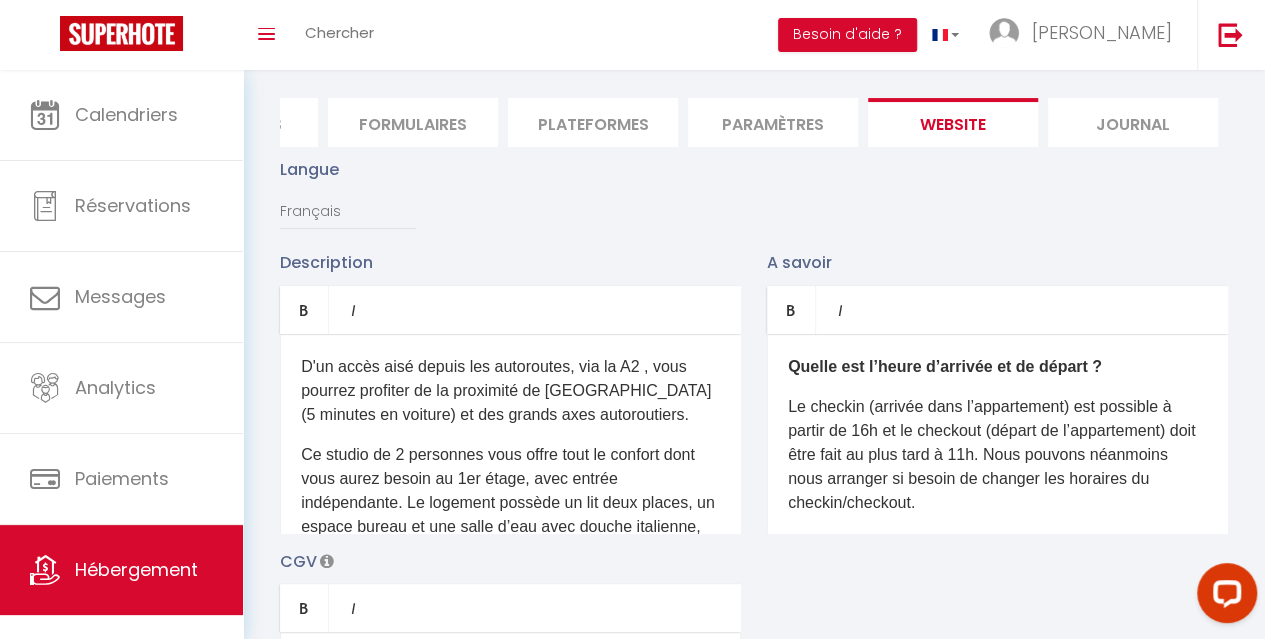 scroll, scrollTop: 300, scrollLeft: 0, axis: vertical 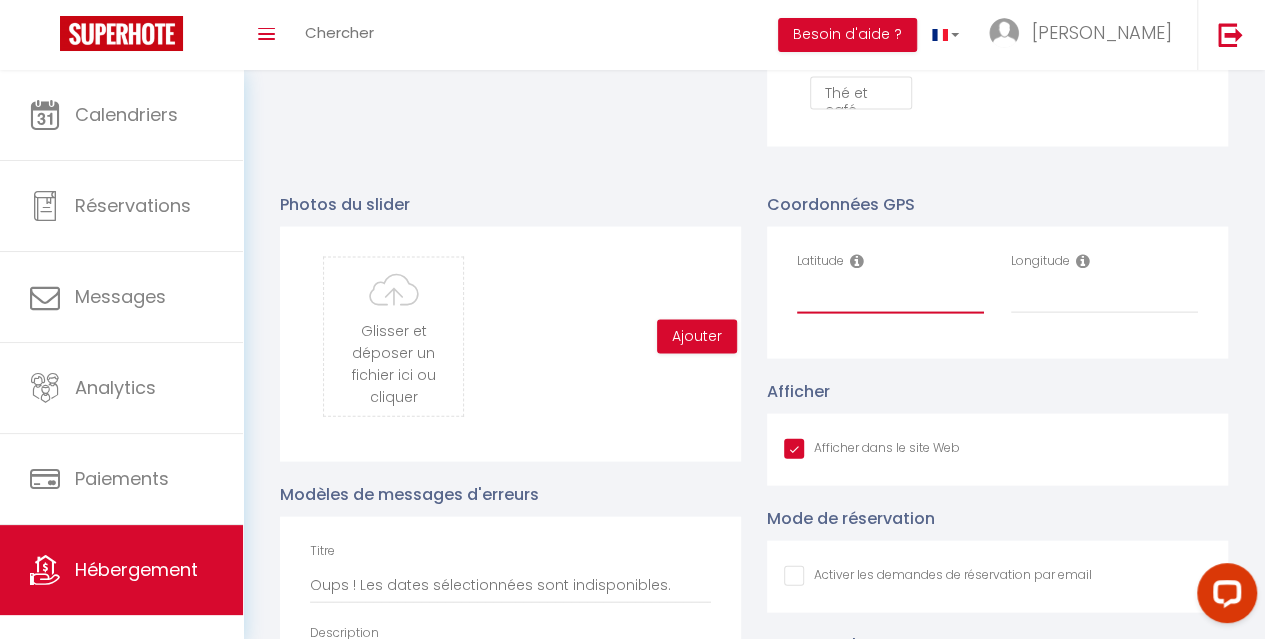 click on "Latitude" at bounding box center (890, 296) 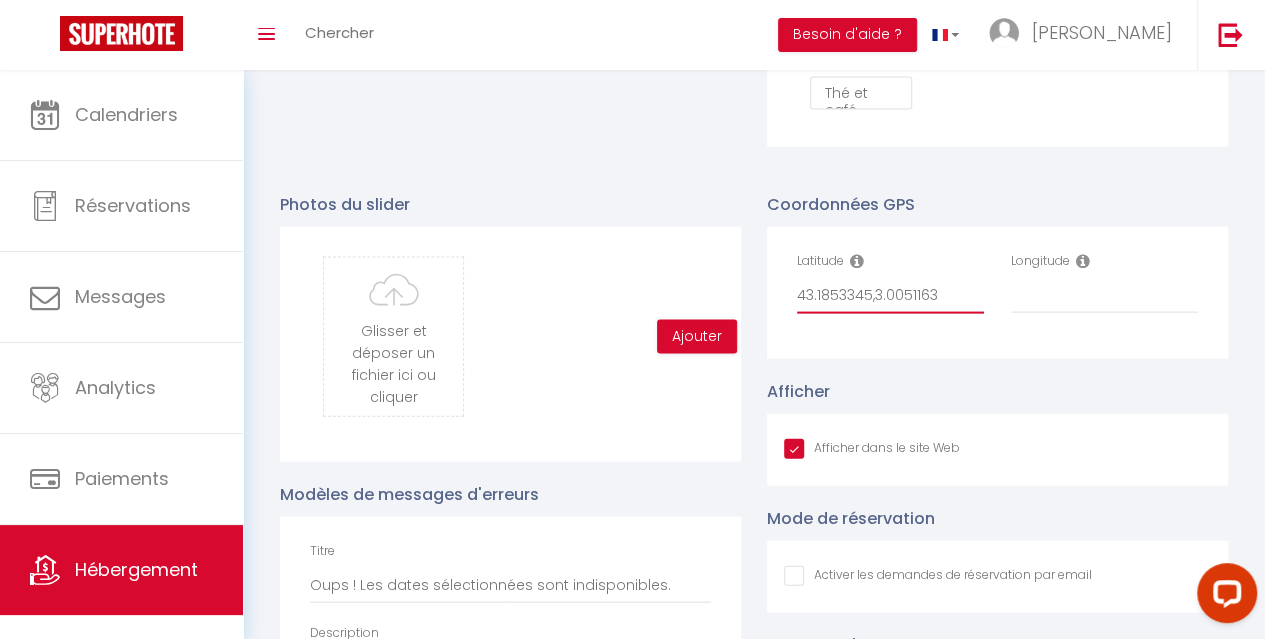 drag, startPoint x: 872, startPoint y: 313, endPoint x: 957, endPoint y: 313, distance: 85 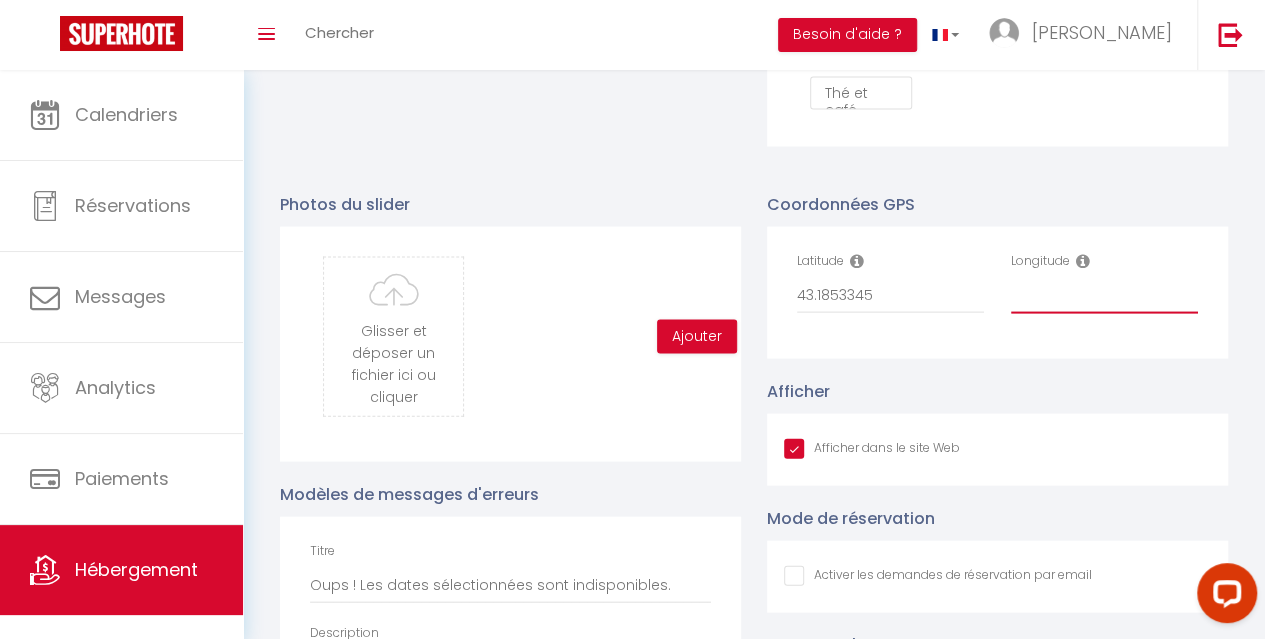 click on "Longitude" at bounding box center (1104, 296) 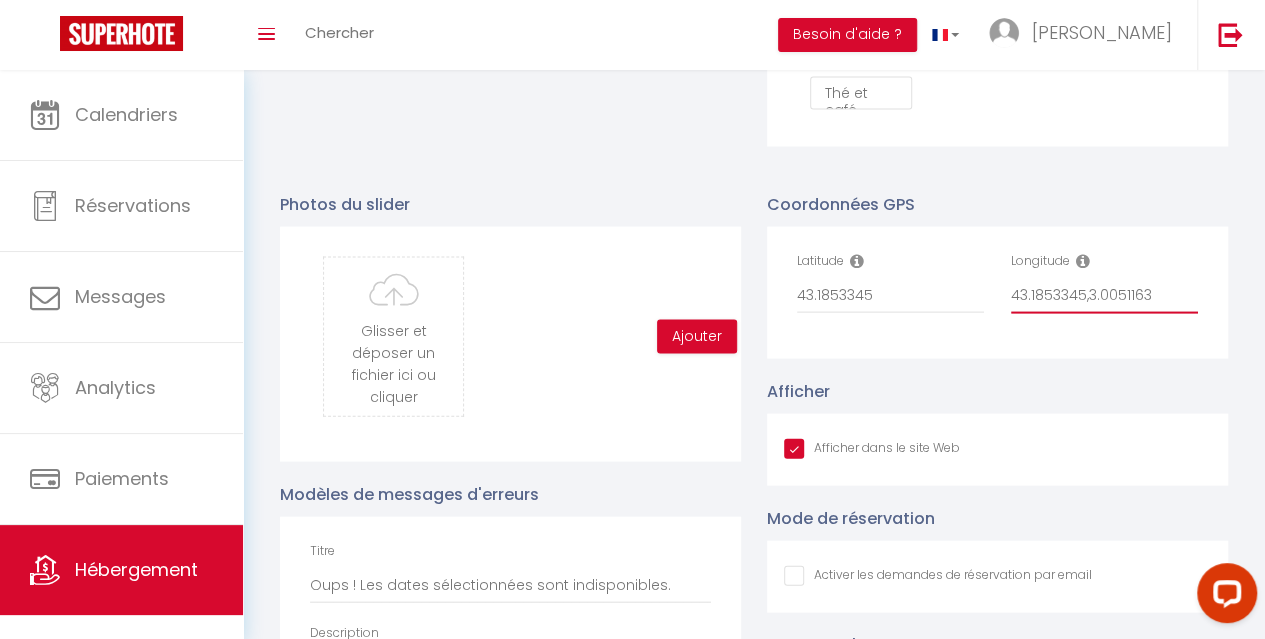 drag, startPoint x: 1086, startPoint y: 313, endPoint x: 958, endPoint y: 341, distance: 131.02672 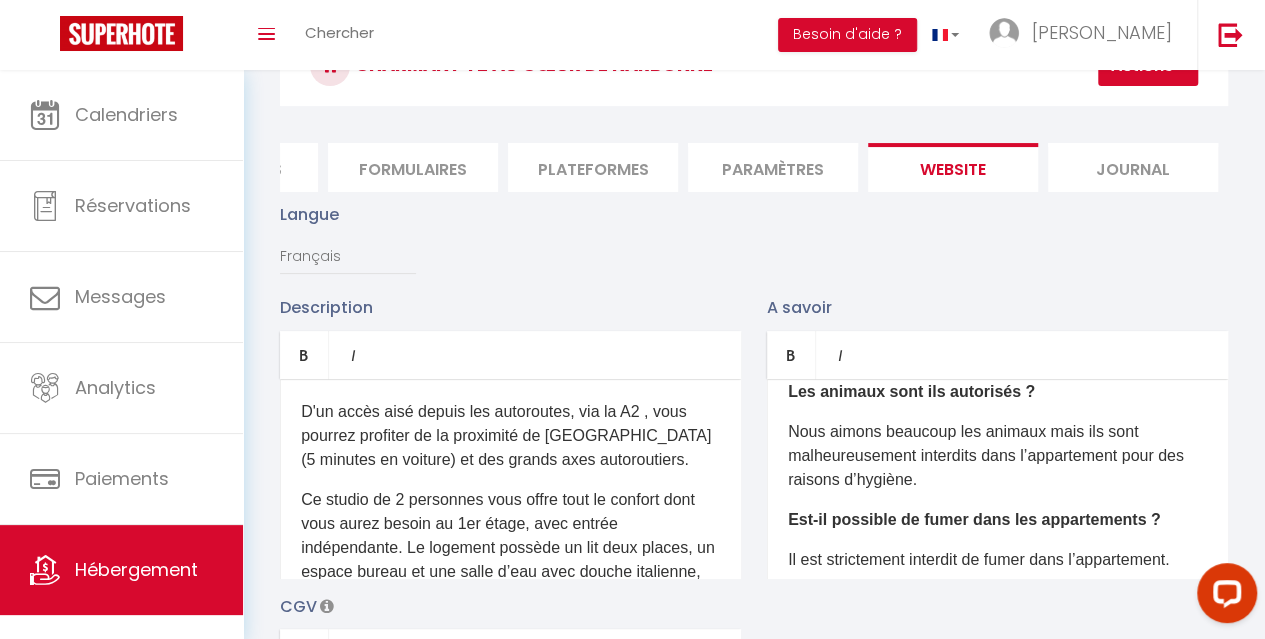 scroll, scrollTop: 0, scrollLeft: 0, axis: both 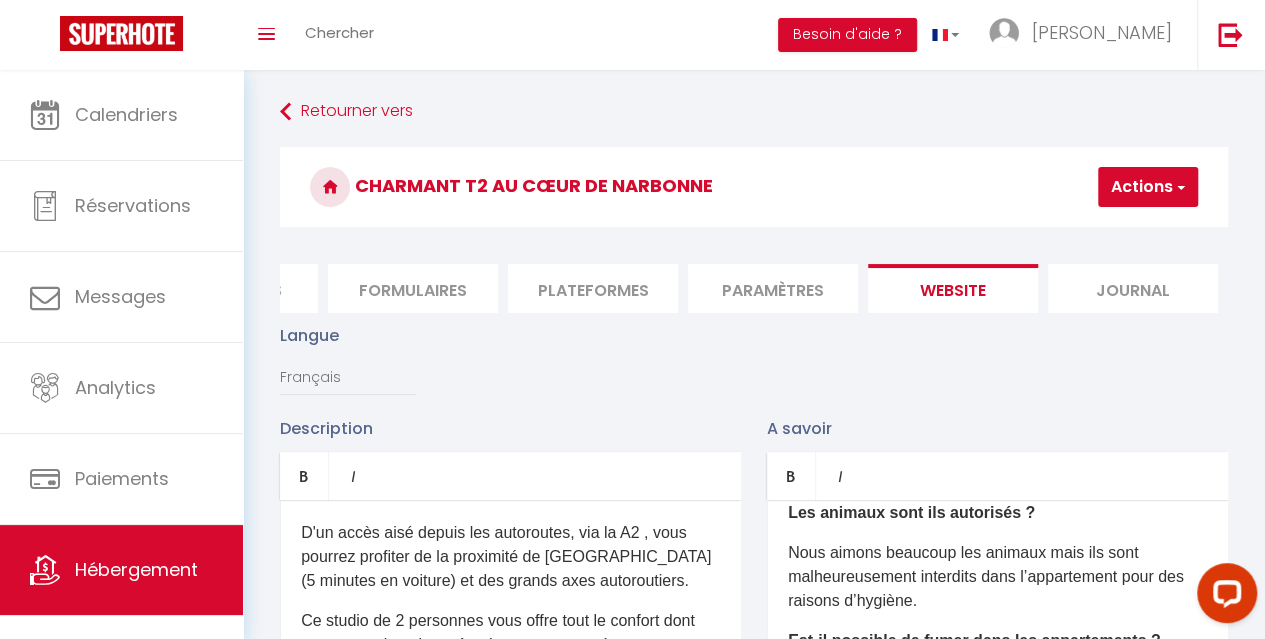 click on "Actions" at bounding box center (1148, 187) 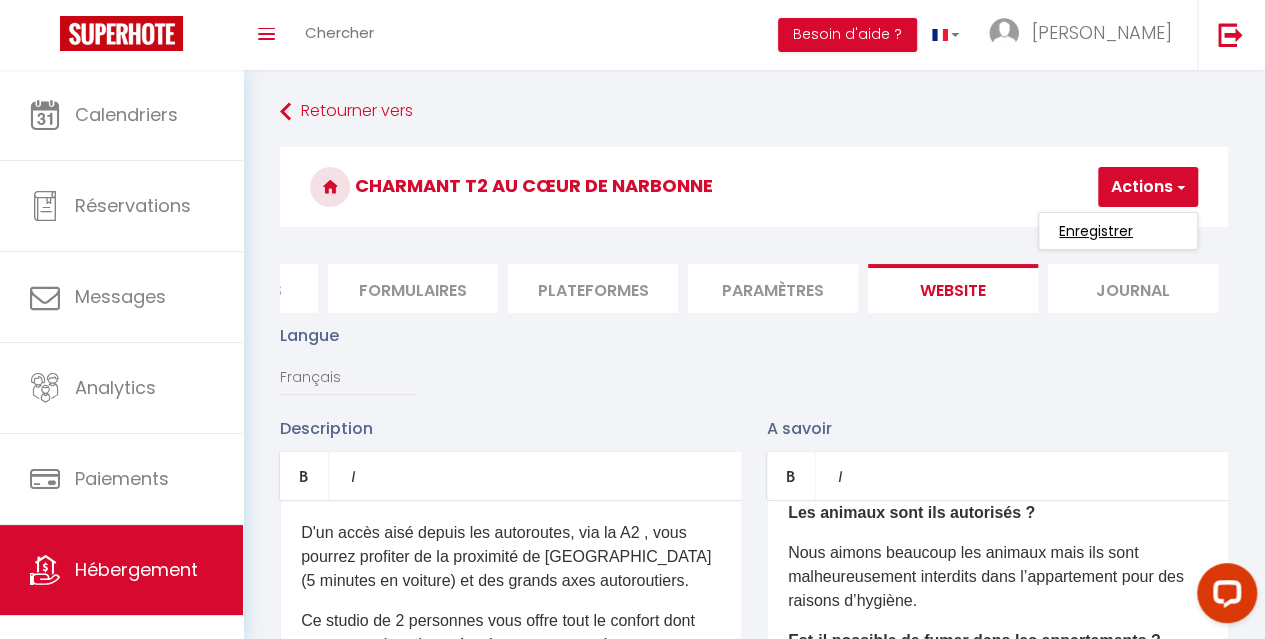click on "Enregistrer" at bounding box center [1096, 231] 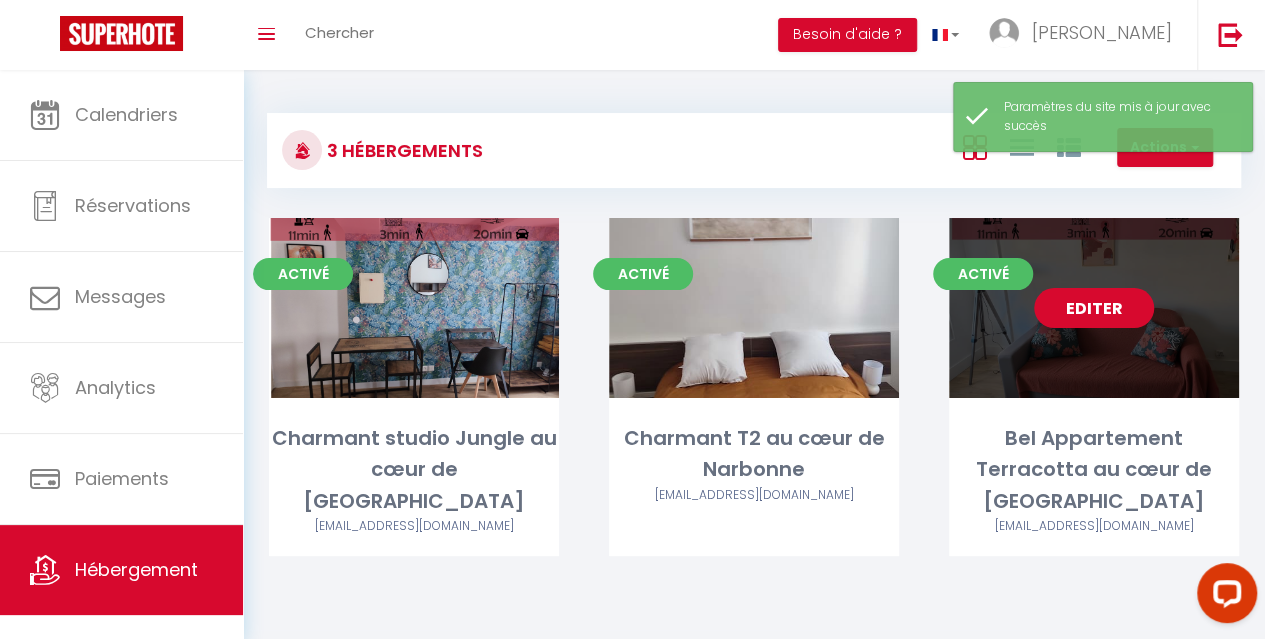 click on "Editer" at bounding box center (1094, 308) 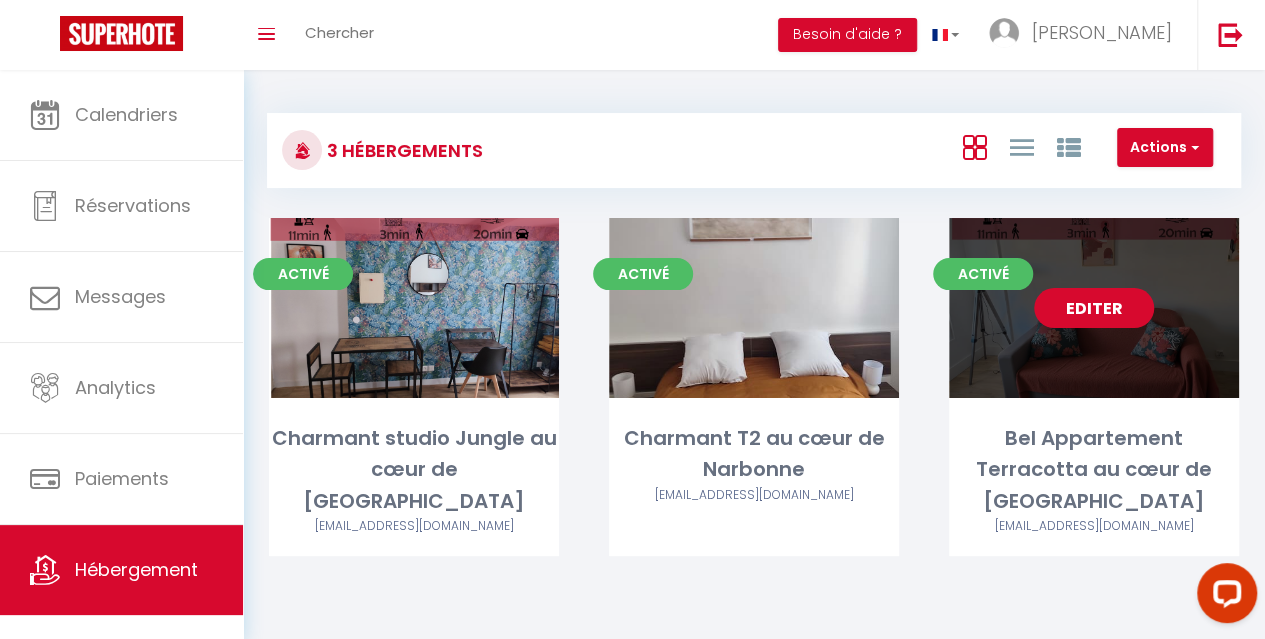 click on "Editer" at bounding box center [1094, 308] 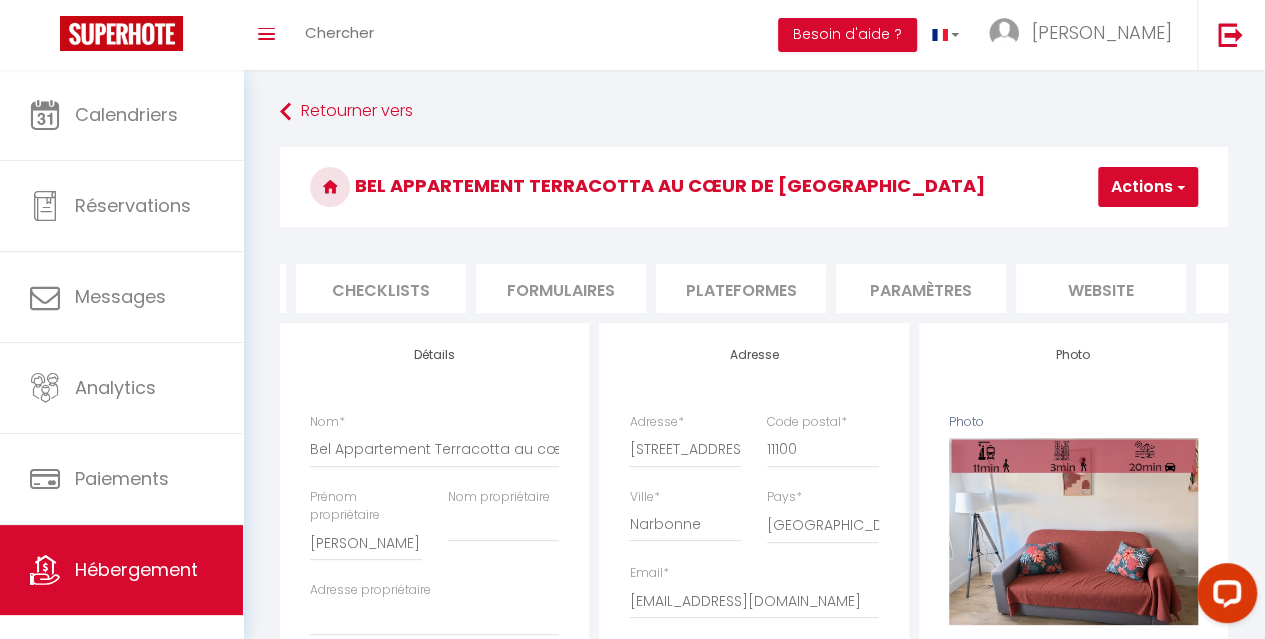 scroll, scrollTop: 0, scrollLeft: 852, axis: horizontal 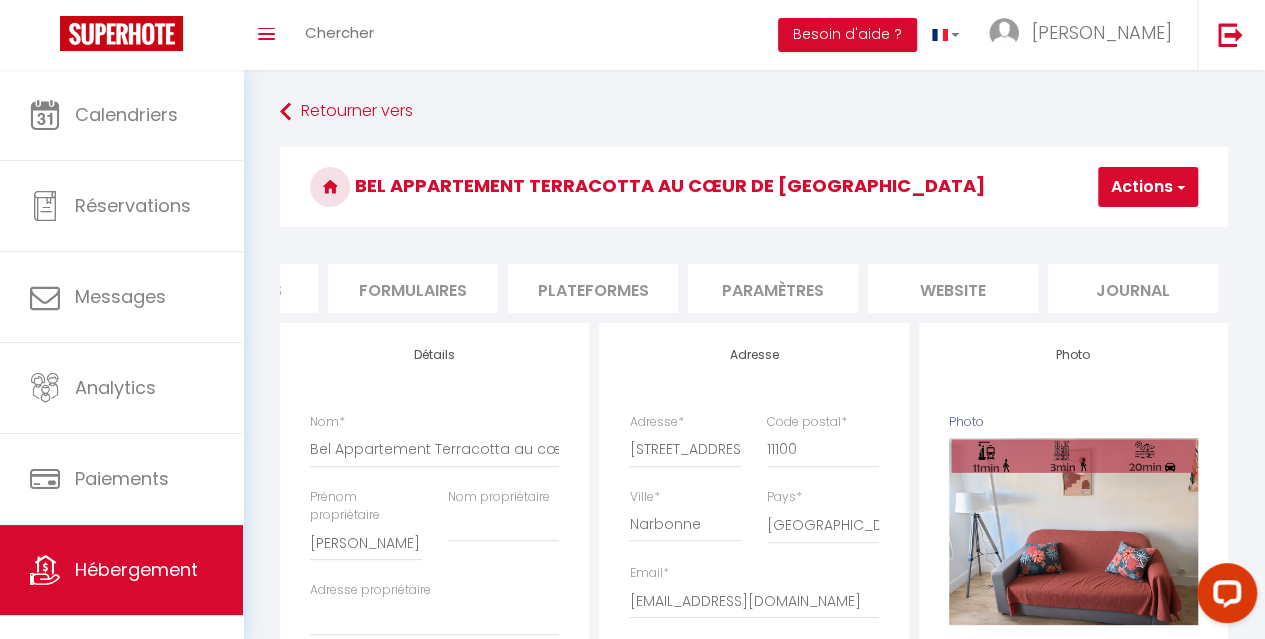 click on "website" at bounding box center (953, 288) 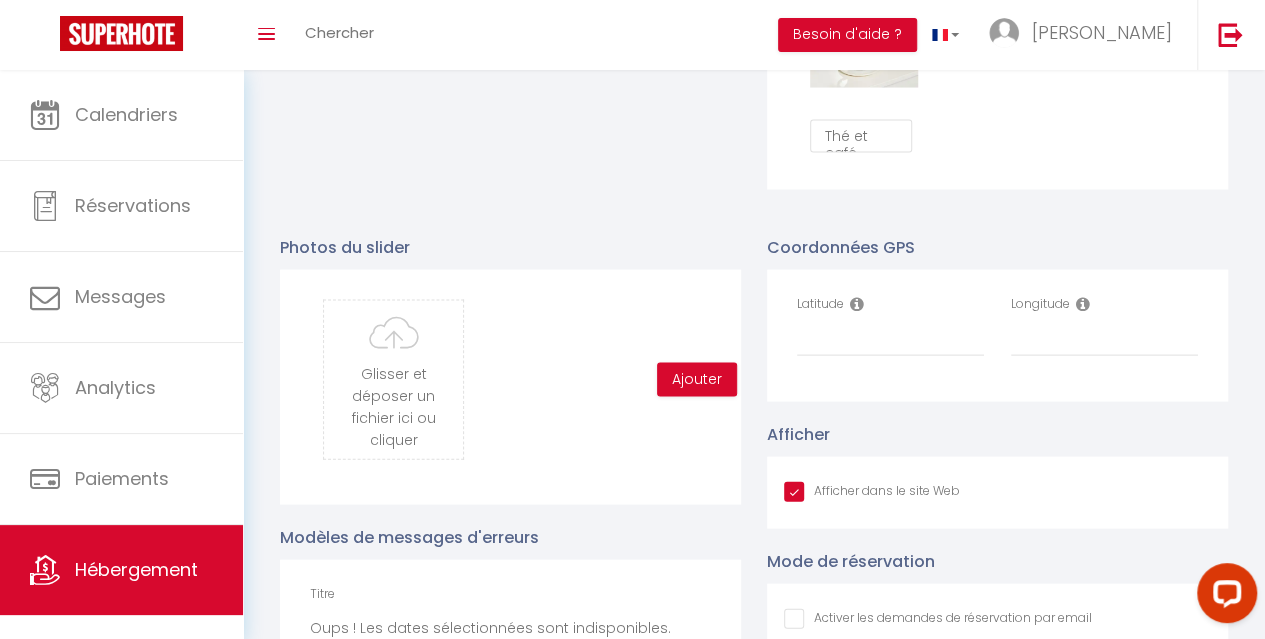scroll, scrollTop: 2000, scrollLeft: 0, axis: vertical 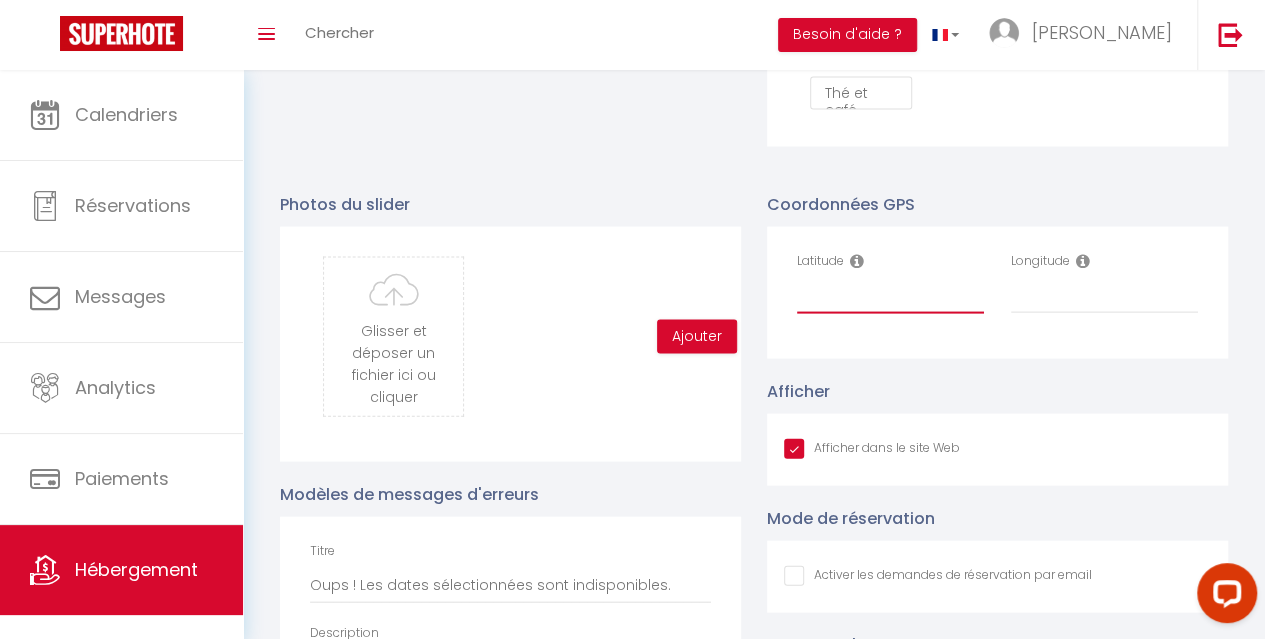 click on "Latitude" at bounding box center (890, 296) 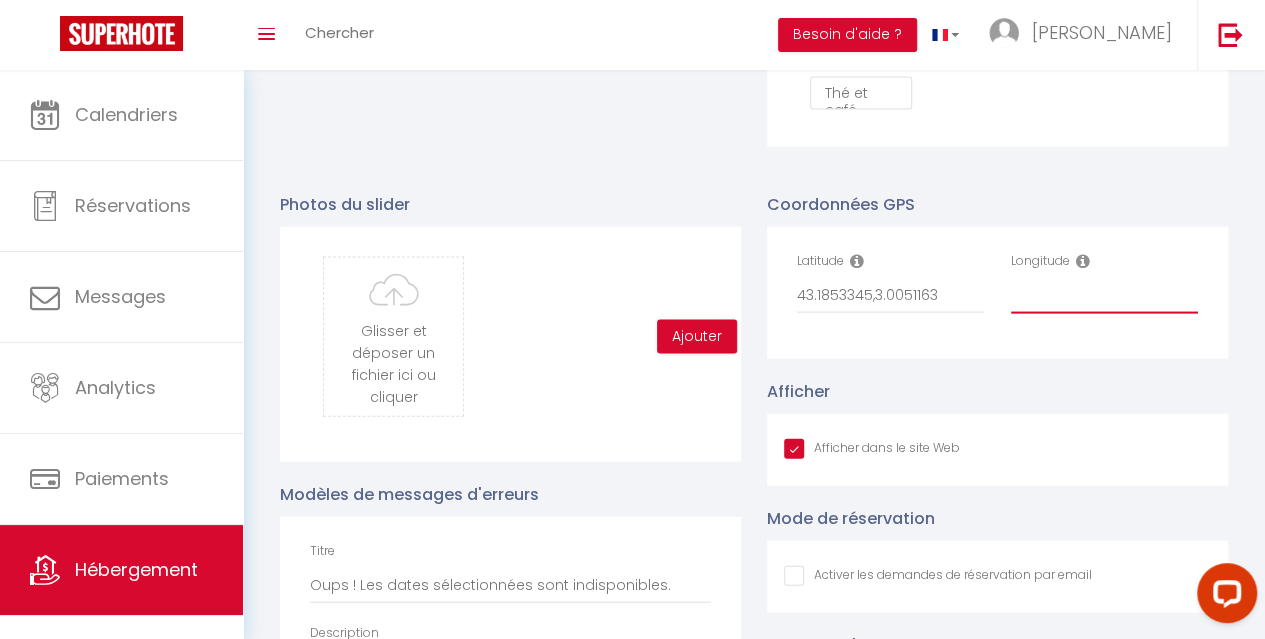 click on "Longitude" at bounding box center [1104, 296] 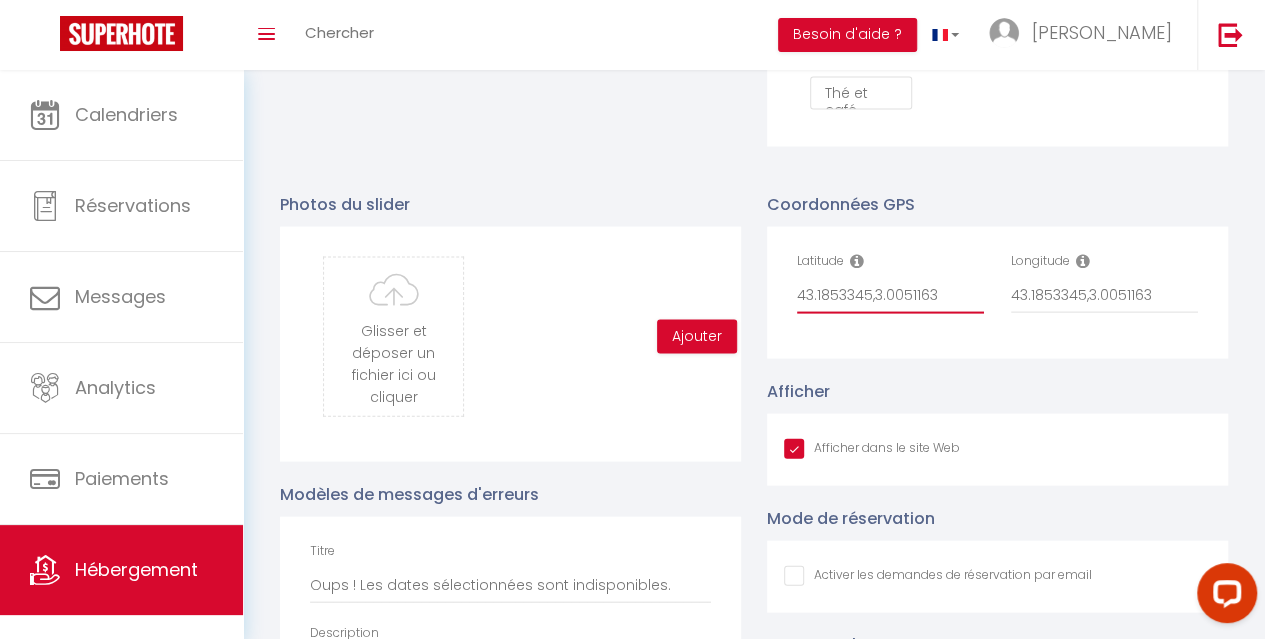 drag, startPoint x: 872, startPoint y: 315, endPoint x: 957, endPoint y: 311, distance: 85.09406 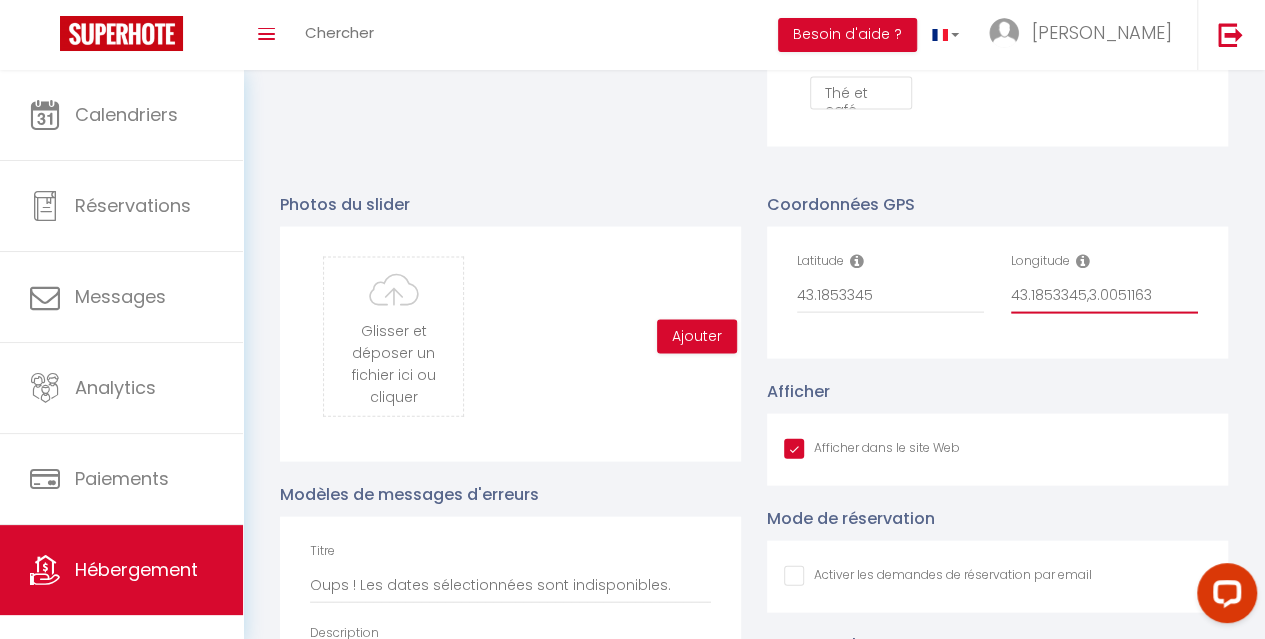drag, startPoint x: 1089, startPoint y: 315, endPoint x: 991, endPoint y: 320, distance: 98.12747 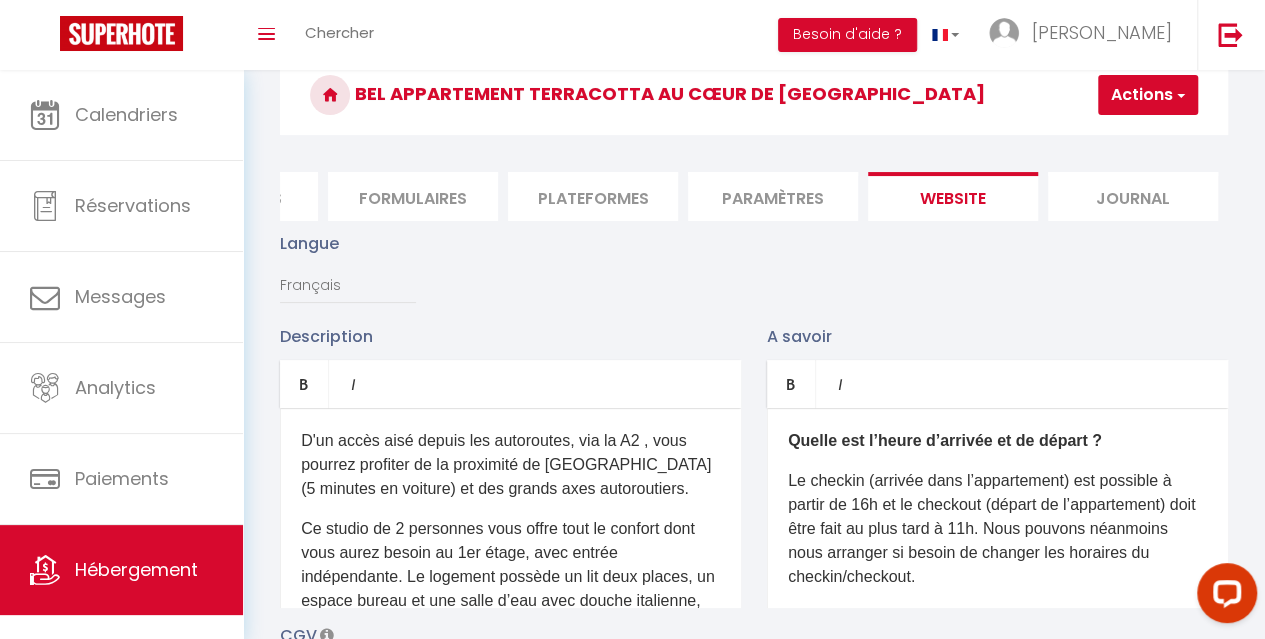scroll, scrollTop: 0, scrollLeft: 0, axis: both 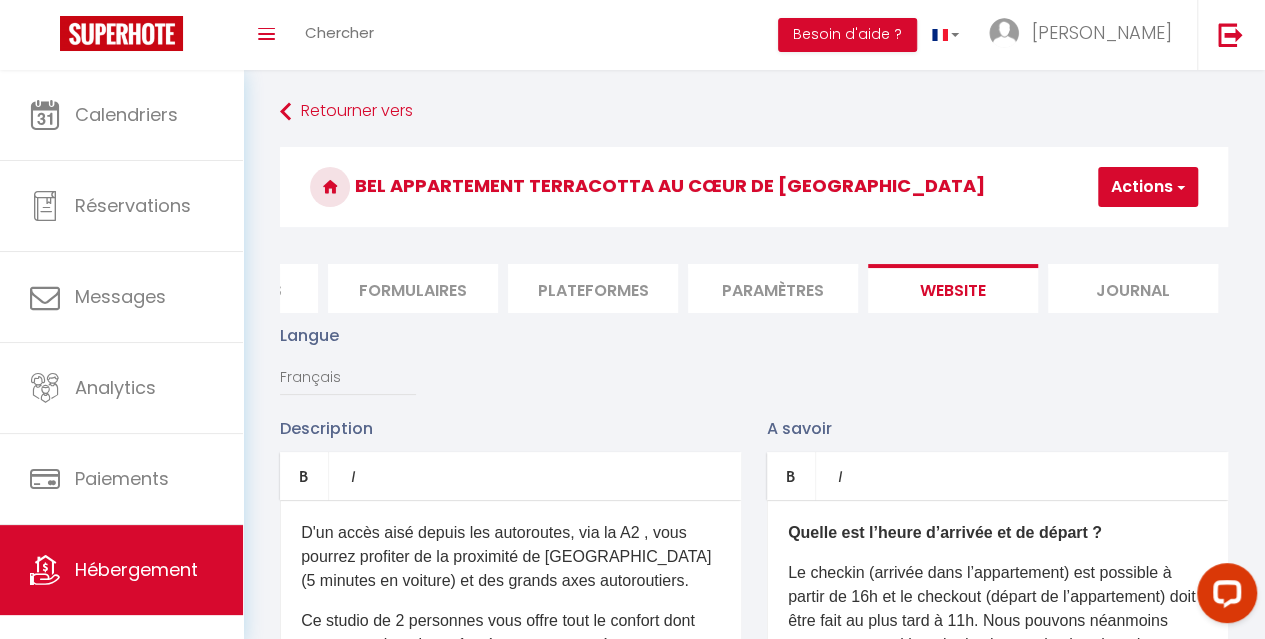 click on "Actions" at bounding box center [1148, 187] 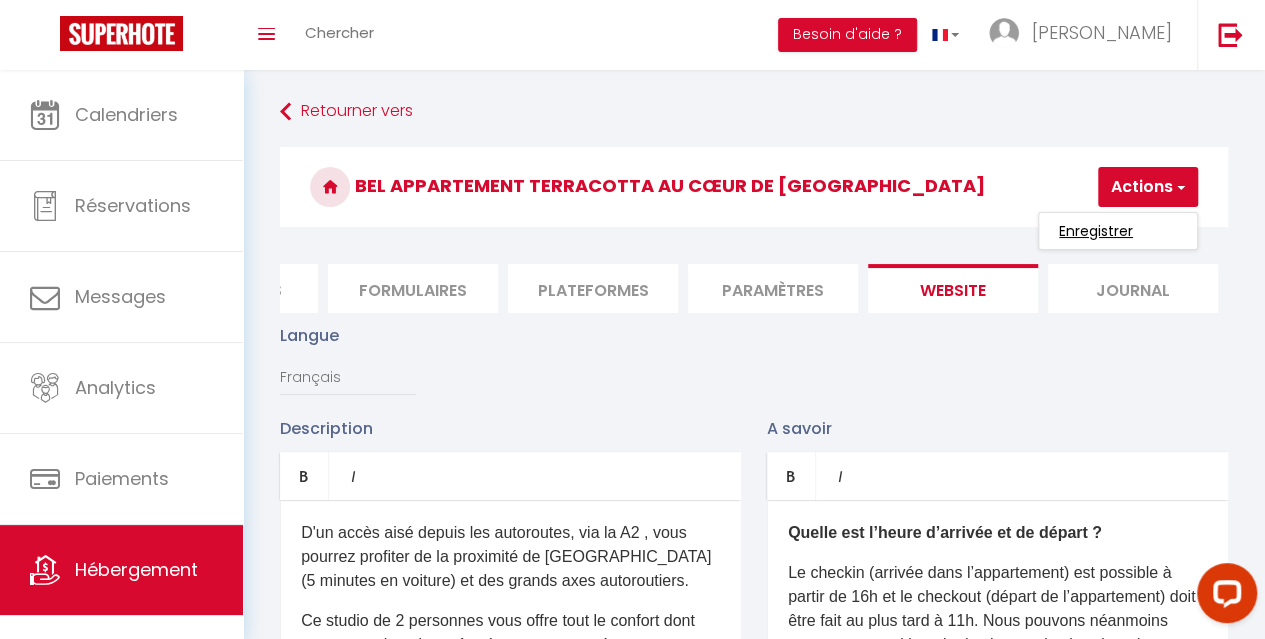 click on "Enregistrer" at bounding box center (1096, 231) 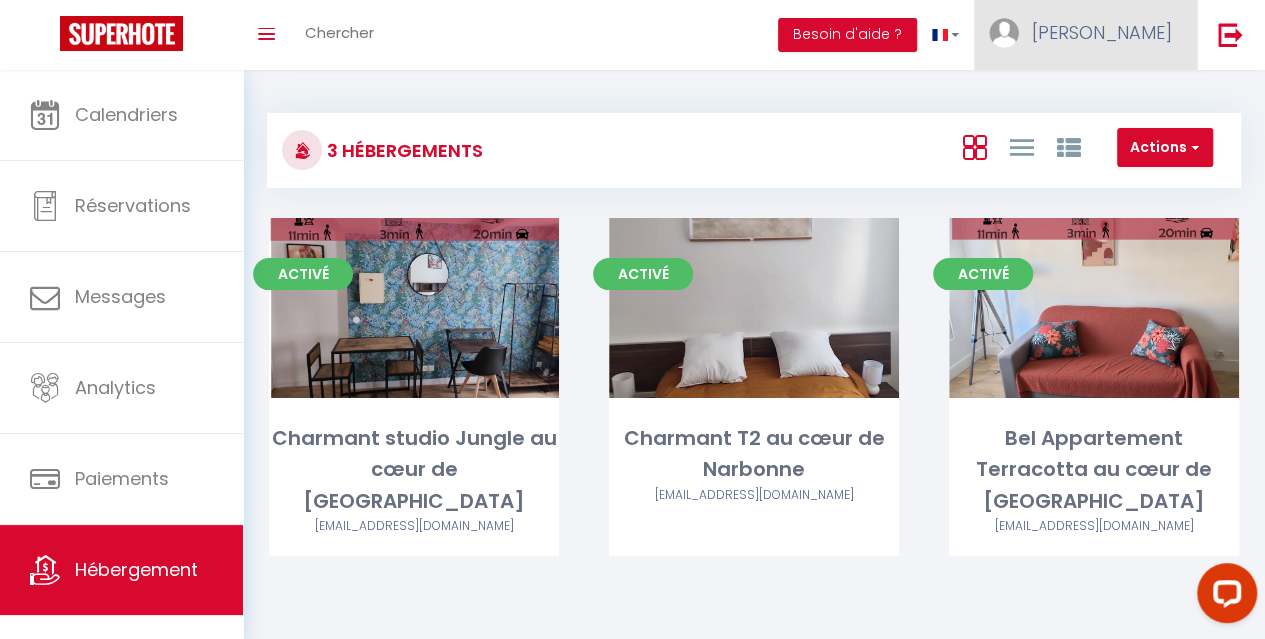 click on "Damien" at bounding box center [1102, 32] 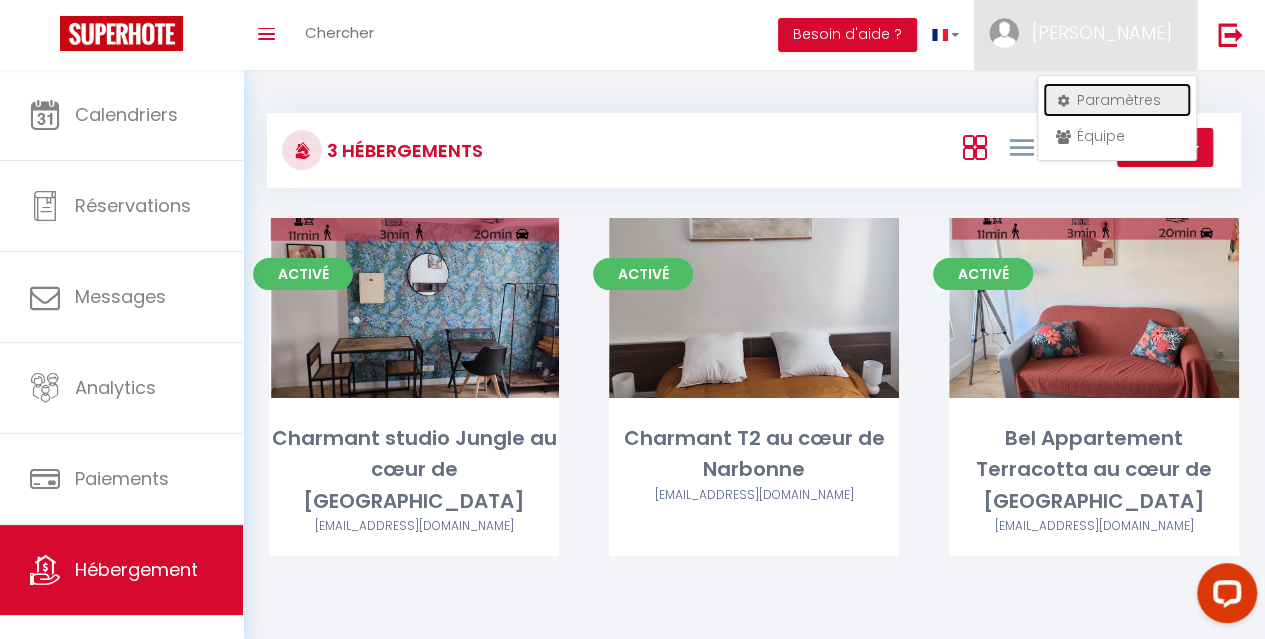 click on "Paramètres" at bounding box center (1117, 100) 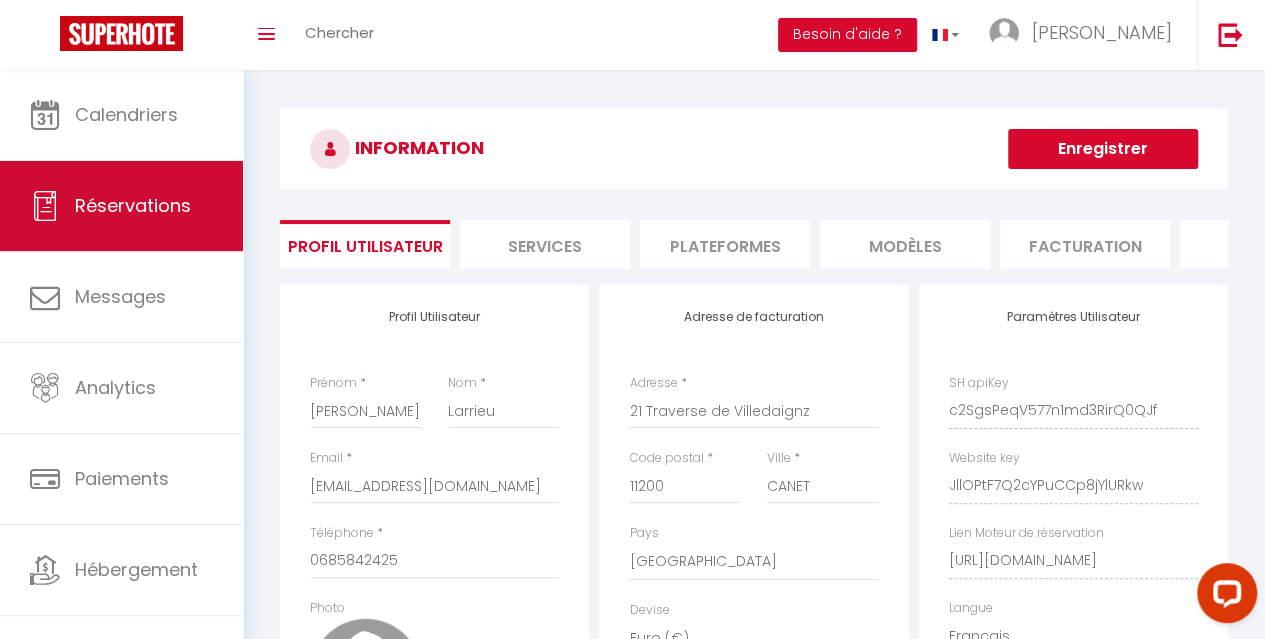 scroll, scrollTop: 0, scrollLeft: 0, axis: both 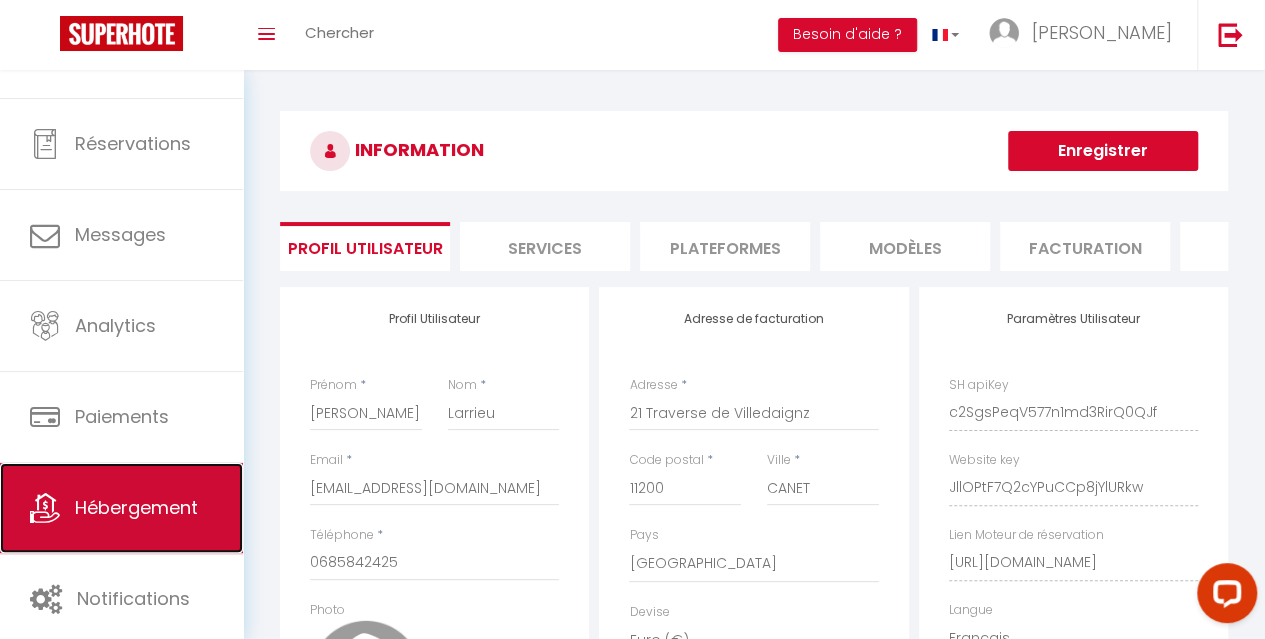 click on "Hébergement" at bounding box center [121, 508] 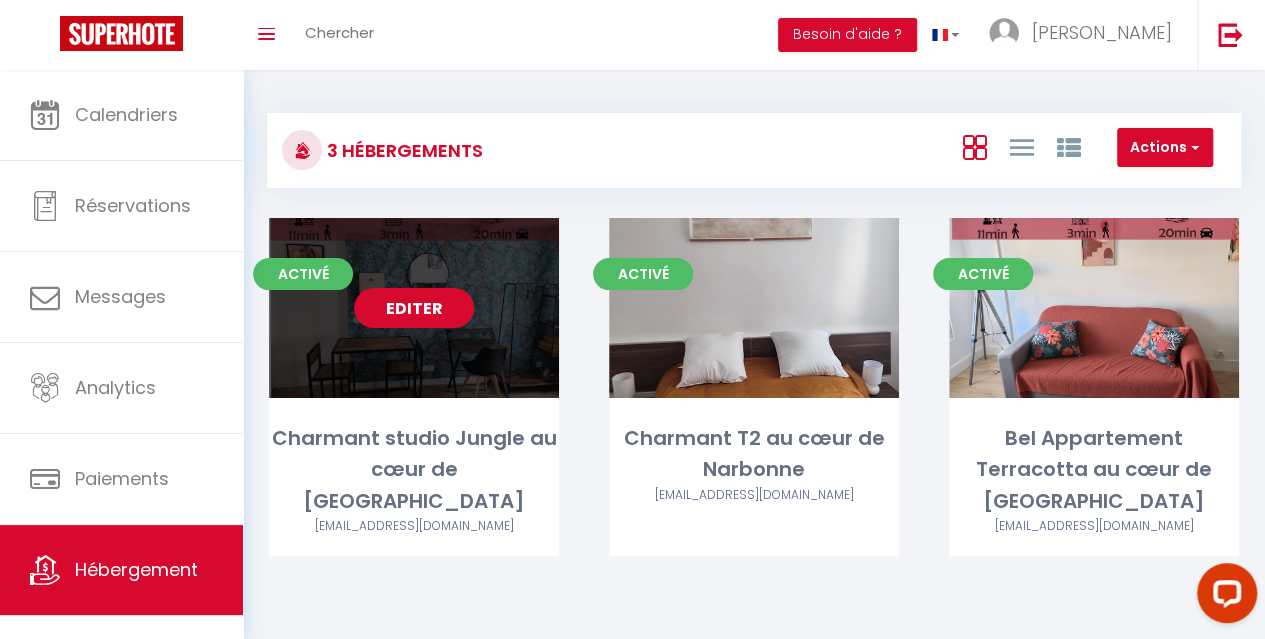 click on "Editer" at bounding box center [414, 308] 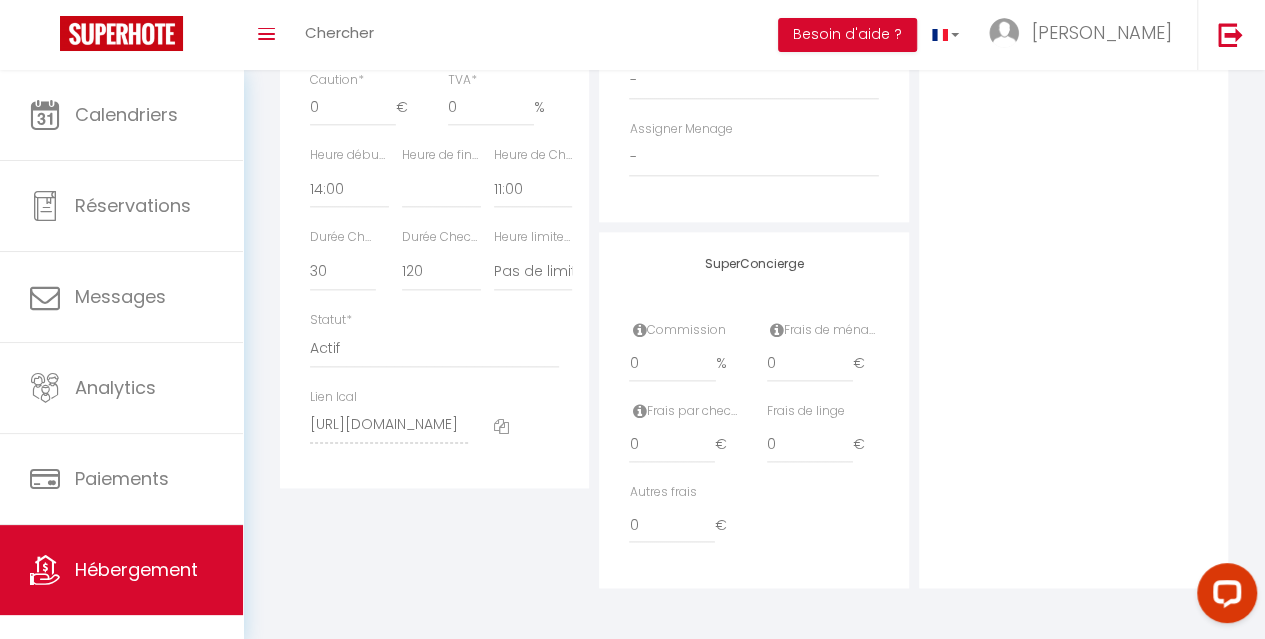 scroll, scrollTop: 1098, scrollLeft: 0, axis: vertical 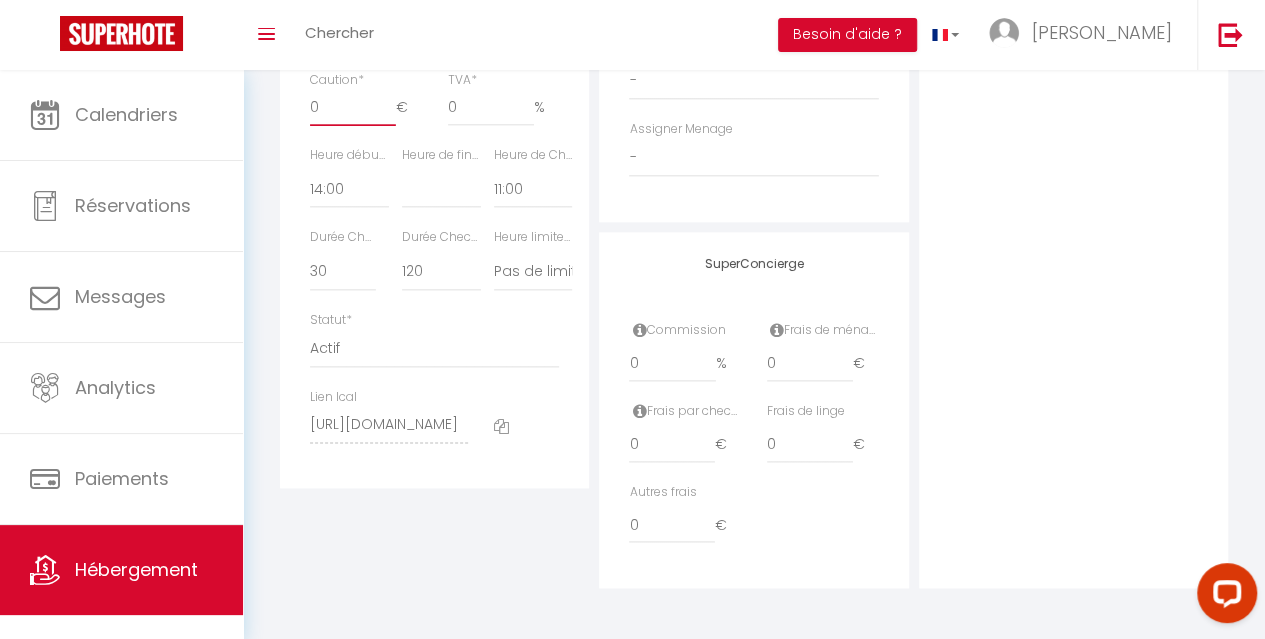 click on "0" at bounding box center [352, 108] 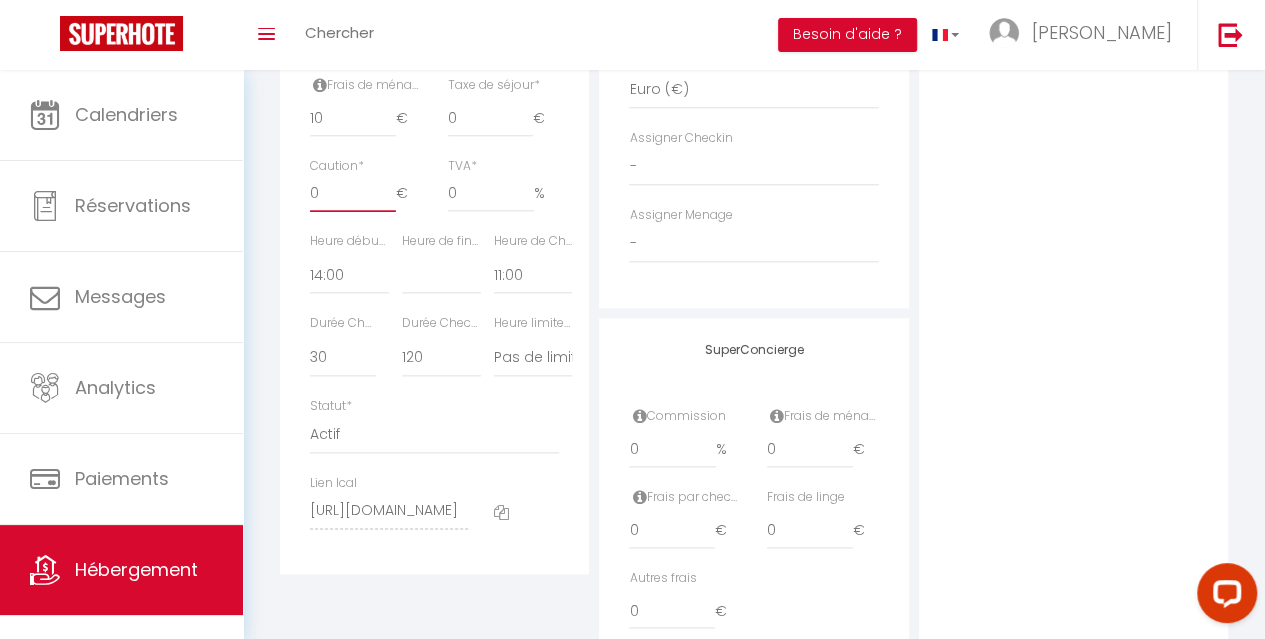 scroll, scrollTop: 1098, scrollLeft: 0, axis: vertical 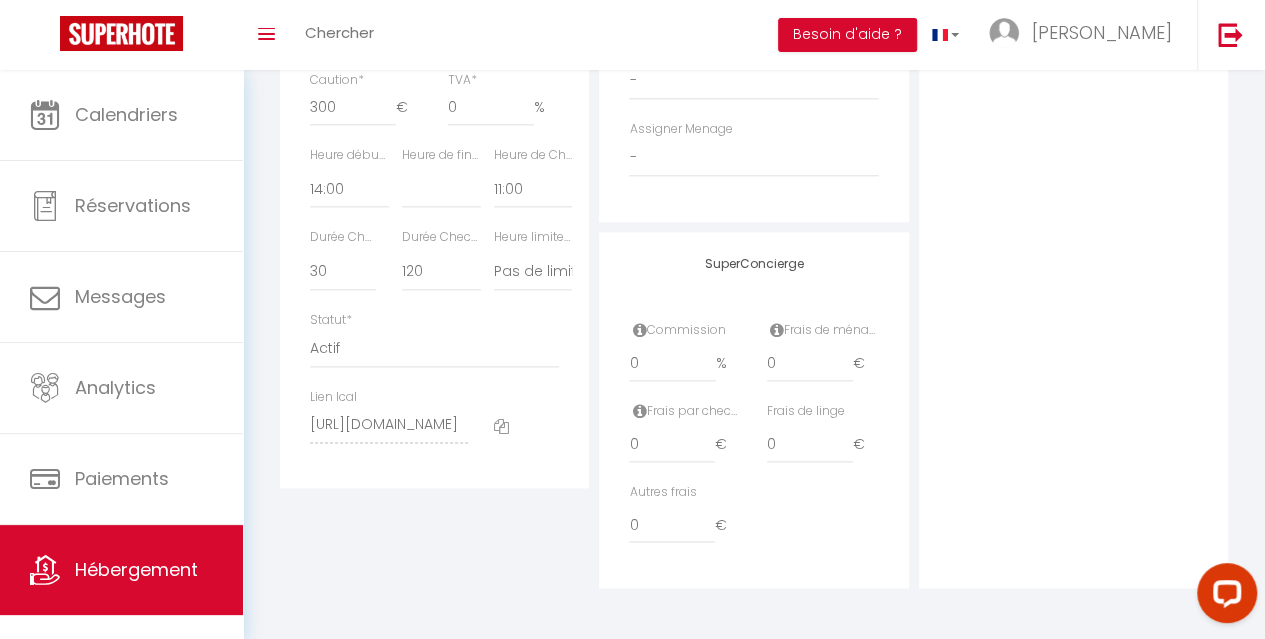 click on "Photo
Photo
Supprimer
Drag and drop a file here or click Ooops, something wrong appended. Remove   Drag and drop or click to replace" at bounding box center [1073, -87] 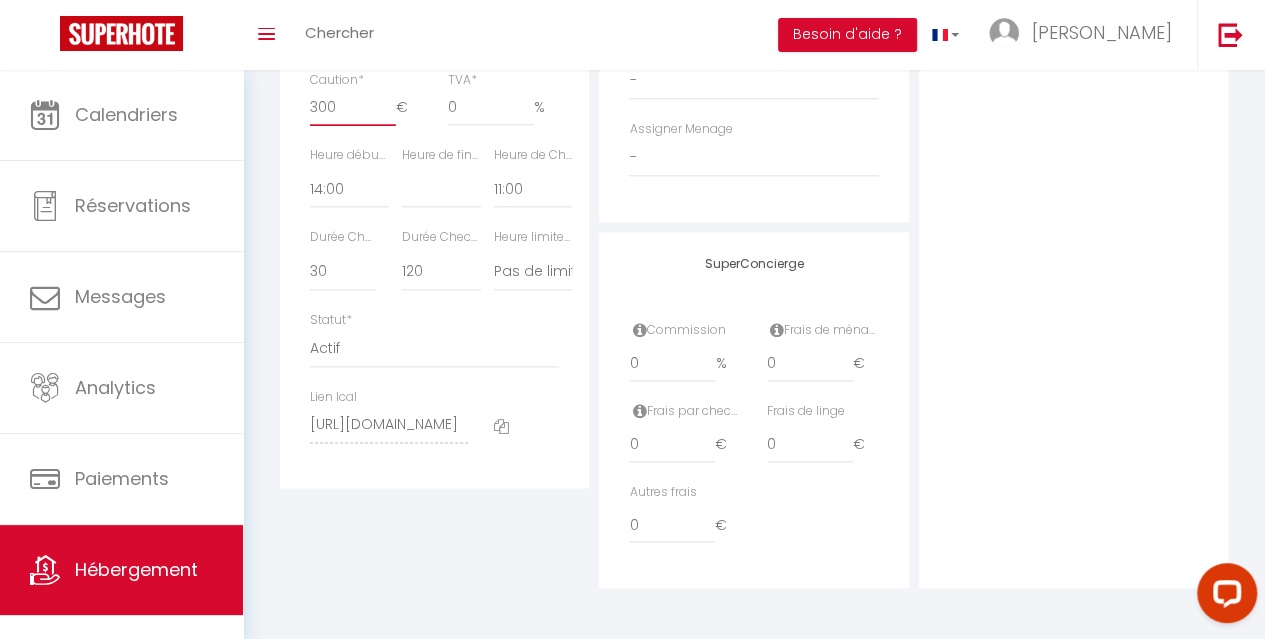 drag, startPoint x: 314, startPoint y: 131, endPoint x: 292, endPoint y: 133, distance: 22.090721 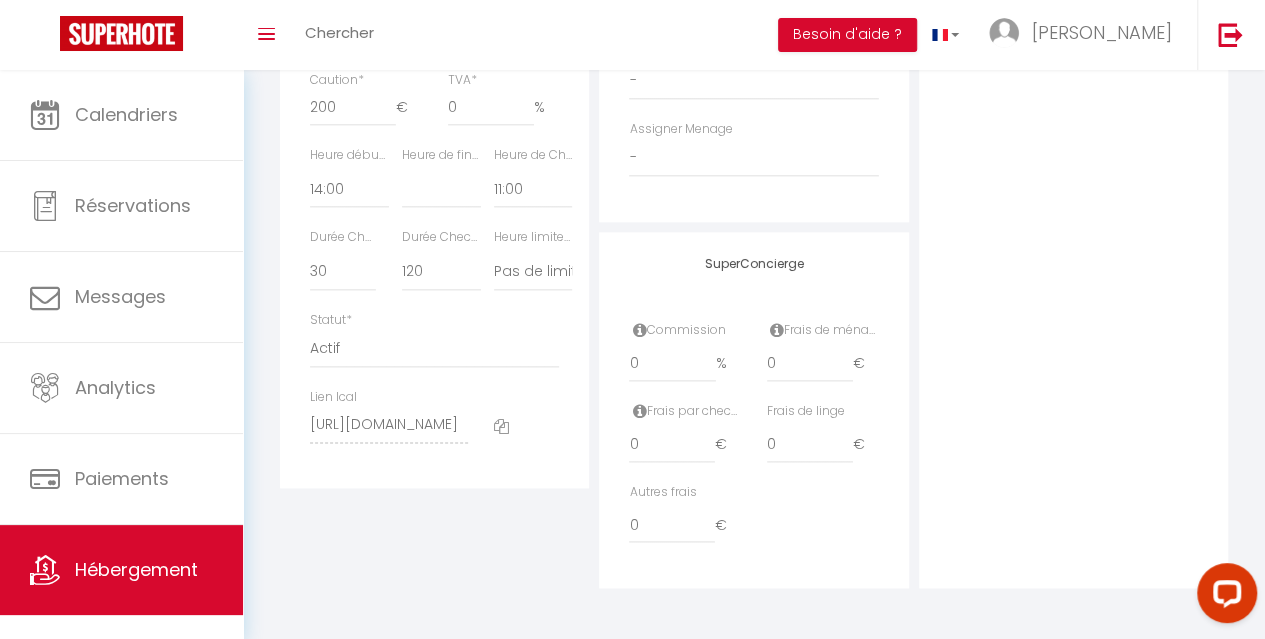click on "Adresse
Adresse
*   30 rue Gabriel Pelouze
Code postal
*   11100
Ville
*   Narbonne
Pays
*
France
Portugal
Afghanistan
Albania
Algeria
American Samoa
Andorra
Angola
*   immodlarrieu@gmail.com" at bounding box center [753, -87] 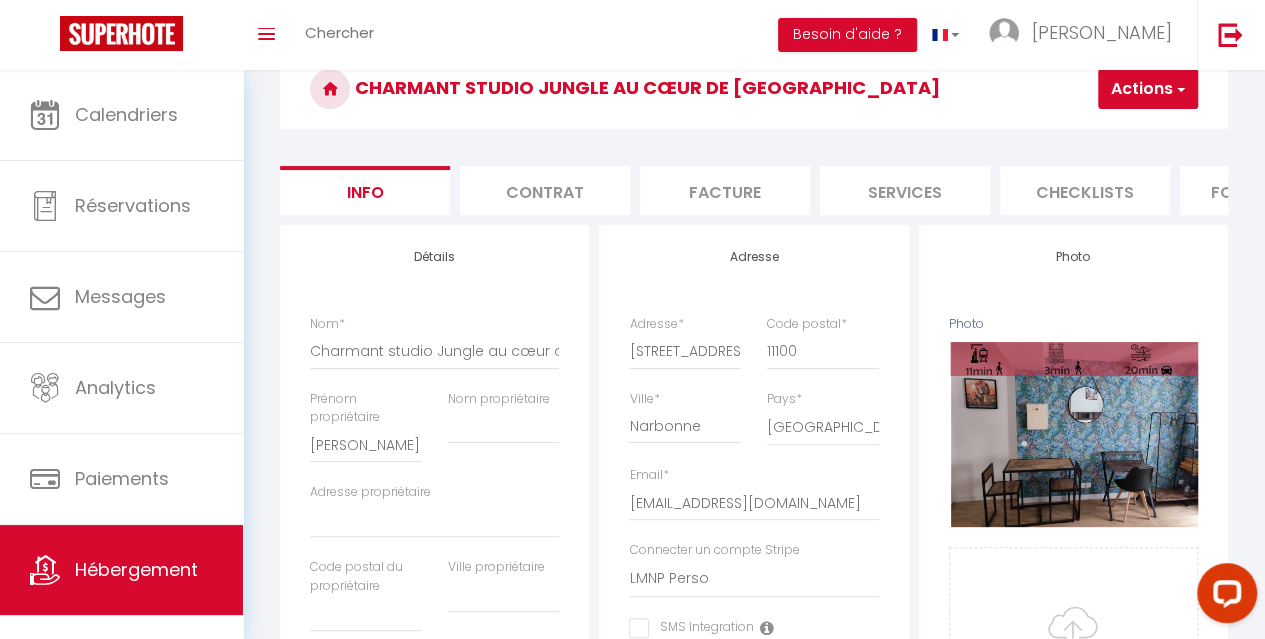 scroll, scrollTop: 0, scrollLeft: 0, axis: both 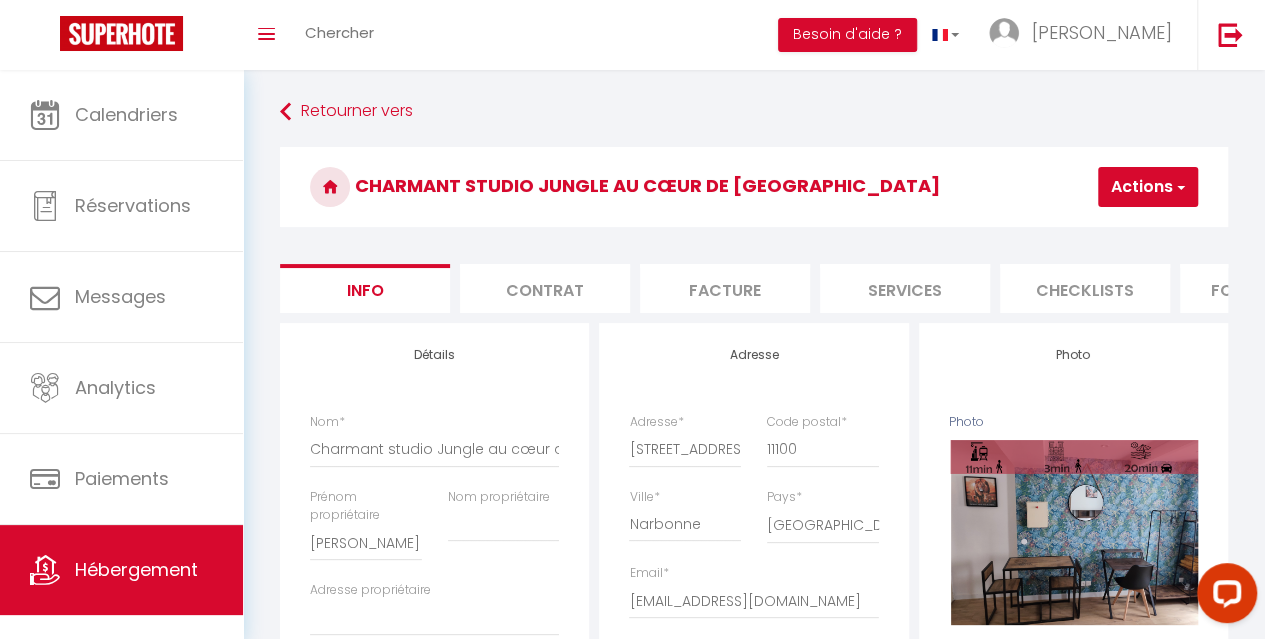 click on "Actions" at bounding box center [1148, 187] 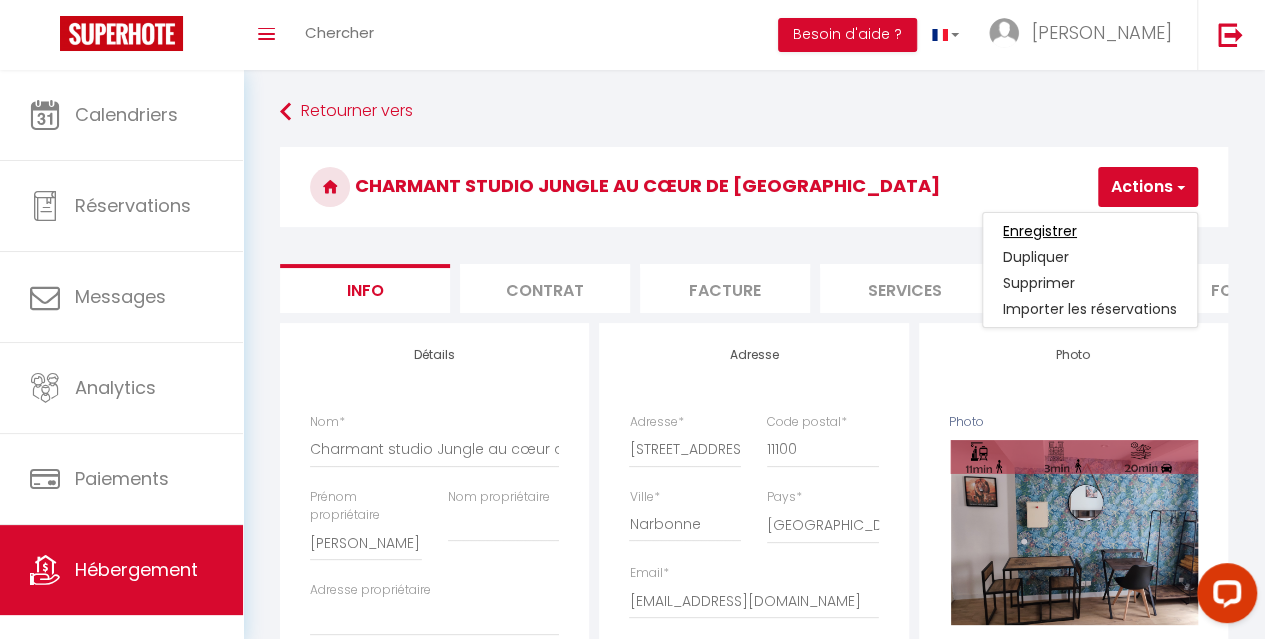 click on "Enregistrer" at bounding box center [1040, 231] 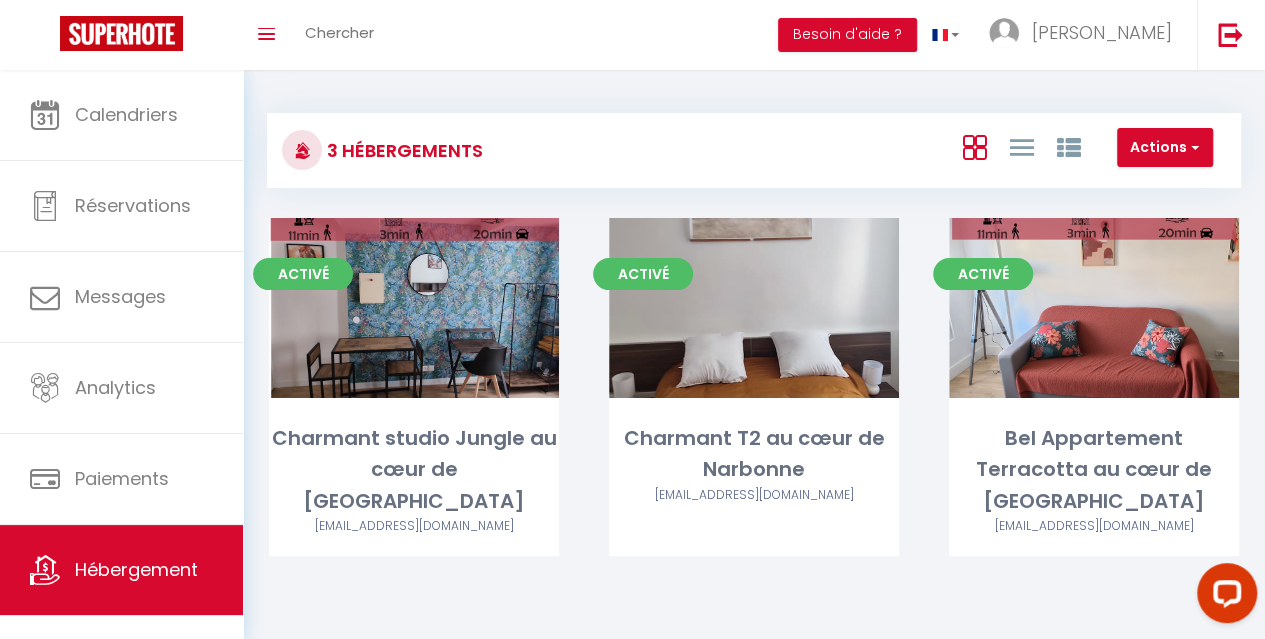 scroll, scrollTop: 70, scrollLeft: 0, axis: vertical 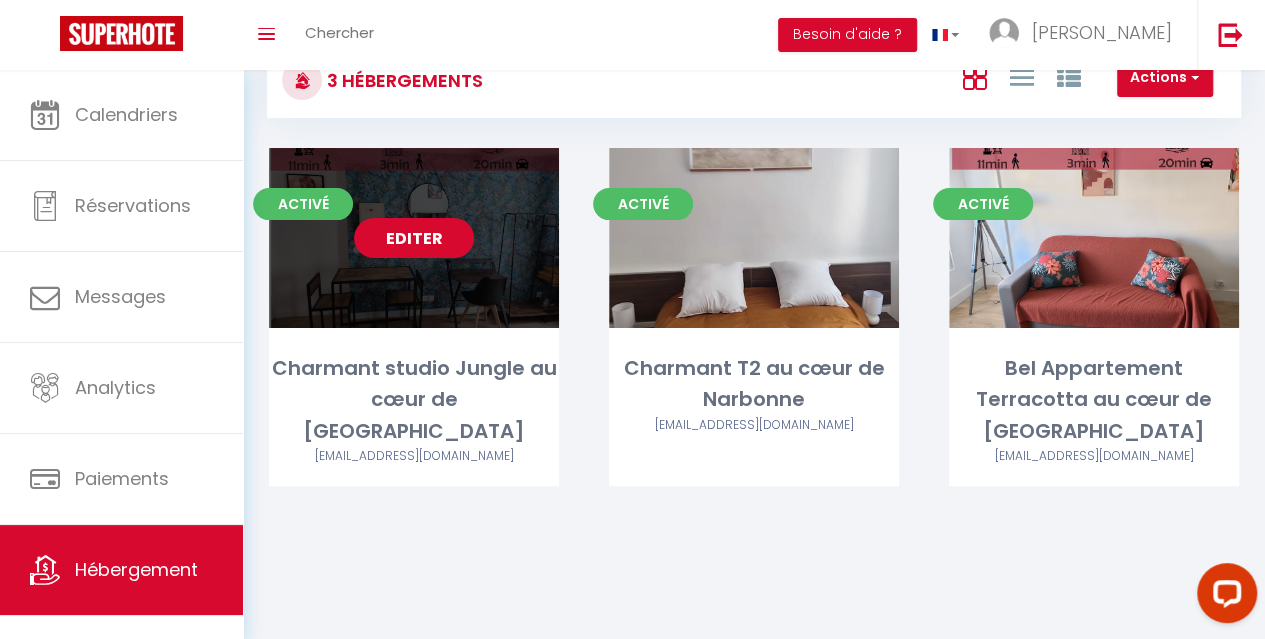 click on "Editer" at bounding box center [414, 238] 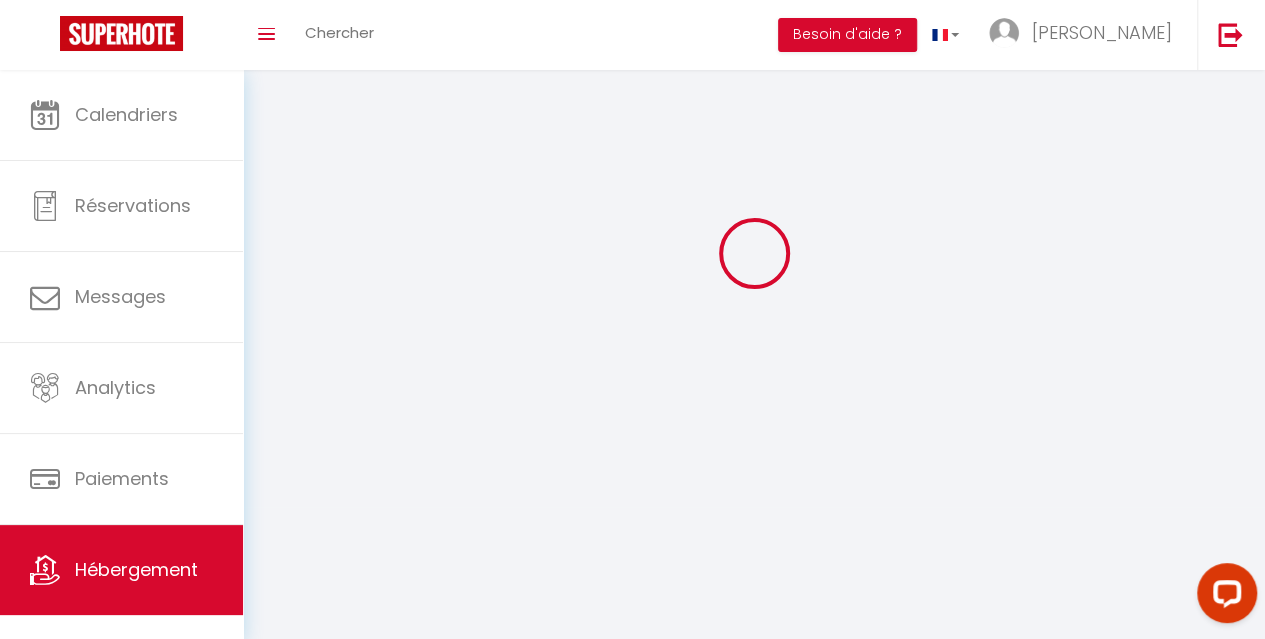 scroll, scrollTop: 0, scrollLeft: 0, axis: both 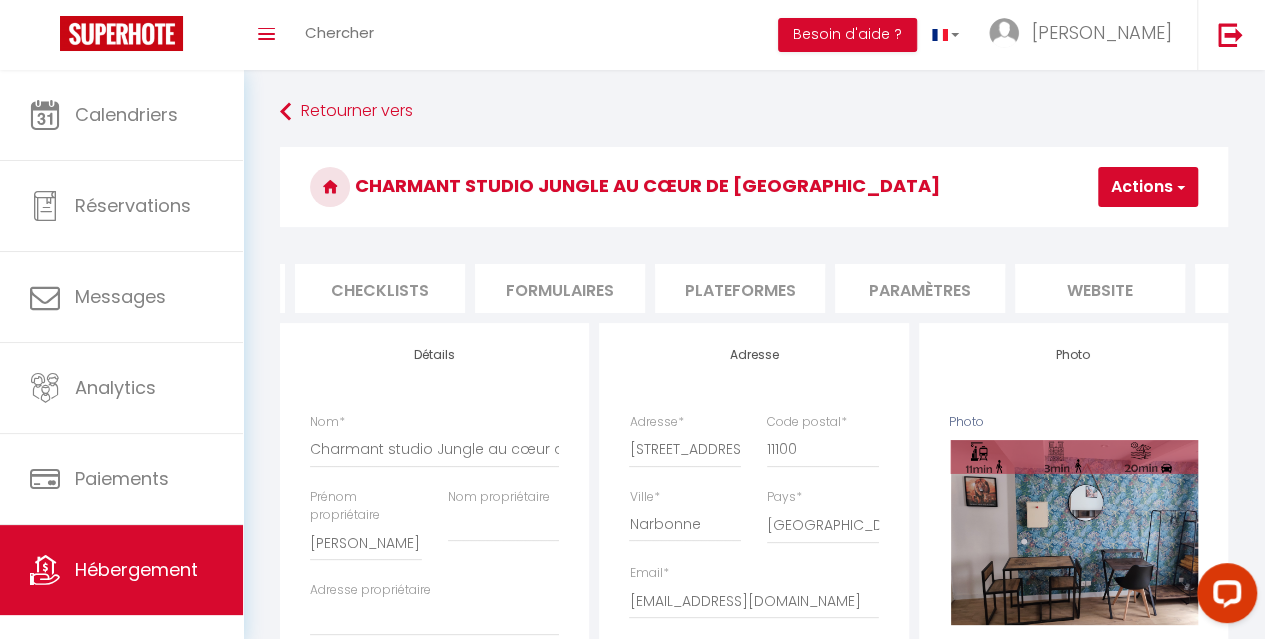click on "Paramètres" at bounding box center [920, 288] 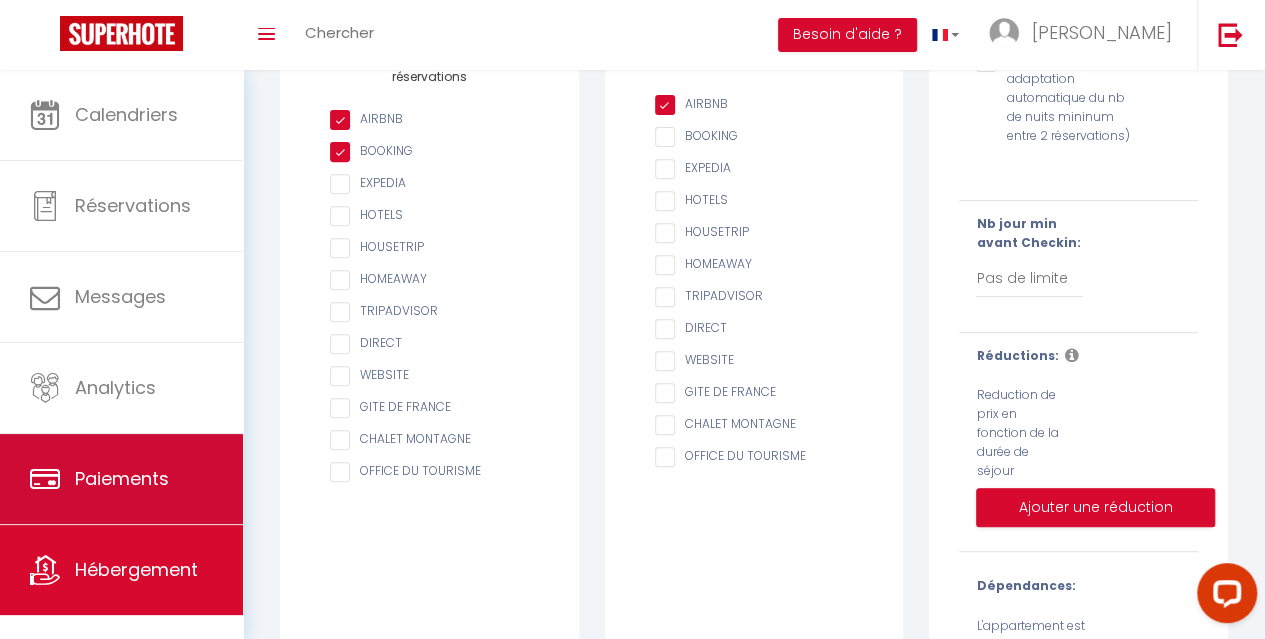 scroll, scrollTop: 322, scrollLeft: 0, axis: vertical 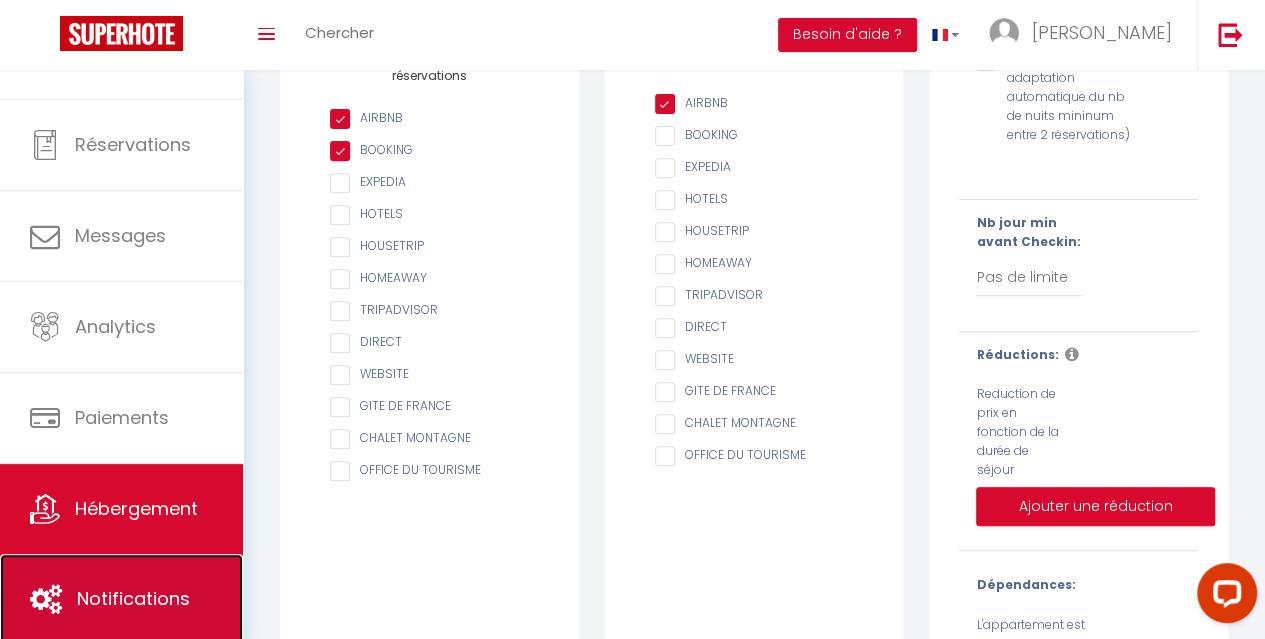 click on "Notifications" at bounding box center (133, 598) 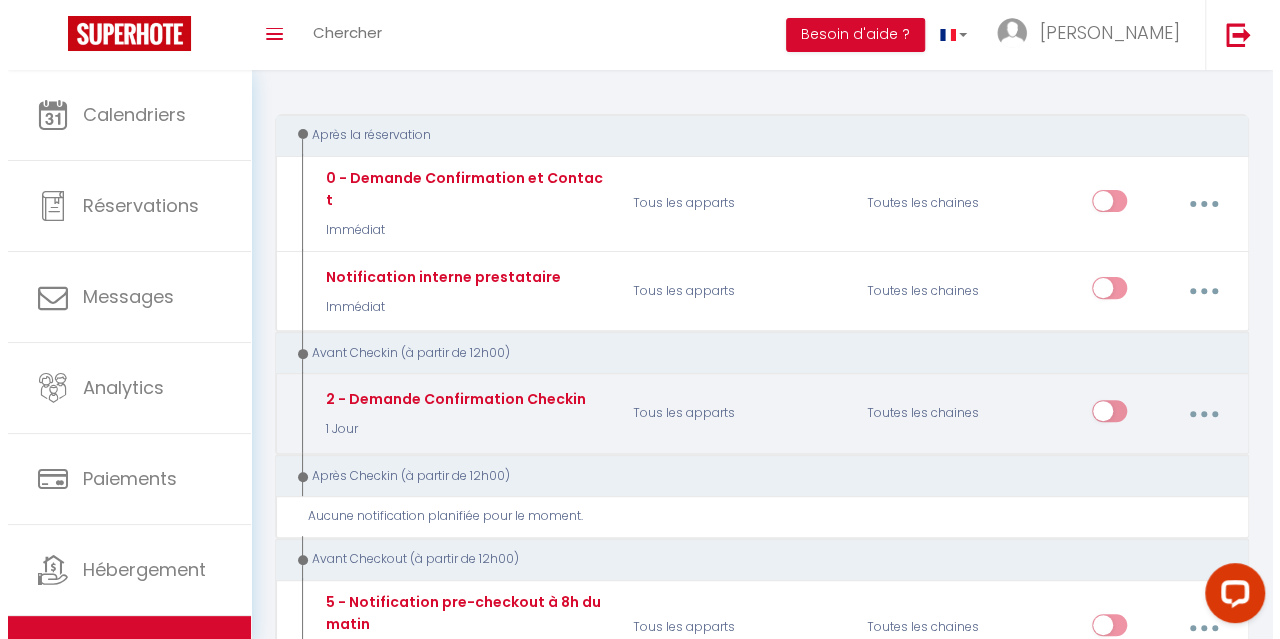scroll, scrollTop: 0, scrollLeft: 0, axis: both 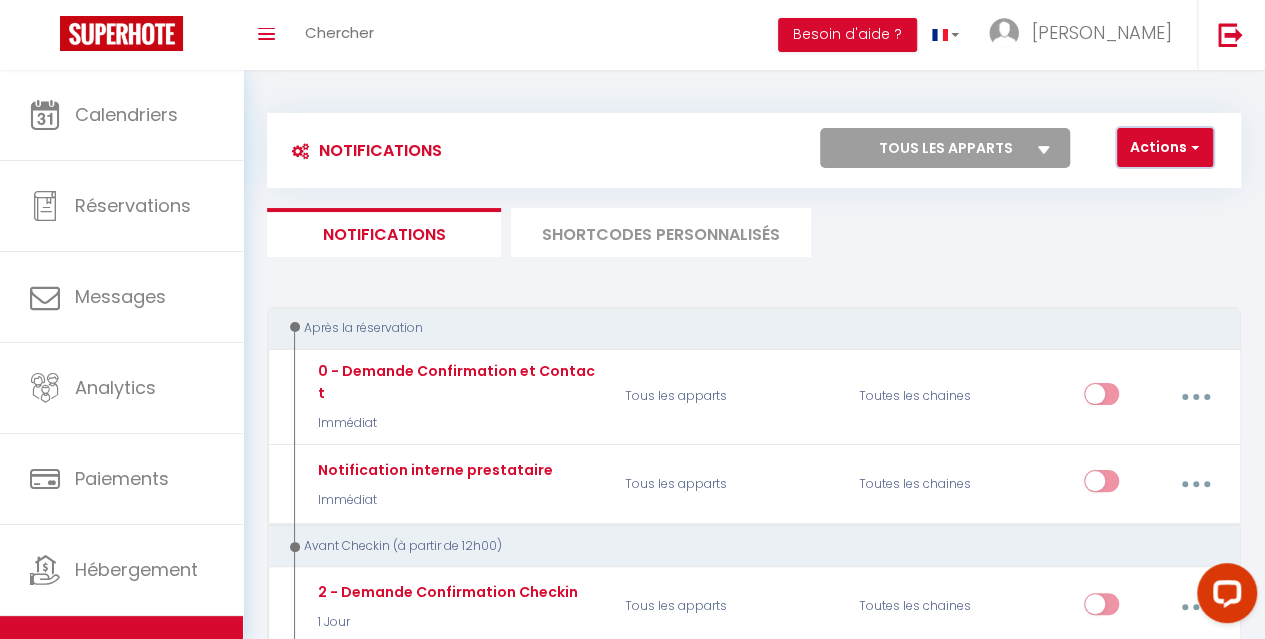 click on "Actions" at bounding box center [1165, 148] 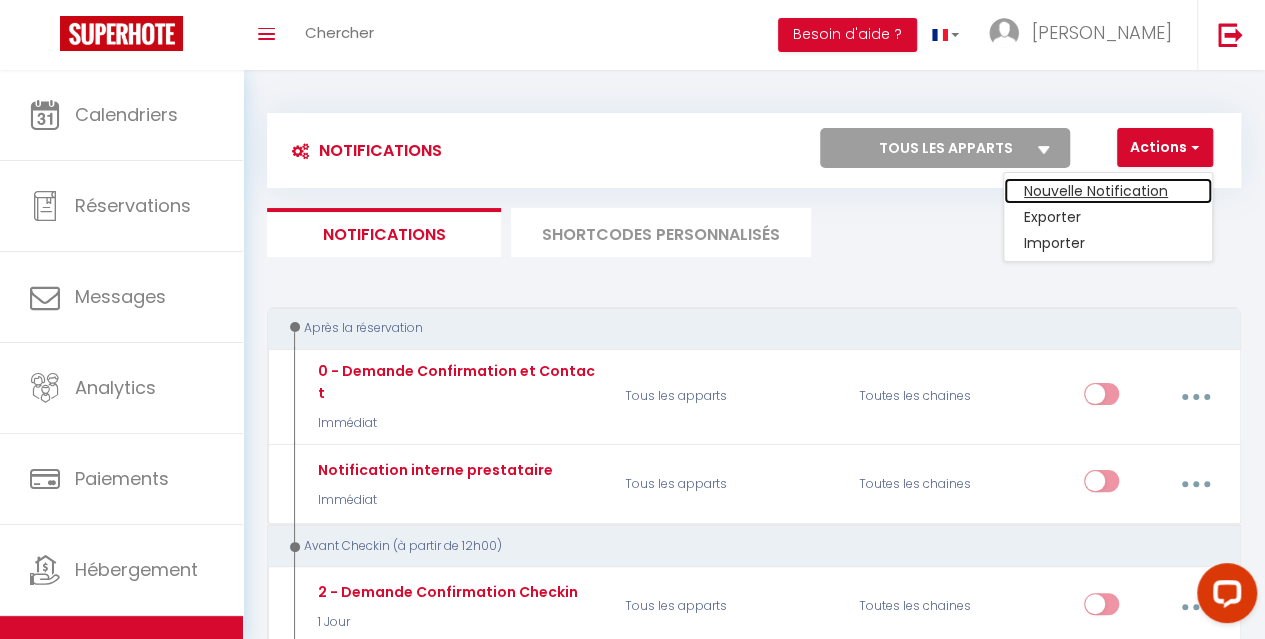 click on "Nouvelle Notification" at bounding box center [1108, 191] 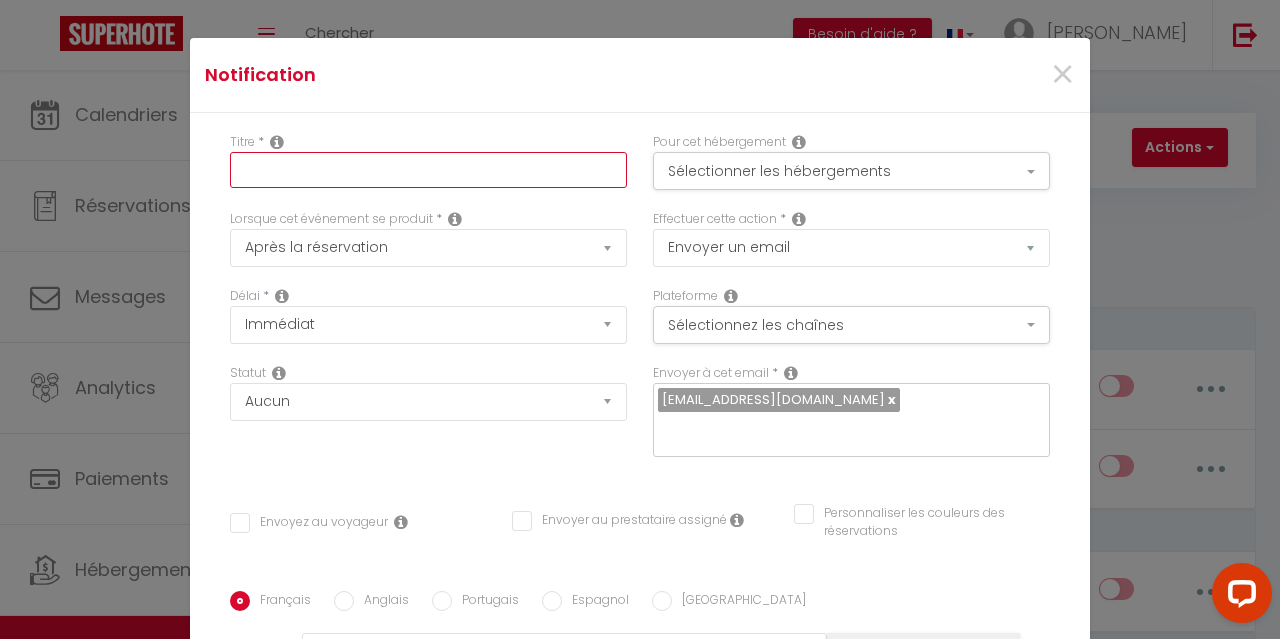 click at bounding box center [428, 170] 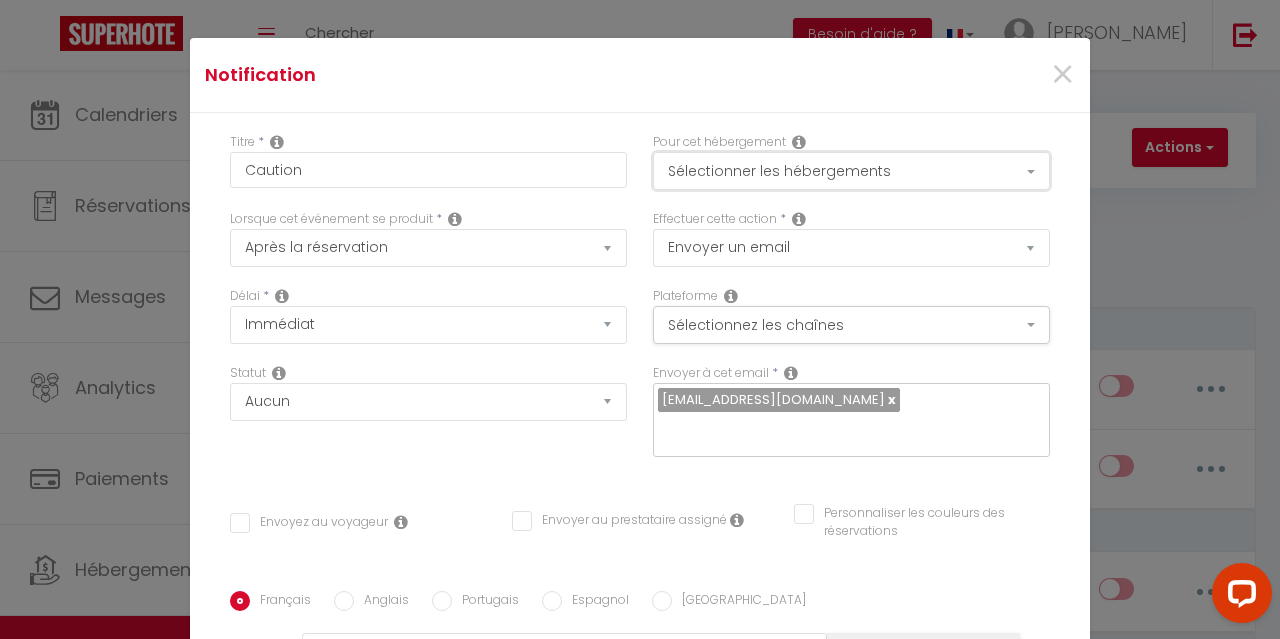 click on "Sélectionner les hébergements" at bounding box center (851, 171) 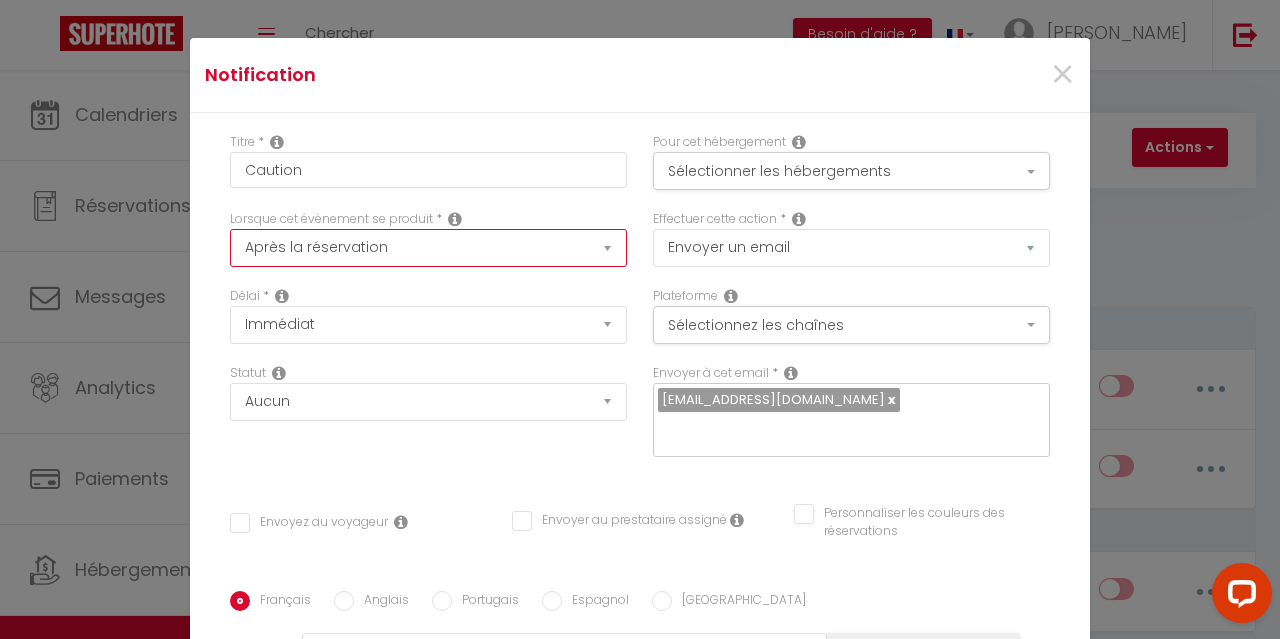 click on "Après la réservation   Avant Checkin (à partir de 12h00)   Après Checkin (à partir de 12h00)   Avant Checkout (à partir de 12h00)   Après Checkout (à partir de 12h00)   Température   Co2   Bruit sonore   Après visualisation lien paiement   Après Paiement Lien KO   Après Caution Lien KO   Après Paiement Automatique KO   Après Caution Automatique KO   Après Visualisation du Contrat   Après Signature du Contrat   Paiement OK   Après soumission formulaire bienvenue   Aprés annulation réservation   Après remboursement automatique   Date spécifique   Après Assignation   Après Désassignation   Après soumission online checkin   Caution OK" at bounding box center (428, 248) 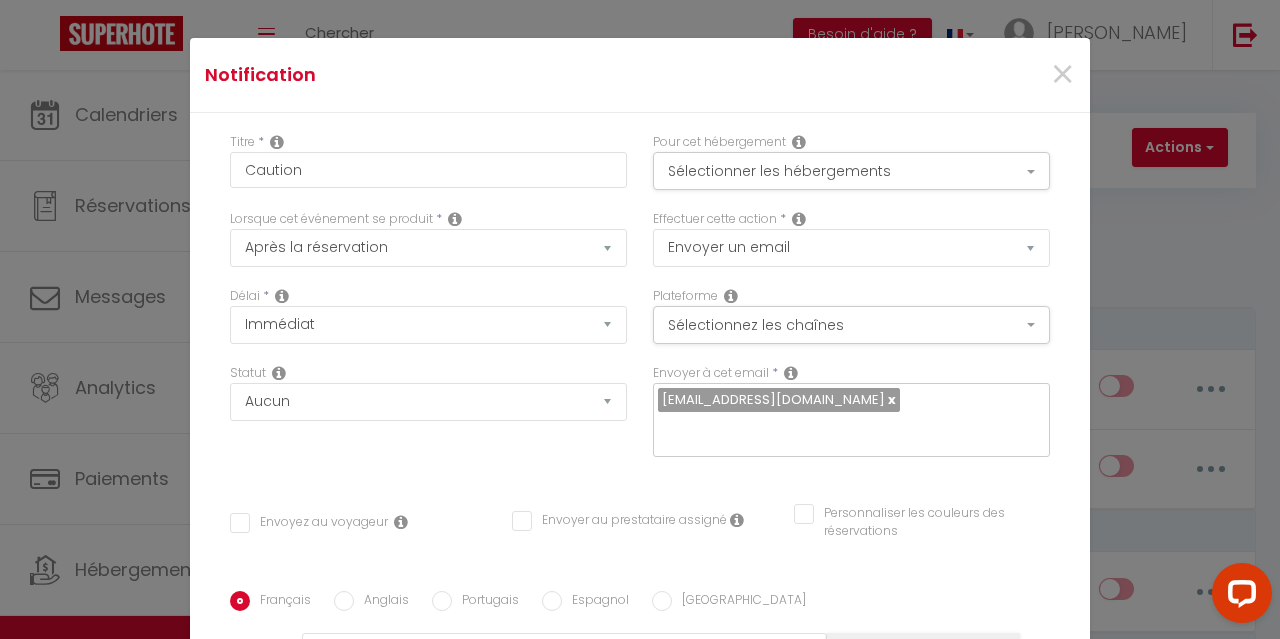 click on "Titre   *     Caution" at bounding box center (428, 171) 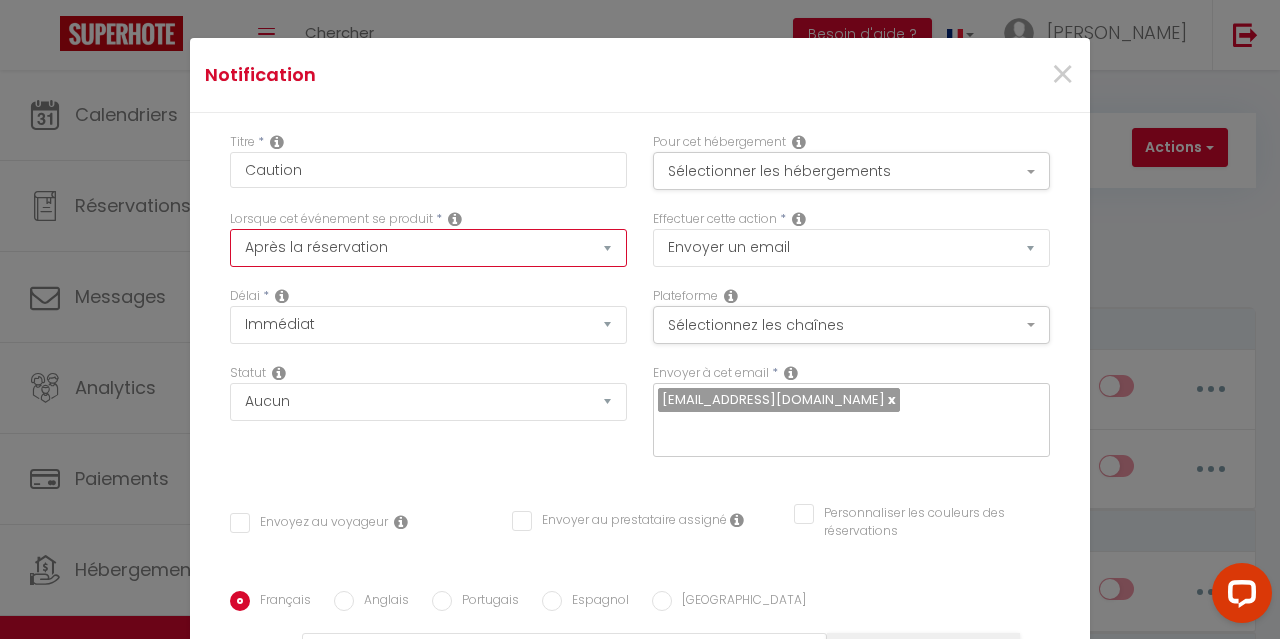click on "Après la réservation   Avant Checkin (à partir de 12h00)   Après Checkin (à partir de 12h00)   Avant Checkout (à partir de 12h00)   Après Checkout (à partir de 12h00)   Température   Co2   Bruit sonore   Après visualisation lien paiement   Après Paiement Lien KO   Après Caution Lien KO   Après Paiement Automatique KO   Après Caution Automatique KO   Après Visualisation du Contrat   Après Signature du Contrat   Paiement OK   Après soumission formulaire bienvenue   Aprés annulation réservation   Après remboursement automatique   Date spécifique   Après Assignation   Après Désassignation   Après soumission online checkin   Caution OK" at bounding box center [428, 248] 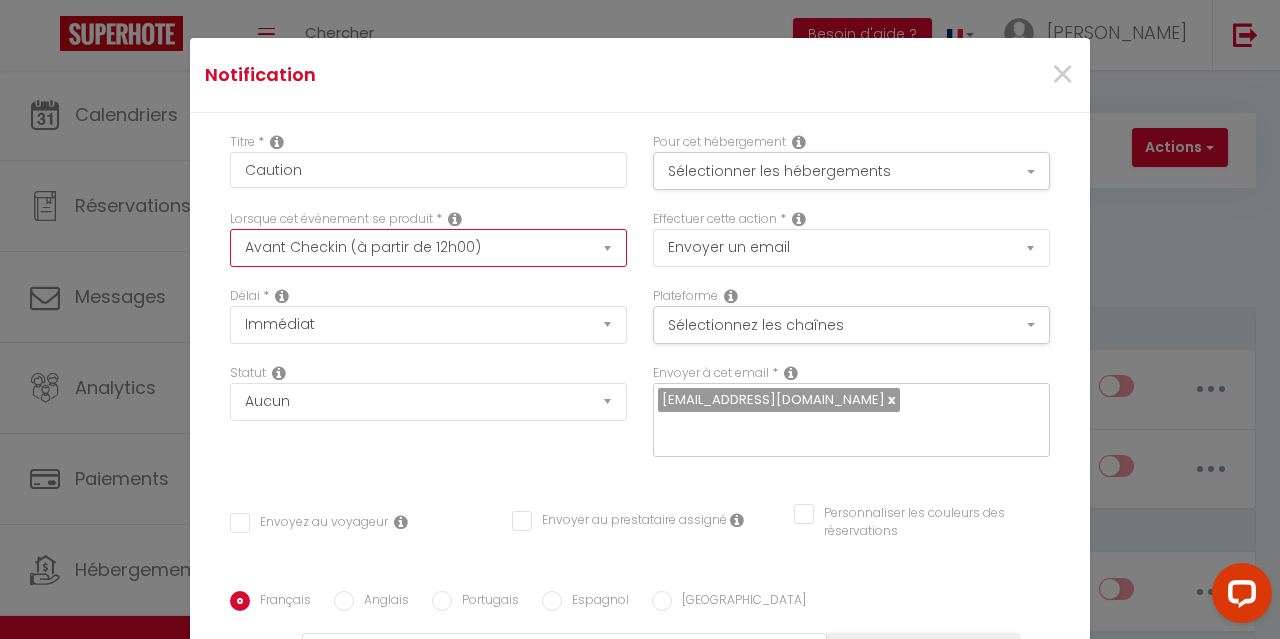 click on "Après la réservation   Avant Checkin (à partir de 12h00)   Après Checkin (à partir de 12h00)   Avant Checkout (à partir de 12h00)   Après Checkout (à partir de 12h00)   Température   Co2   Bruit sonore   Après visualisation lien paiement   Après Paiement Lien KO   Après Caution Lien KO   Après Paiement Automatique KO   Après Caution Automatique KO   Après Visualisation du Contrat   Après Signature du Contrat   Paiement OK   Après soumission formulaire bienvenue   Aprés annulation réservation   Après remboursement automatique   Date spécifique   Après Assignation   Après Désassignation   Après soumission online checkin   Caution OK" at bounding box center (428, 248) 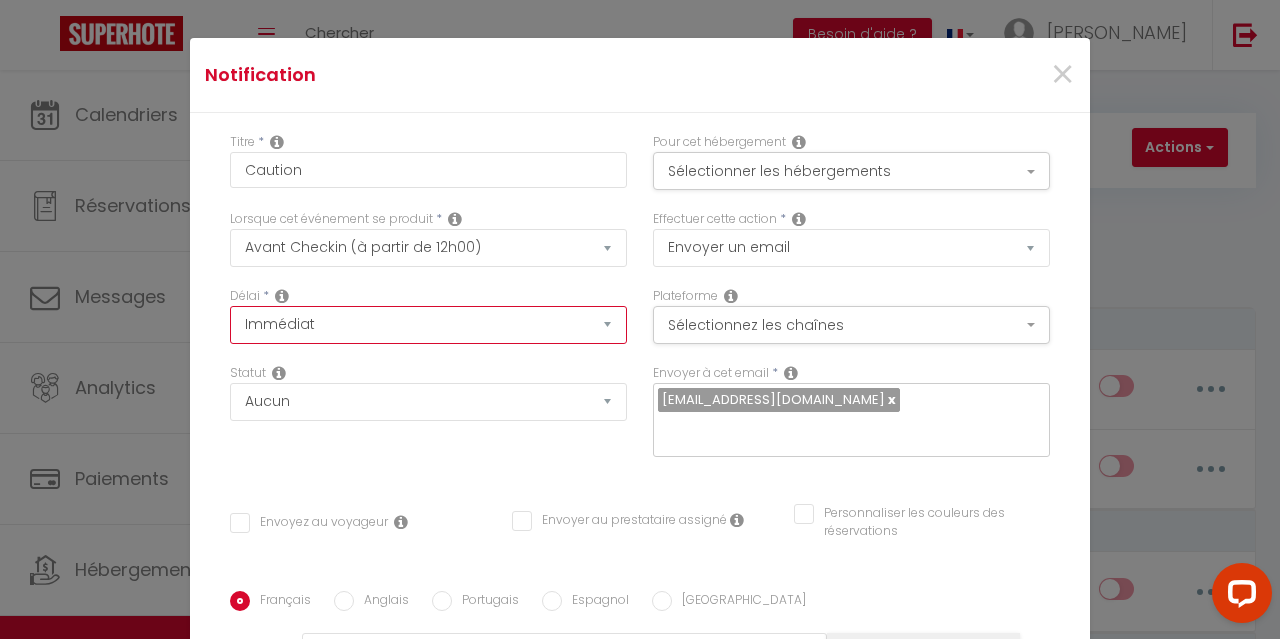 click on "Immédiat - 10 Minutes - 1 Heure - 2 Heures - 3 Heures - 4 Heures - 5 Heures - 6 Heures - 7 Heures - 8 Heures - 9 Heures - 10 Heures - 11 Heures - 12 Heures - 13 Heures - 14 Heures - 15 Heures - 16 Heures - 17 Heures - 18 Heures - 19 Heures - 20 Heures - 21 Heures - 22 Heures - 23 Heures   - 1 Jour - 2 Jours - 3 Jours - 4 Jours - 5 Jours - 6 Jours - 7 Jours - 8 Jours - 9 Jours - 10 Jours - 11 Jours - 12 Jours - 13 Jours - 14 Jours - 15 Jours - 16 Jours - 17 Jours - 18 Jours - 19 Jours - 20 Jours - 21 Jours - 22 Jours - 23 Jours - 24 Jours - 25 Jours - 26 Jours - 27 Jours - 28 Jours - 29 Jours - 30 Jours - 31 Jours - 32 Jours - 33 Jours - 34 Jours - 35 Jours - 36 Jours - 37 Jours - 38 Jours - 39 Jours - 40 Jours - 41 Jours - 42 Jours - 43 Jours - 44 Jours - 45 Jours - 46 Jours - 47 Jours - 48 Jours - 49 Jours - 50 Jours - 51 Jours - 52 Jours - 53 Jours - 54 Jours - 55 Jours - 56 Jours - 57 Jours - 58 Jours - 59 Jours - 60 Jours - 61 Jours - 62 Jours - 63 Jours - 64 Jours - 65 Jours - 66 Jours - 67 Jours" at bounding box center [428, 325] 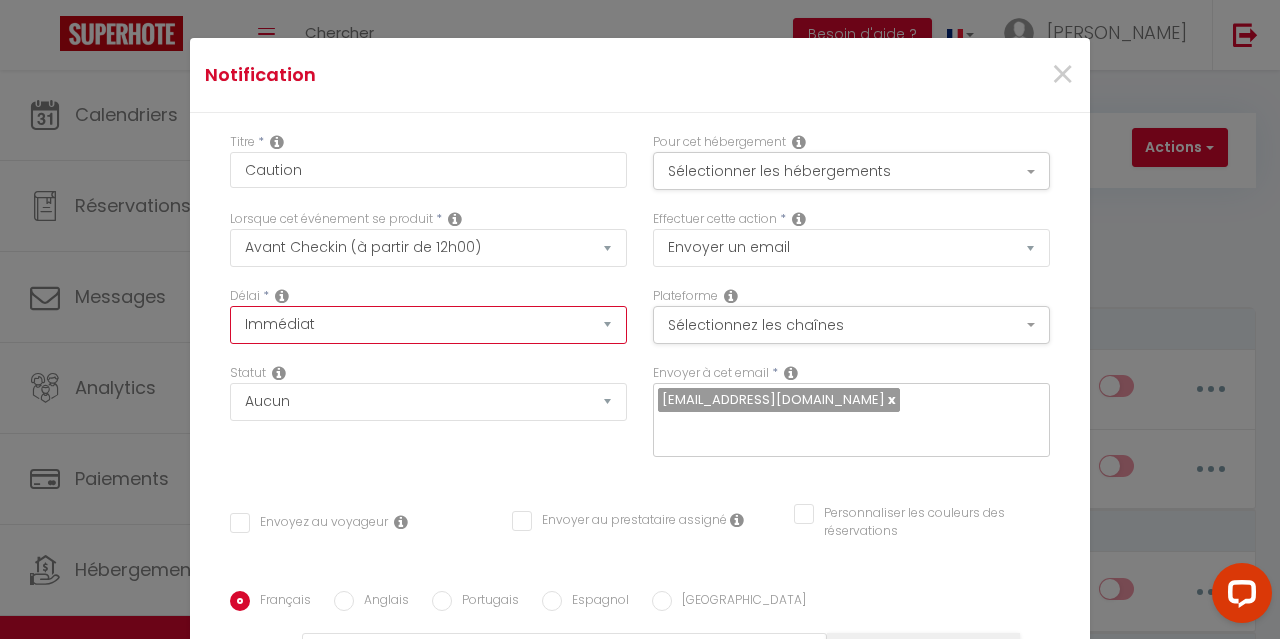 click on "Immédiat - 10 Minutes - 1 Heure - 2 Heures - 3 Heures - 4 Heures - 5 Heures - 6 Heures - 7 Heures - 8 Heures - 9 Heures - 10 Heures - 11 Heures - 12 Heures - 13 Heures - 14 Heures - 15 Heures - 16 Heures - 17 Heures - 18 Heures - 19 Heures - 20 Heures - 21 Heures - 22 Heures - 23 Heures   - 1 Jour - 2 Jours - 3 Jours - 4 Jours - 5 Jours - 6 Jours - 7 Jours - 8 Jours - 9 Jours - 10 Jours - 11 Jours - 12 Jours - 13 Jours - 14 Jours - 15 Jours - 16 Jours - 17 Jours - 18 Jours - 19 Jours - 20 Jours - 21 Jours - 22 Jours - 23 Jours - 24 Jours - 25 Jours - 26 Jours - 27 Jours - 28 Jours - 29 Jours - 30 Jours - 31 Jours - 32 Jours - 33 Jours - 34 Jours - 35 Jours - 36 Jours - 37 Jours - 38 Jours - 39 Jours - 40 Jours - 41 Jours - 42 Jours - 43 Jours - 44 Jours - 45 Jours - 46 Jours - 47 Jours - 48 Jours - 49 Jours - 50 Jours - 51 Jours - 52 Jours - 53 Jours - 54 Jours - 55 Jours - 56 Jours - 57 Jours - 58 Jours - 59 Jours - 60 Jours - 61 Jours - 62 Jours - 63 Jours - 64 Jours - 65 Jours - 66 Jours - 67 Jours" at bounding box center (428, 325) 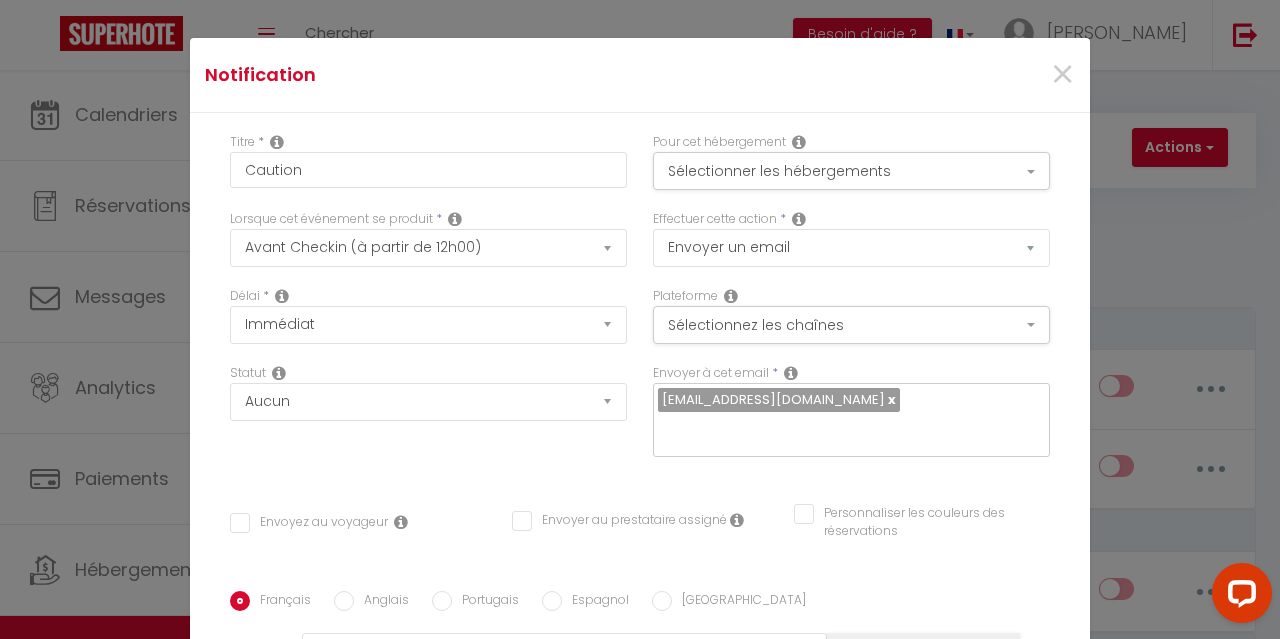 click on "Délai   *     Immédiat - 10 Minutes - 1 Heure - 2 Heures - 3 Heures - 4 Heures - 5 Heures - 6 Heures - 7 Heures - 8 Heures - 9 Heures - 10 Heures - 11 Heures - 12 Heures - 13 Heures - 14 Heures - 15 Heures - 16 Heures - 17 Heures - 18 Heures - 19 Heures - 20 Heures - 21 Heures - 22 Heures - 23 Heures   - 1 Jour - 2 Jours - 3 Jours - 4 Jours - 5 Jours - 6 Jours - 7 Jours - 8 Jours - 9 Jours - 10 Jours - 11 Jours - 12 Jours - 13 Jours - 14 Jours - 15 Jours - 16 Jours - 17 Jours - 18 Jours - 19 Jours - 20 Jours - 21 Jours - 22 Jours - 23 Jours - 24 Jours - 25 Jours - 26 Jours - 27 Jours - 28 Jours - 29 Jours - 30 Jours - 31 Jours - 32 Jours - 33 Jours - 34 Jours - 35 Jours - 36 Jours - 37 Jours - 38 Jours - 39 Jours - 40 Jours - 41 Jours - 42 Jours - 43 Jours - 44 Jours - 45 Jours - 46 Jours - 47 Jours - 48 Jours - 49 Jours - 50 Jours - 51 Jours - 52 Jours - 53 Jours - 54 Jours - 55 Jours - 56 Jours - 57 Jours - 58 Jours - 59 Jours - 60 Jours - 61 Jours - 62 Jours - 63 Jours - 64 Jours - 65 Jours - 66 Jours" at bounding box center (428, 325) 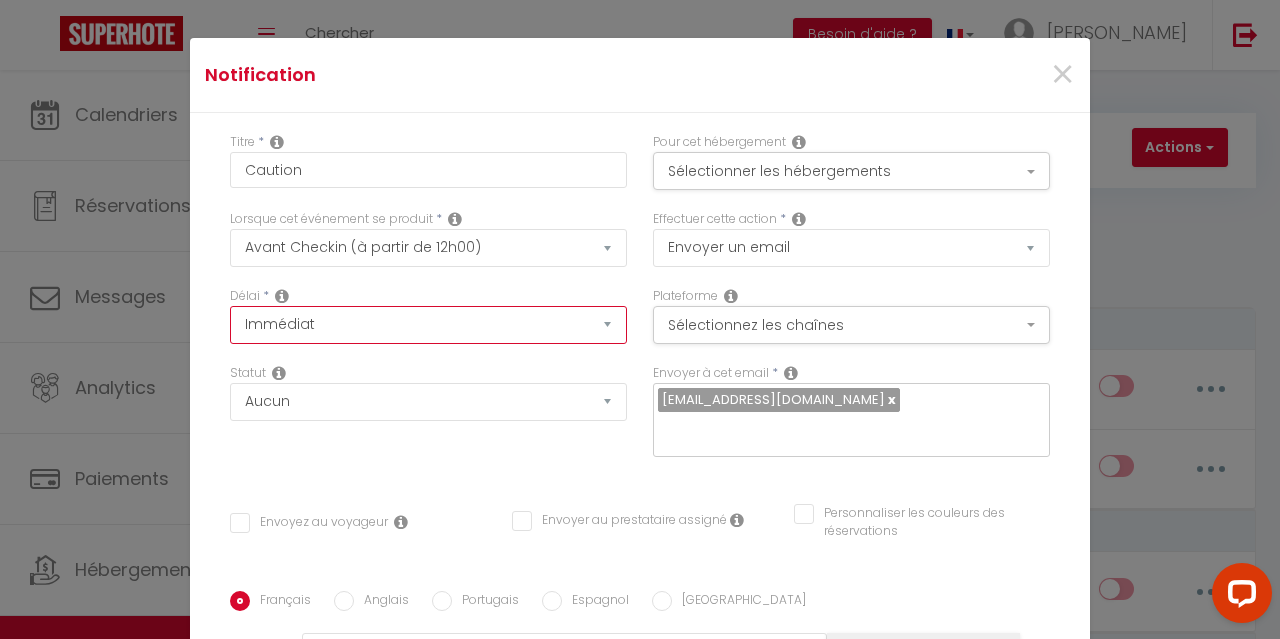 click on "Immédiat - 10 Minutes - 1 Heure - 2 Heures - 3 Heures - 4 Heures - 5 Heures - 6 Heures - 7 Heures - 8 Heures - 9 Heures - 10 Heures - 11 Heures - 12 Heures - 13 Heures - 14 Heures - 15 Heures - 16 Heures - 17 Heures - 18 Heures - 19 Heures - 20 Heures - 21 Heures - 22 Heures - 23 Heures   - 1 Jour - 2 Jours - 3 Jours - 4 Jours - 5 Jours - 6 Jours - 7 Jours - 8 Jours - 9 Jours - 10 Jours - 11 Jours - 12 Jours - 13 Jours - 14 Jours - 15 Jours - 16 Jours - 17 Jours - 18 Jours - 19 Jours - 20 Jours - 21 Jours - 22 Jours - 23 Jours - 24 Jours - 25 Jours - 26 Jours - 27 Jours - 28 Jours - 29 Jours - 30 Jours - 31 Jours - 32 Jours - 33 Jours - 34 Jours - 35 Jours - 36 Jours - 37 Jours - 38 Jours - 39 Jours - 40 Jours - 41 Jours - 42 Jours - 43 Jours - 44 Jours - 45 Jours - 46 Jours - 47 Jours - 48 Jours - 49 Jours - 50 Jours - 51 Jours - 52 Jours - 53 Jours - 54 Jours - 55 Jours - 56 Jours - 57 Jours - 58 Jours - 59 Jours - 60 Jours - 61 Jours - 62 Jours - 63 Jours - 64 Jours - 65 Jours - 66 Jours - 67 Jours" at bounding box center [428, 325] 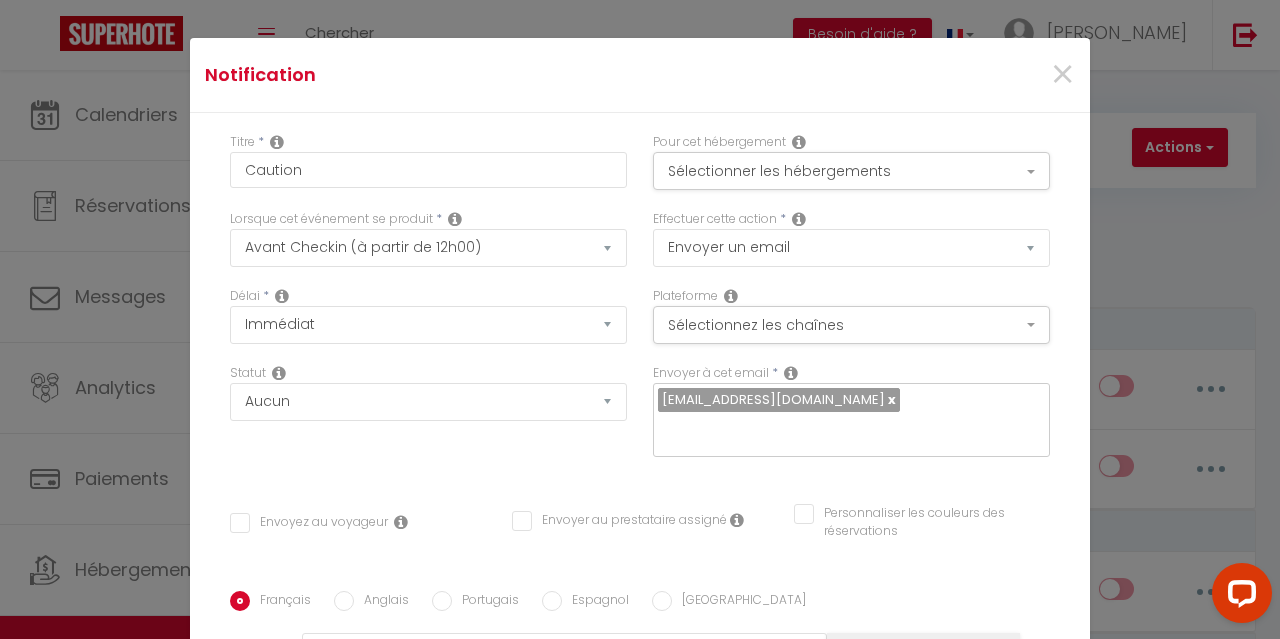 click on "Délai   *     Immédiat - 10 Minutes - 1 Heure - 2 Heures - 3 Heures - 4 Heures - 5 Heures - 6 Heures - 7 Heures - 8 Heures - 9 Heures - 10 Heures - 11 Heures - 12 Heures - 13 Heures - 14 Heures - 15 Heures - 16 Heures - 17 Heures - 18 Heures - 19 Heures - 20 Heures - 21 Heures - 22 Heures - 23 Heures   - 1 Jour - 2 Jours - 3 Jours - 4 Jours - 5 Jours - 6 Jours - 7 Jours - 8 Jours - 9 Jours - 10 Jours - 11 Jours - 12 Jours - 13 Jours - 14 Jours - 15 Jours - 16 Jours - 17 Jours - 18 Jours - 19 Jours - 20 Jours - 21 Jours - 22 Jours - 23 Jours - 24 Jours - 25 Jours - 26 Jours - 27 Jours - 28 Jours - 29 Jours - 30 Jours - 31 Jours - 32 Jours - 33 Jours - 34 Jours - 35 Jours - 36 Jours - 37 Jours - 38 Jours - 39 Jours - 40 Jours - 41 Jours - 42 Jours - 43 Jours - 44 Jours - 45 Jours - 46 Jours - 47 Jours - 48 Jours - 49 Jours - 50 Jours - 51 Jours - 52 Jours - 53 Jours - 54 Jours - 55 Jours - 56 Jours - 57 Jours - 58 Jours - 59 Jours - 60 Jours - 61 Jours - 62 Jours - 63 Jours - 64 Jours - 65 Jours - 66 Jours" at bounding box center (428, 325) 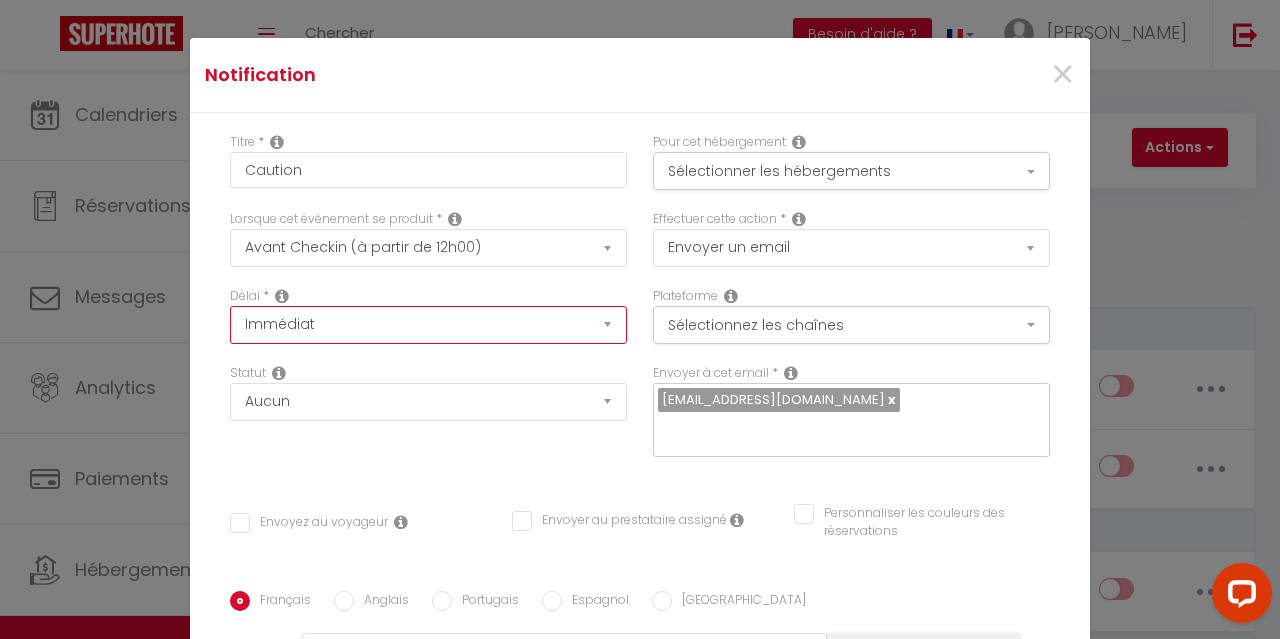 click on "Immédiat - 10 Minutes - 1 Heure - 2 Heures - 3 Heures - 4 Heures - 5 Heures - 6 Heures - 7 Heures - 8 Heures - 9 Heures - 10 Heures - 11 Heures - 12 Heures - 13 Heures - 14 Heures - 15 Heures - 16 Heures - 17 Heures - 18 Heures - 19 Heures - 20 Heures - 21 Heures - 22 Heures - 23 Heures   - 1 Jour - 2 Jours - 3 Jours - 4 Jours - 5 Jours - 6 Jours - 7 Jours - 8 Jours - 9 Jours - 10 Jours - 11 Jours - 12 Jours - 13 Jours - 14 Jours - 15 Jours - 16 Jours - 17 Jours - 18 Jours - 19 Jours - 20 Jours - 21 Jours - 22 Jours - 23 Jours - 24 Jours - 25 Jours - 26 Jours - 27 Jours - 28 Jours - 29 Jours - 30 Jours - 31 Jours - 32 Jours - 33 Jours - 34 Jours - 35 Jours - 36 Jours - 37 Jours - 38 Jours - 39 Jours - 40 Jours - 41 Jours - 42 Jours - 43 Jours - 44 Jours - 45 Jours - 46 Jours - 47 Jours - 48 Jours - 49 Jours - 50 Jours - 51 Jours - 52 Jours - 53 Jours - 54 Jours - 55 Jours - 56 Jours - 57 Jours - 58 Jours - 59 Jours - 60 Jours - 61 Jours - 62 Jours - 63 Jours - 64 Jours - 65 Jours - 66 Jours - 67 Jours" at bounding box center [428, 325] 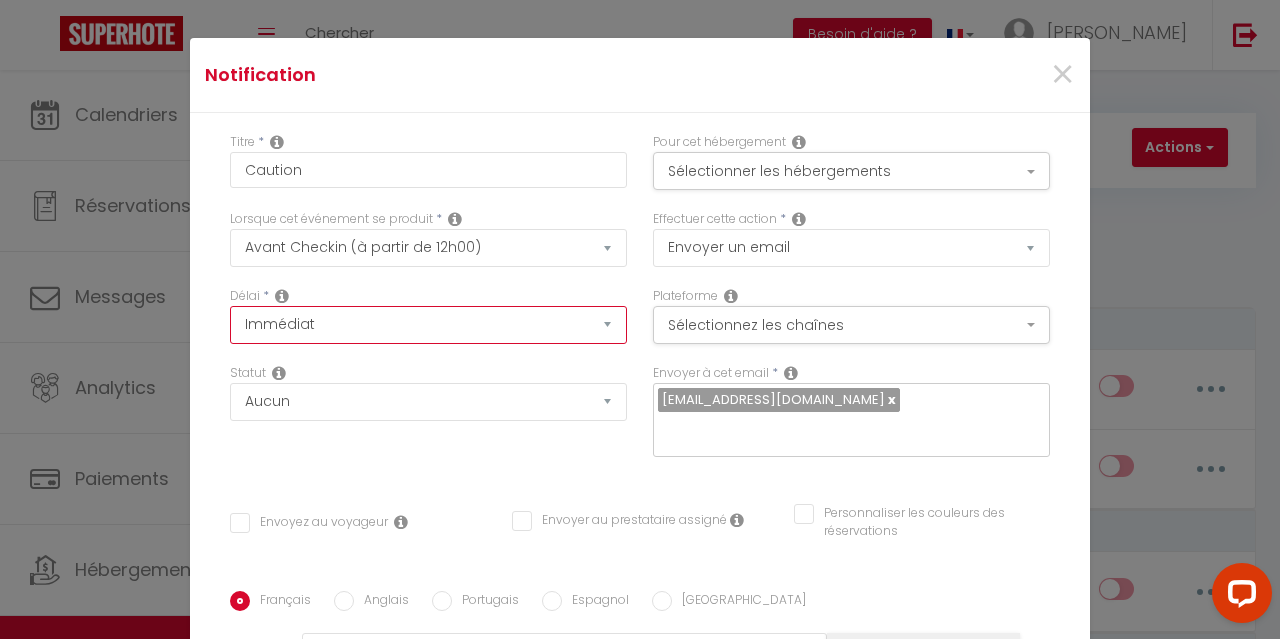 click on "Immédiat - 10 Minutes - 1 Heure - 2 Heures - 3 Heures - 4 Heures - 5 Heures - 6 Heures - 7 Heures - 8 Heures - 9 Heures - 10 Heures - 11 Heures - 12 Heures - 13 Heures - 14 Heures - 15 Heures - 16 Heures - 17 Heures - 18 Heures - 19 Heures - 20 Heures - 21 Heures - 22 Heures - 23 Heures   - 1 Jour - 2 Jours - 3 Jours - 4 Jours - 5 Jours - 6 Jours - 7 Jours - 8 Jours - 9 Jours - 10 Jours - 11 Jours - 12 Jours - 13 Jours - 14 Jours - 15 Jours - 16 Jours - 17 Jours - 18 Jours - 19 Jours - 20 Jours - 21 Jours - 22 Jours - 23 Jours - 24 Jours - 25 Jours - 26 Jours - 27 Jours - 28 Jours - 29 Jours - 30 Jours - 31 Jours - 32 Jours - 33 Jours - 34 Jours - 35 Jours - 36 Jours - 37 Jours - 38 Jours - 39 Jours - 40 Jours - 41 Jours - 42 Jours - 43 Jours - 44 Jours - 45 Jours - 46 Jours - 47 Jours - 48 Jours - 49 Jours - 50 Jours - 51 Jours - 52 Jours - 53 Jours - 54 Jours - 55 Jours - 56 Jours - 57 Jours - 58 Jours - 59 Jours - 60 Jours - 61 Jours - 62 Jours - 63 Jours - 64 Jours - 65 Jours - 66 Jours - 67 Jours" at bounding box center [428, 325] 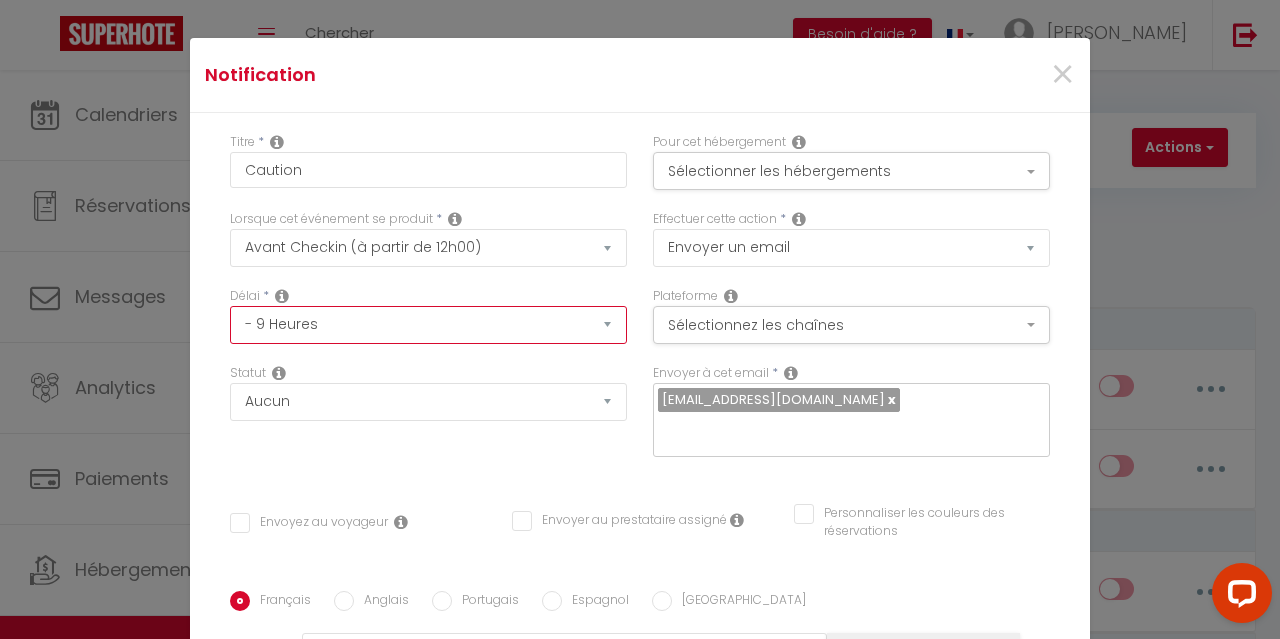 click on "Immédiat - 10 Minutes - 1 Heure - 2 Heures - 3 Heures - 4 Heures - 5 Heures - 6 Heures - 7 Heures - 8 Heures - 9 Heures - 10 Heures - 11 Heures - 12 Heures - 13 Heures - 14 Heures - 15 Heures - 16 Heures - 17 Heures - 18 Heures - 19 Heures - 20 Heures - 21 Heures - 22 Heures - 23 Heures   - 1 Jour - 2 Jours - 3 Jours - 4 Jours - 5 Jours - 6 Jours - 7 Jours - 8 Jours - 9 Jours - 10 Jours - 11 Jours - 12 Jours - 13 Jours - 14 Jours - 15 Jours - 16 Jours - 17 Jours - 18 Jours - 19 Jours - 20 Jours - 21 Jours - 22 Jours - 23 Jours - 24 Jours - 25 Jours - 26 Jours - 27 Jours - 28 Jours - 29 Jours - 30 Jours - 31 Jours - 32 Jours - 33 Jours - 34 Jours - 35 Jours - 36 Jours - 37 Jours - 38 Jours - 39 Jours - 40 Jours - 41 Jours - 42 Jours - 43 Jours - 44 Jours - 45 Jours - 46 Jours - 47 Jours - 48 Jours - 49 Jours - 50 Jours - 51 Jours - 52 Jours - 53 Jours - 54 Jours - 55 Jours - 56 Jours - 57 Jours - 58 Jours - 59 Jours - 60 Jours - 61 Jours - 62 Jours - 63 Jours - 64 Jours - 65 Jours - 66 Jours - 67 Jours" at bounding box center (428, 325) 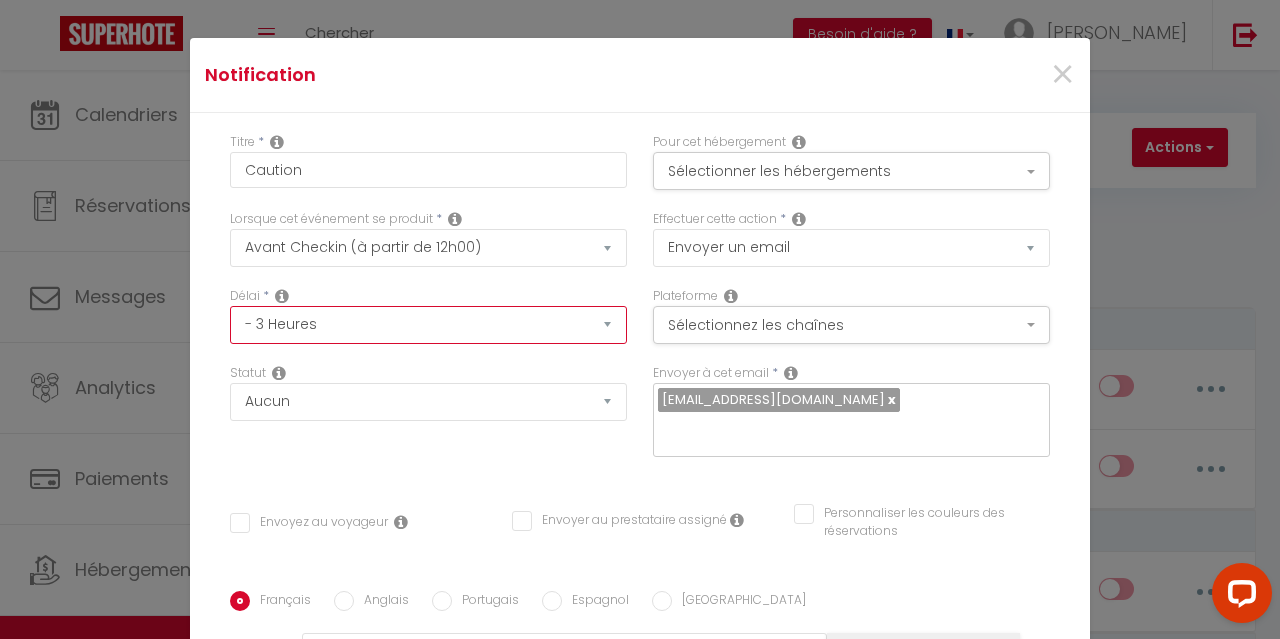 click on "Immédiat - 10 Minutes - 1 Heure - 2 Heures - 3 Heures - 4 Heures - 5 Heures - 6 Heures - 7 Heures - 8 Heures - 9 Heures - 10 Heures - 11 Heures - 12 Heures - 13 Heures - 14 Heures - 15 Heures - 16 Heures - 17 Heures - 18 Heures - 19 Heures - 20 Heures - 21 Heures - 22 Heures - 23 Heures   - 1 Jour - 2 Jours - 3 Jours - 4 Jours - 5 Jours - 6 Jours - 7 Jours - 8 Jours - 9 Jours - 10 Jours - 11 Jours - 12 Jours - 13 Jours - 14 Jours - 15 Jours - 16 Jours - 17 Jours - 18 Jours - 19 Jours - 20 Jours - 21 Jours - 22 Jours - 23 Jours - 24 Jours - 25 Jours - 26 Jours - 27 Jours - 28 Jours - 29 Jours - 30 Jours - 31 Jours - 32 Jours - 33 Jours - 34 Jours - 35 Jours - 36 Jours - 37 Jours - 38 Jours - 39 Jours - 40 Jours - 41 Jours - 42 Jours - 43 Jours - 44 Jours - 45 Jours - 46 Jours - 47 Jours - 48 Jours - 49 Jours - 50 Jours - 51 Jours - 52 Jours - 53 Jours - 54 Jours - 55 Jours - 56 Jours - 57 Jours - 58 Jours - 59 Jours - 60 Jours - 61 Jours - 62 Jours - 63 Jours - 64 Jours - 65 Jours - 66 Jours - 67 Jours" at bounding box center (428, 325) 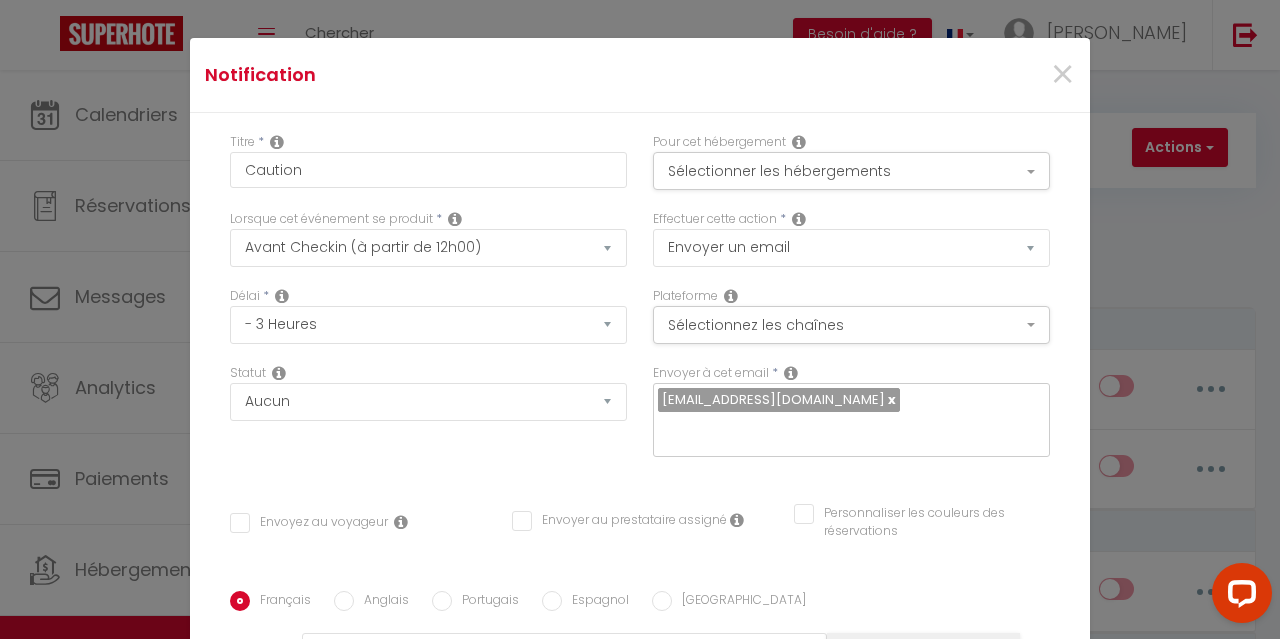 click on "Statut     Aucun   Si la réservation est payée   Si réservation non payée   Si la caution a été prise   Si caution non payée" at bounding box center [428, 392] 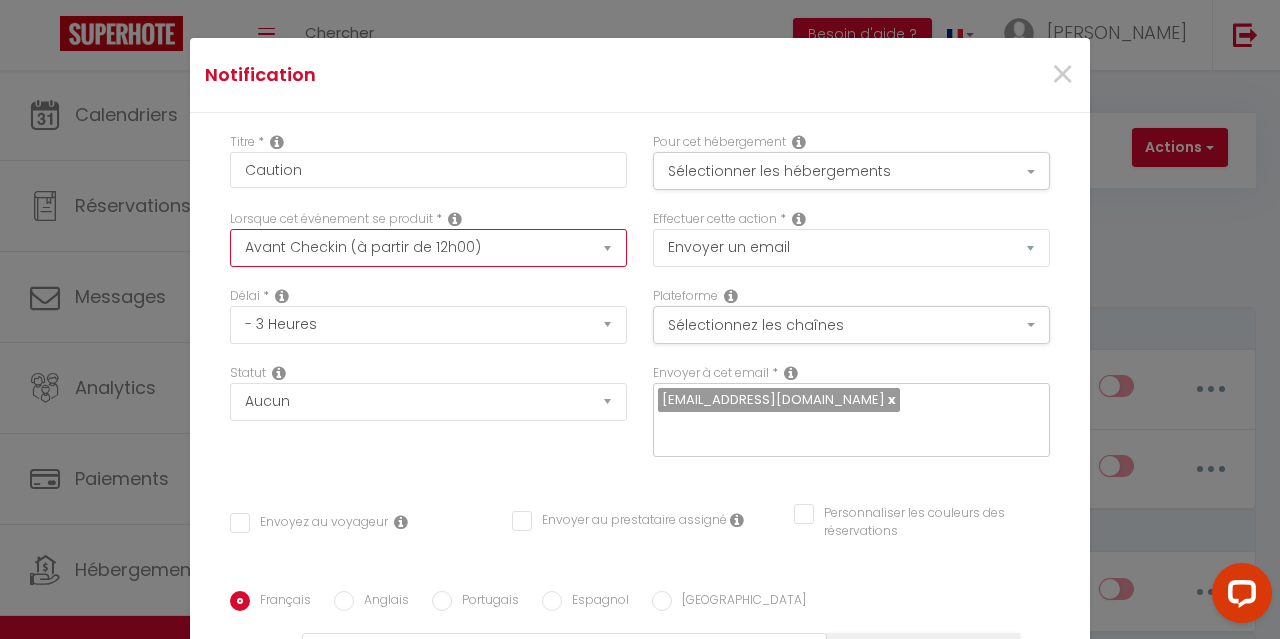 click on "Après la réservation   Avant Checkin (à partir de 12h00)   Après Checkin (à partir de 12h00)   Avant Checkout (à partir de 12h00)   Après Checkout (à partir de 12h00)   Température   Co2   Bruit sonore   Après visualisation lien paiement   Après Paiement Lien KO   Après Caution Lien KO   Après Paiement Automatique KO   Après Caution Automatique KO   Après Visualisation du Contrat   Après Signature du Contrat   Paiement OK   Après soumission formulaire bienvenue   Aprés annulation réservation   Après remboursement automatique   Date spécifique   Après Assignation   Après Désassignation   Après soumission online checkin   Caution OK" at bounding box center (428, 248) 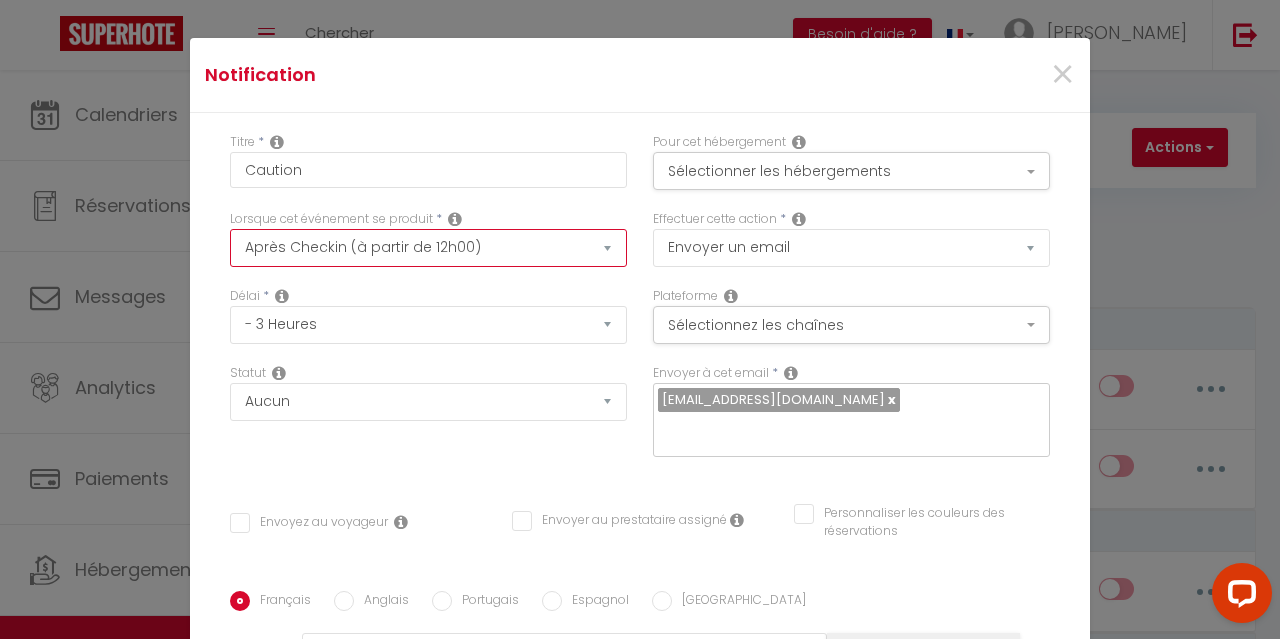 click on "Après la réservation   Avant Checkin (à partir de 12h00)   Après Checkin (à partir de 12h00)   Avant Checkout (à partir de 12h00)   Après Checkout (à partir de 12h00)   Température   Co2   Bruit sonore   Après visualisation lien paiement   Après Paiement Lien KO   Après Caution Lien KO   Après Paiement Automatique KO   Après Caution Automatique KO   Après Visualisation du Contrat   Après Signature du Contrat   Paiement OK   Après soumission formulaire bienvenue   Aprés annulation réservation   Après remboursement automatique   Date spécifique   Après Assignation   Après Désassignation   Après soumission online checkin   Caution OK" at bounding box center [428, 248] 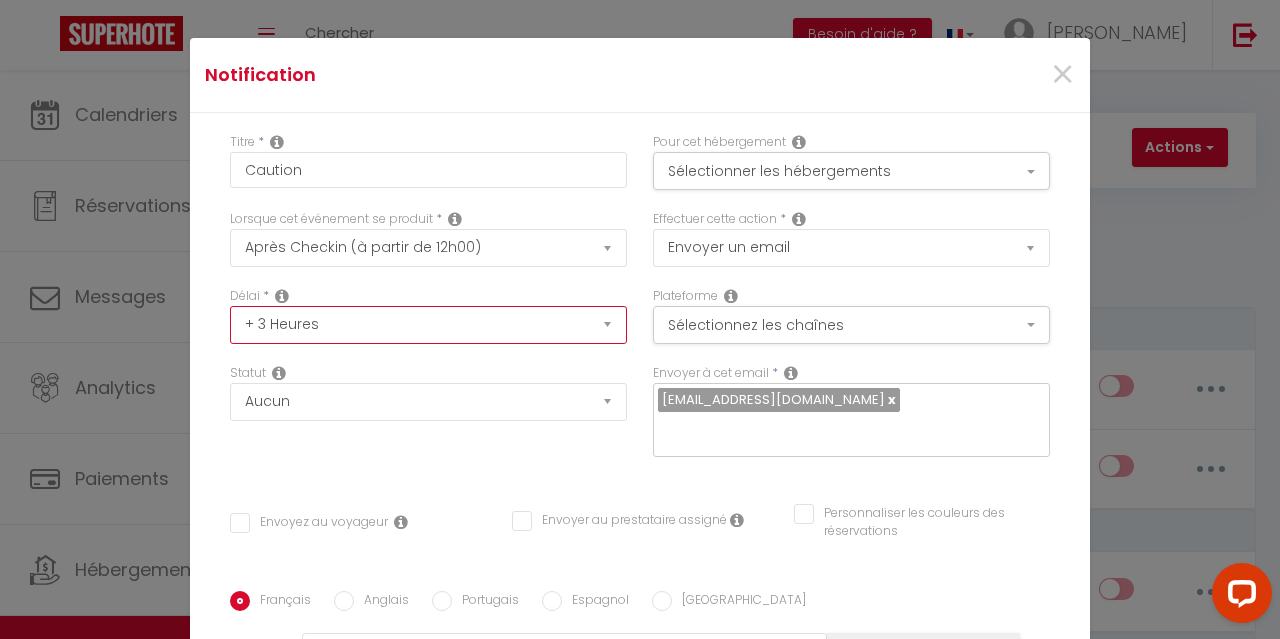 drag, startPoint x: 340, startPoint y: 329, endPoint x: 294, endPoint y: 332, distance: 46.09772 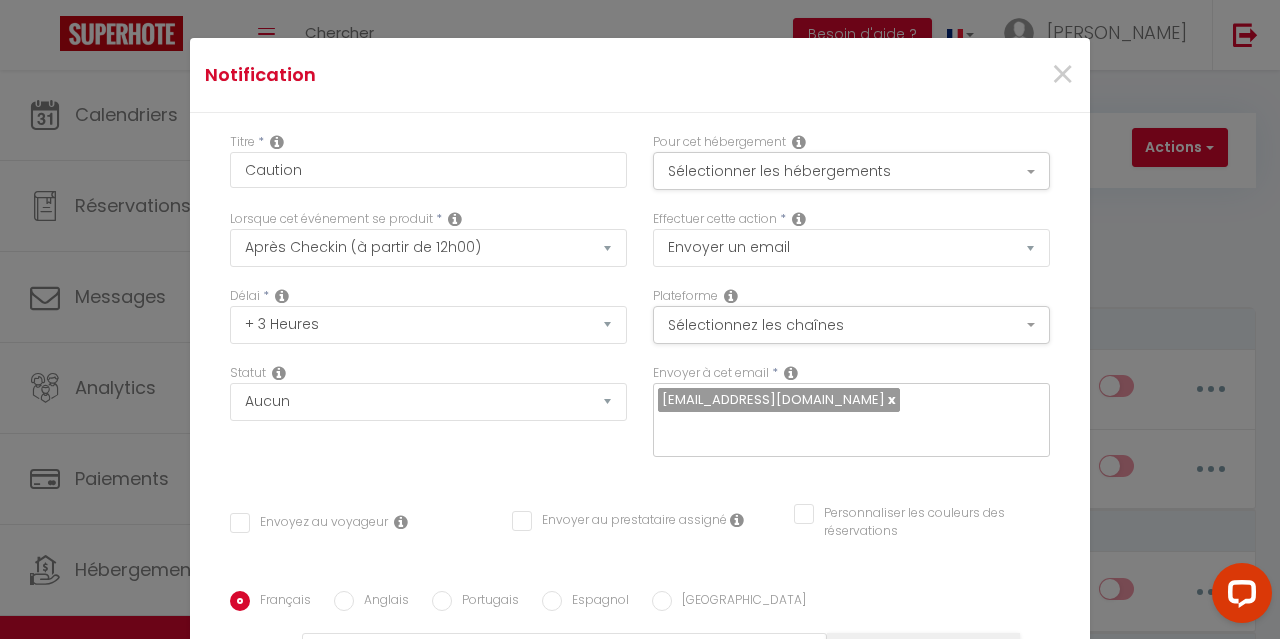 click on "Statut     Aucun   Si la réservation est payée   Si réservation non payée   Si la caution a été prise   Si caution non payée" at bounding box center (428, 392) 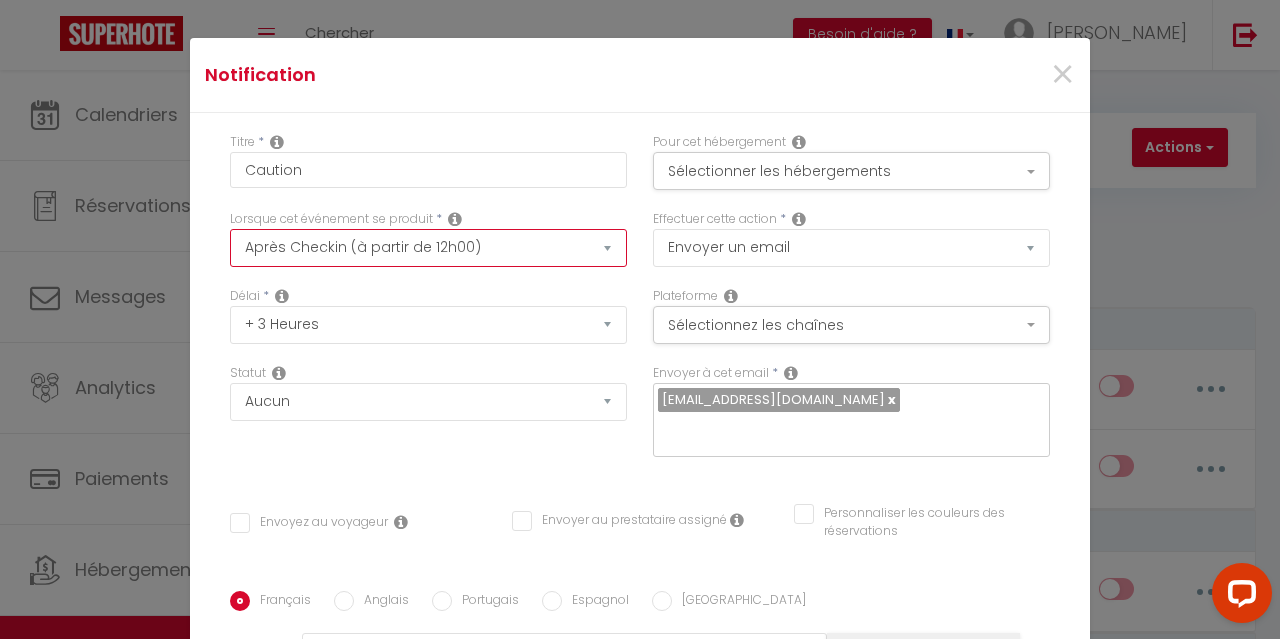 click on "Après la réservation   Avant Checkin (à partir de 12h00)   Après Checkin (à partir de 12h00)   Avant Checkout (à partir de 12h00)   Après Checkout (à partir de 12h00)   Température   Co2   Bruit sonore   Après visualisation lien paiement   Après Paiement Lien KO   Après Caution Lien KO   Après Paiement Automatique KO   Après Caution Automatique KO   Après Visualisation du Contrat   Après Signature du Contrat   Paiement OK   Après soumission formulaire bienvenue   Aprés annulation réservation   Après remboursement automatique   Date spécifique   Après Assignation   Après Désassignation   Après soumission online checkin   Caution OK" at bounding box center (428, 248) 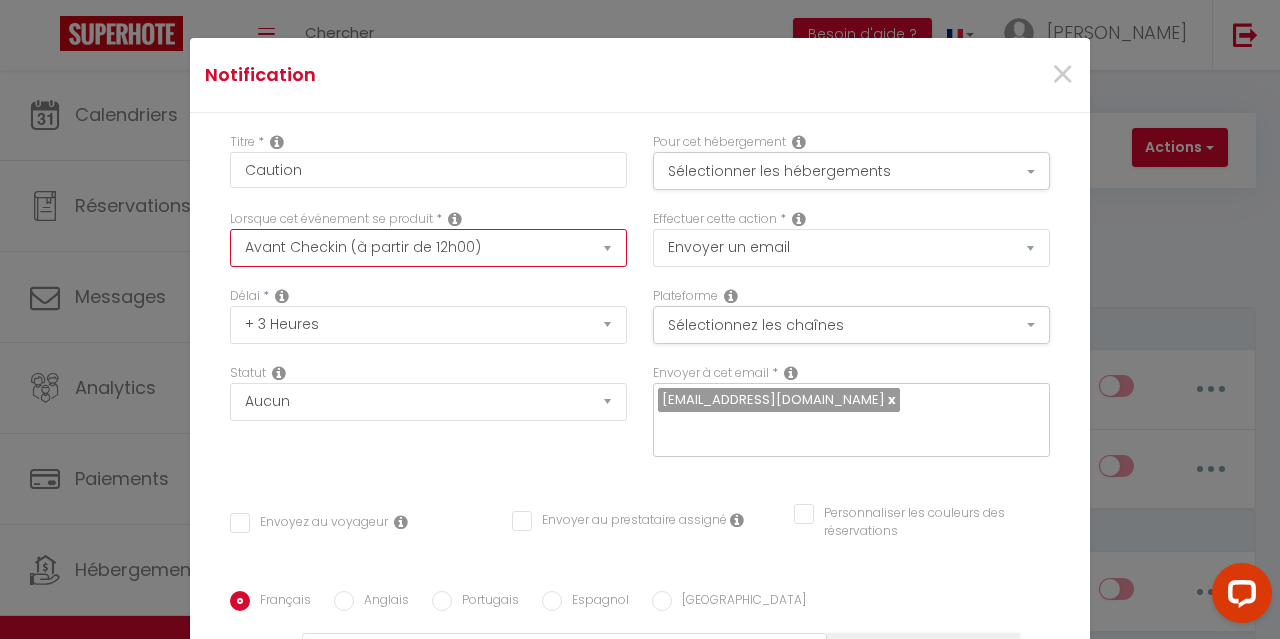 click on "Après la réservation   Avant Checkin (à partir de 12h00)   Après Checkin (à partir de 12h00)   Avant Checkout (à partir de 12h00)   Après Checkout (à partir de 12h00)   Température   Co2   Bruit sonore   Après visualisation lien paiement   Après Paiement Lien KO   Après Caution Lien KO   Après Paiement Automatique KO   Après Caution Automatique KO   Après Visualisation du Contrat   Après Signature du Contrat   Paiement OK   Après soumission formulaire bienvenue   Aprés annulation réservation   Après remboursement automatique   Date spécifique   Après Assignation   Après Désassignation   Après soumission online checkin   Caution OK" at bounding box center (428, 248) 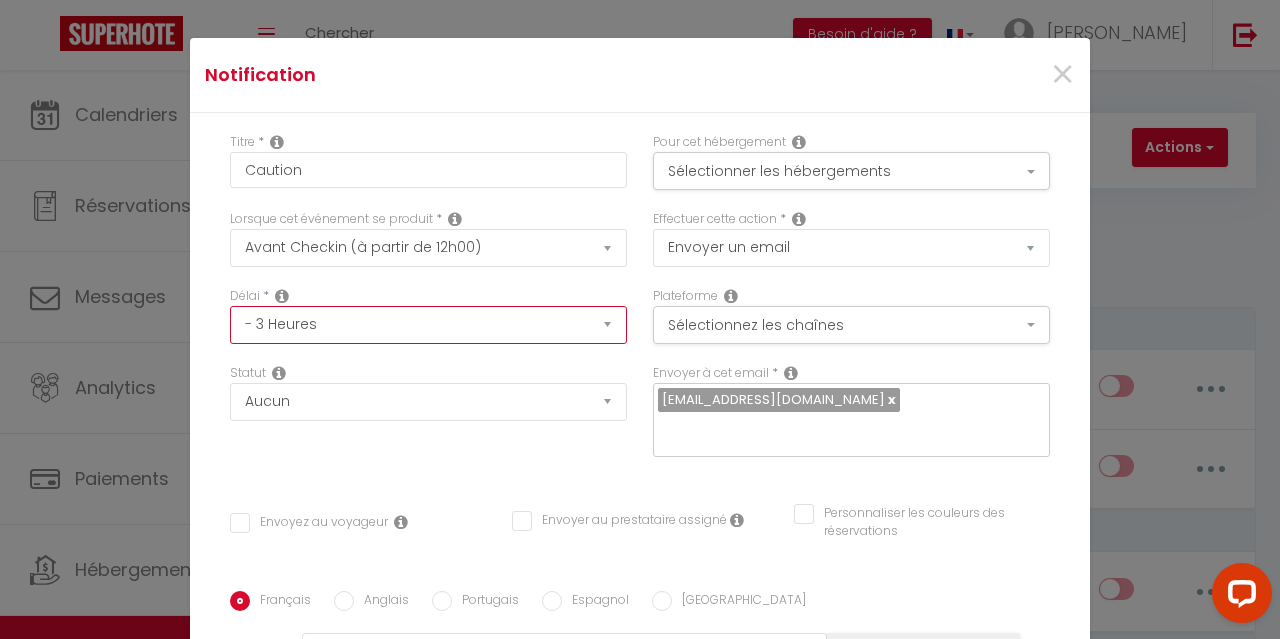 click on "Immédiat - 10 Minutes - 1 Heure - 2 Heures - 3 Heures - 4 Heures - 5 Heures - 6 Heures - 7 Heures - 8 Heures - 9 Heures - 10 Heures - 11 Heures - 12 Heures - 13 Heures - 14 Heures - 15 Heures - 16 Heures - 17 Heures - 18 Heures - 19 Heures - 20 Heures - 21 Heures - 22 Heures - 23 Heures   - 1 Jour - 2 Jours - 3 Jours - 4 Jours - 5 Jours - 6 Jours - 7 Jours - 8 Jours - 9 Jours - 10 Jours - 11 Jours - 12 Jours - 13 Jours - 14 Jours - 15 Jours - 16 Jours - 17 Jours - 18 Jours - 19 Jours - 20 Jours - 21 Jours - 22 Jours - 23 Jours - 24 Jours - 25 Jours - 26 Jours - 27 Jours - 28 Jours - 29 Jours - 30 Jours - 31 Jours - 32 Jours - 33 Jours - 34 Jours - 35 Jours - 36 Jours - 37 Jours - 38 Jours - 39 Jours - 40 Jours - 41 Jours - 42 Jours - 43 Jours - 44 Jours - 45 Jours - 46 Jours - 47 Jours - 48 Jours - 49 Jours - 50 Jours - 51 Jours - 52 Jours - 53 Jours - 54 Jours - 55 Jours - 56 Jours - 57 Jours - 58 Jours - 59 Jours - 60 Jours - 61 Jours - 62 Jours - 63 Jours - 64 Jours - 65 Jours - 66 Jours - 67 Jours" at bounding box center (428, 325) 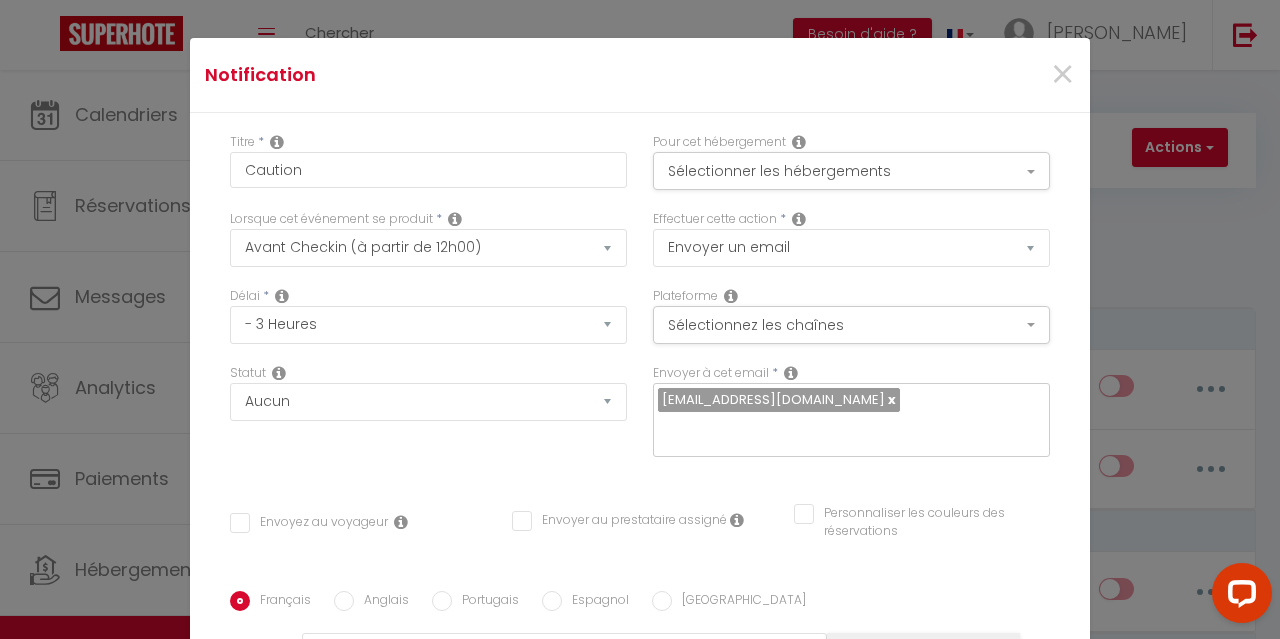 click on "Délai   *     Immédiat - 10 Minutes - 1 Heure - 2 Heures - 3 Heures - 4 Heures - 5 Heures - 6 Heures - 7 Heures - 8 Heures - 9 Heures - 10 Heures - 11 Heures - 12 Heures - 13 Heures - 14 Heures - 15 Heures - 16 Heures - 17 Heures - 18 Heures - 19 Heures - 20 Heures - 21 Heures - 22 Heures - 23 Heures   - 1 Jour - 2 Jours - 3 Jours - 4 Jours - 5 Jours - 6 Jours - 7 Jours - 8 Jours - 9 Jours - 10 Jours - 11 Jours - 12 Jours - 13 Jours - 14 Jours - 15 Jours - 16 Jours - 17 Jours - 18 Jours - 19 Jours - 20 Jours - 21 Jours - 22 Jours - 23 Jours - 24 Jours - 25 Jours - 26 Jours - 27 Jours - 28 Jours - 29 Jours - 30 Jours - 31 Jours - 32 Jours - 33 Jours - 34 Jours - 35 Jours - 36 Jours - 37 Jours - 38 Jours - 39 Jours - 40 Jours - 41 Jours - 42 Jours - 43 Jours - 44 Jours - 45 Jours - 46 Jours - 47 Jours - 48 Jours - 49 Jours - 50 Jours - 51 Jours - 52 Jours - 53 Jours - 54 Jours - 55 Jours - 56 Jours - 57 Jours - 58 Jours - 59 Jours - 60 Jours - 61 Jours - 62 Jours - 63 Jours - 64 Jours - 65 Jours - 66 Jours" at bounding box center [428, 325] 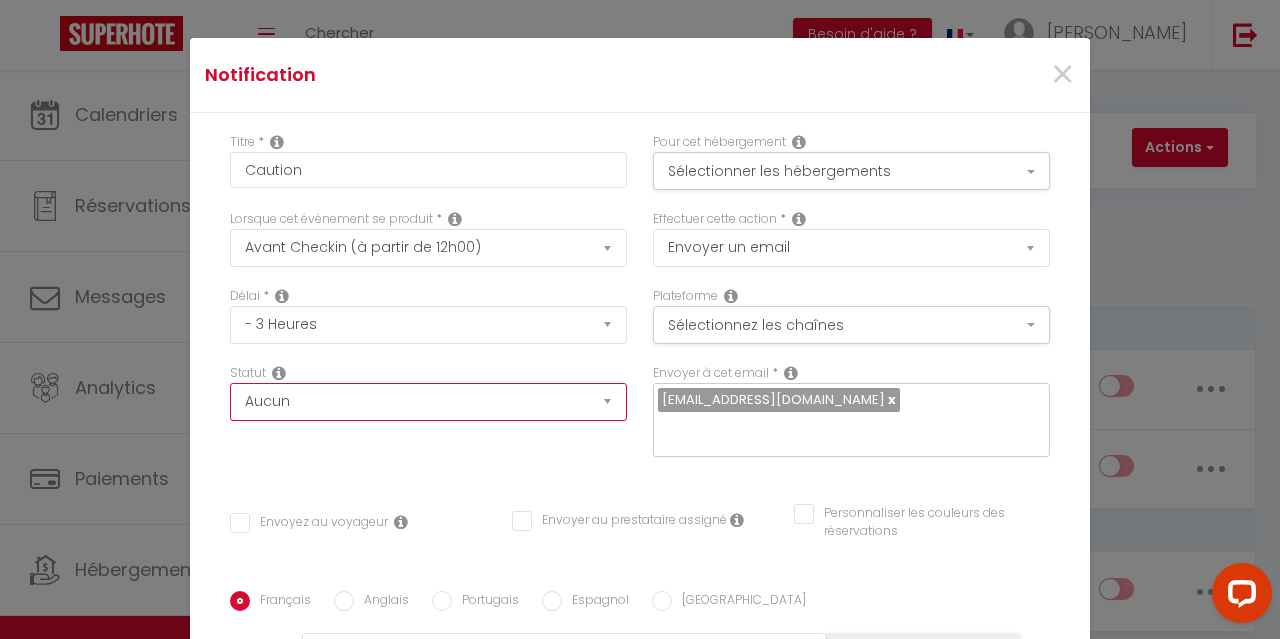 click on "Aucun   Si la réservation est payée   Si réservation non payée   Si la caution a été prise   Si caution non payée" at bounding box center (428, 402) 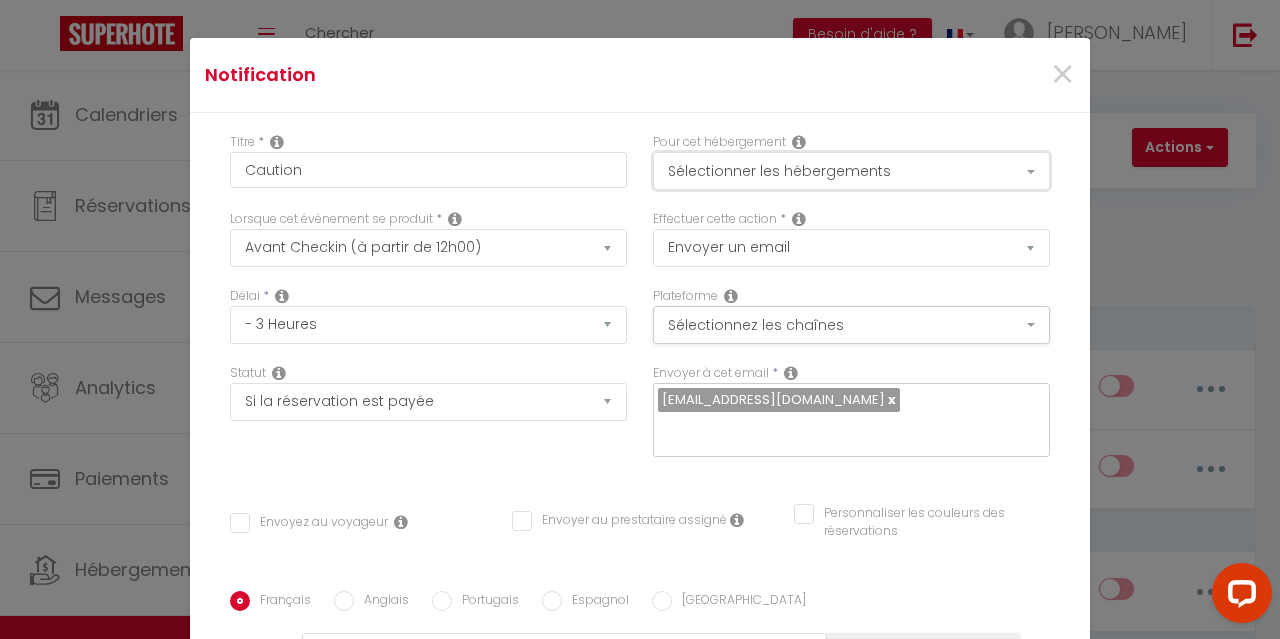 click on "Sélectionner les hébergements" at bounding box center (851, 171) 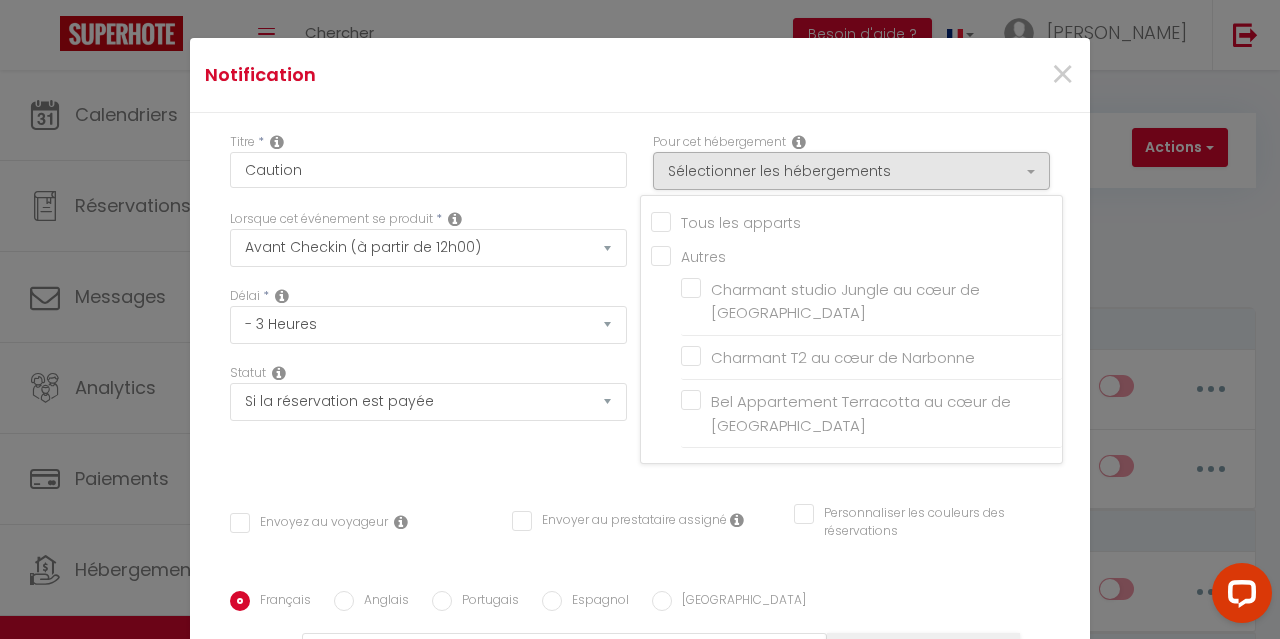 click on "Tous les apparts" at bounding box center [856, 221] 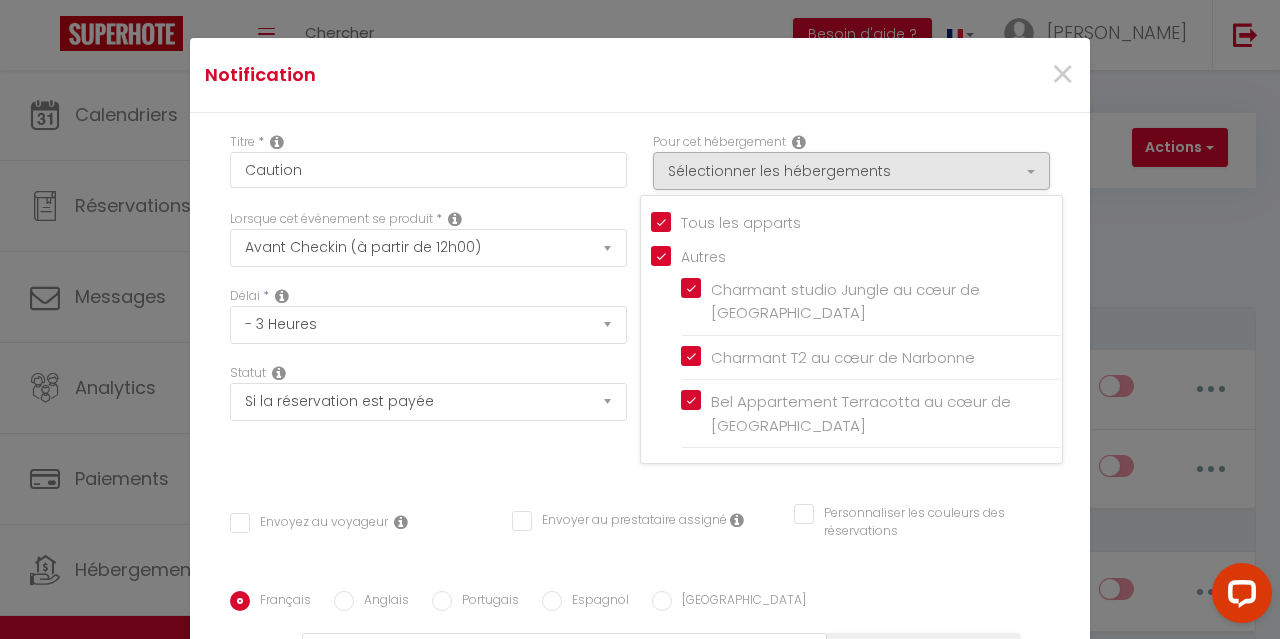 click on "Français     Anglais     Portugais     Espagnol     Italien   Sujet   *       Afficher les shortcodes   Envoyer ce message   *     Bold Italic Shortcode Rich text editor   Envoyer ce message   *     Afficher les shortcodes" at bounding box center [640, 792] 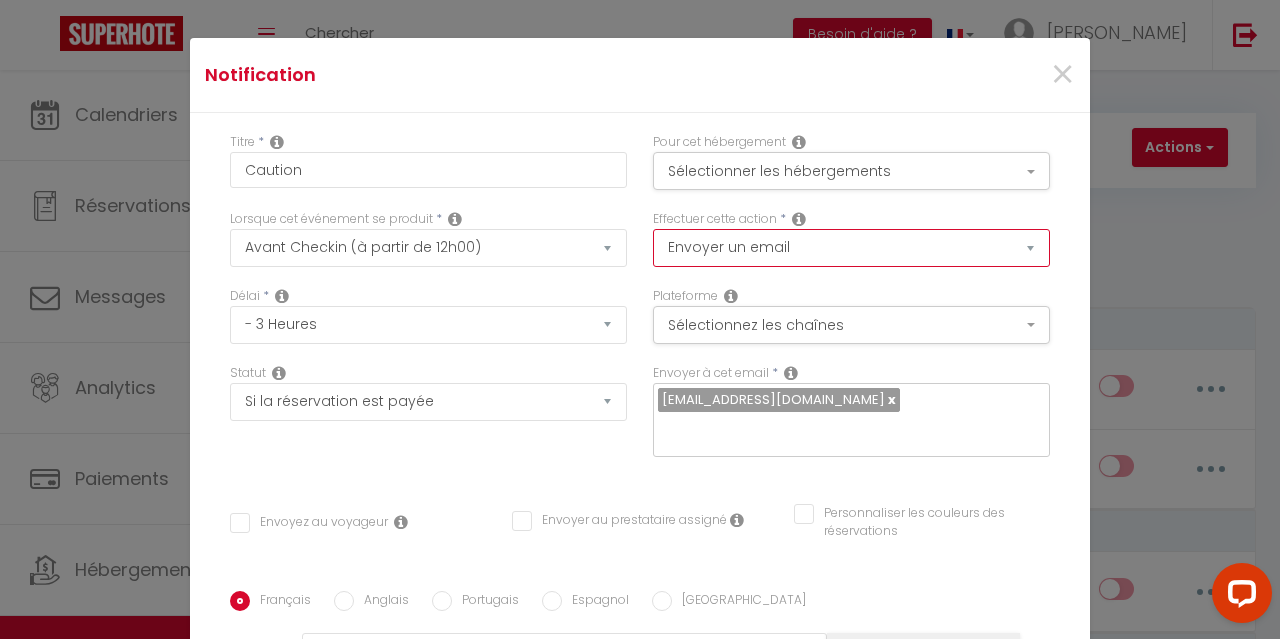 click on "Envoyer un email   Envoyer un SMS   Envoyer une notification push" at bounding box center (851, 248) 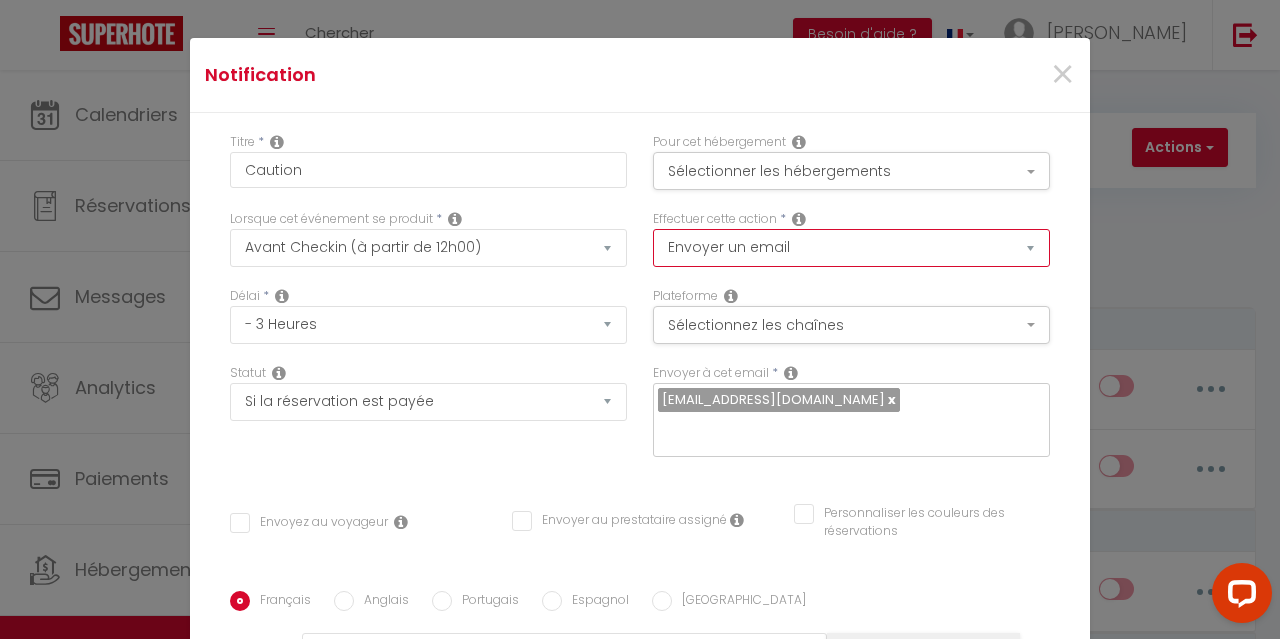 click on "Envoyer un email   Envoyer un SMS   Envoyer une notification push" at bounding box center [851, 248] 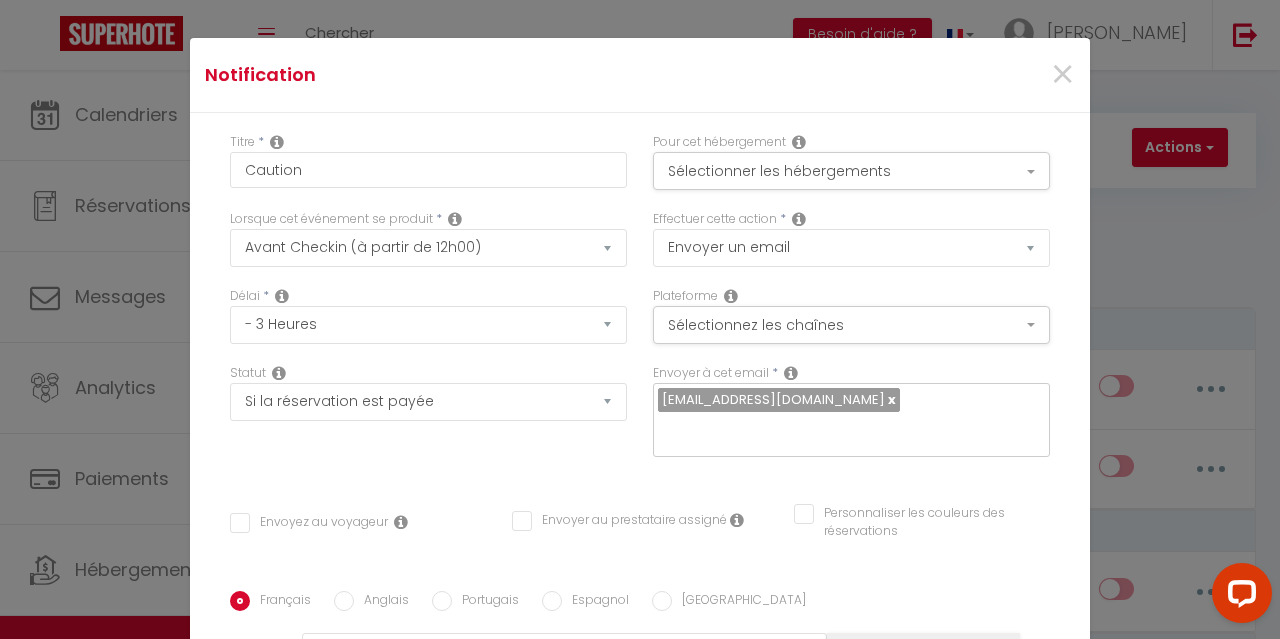 click on "Effectuer cette action   *     Envoyer un email   Envoyer un SMS   Envoyer une notification push" at bounding box center [851, 248] 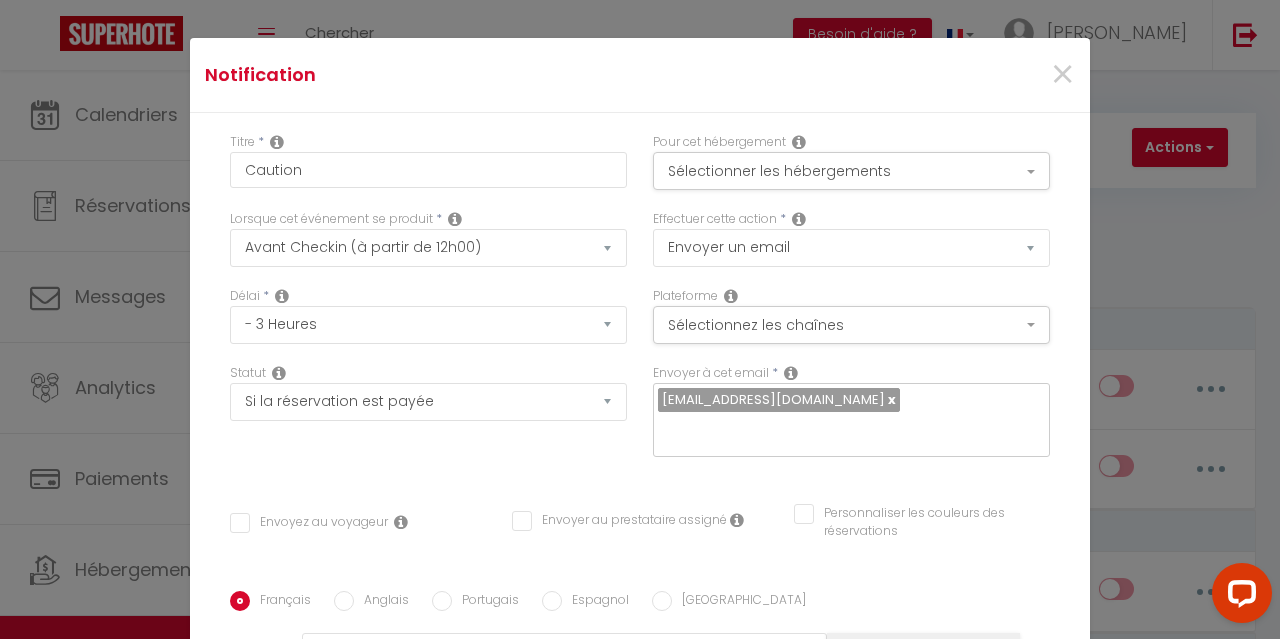 click on "Effectuer cette action   *     Envoyer un email   Envoyer un SMS   Envoyer une notification push" at bounding box center [851, 248] 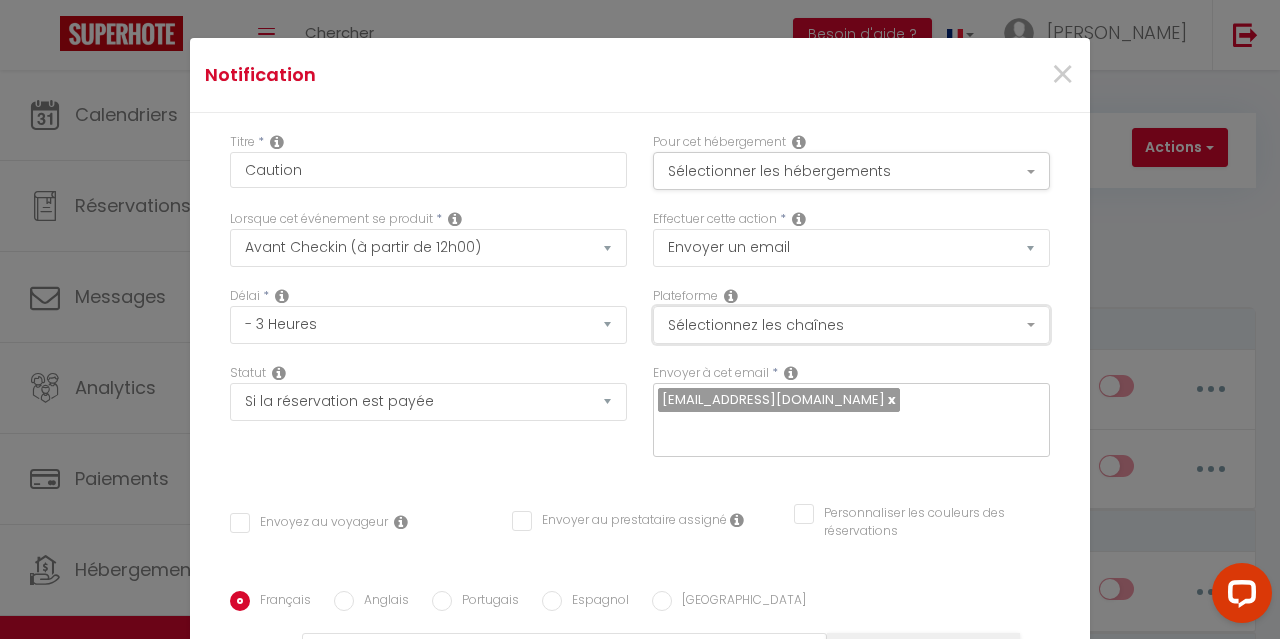 click on "Sélectionnez les chaînes" at bounding box center [851, 325] 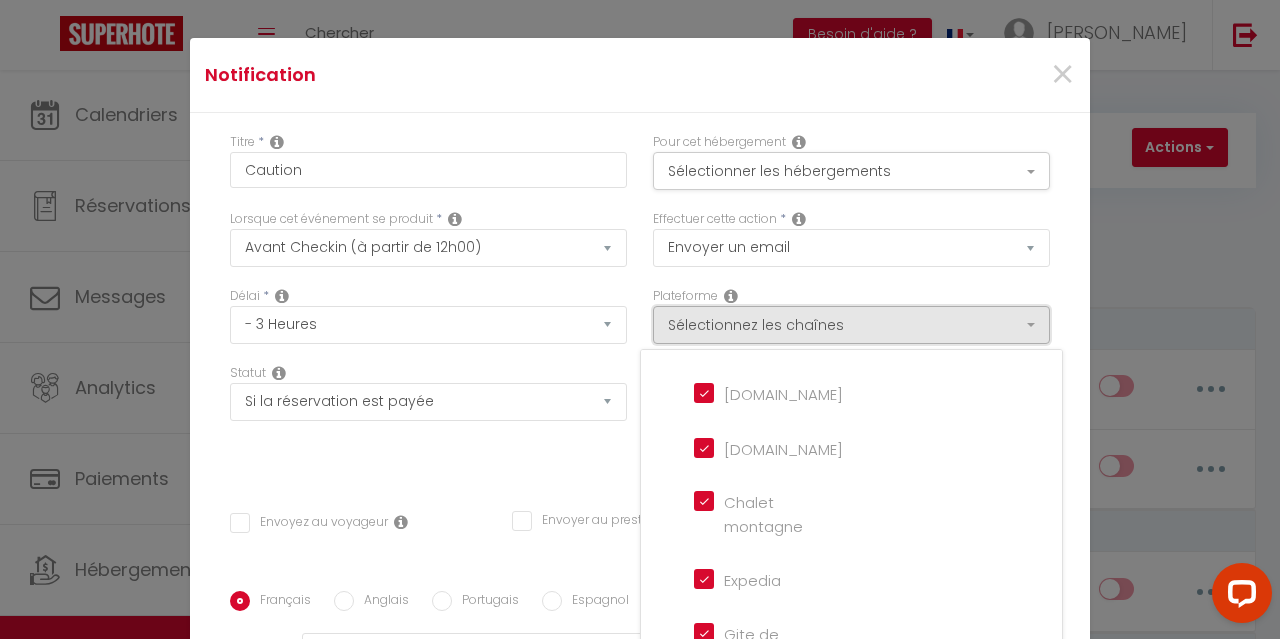 scroll, scrollTop: 100, scrollLeft: 0, axis: vertical 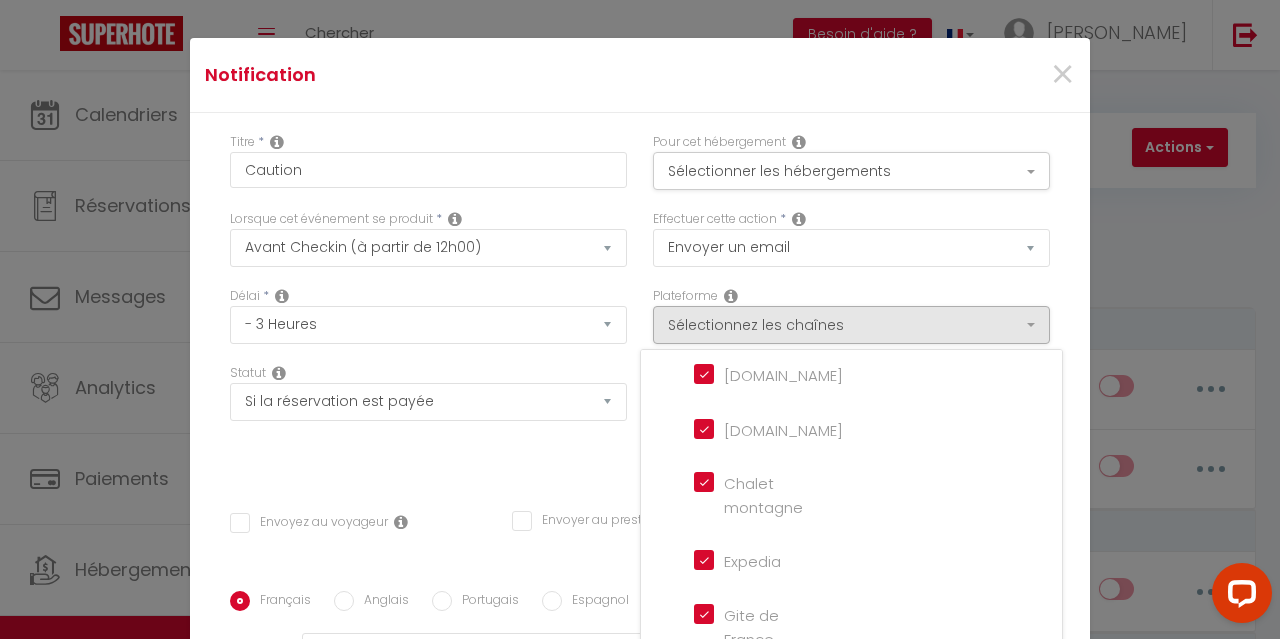 click on "Plateforme
Sélectionnez les chaînes
Toutes les chaines     Direct   Airbnb.com   Booking.com   Chalet montagne   Expedia   Gite de France   Homeaway   Homeaway iCal   Homeaway.com   Hotels.com   Housetrip.com   Ical   Office du tourisme   VRBO   Website" at bounding box center (851, 315) 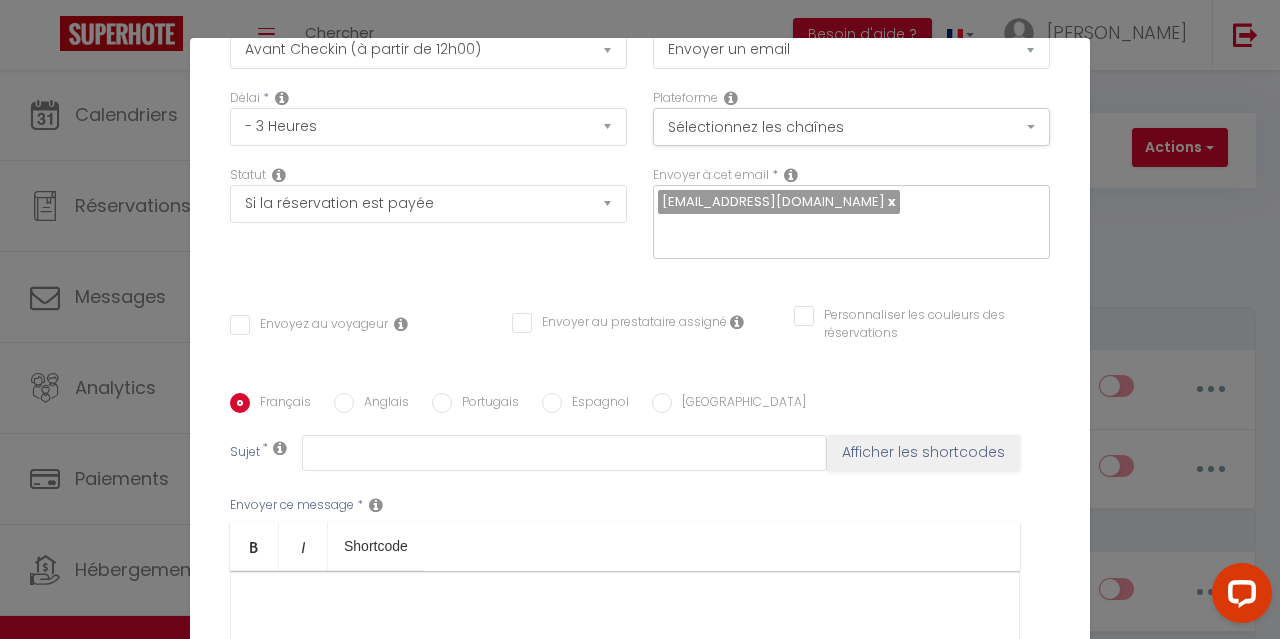 scroll, scrollTop: 0, scrollLeft: 0, axis: both 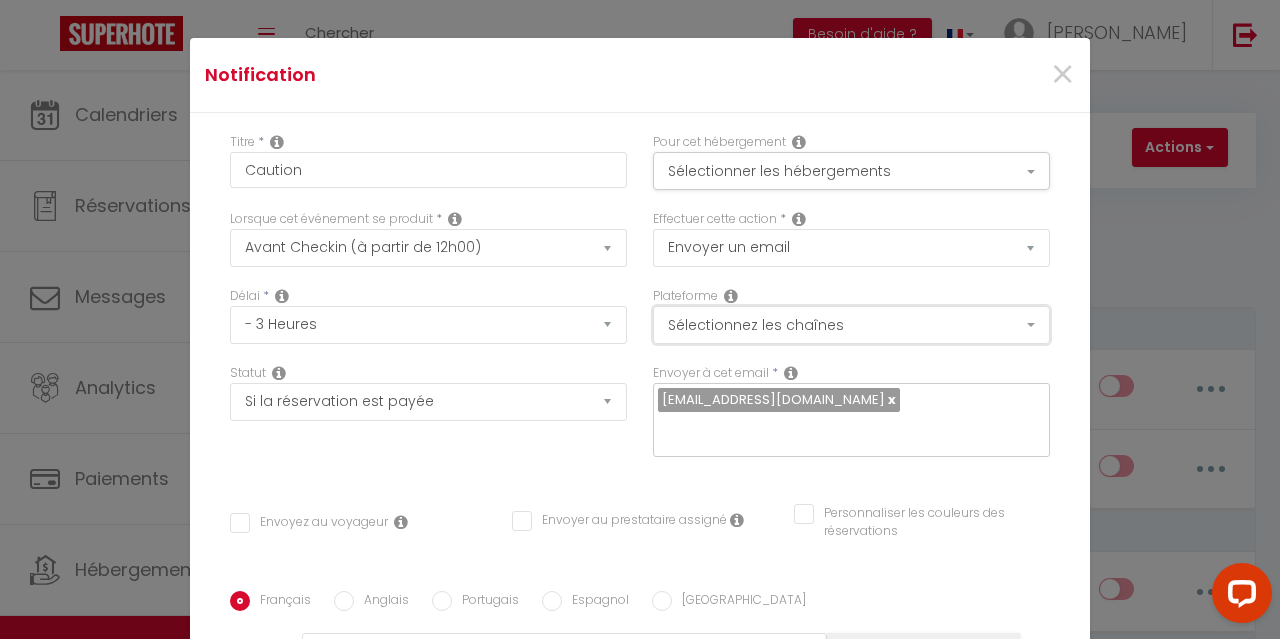 click on "Sélectionnez les chaînes" at bounding box center [851, 325] 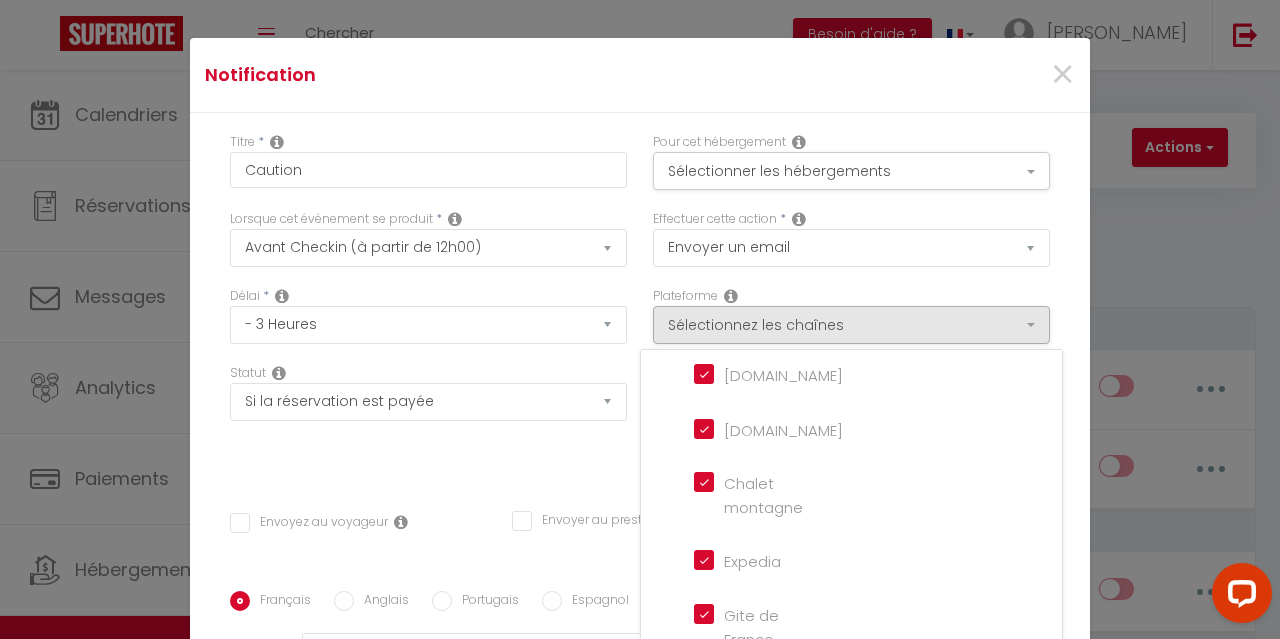 click on "Airbnb.com" at bounding box center (751, 373) 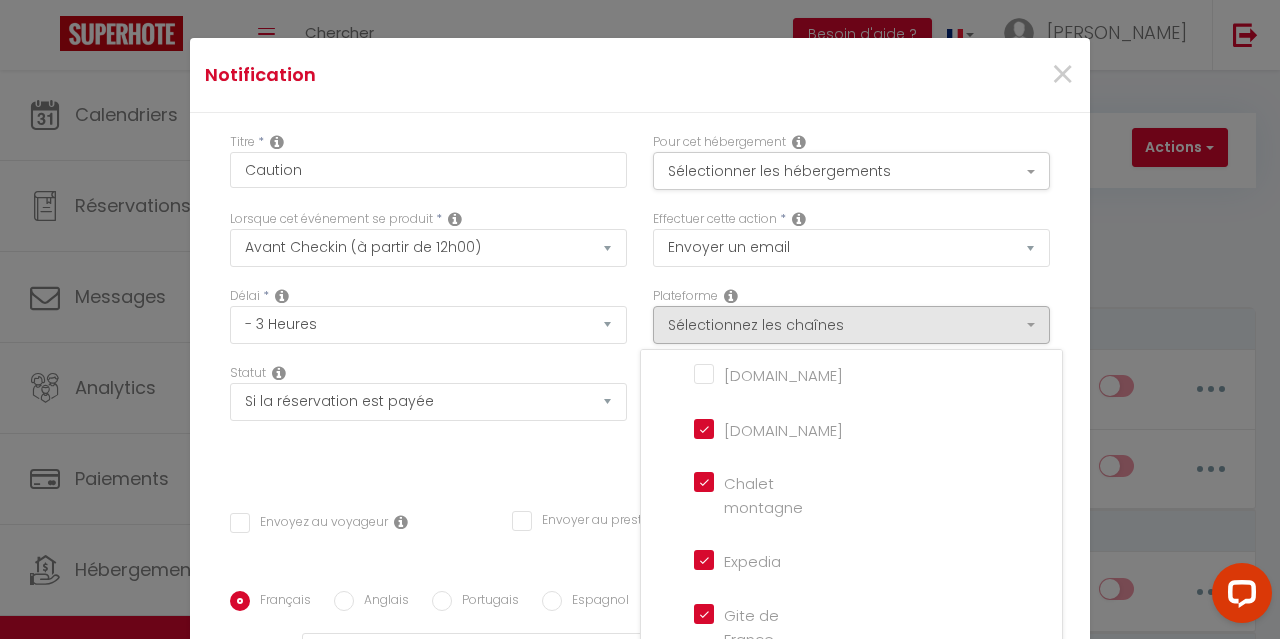 scroll, scrollTop: 0, scrollLeft: 0, axis: both 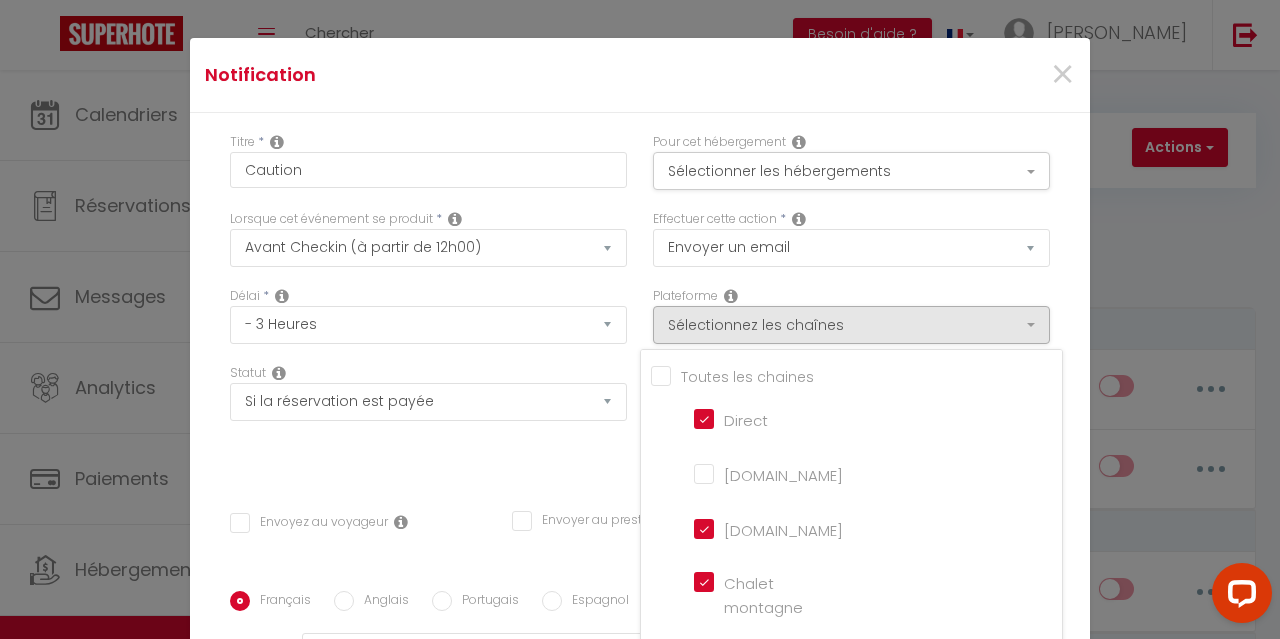 click on "Plateforme
Sélectionnez les chaînes
Toutes les chaines     Direct   Airbnb.com   Booking.com   Chalet montagne   Expedia   Gite de France   Homeaway   Homeaway iCal   Homeaway.com   Hotels.com   Housetrip.com   Ical   Office du tourisme   VRBO   Website" at bounding box center [851, 315] 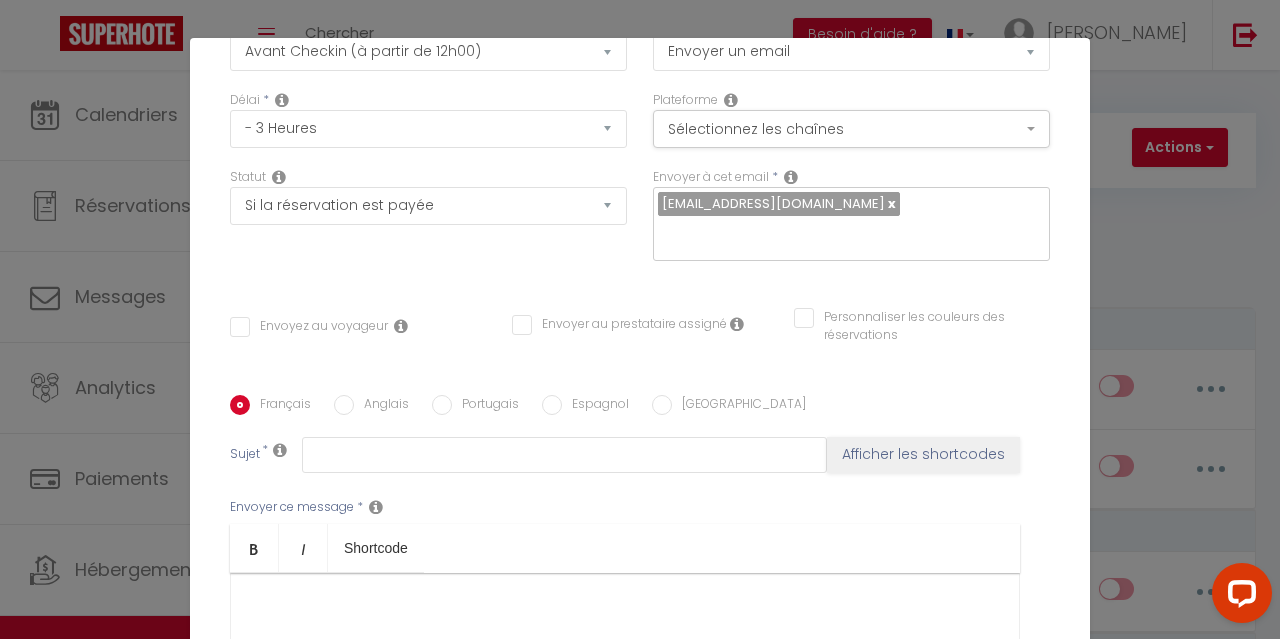 scroll, scrollTop: 100, scrollLeft: 0, axis: vertical 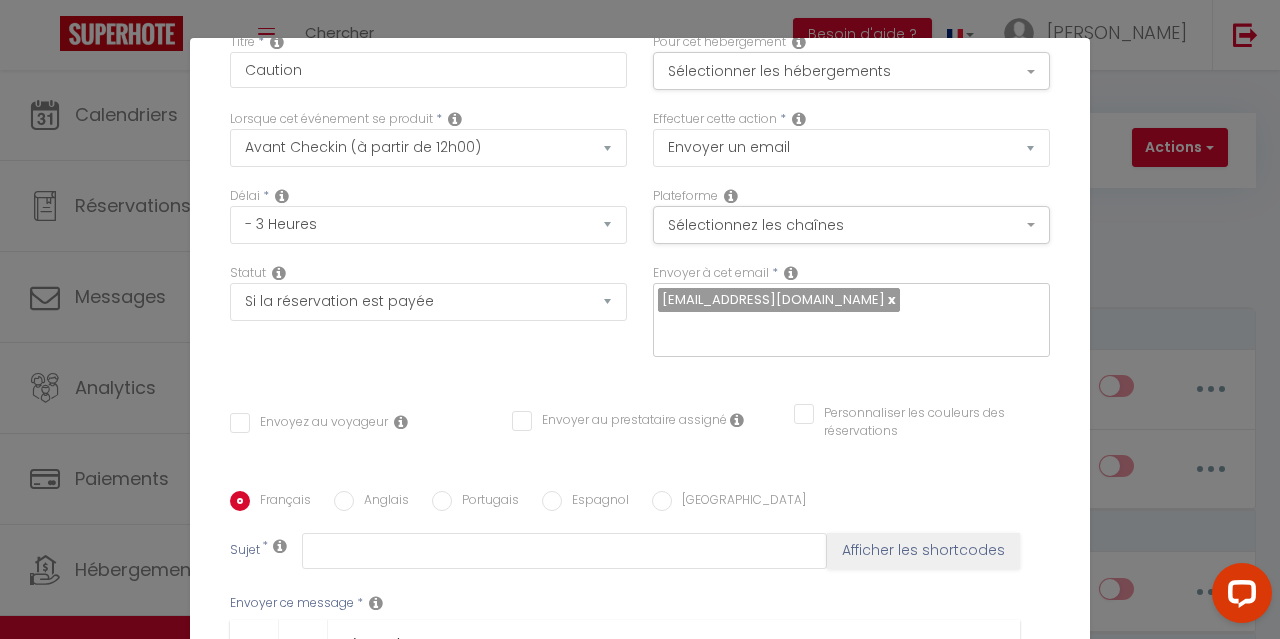 click on "Envoyez au voyageur" at bounding box center [309, 423] 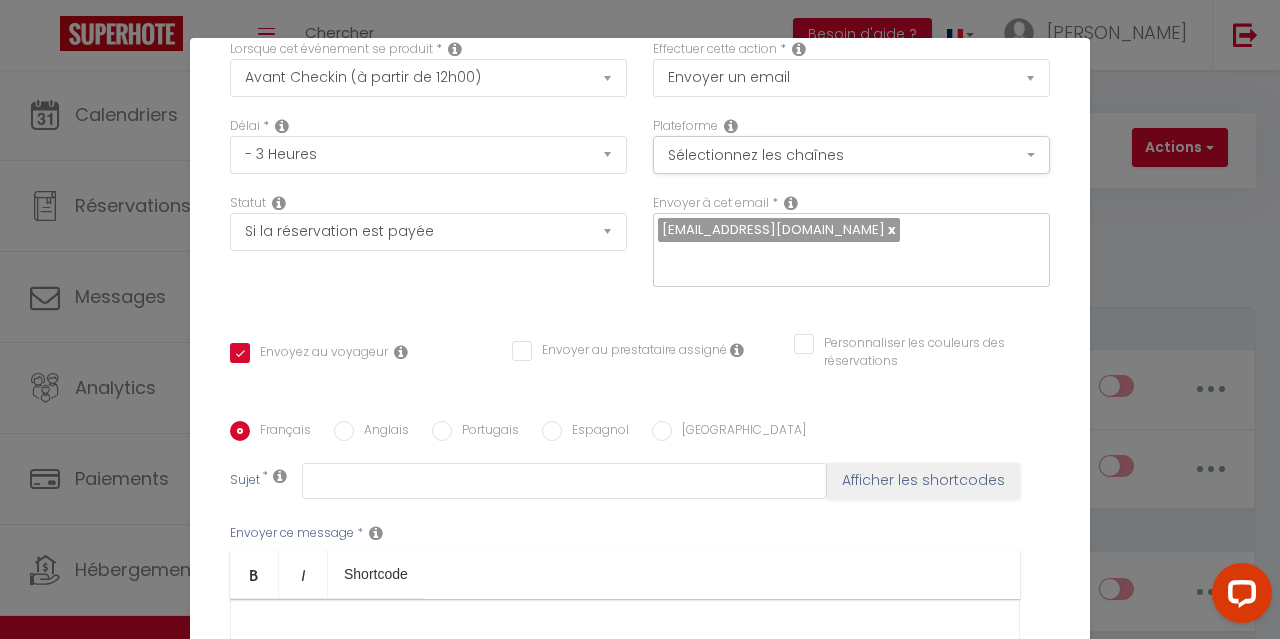 scroll, scrollTop: 200, scrollLeft: 0, axis: vertical 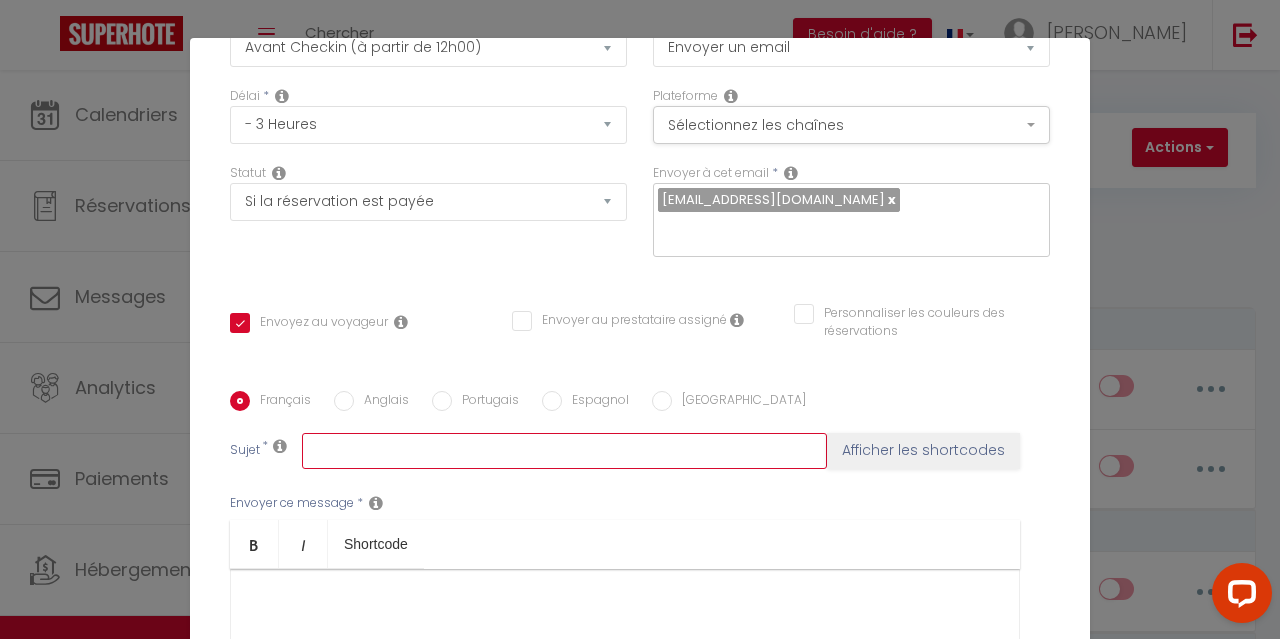 click at bounding box center (564, 451) 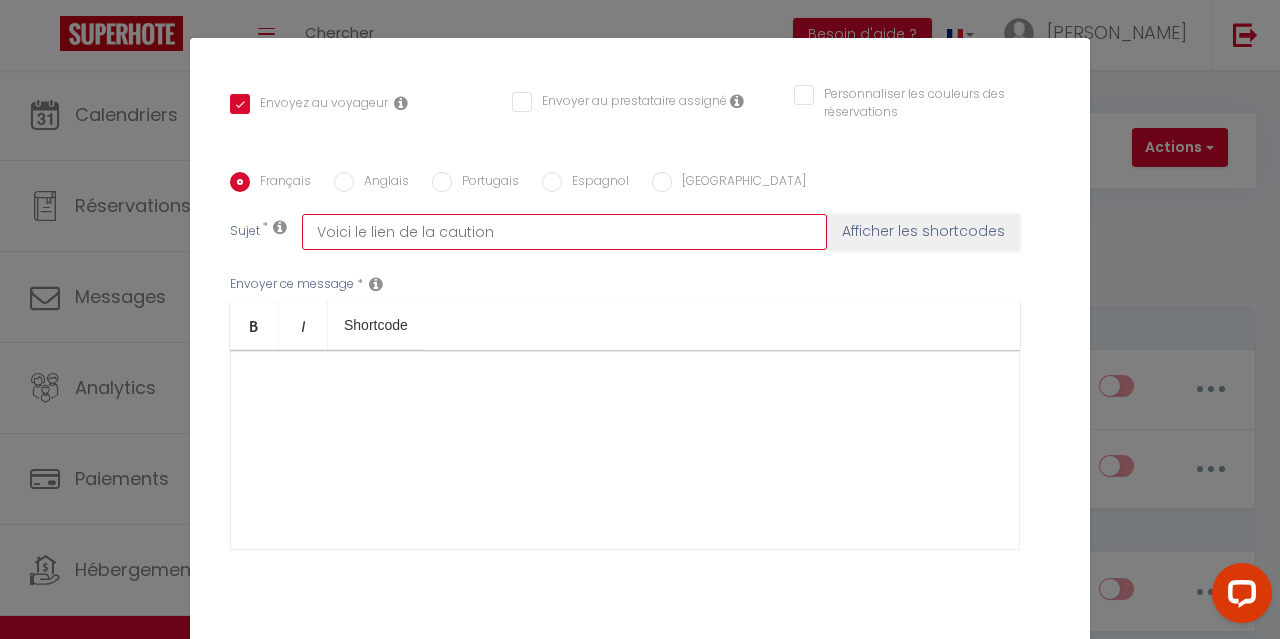 scroll, scrollTop: 422, scrollLeft: 0, axis: vertical 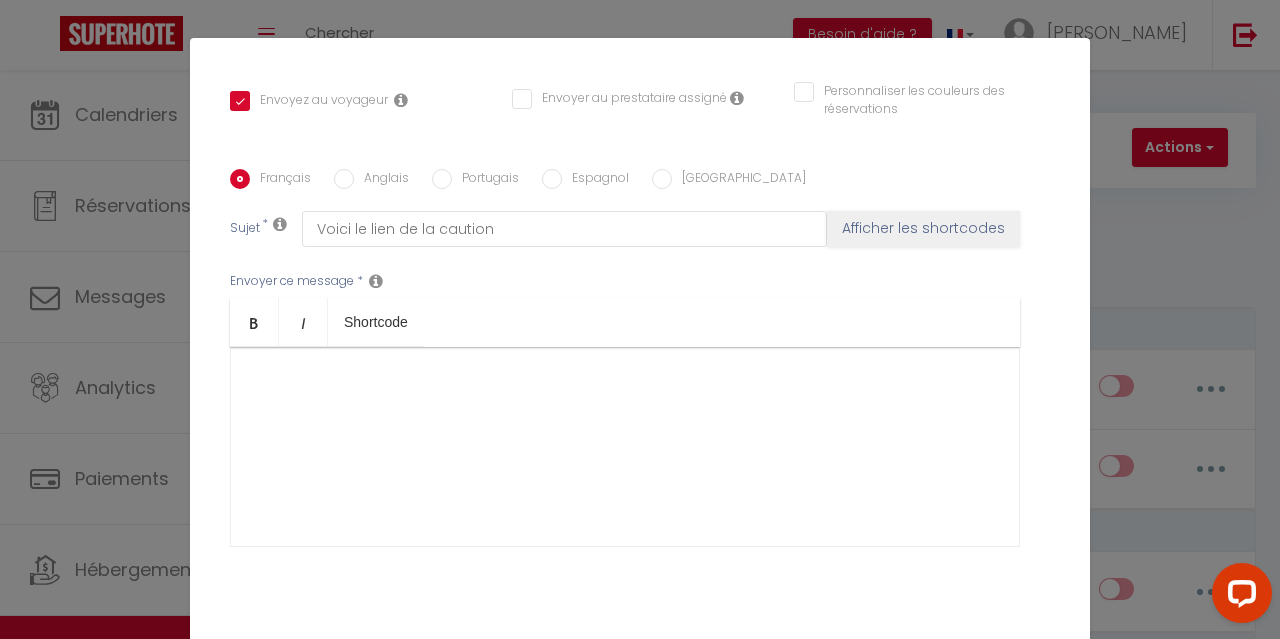 click at bounding box center [625, 447] 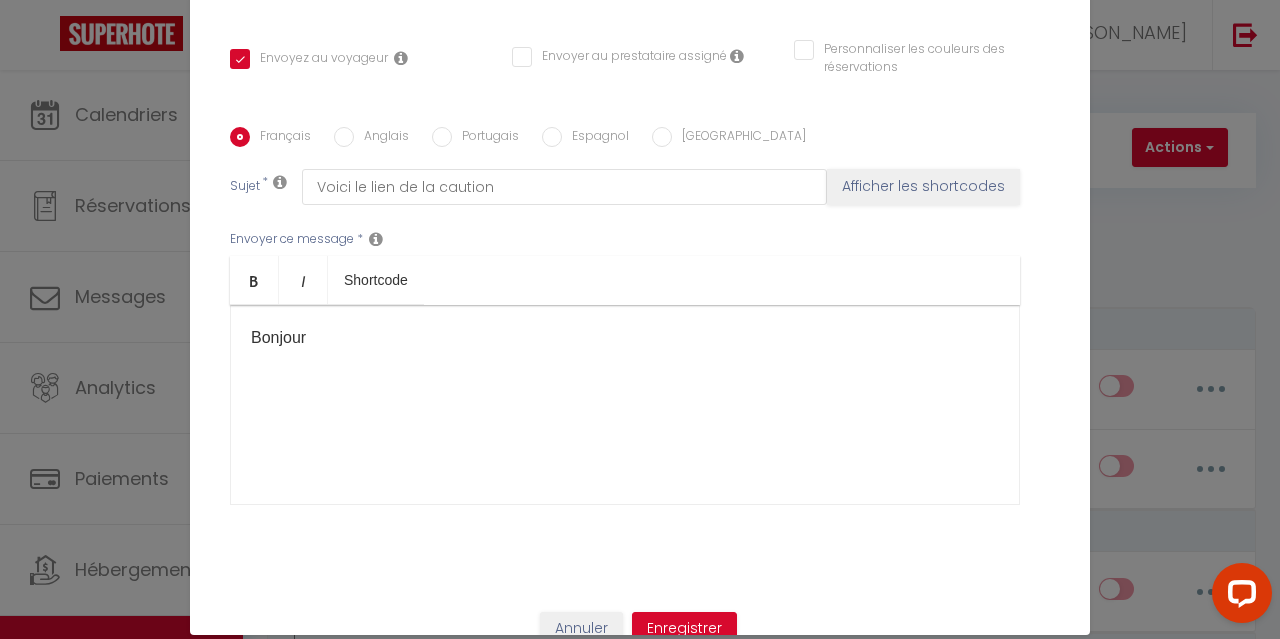 scroll, scrollTop: 76, scrollLeft: 0, axis: vertical 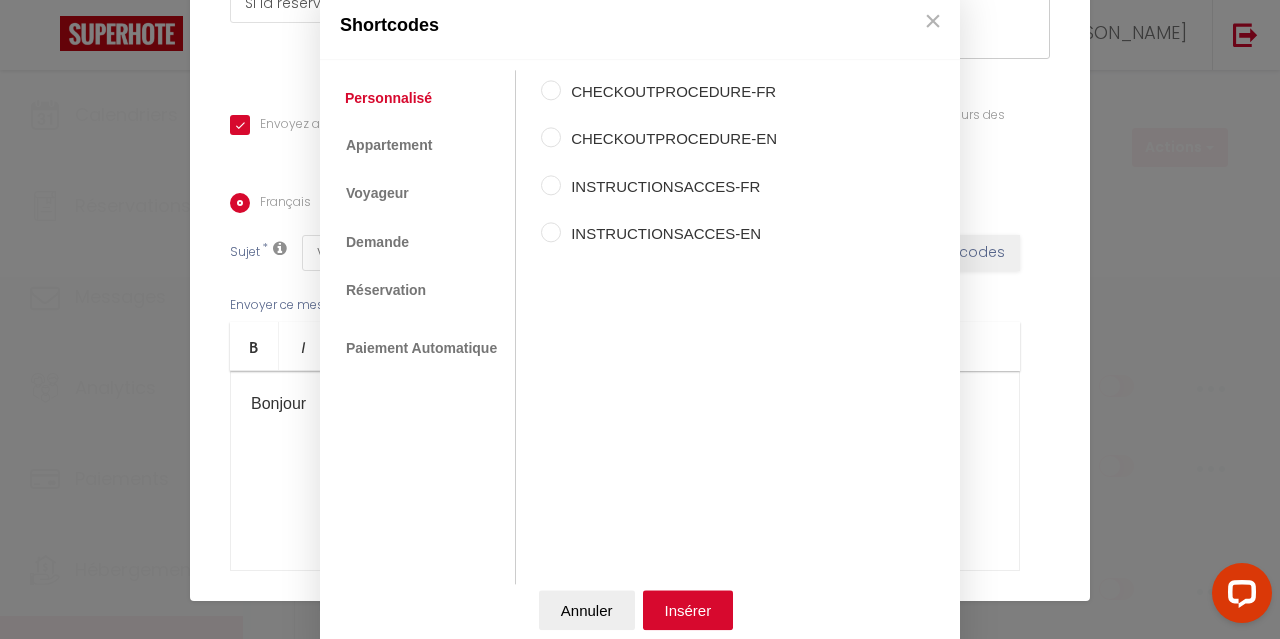 click on "Coaching SuperHote ce soir à 18h00, pour participer:  https://us02web.zoom.us/j/4667554618?pwd=QUhUTnBqenhNTG1HazhBOFJXWjRYUT09   ×     Toggle navigation       Toggle Search     Toggle menubar     Chercher   BUTTON
Besoin d'aide ?
Damien   Paramètres        Équipe     Résultat de la recherche   Aucun résultat     Calendriers     Réservations     Messages     Analytics      Paiements     Hébergement     Notifications                 Résultat de la recherche   Id   Appart   Voyageur    Checkin   Checkout   Nuits   Pers.   Plateforme   Statut     Résultat de la recherche   Aucun résultat          Notifications
Actions
Nouvelle Notification    Exporter    Importer    Tous les apparts    Charmant studio Jungle au cœur de Narbonne Charmant T2 au cœur de Narbonne Bel Appartement Terracotta au cœur de Narbonne
Actions
Notifications" at bounding box center [640, 1788] 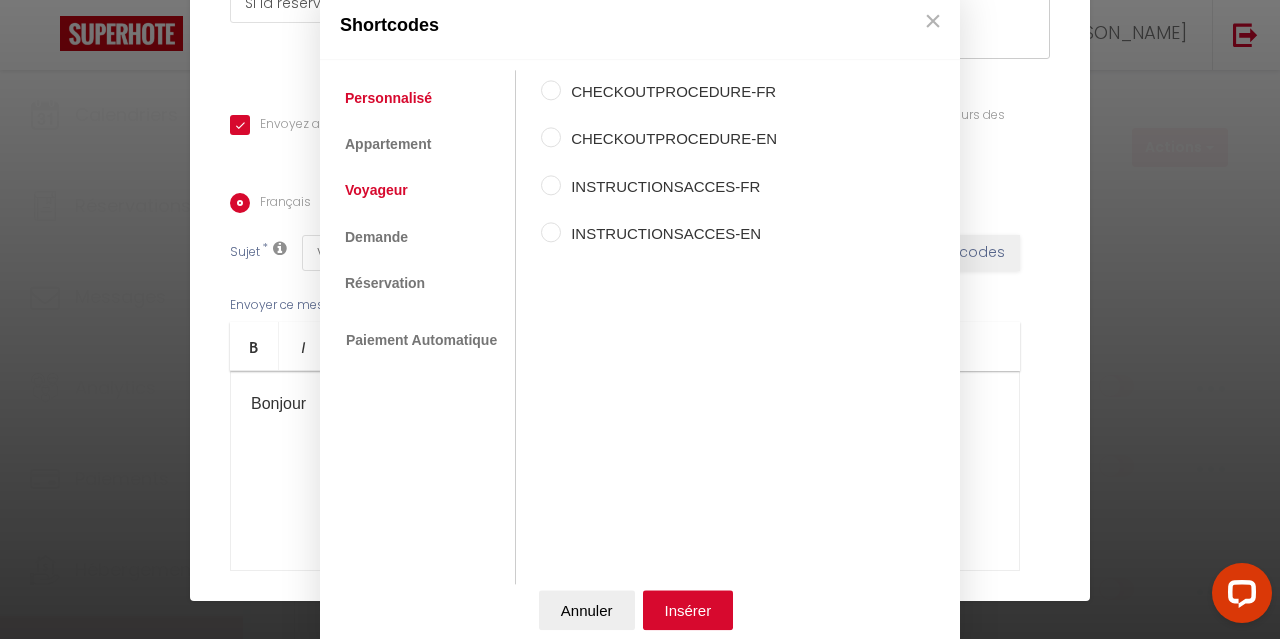 click on "Voyageur" at bounding box center [376, 191] 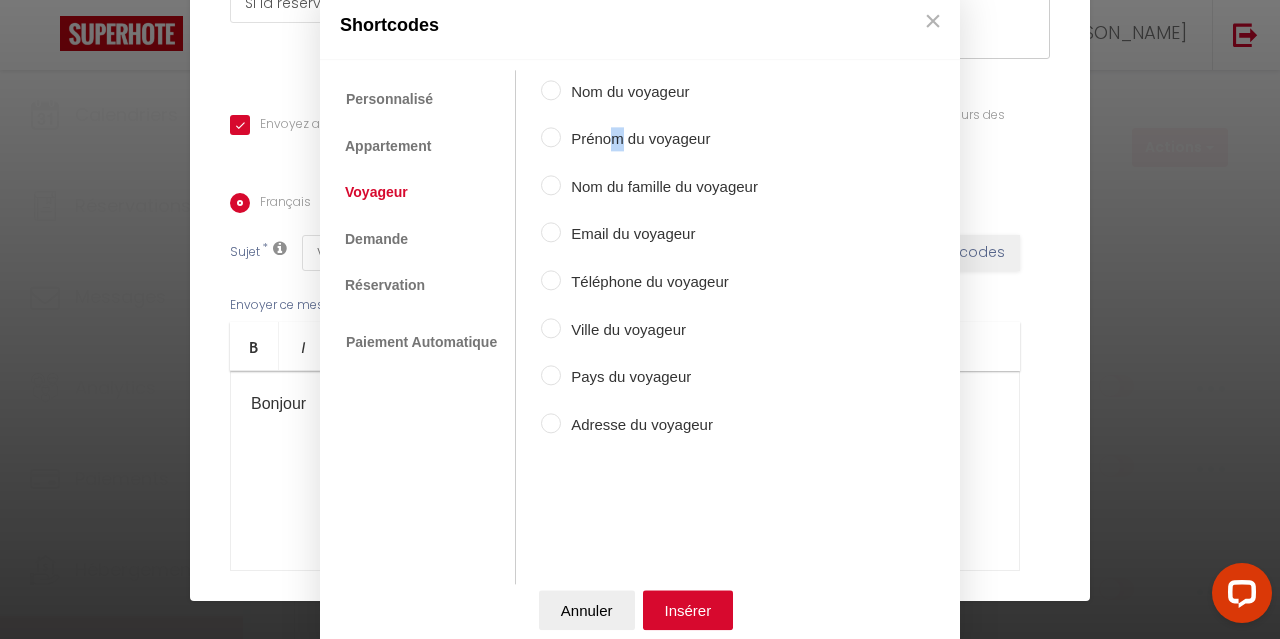 click on "Prénom du voyageur" at bounding box center [659, 140] 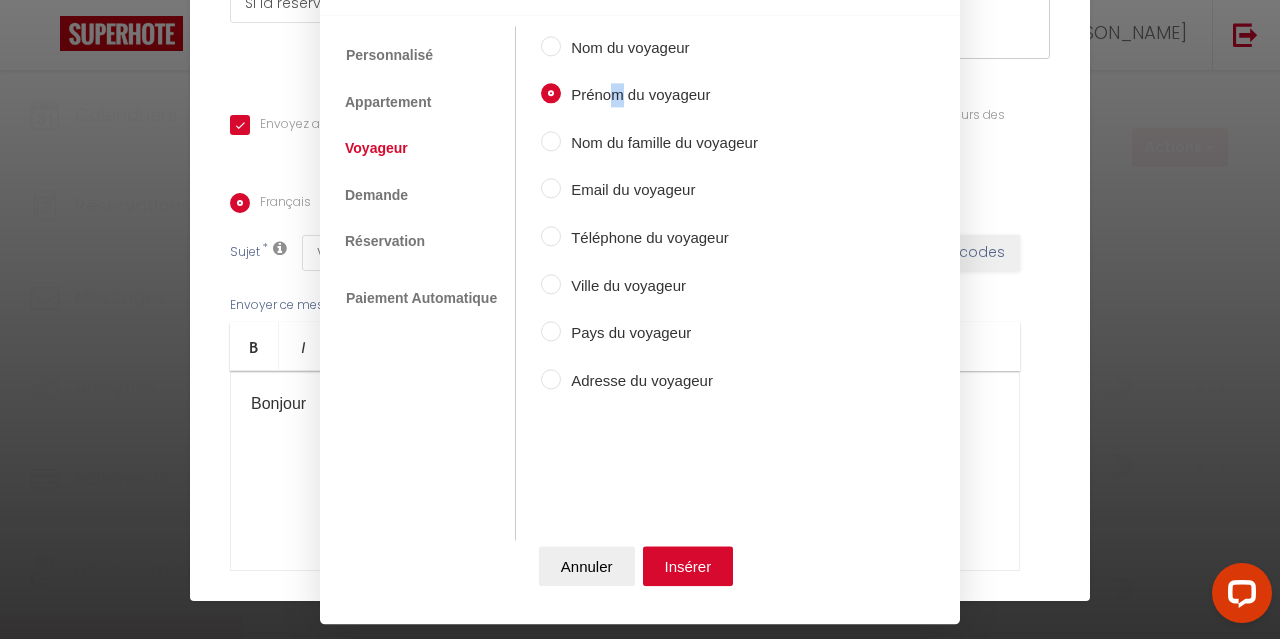 scroll, scrollTop: 63, scrollLeft: 0, axis: vertical 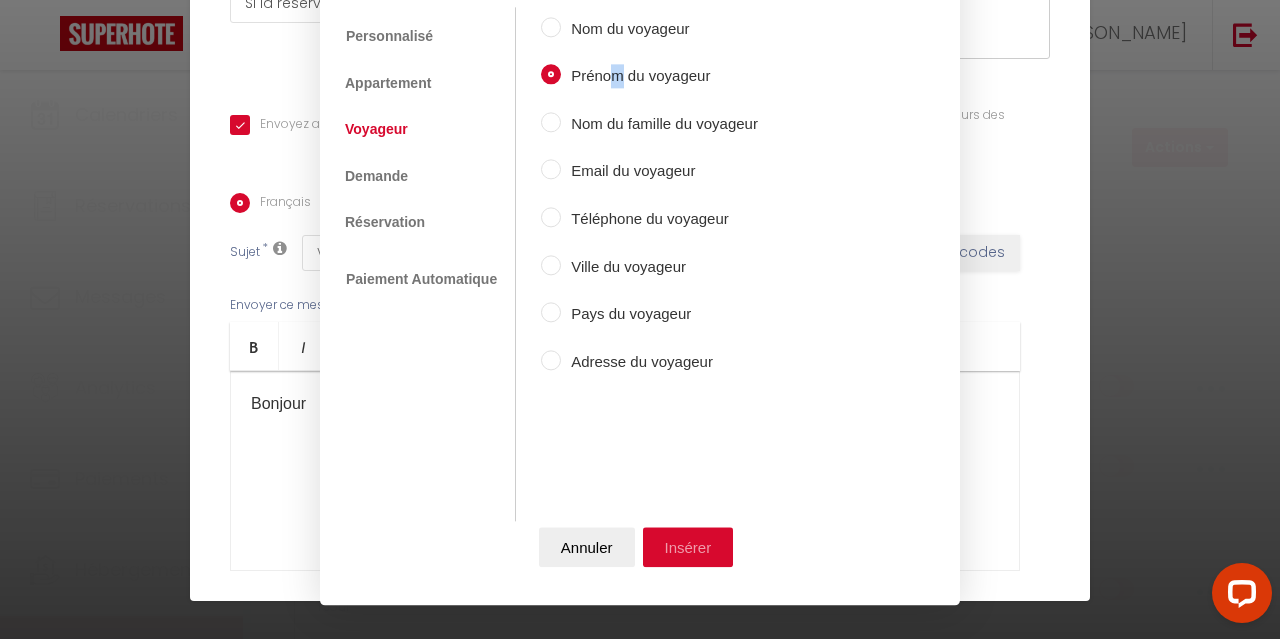 click on "Insérer" at bounding box center [688, 547] 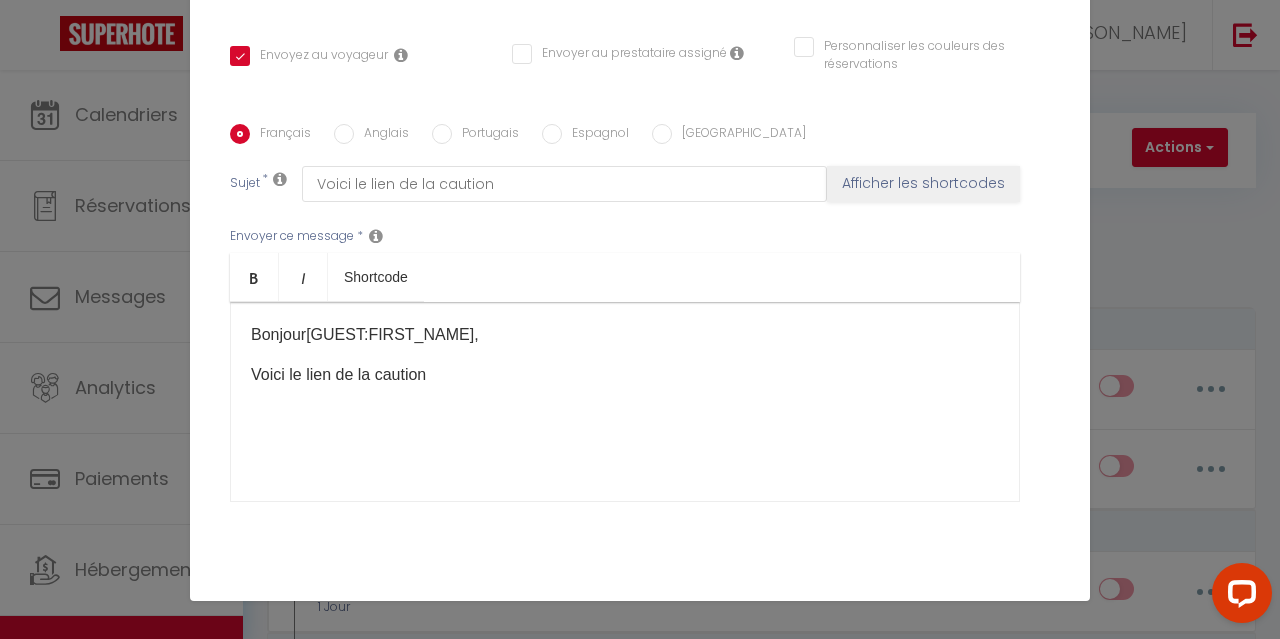 scroll, scrollTop: 422, scrollLeft: 0, axis: vertical 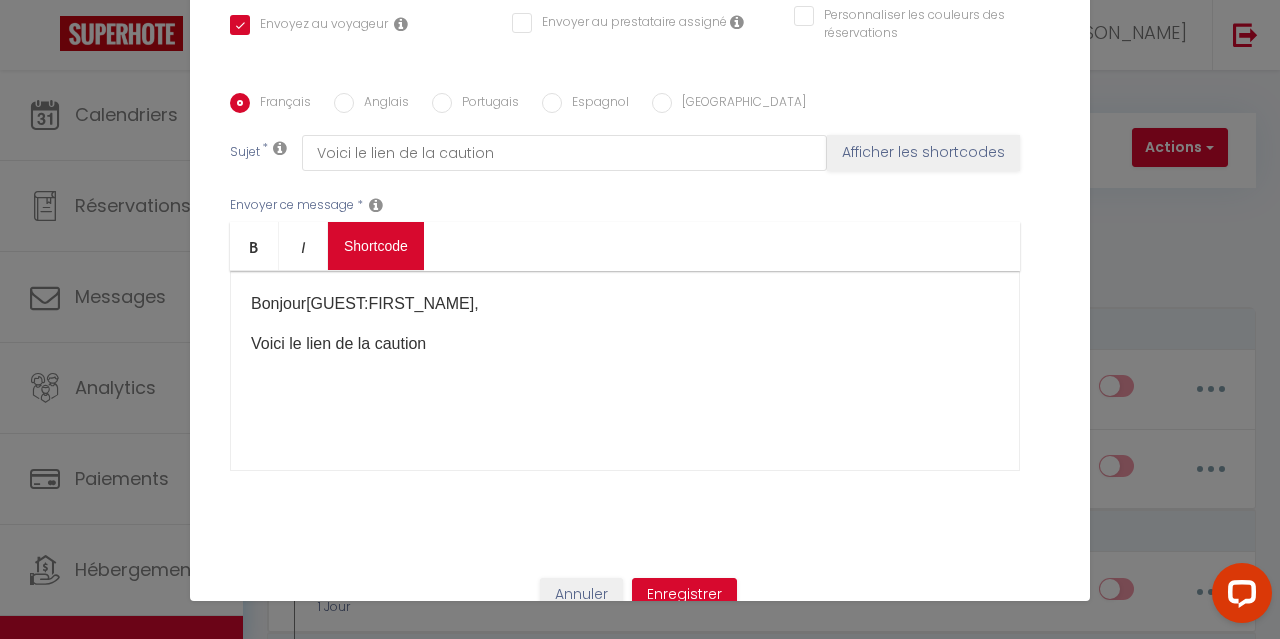 click on "Coaching SuperHote ce soir à 18h00, pour participer:  https://us02web.zoom.us/j/4667554618?pwd=QUhUTnBqenhNTG1HazhBOFJXWjRYUT09   ×     Toggle navigation       Toggle Search     Toggle menubar     Chercher   BUTTON
Besoin d'aide ?
Damien   Paramètres        Équipe     Résultat de la recherche   Aucun résultat     Calendriers     Réservations     Messages     Analytics      Paiements     Hébergement     Notifications                 Résultat de la recherche   Id   Appart   Voyageur    Checkin   Checkout   Nuits   Pers.   Plateforme   Statut     Résultat de la recherche   Aucun résultat          Notifications
Actions
Nouvelle Notification    Exporter    Importer    Tous les apparts    Charmant studio Jungle au cœur de Narbonne Charmant T2 au cœur de Narbonne Bel Appartement Terracotta au cœur de Narbonne
Actions
Notifications" at bounding box center (640, 1788) 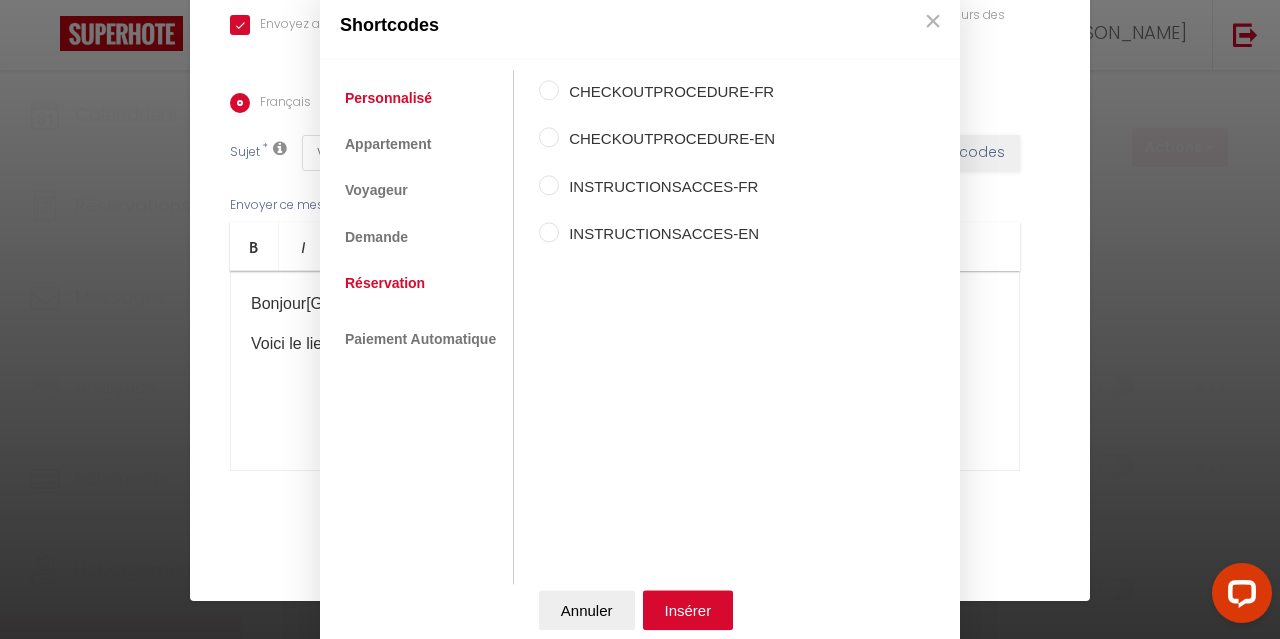 click on "Réservation" at bounding box center [385, 283] 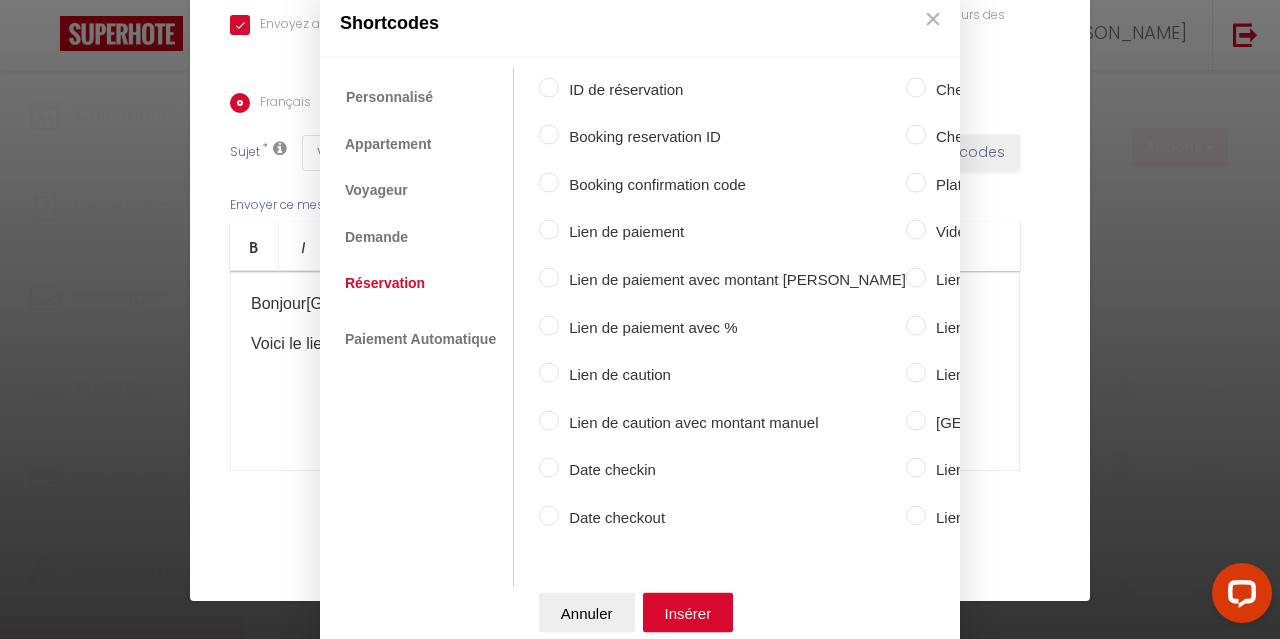 scroll, scrollTop: 84, scrollLeft: 0, axis: vertical 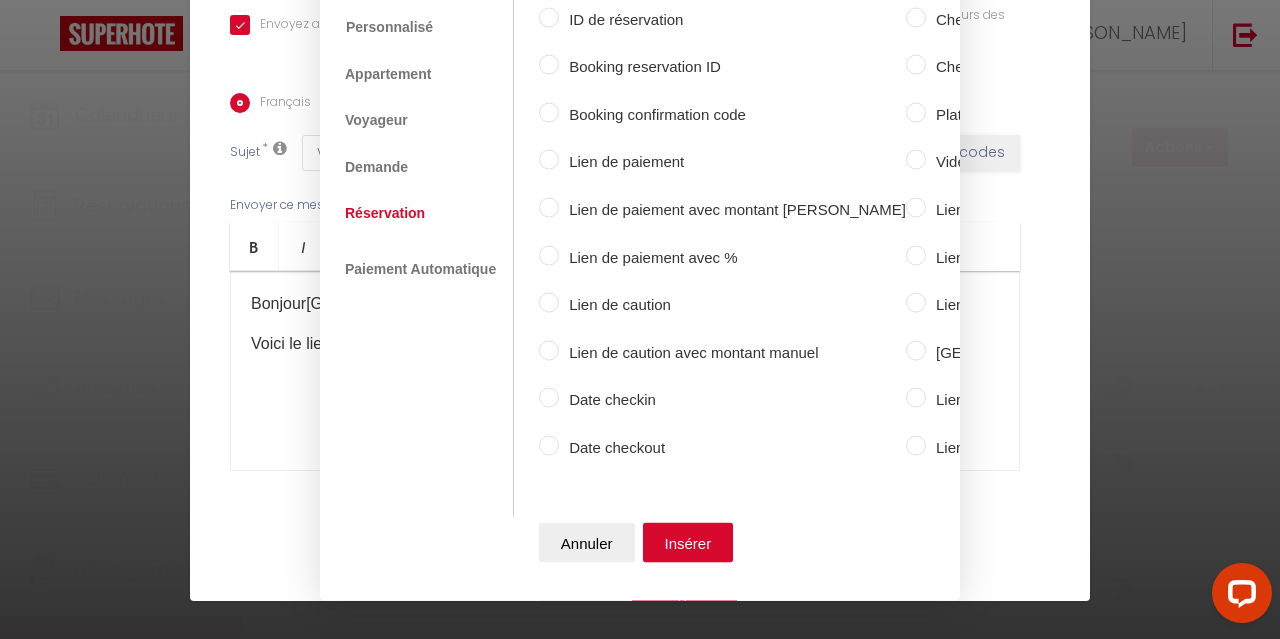 click on "Lien de caution" at bounding box center (732, 305) 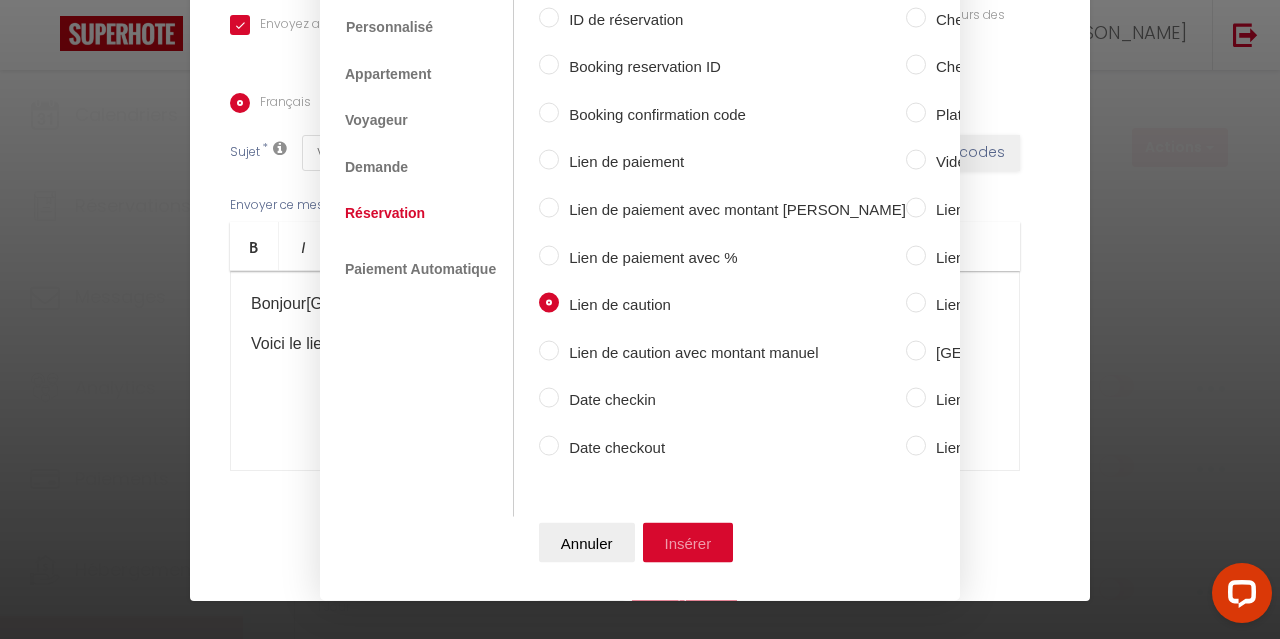click on "Insérer" at bounding box center (688, 543) 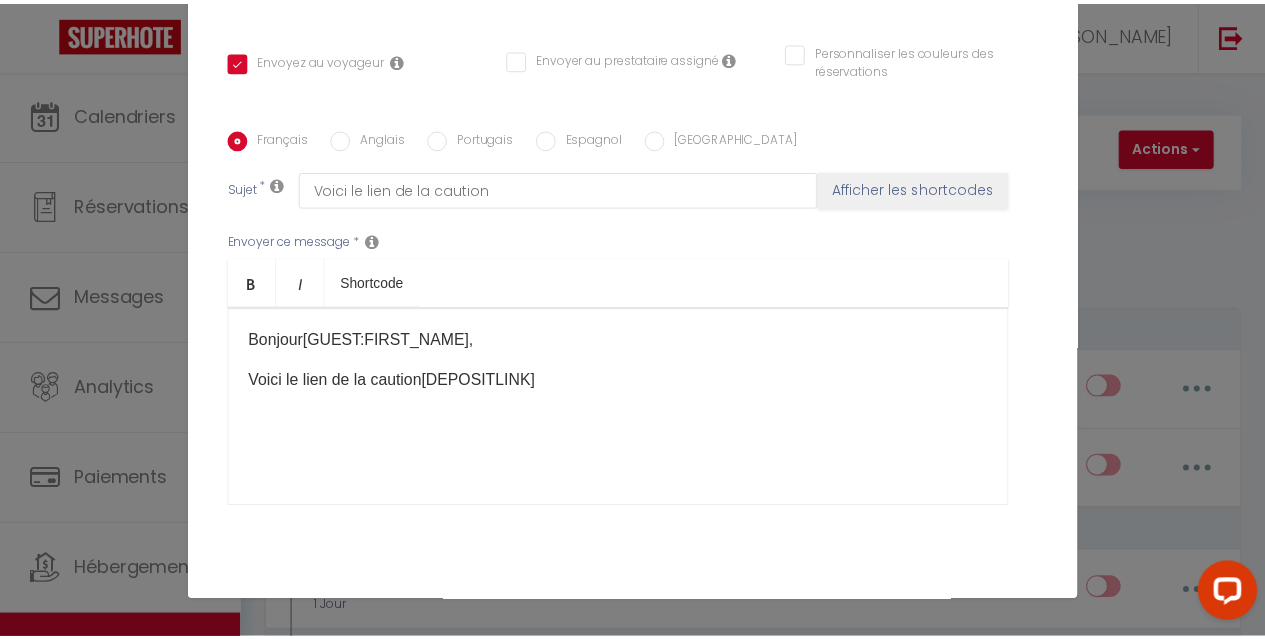 scroll, scrollTop: 422, scrollLeft: 0, axis: vertical 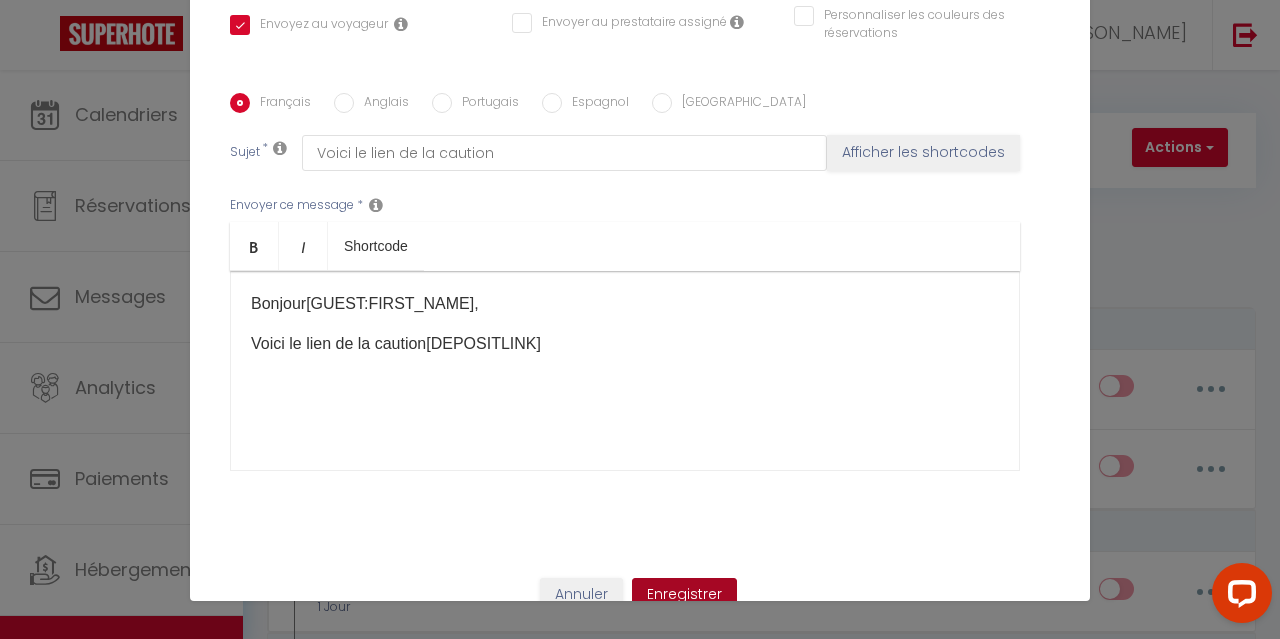 click on "Enregistrer" at bounding box center (684, 595) 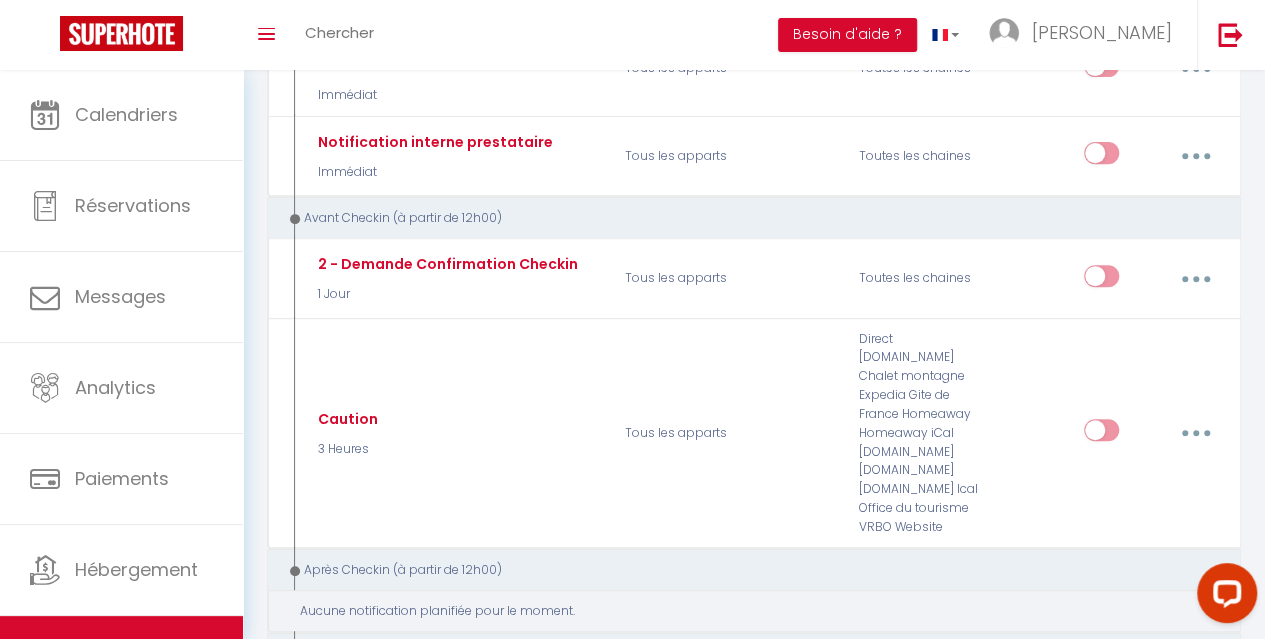 scroll, scrollTop: 400, scrollLeft: 0, axis: vertical 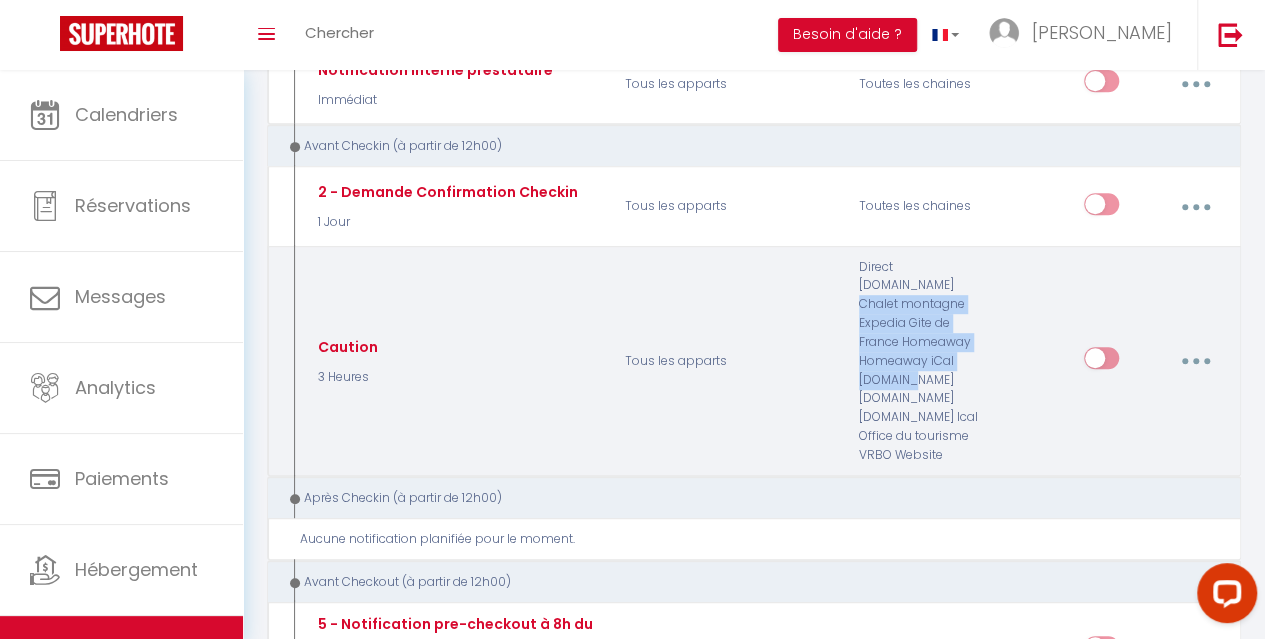 drag, startPoint x: 873, startPoint y: 274, endPoint x: 934, endPoint y: 350, distance: 97.45255 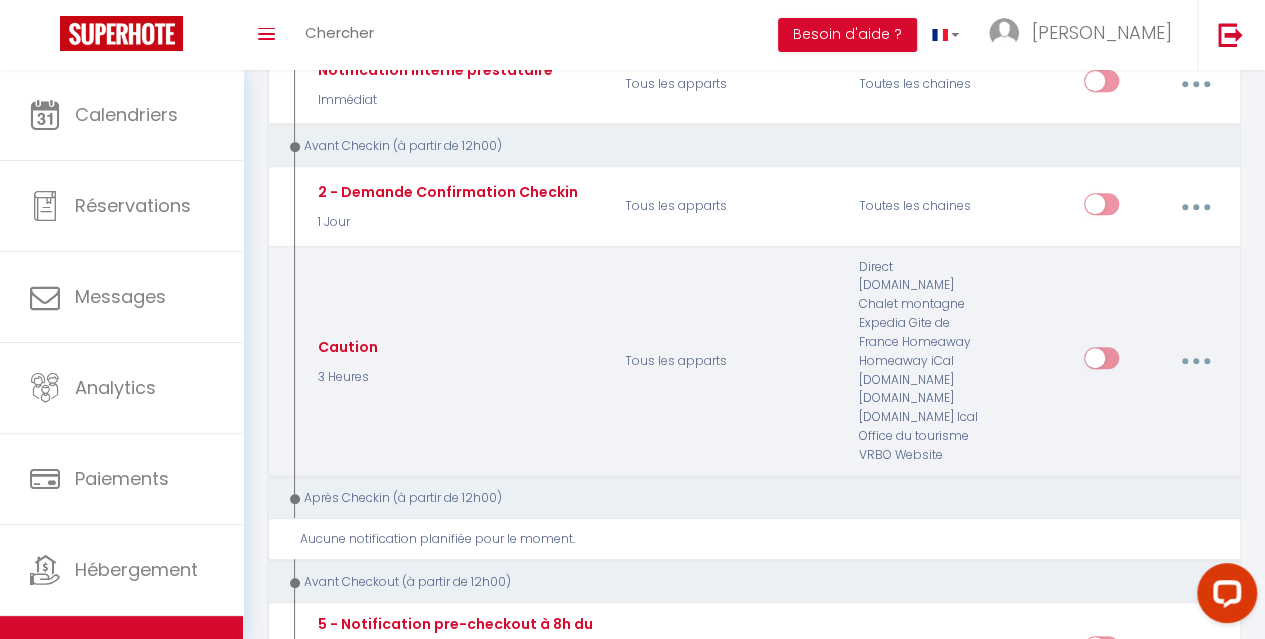click on "Editer   Dupliquer   Tester   Supprimer" at bounding box center (1119, 361) 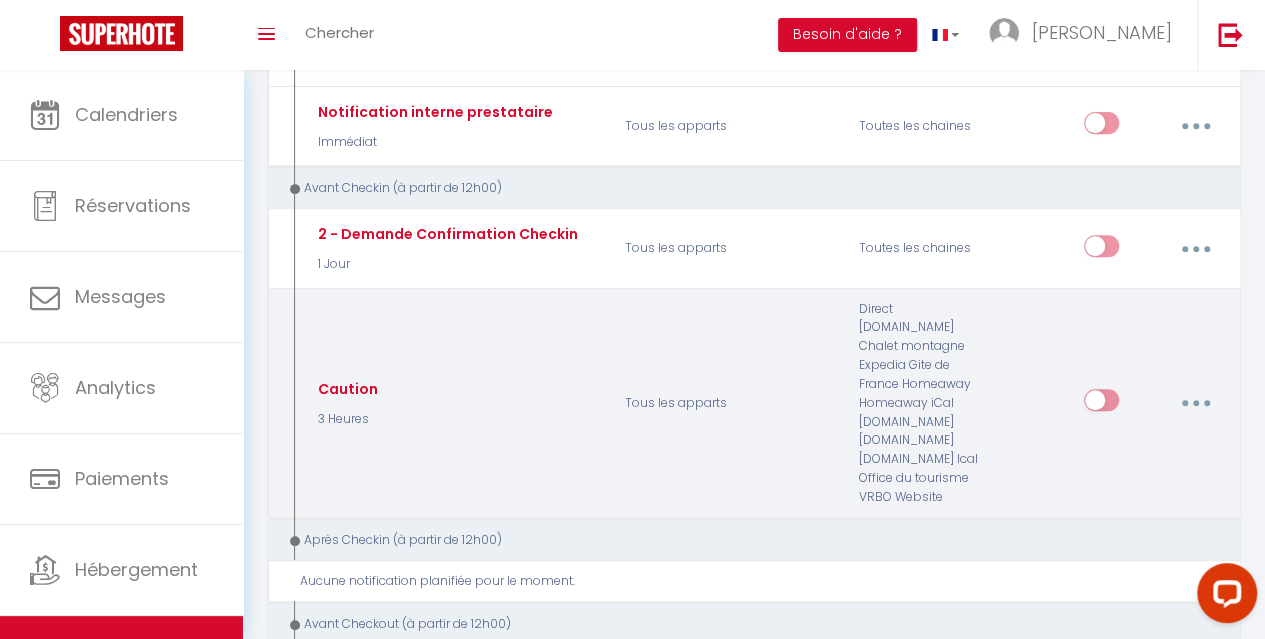 scroll, scrollTop: 400, scrollLeft: 0, axis: vertical 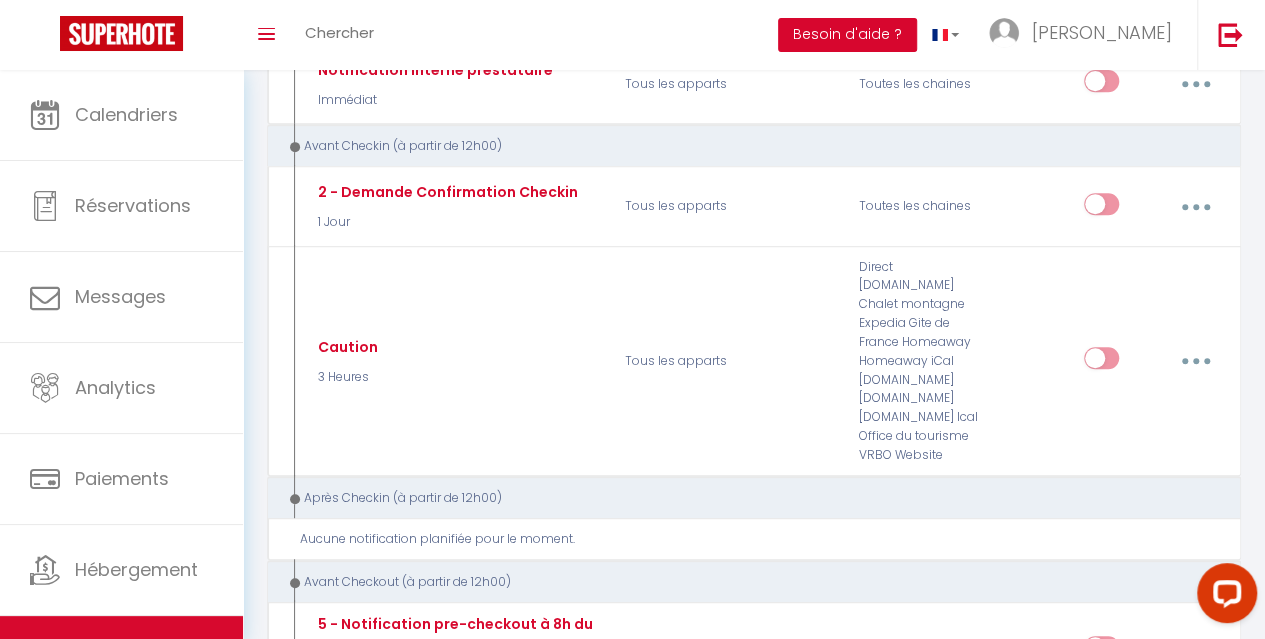 click on "Besoin d'aide ?" at bounding box center (847, 35) 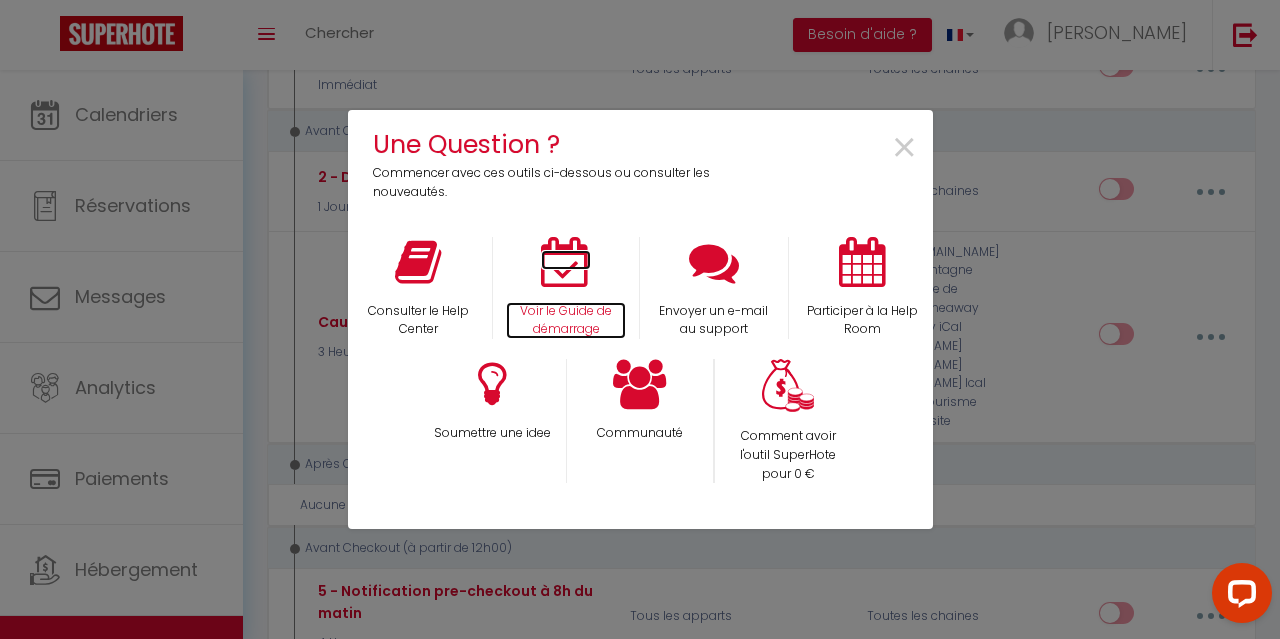 click on "Voir le Guide de démarrage" at bounding box center (566, 321) 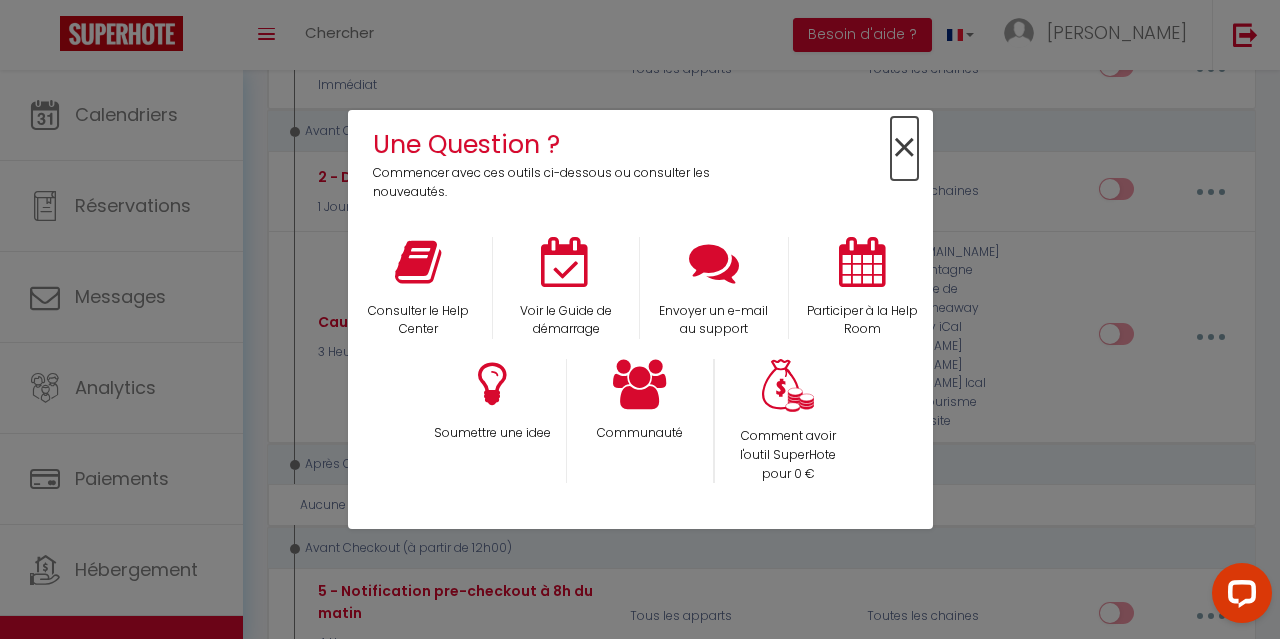 click on "×" at bounding box center [904, 148] 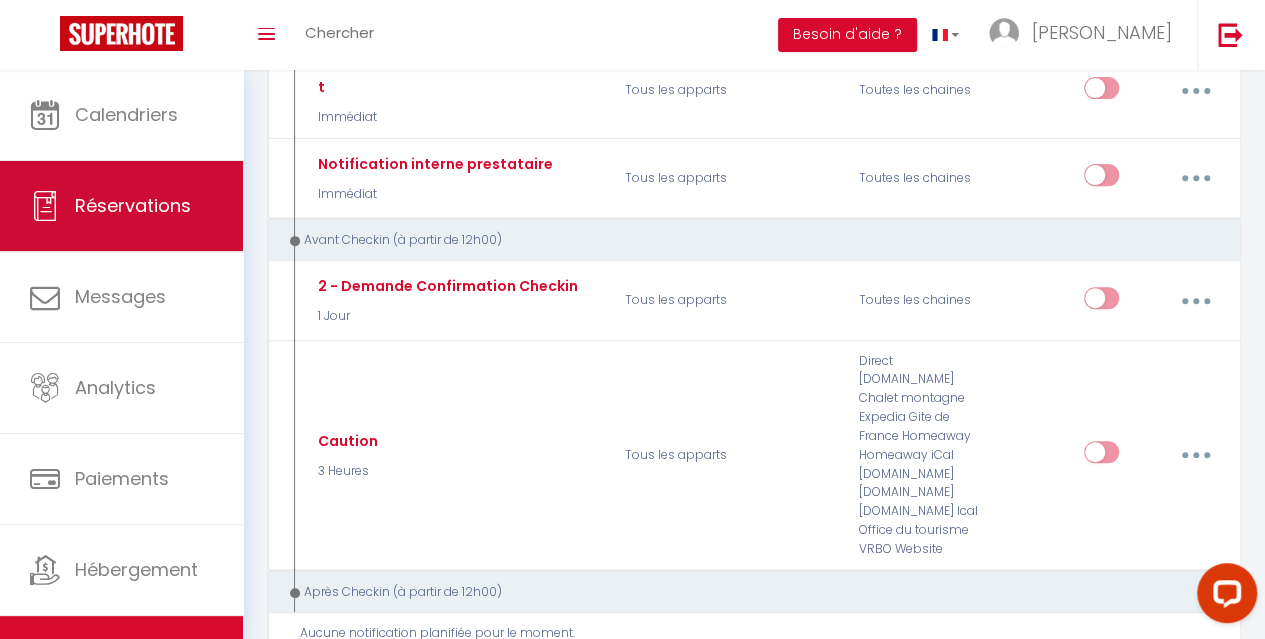 scroll, scrollTop: 100, scrollLeft: 0, axis: vertical 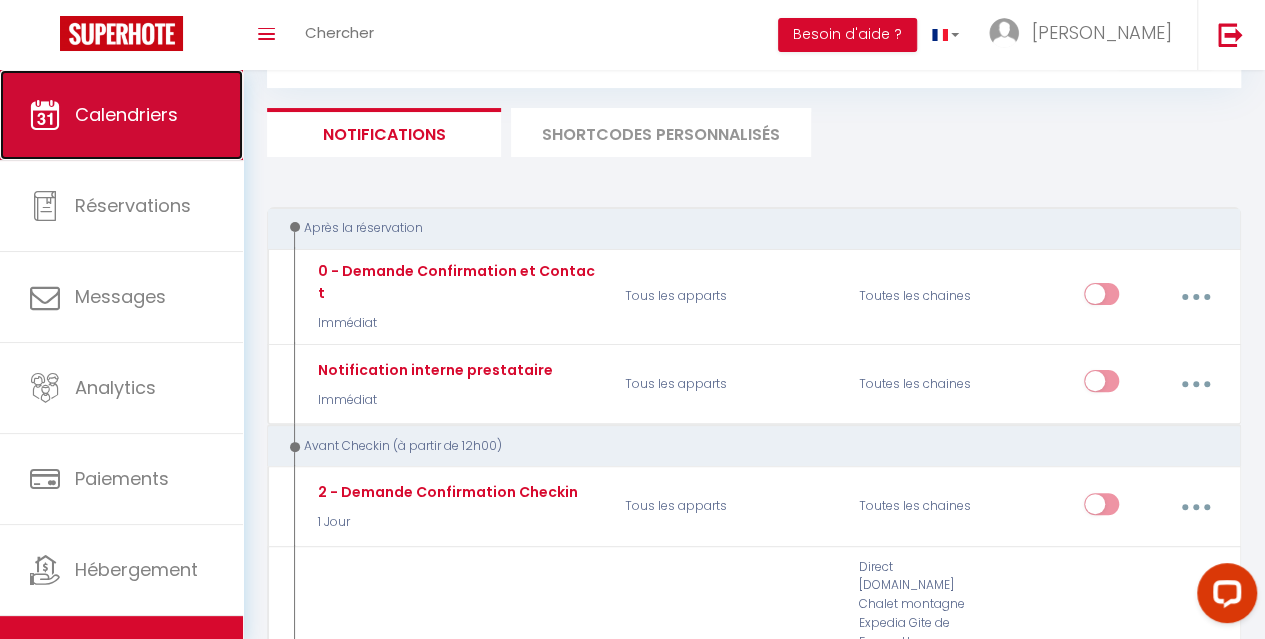 click on "Calendriers" at bounding box center (121, 115) 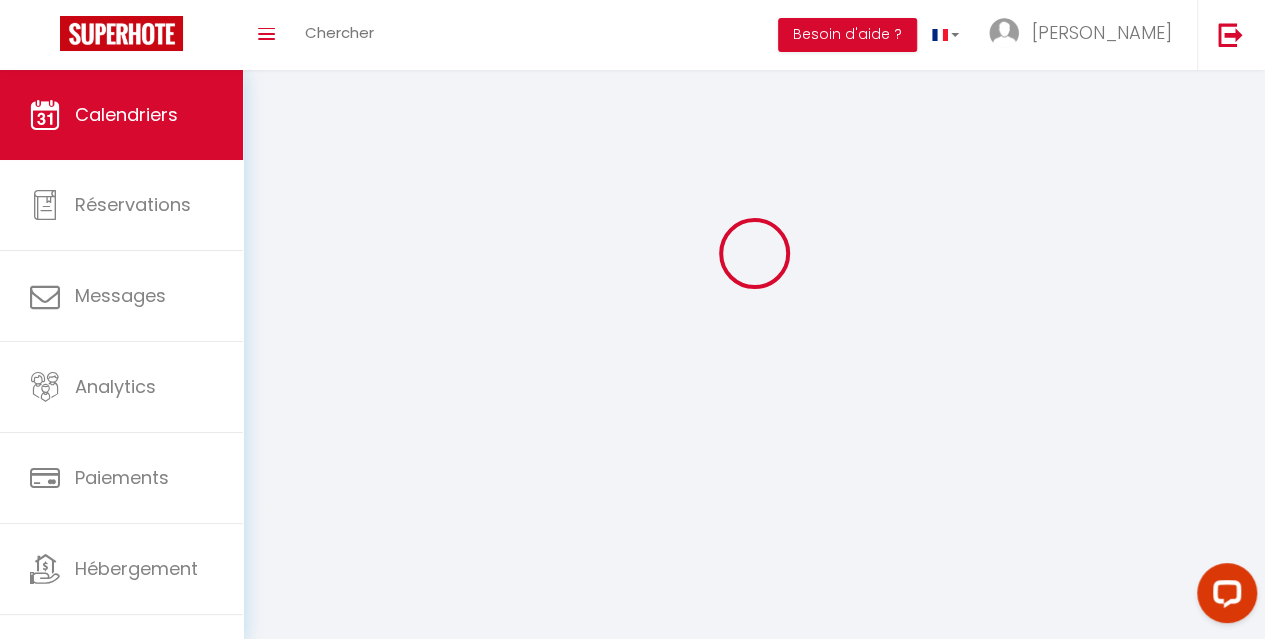 scroll, scrollTop: 0, scrollLeft: 0, axis: both 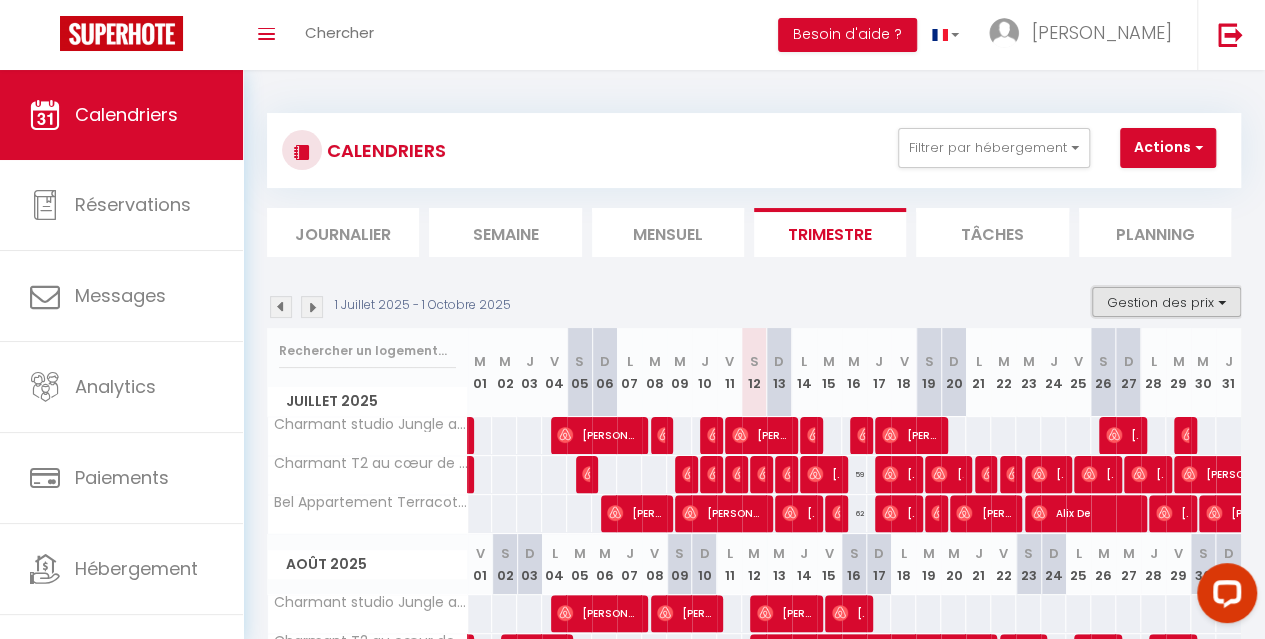 click on "Gestion des prix" at bounding box center [1166, 302] 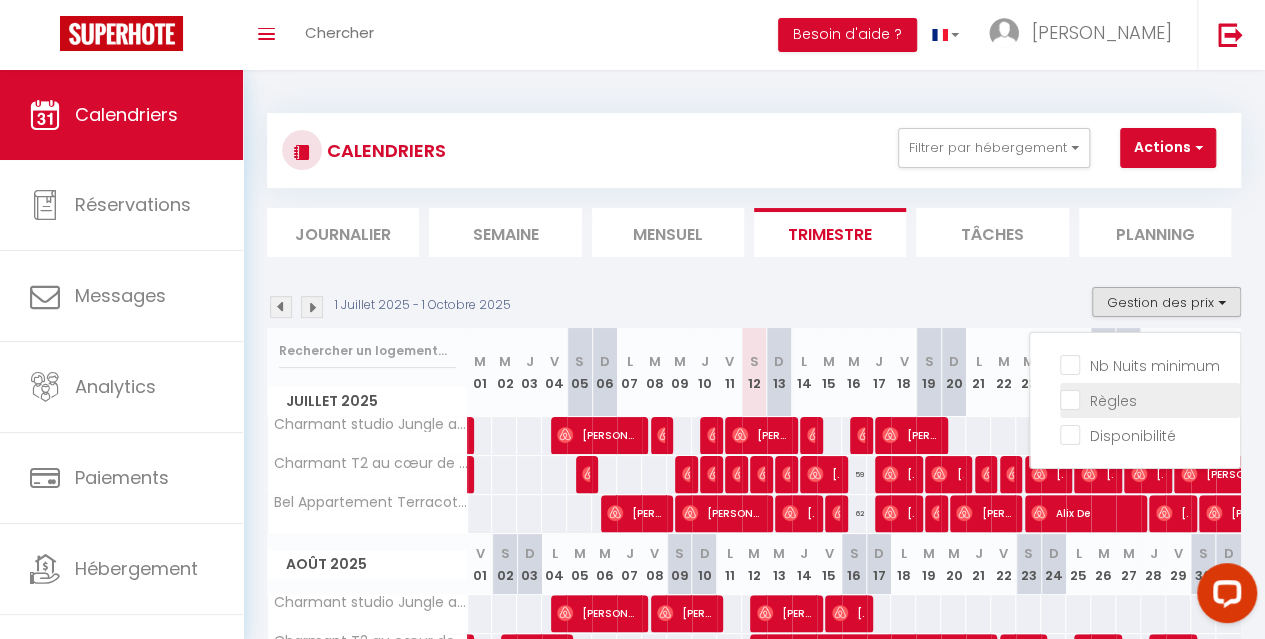 click on "Règles" at bounding box center (1150, 399) 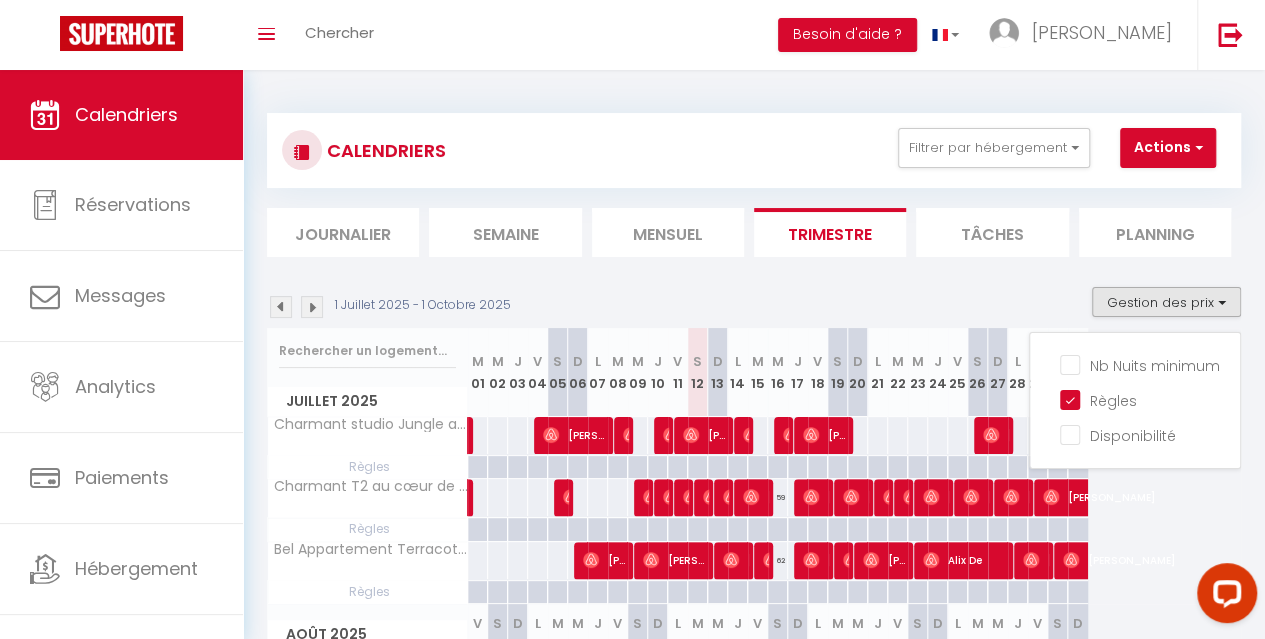 click on "1 Juillet 2025 - 1 Octobre 2025
Gestion des prix
Nb Nuits minimum   Règles   Disponibilité           Juillet 2025
M
01
M
02
J
03
V
04
S
05
D
06
L
07
M
08
M
09
J
10
V
11
S
12
D" at bounding box center (754, 713) 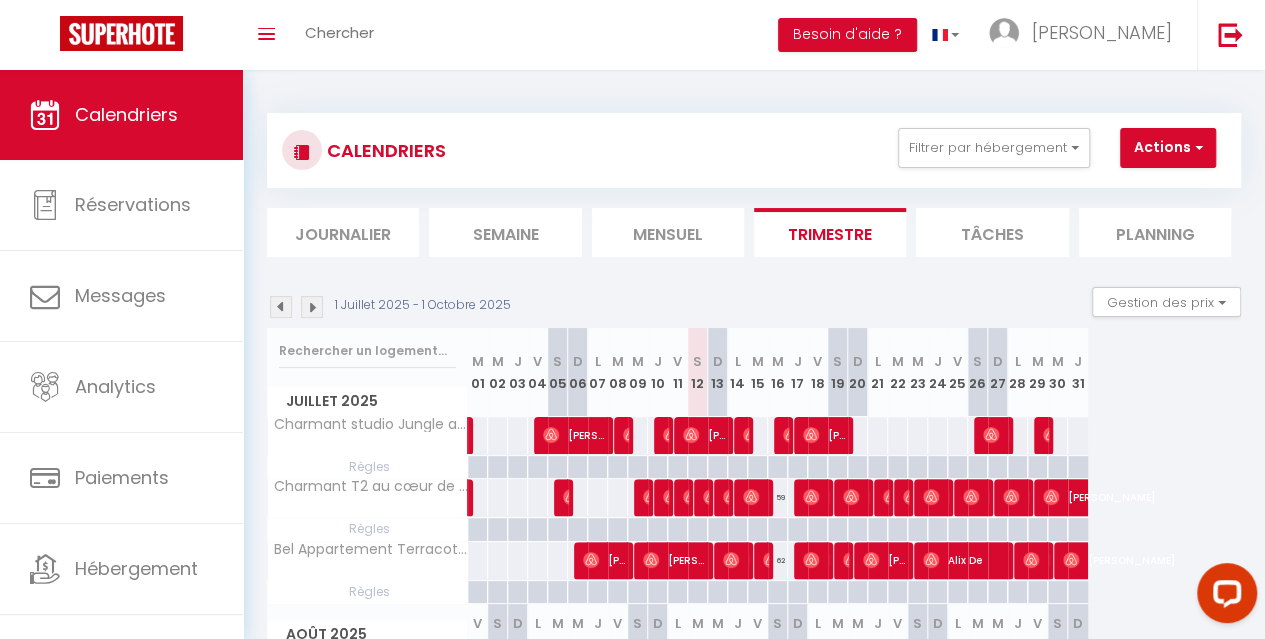 click at bounding box center (697, 467) 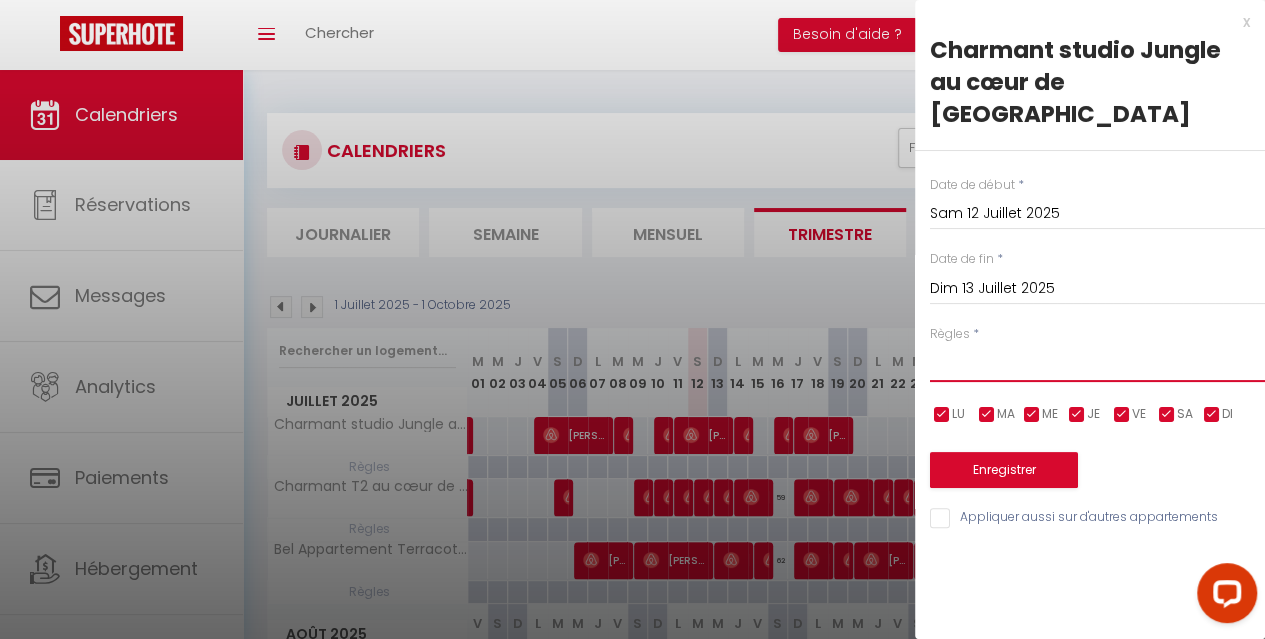click on "Aucun   No Checkin   No Checkout   Pas d'arrivée / Pas de départ" at bounding box center (1097, 363) 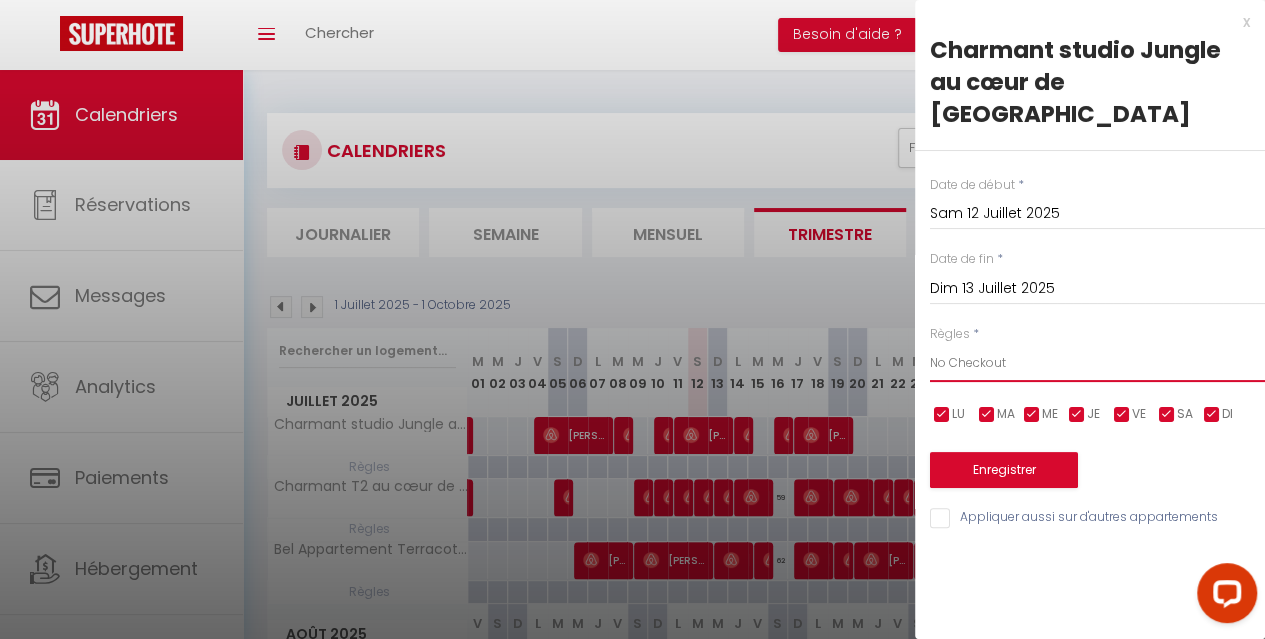 click on "Aucun   No Checkin   No Checkout   Pas d'arrivée / Pas de départ" at bounding box center [1097, 363] 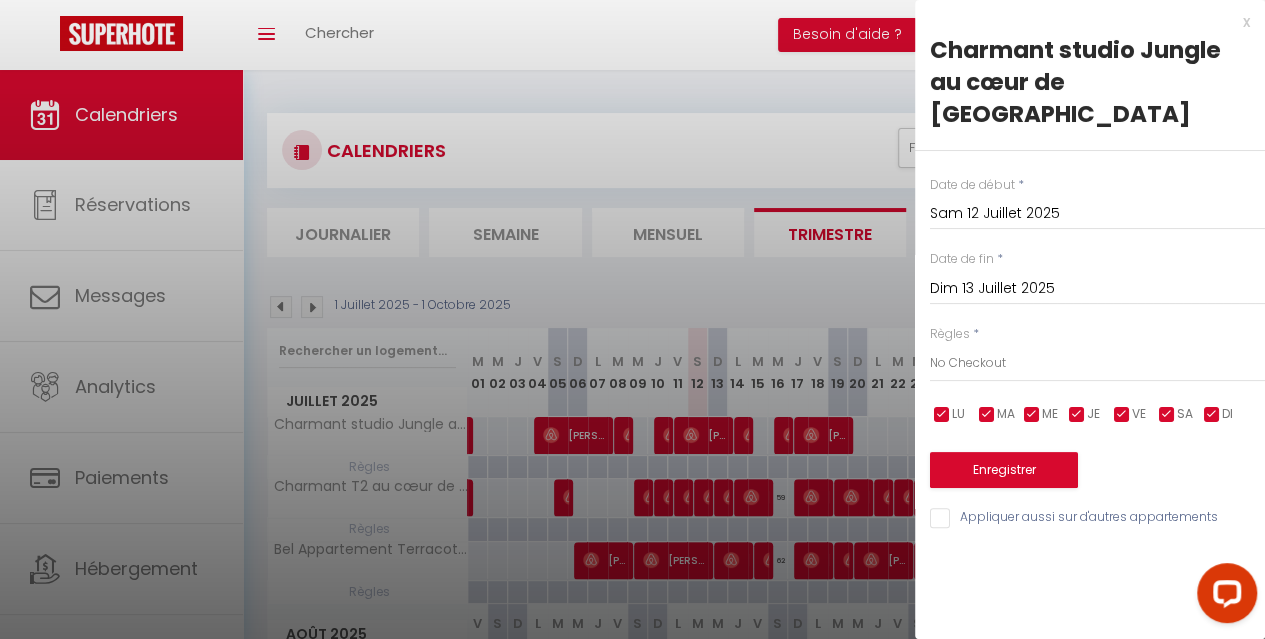 click at bounding box center [942, 415] 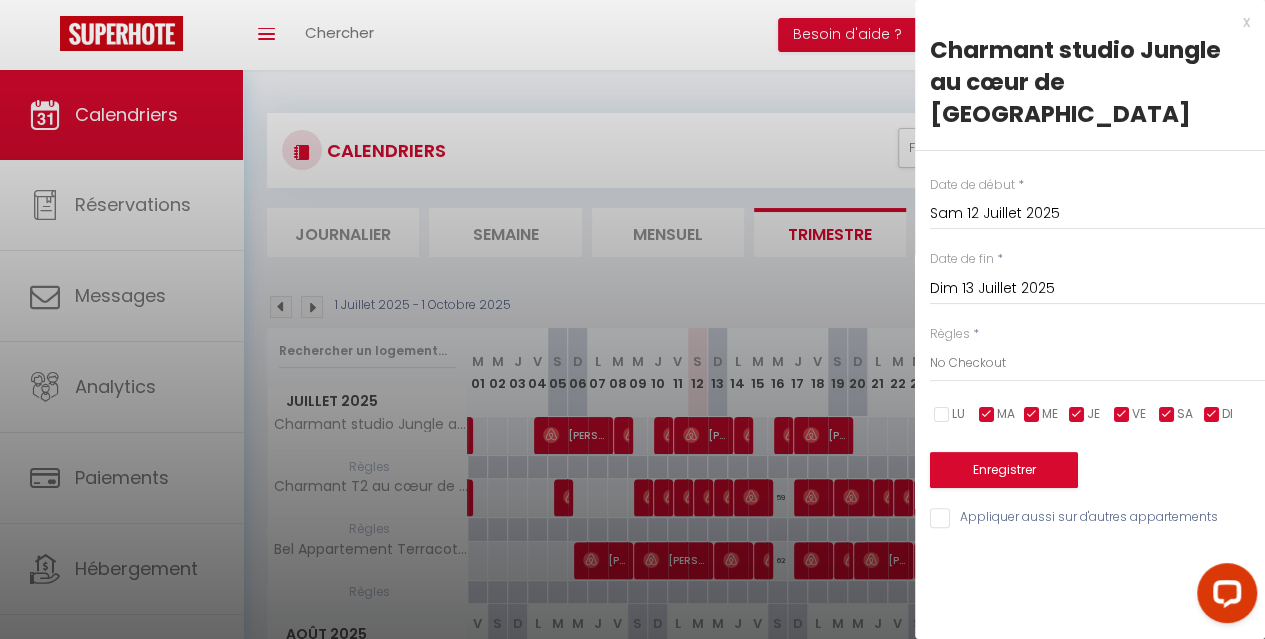 click at bounding box center (987, 415) 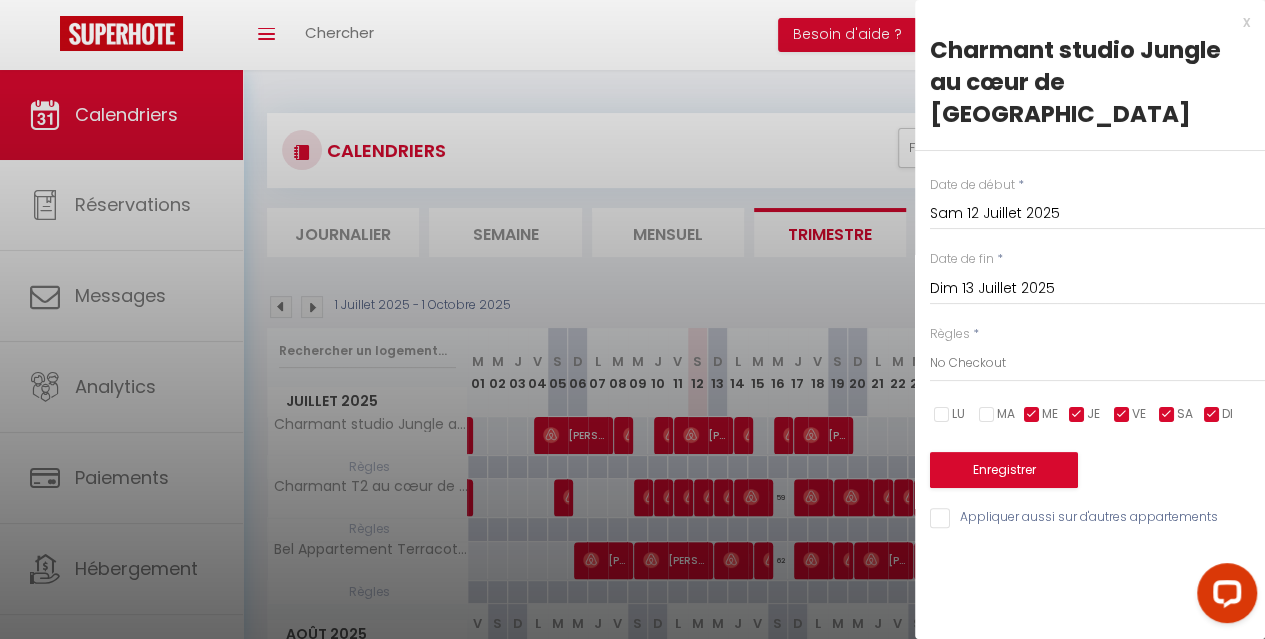 click at bounding box center (1032, 415) 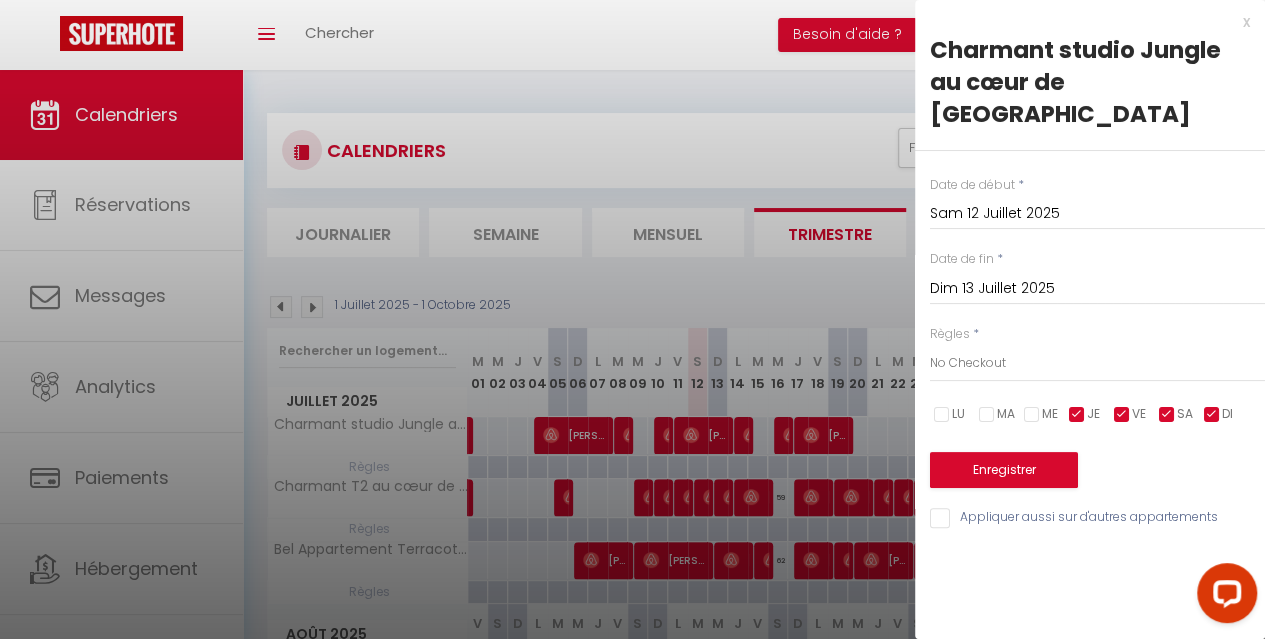 click at bounding box center [1077, 415] 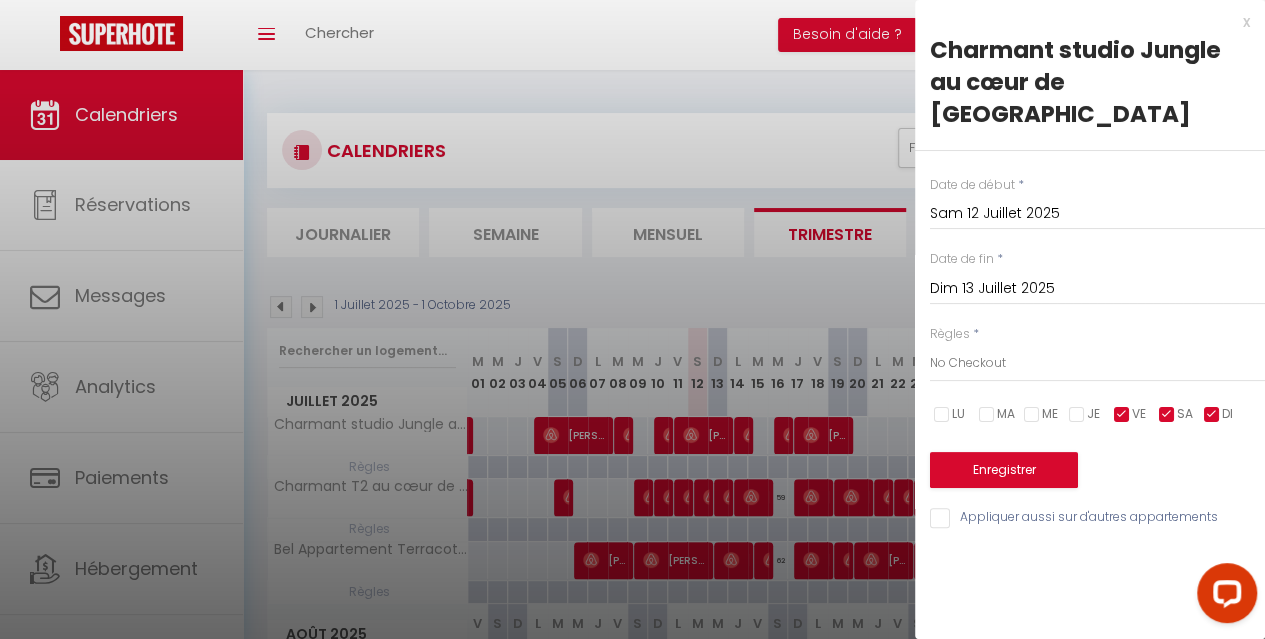 click at bounding box center [1122, 415] 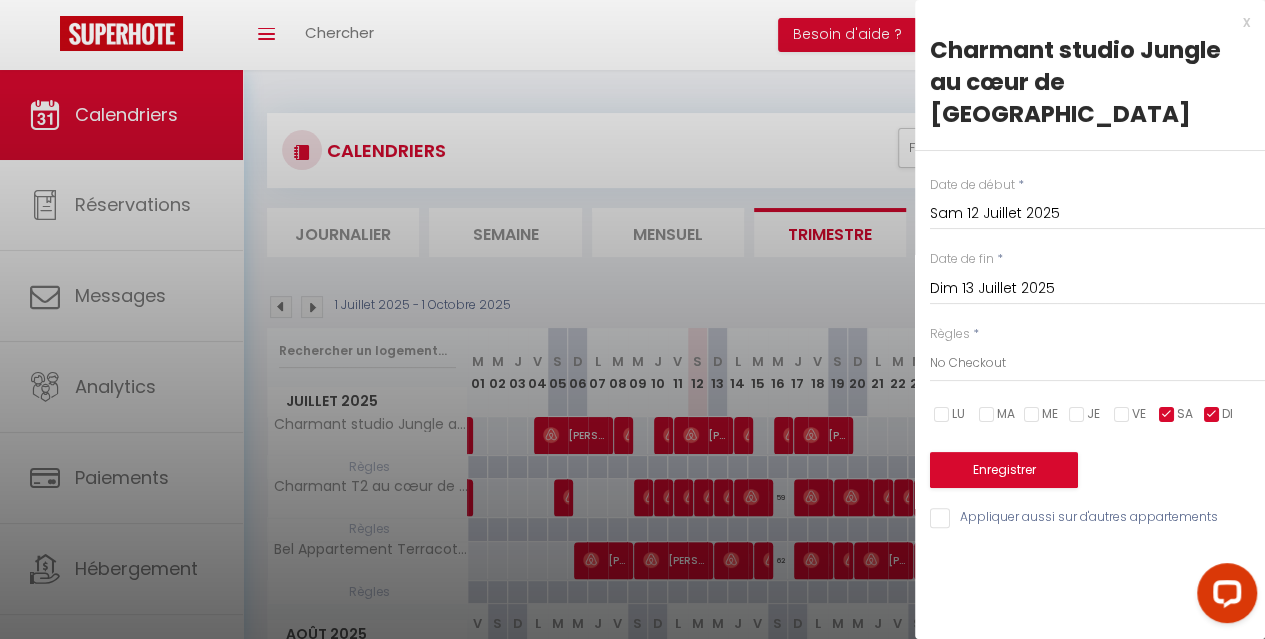 click at bounding box center [1167, 415] 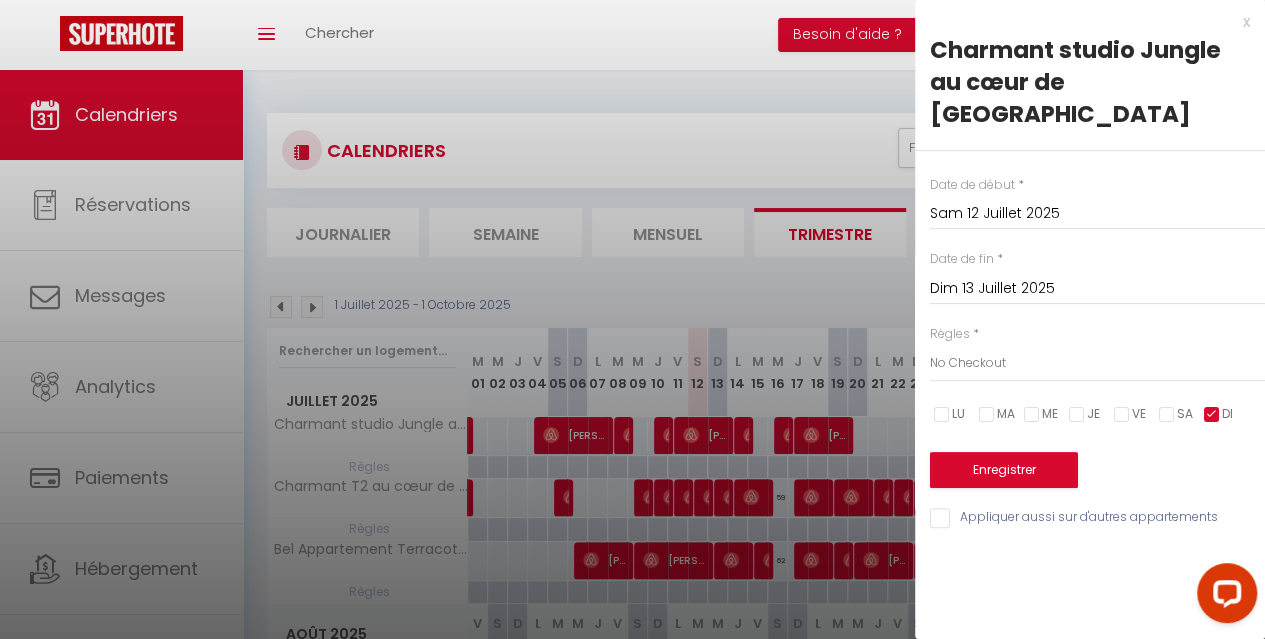 click on "Dim 13 Juillet 2025" at bounding box center [1097, 289] 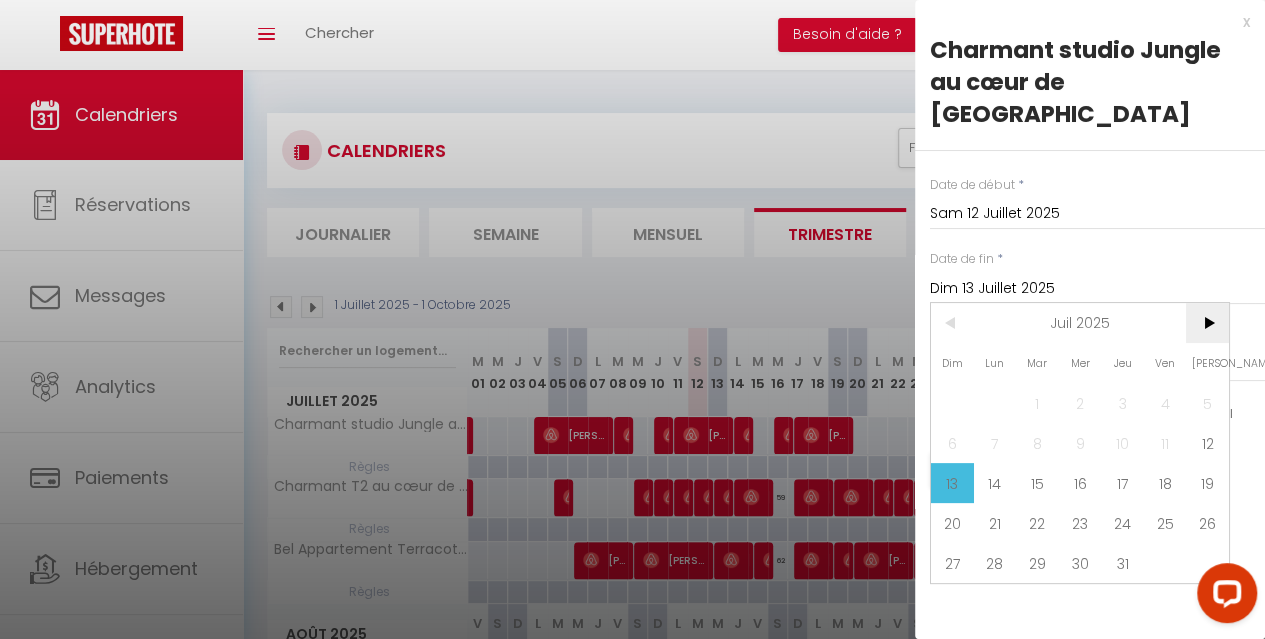 click on ">" at bounding box center [1207, 323] 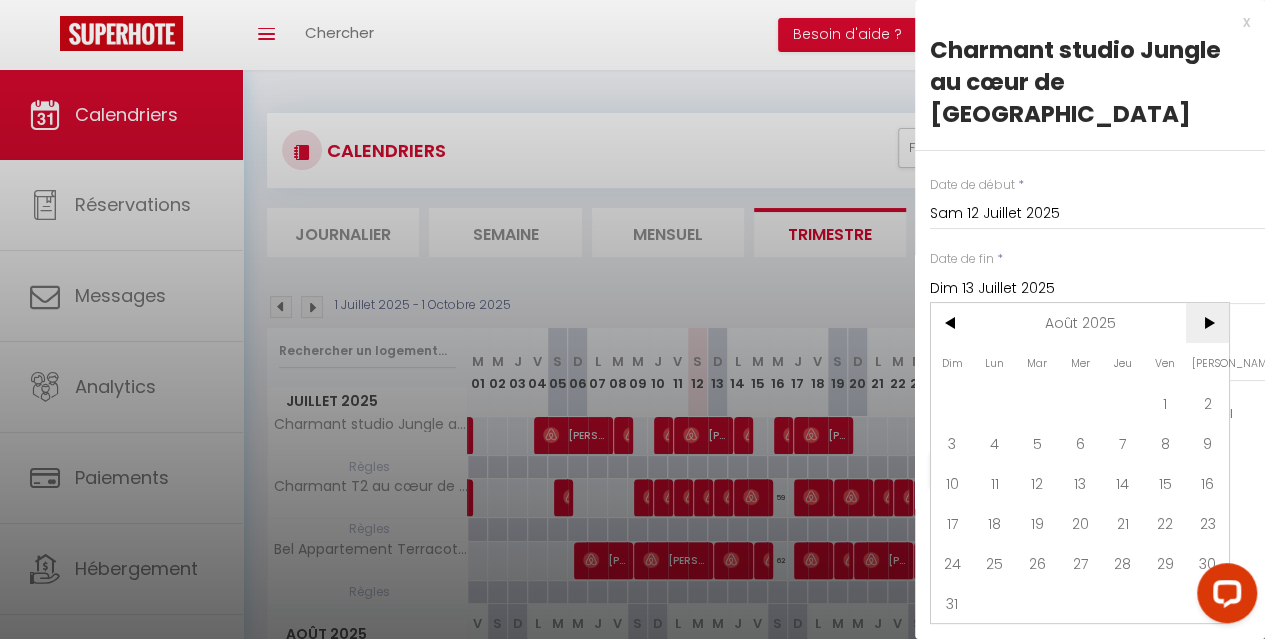 click on ">" at bounding box center [1207, 323] 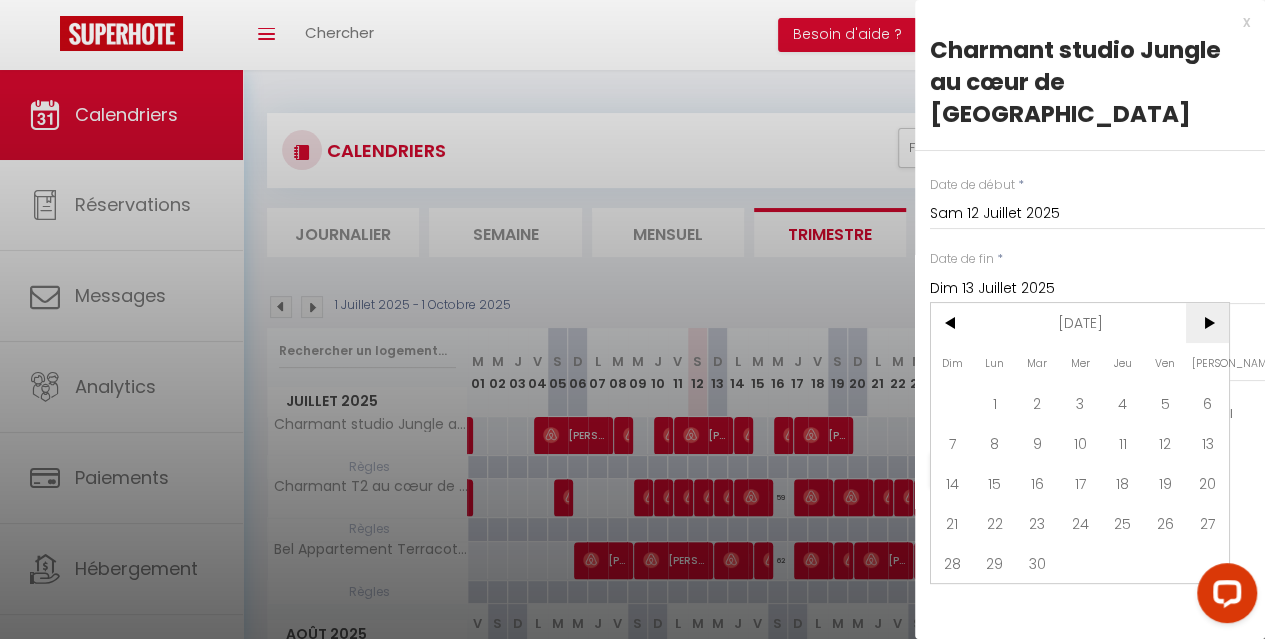 click on ">" at bounding box center [1207, 323] 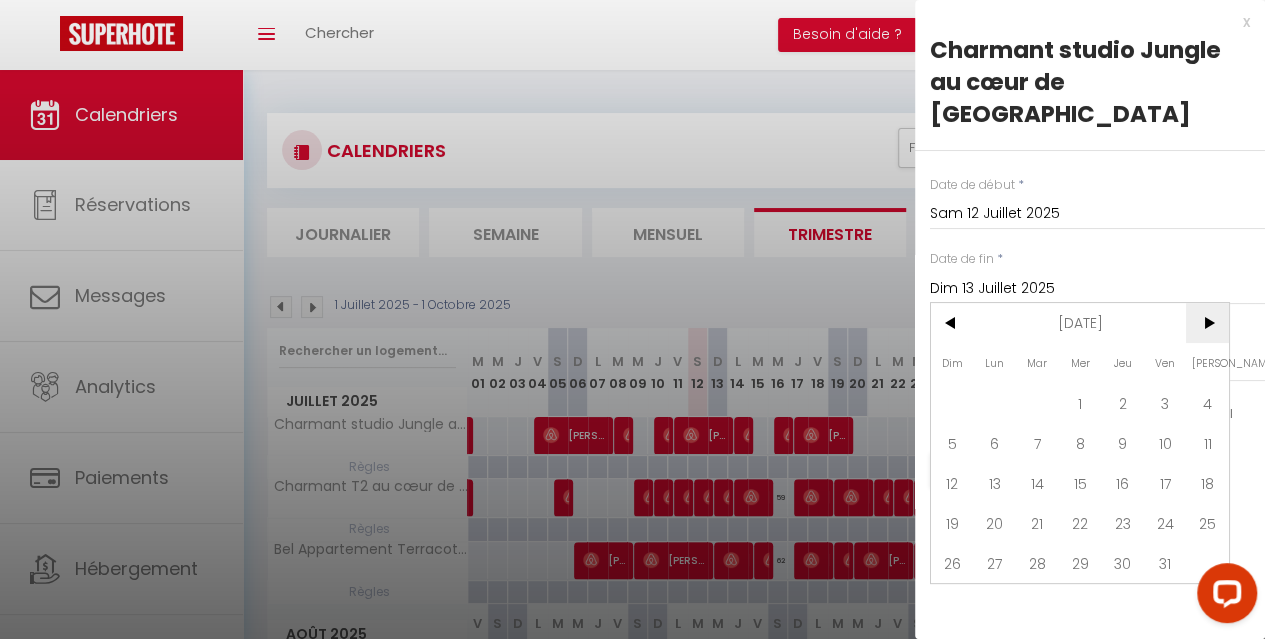 click on ">" at bounding box center [1207, 323] 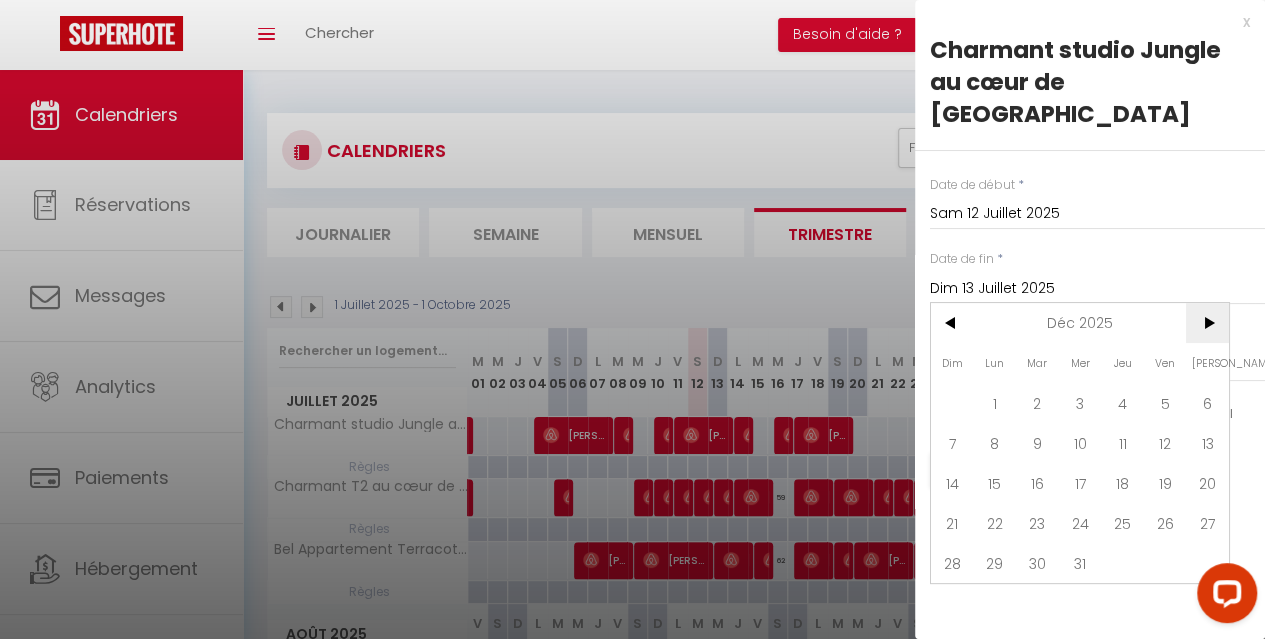 click on ">" at bounding box center (1207, 323) 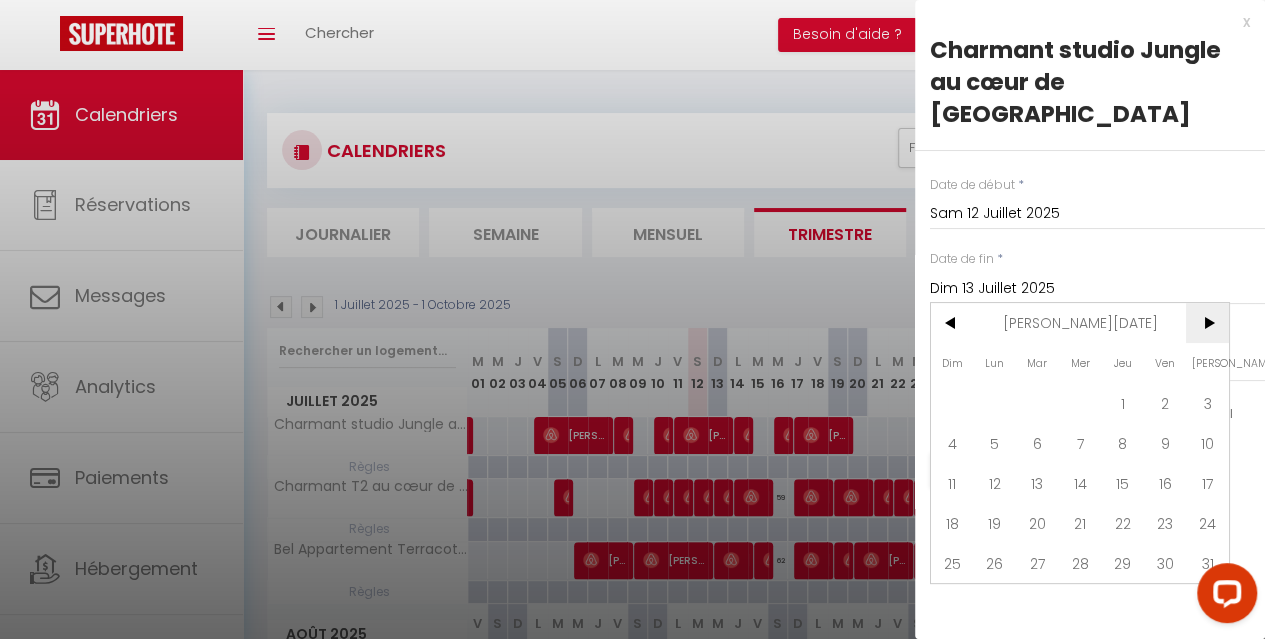 click on ">" at bounding box center [1207, 323] 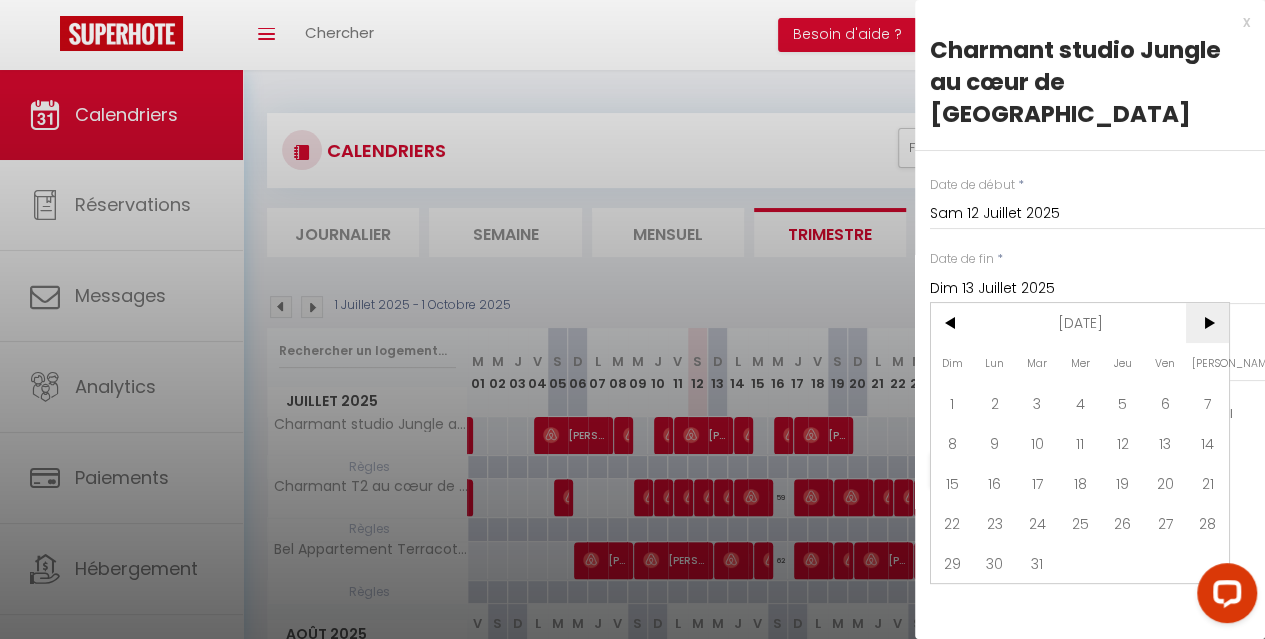 click on ">" at bounding box center (1207, 323) 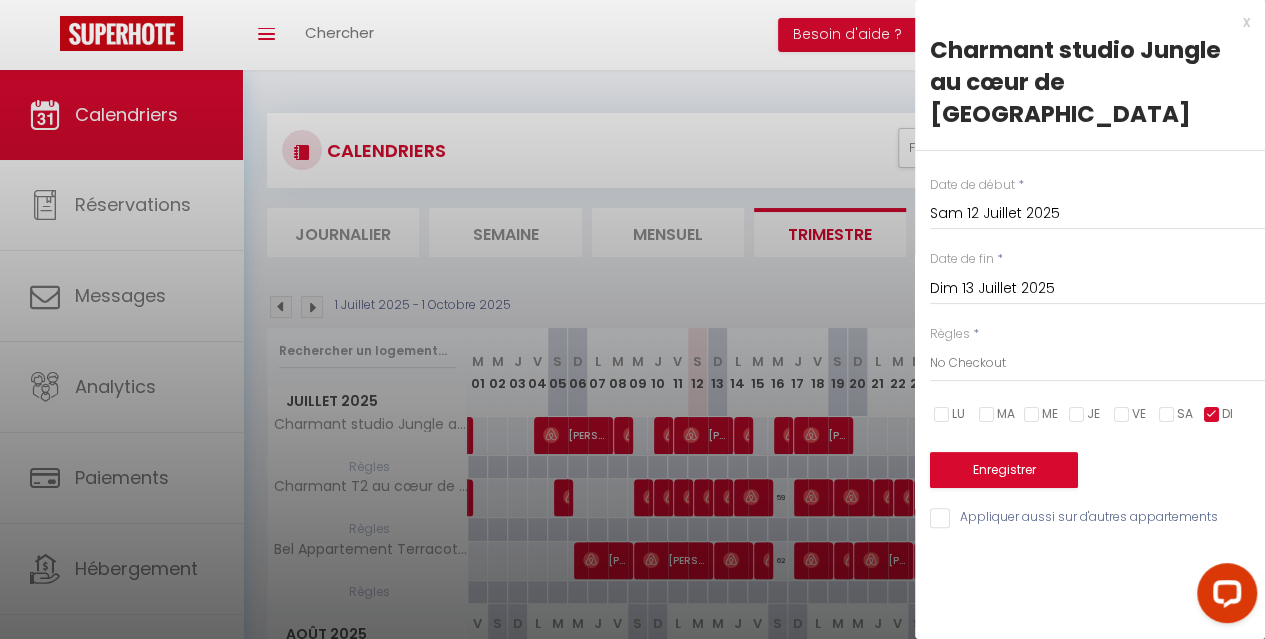 click at bounding box center (632, 319) 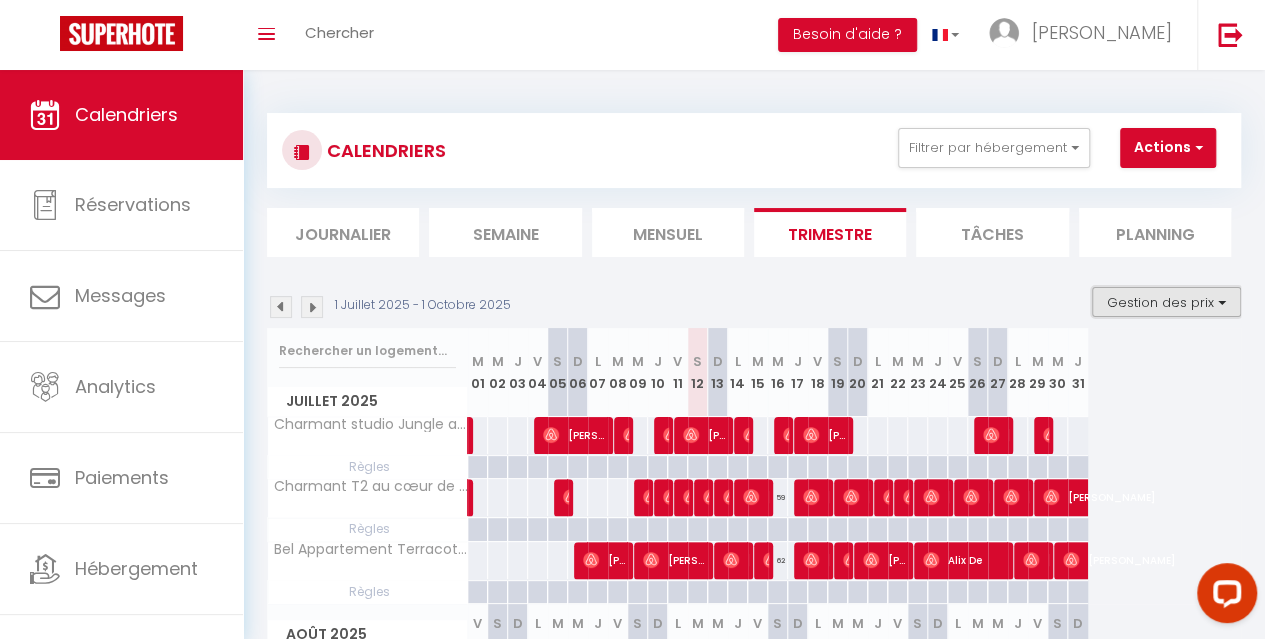 click on "Gestion des prix" at bounding box center [1166, 302] 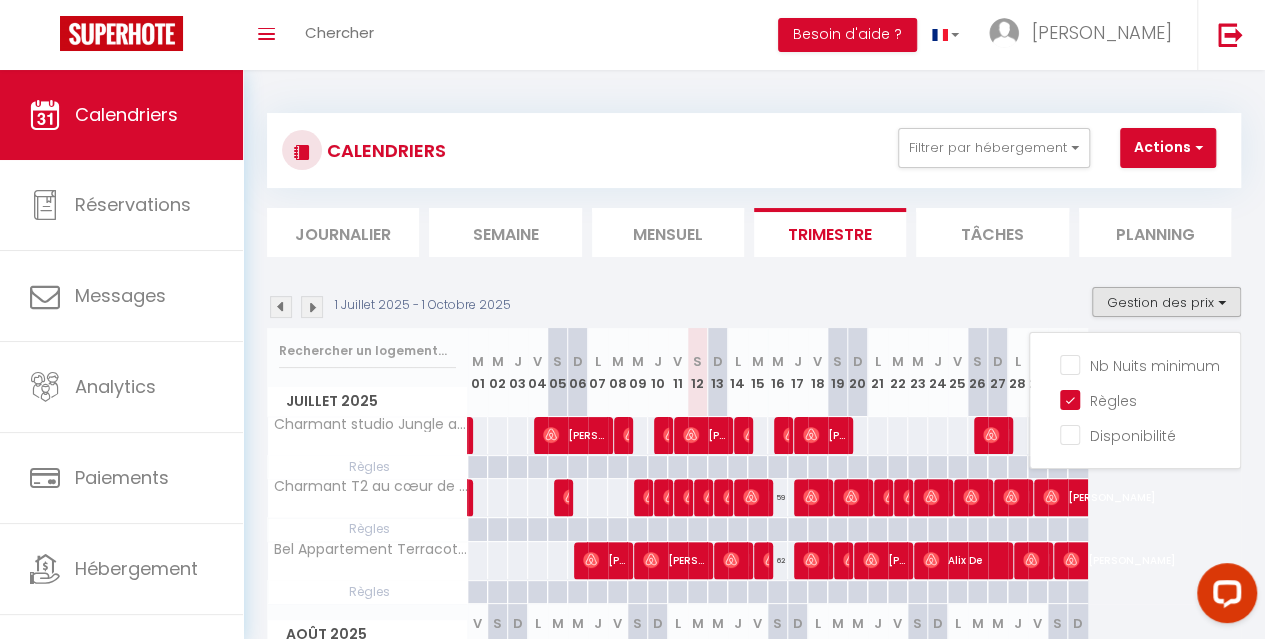 click on "1 Juillet 2025 - 1 Octobre 2025
Gestion des prix
Nb Nuits minimum   Règles   Disponibilité           Juillet 2025
M
01
M
02
J
03
V
04
S
05
D
06
L
07
M
08
M
09
J
10
V
11
S
12
D" at bounding box center [754, 713] 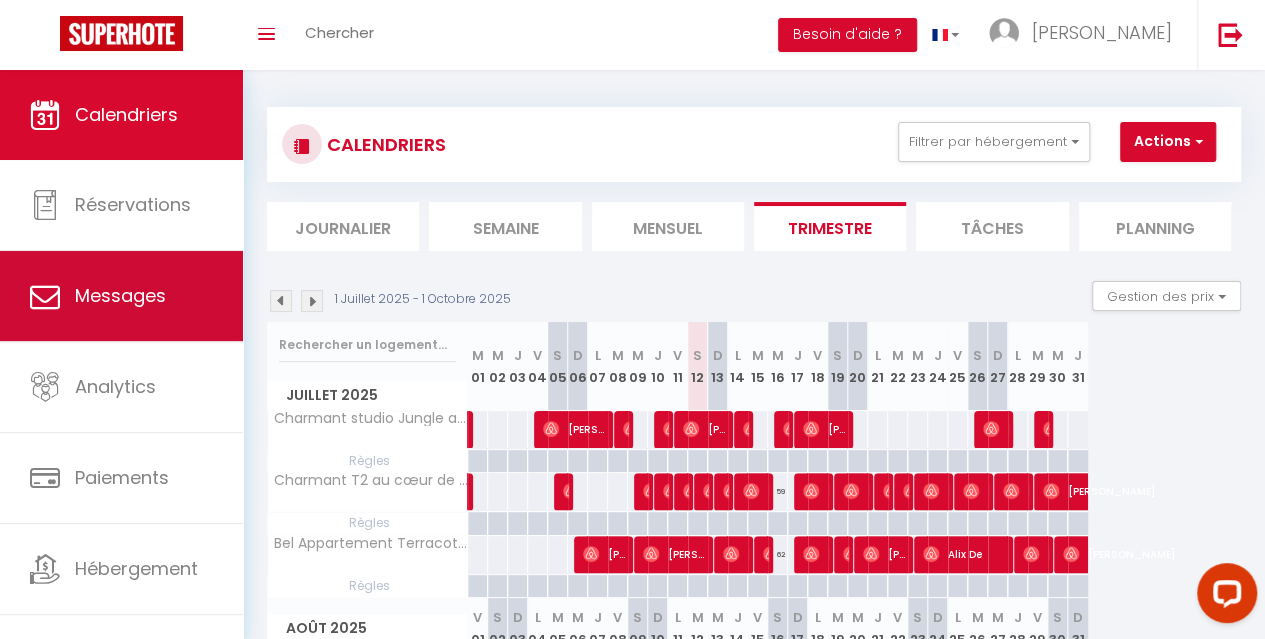 scroll, scrollTop: 0, scrollLeft: 0, axis: both 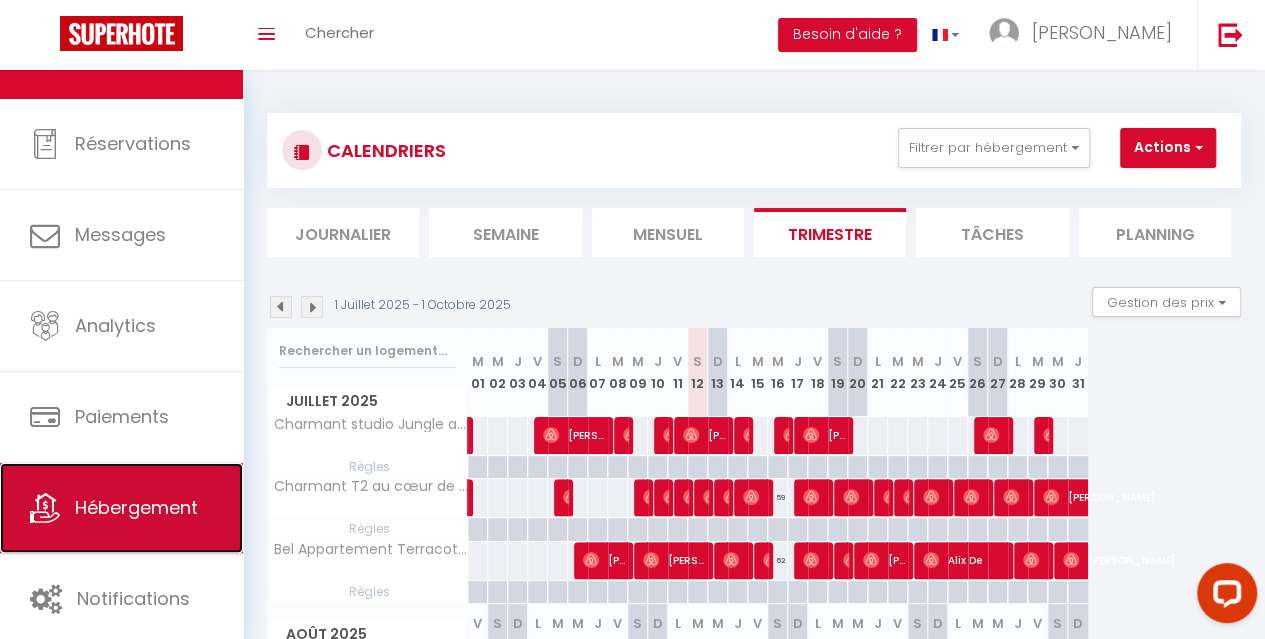click on "Hébergement" at bounding box center (136, 507) 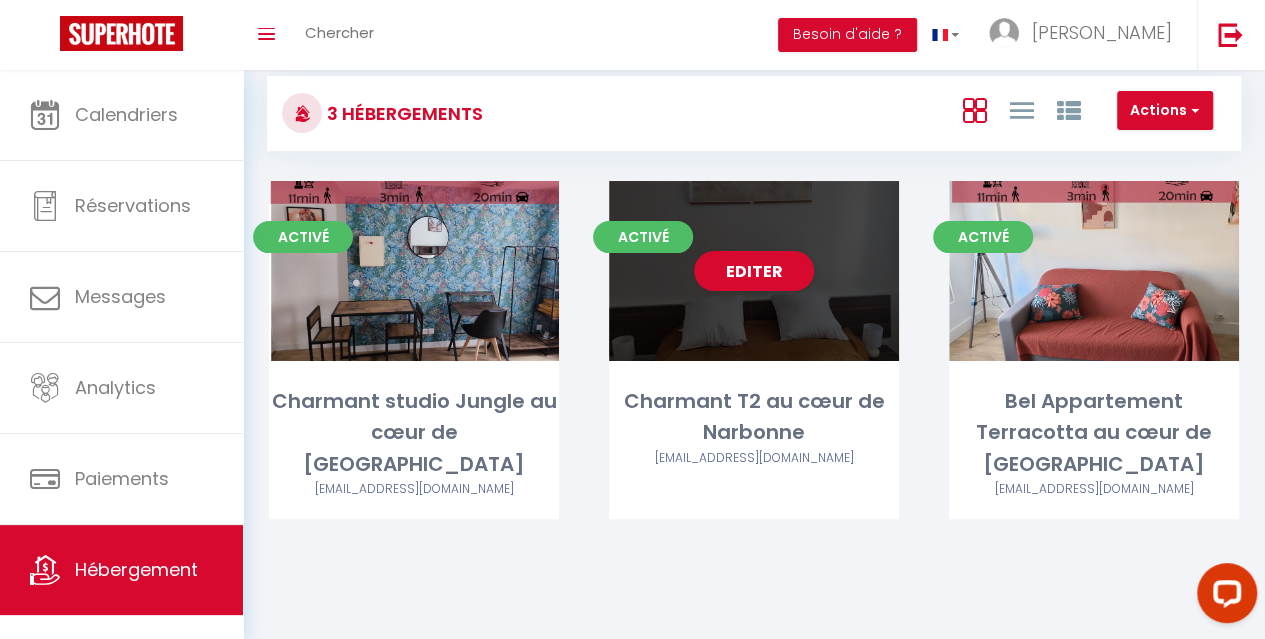scroll, scrollTop: 70, scrollLeft: 0, axis: vertical 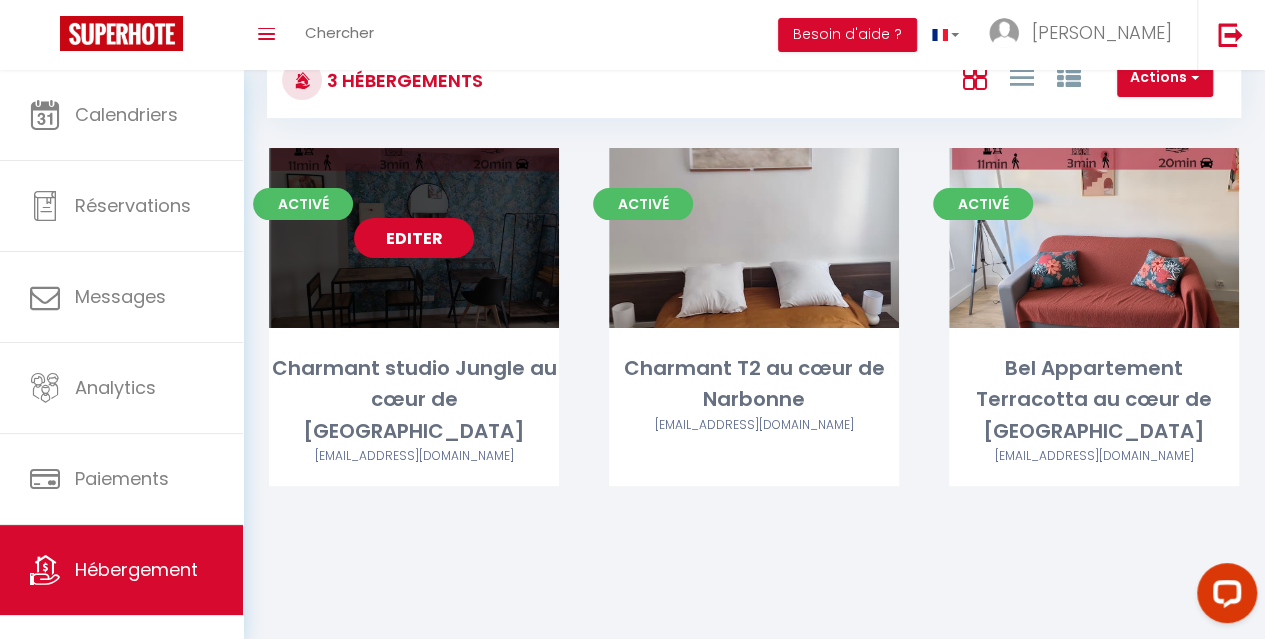 click on "Editer" at bounding box center (414, 238) 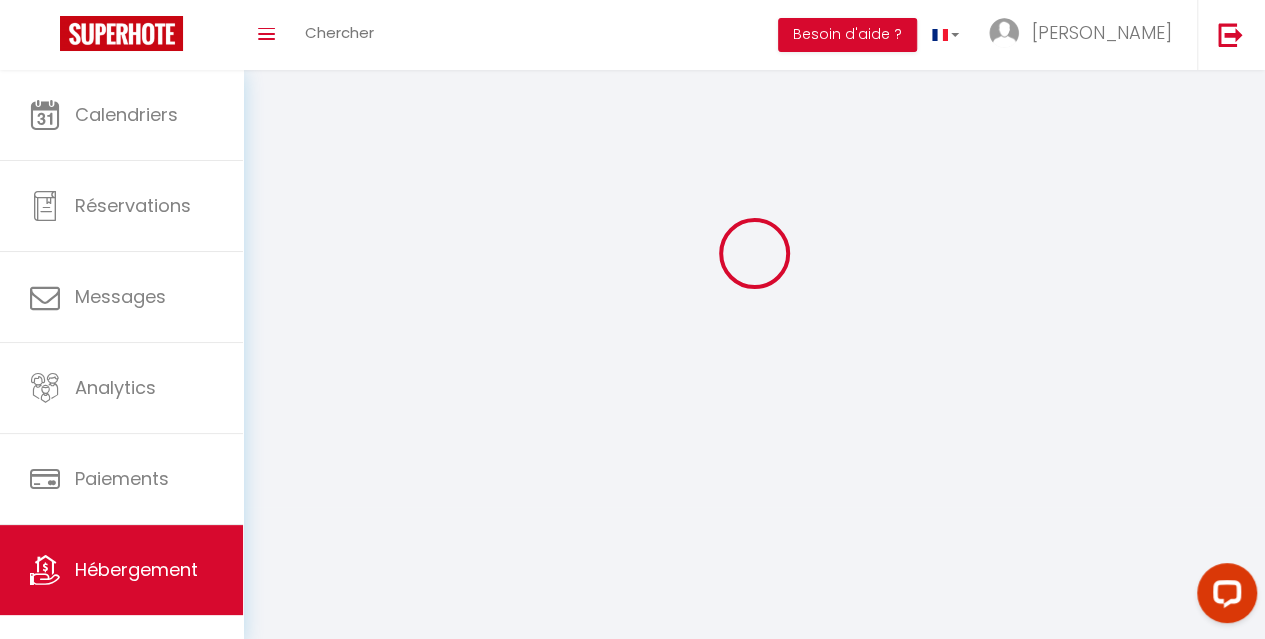 scroll, scrollTop: 0, scrollLeft: 0, axis: both 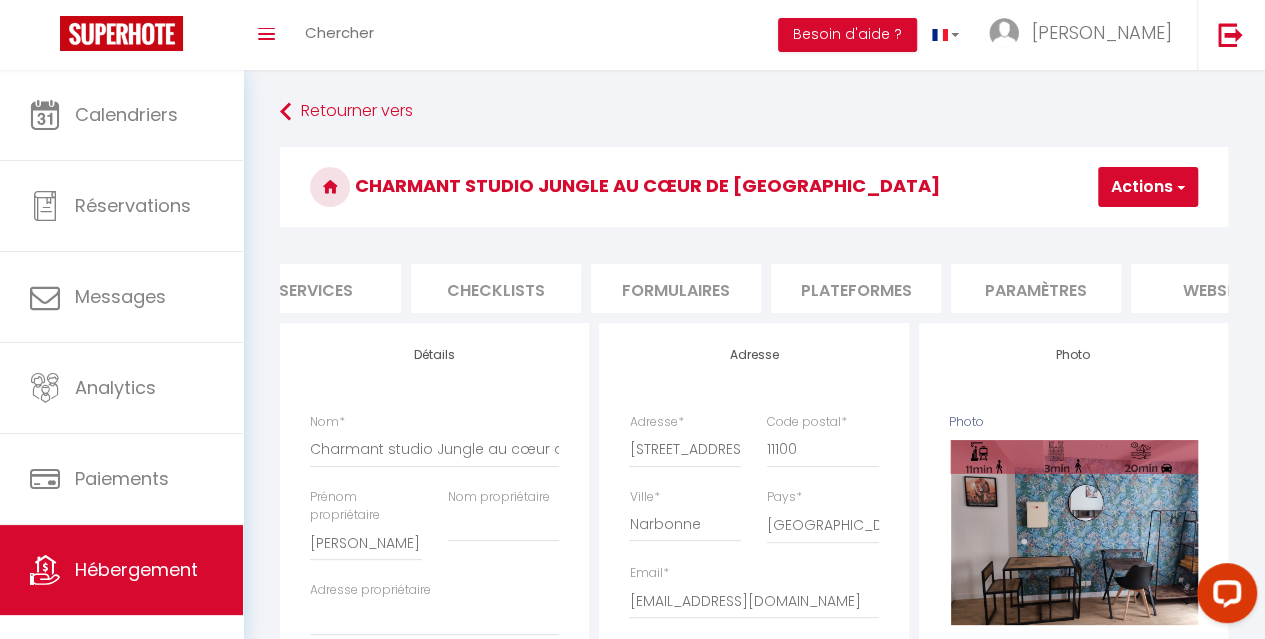 click on "Plateformes" at bounding box center (856, 288) 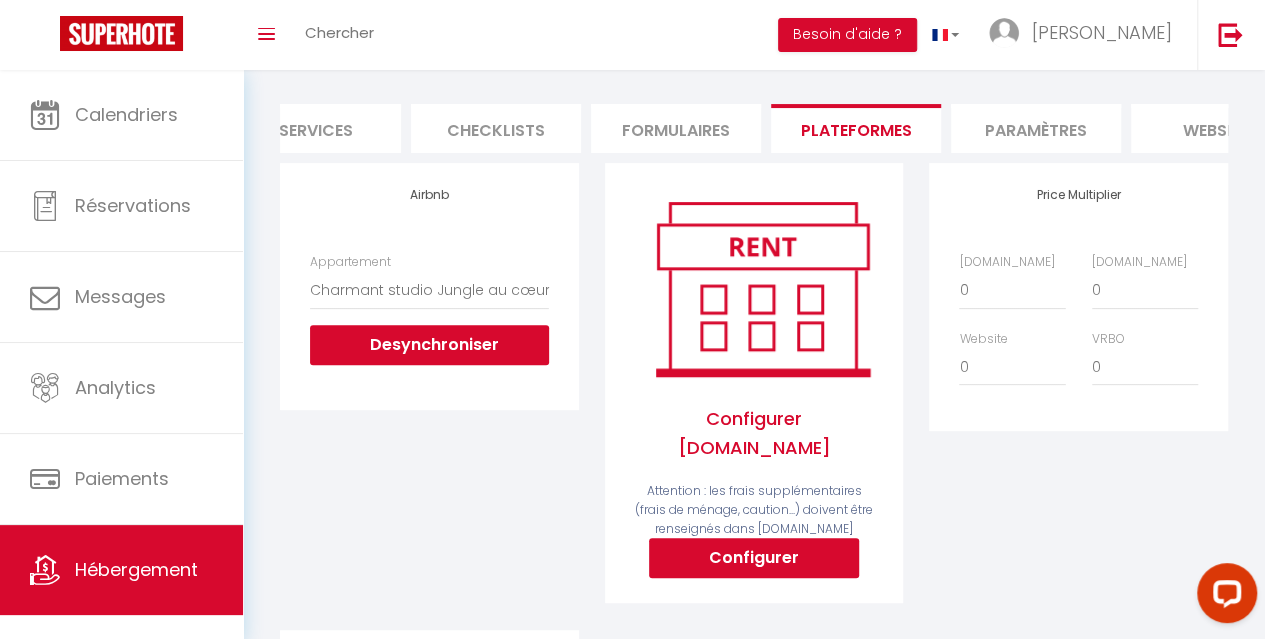 scroll, scrollTop: 200, scrollLeft: 0, axis: vertical 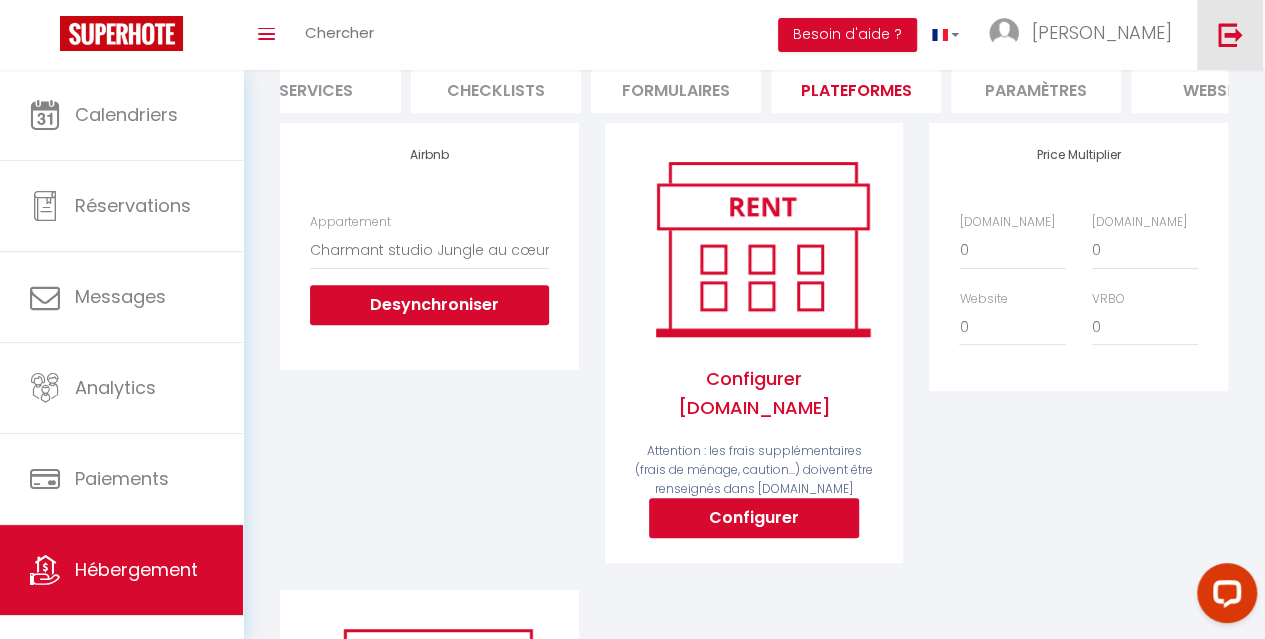 click at bounding box center [1230, 34] 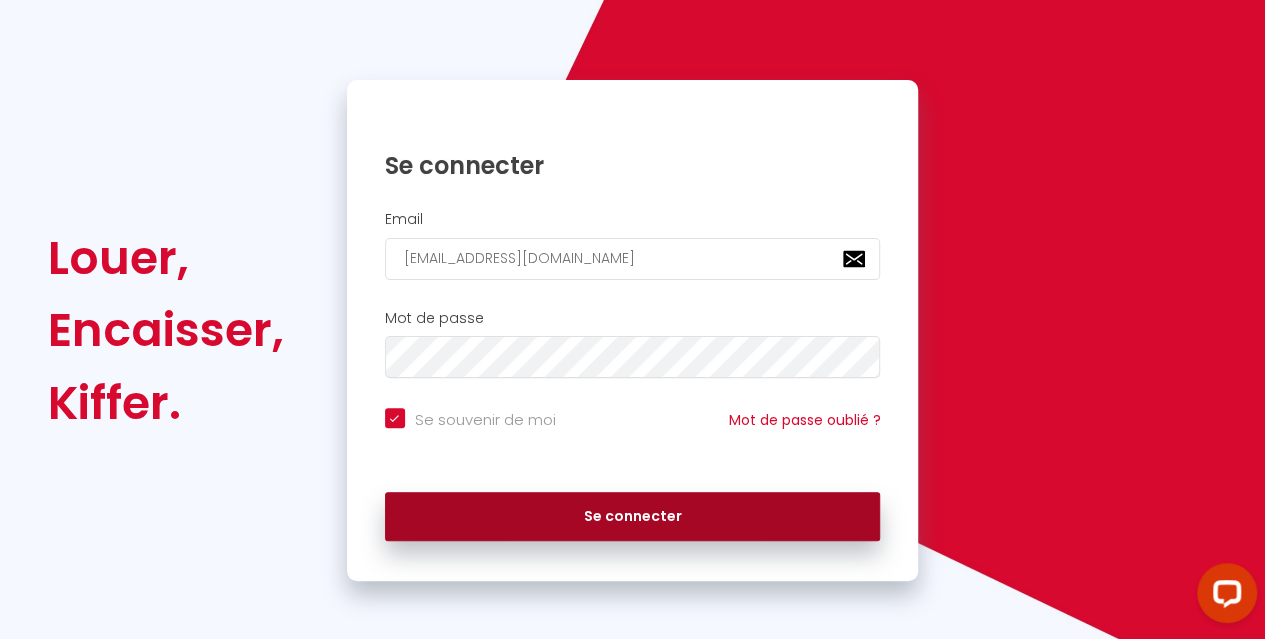 click on "Se connecter" at bounding box center (633, 517) 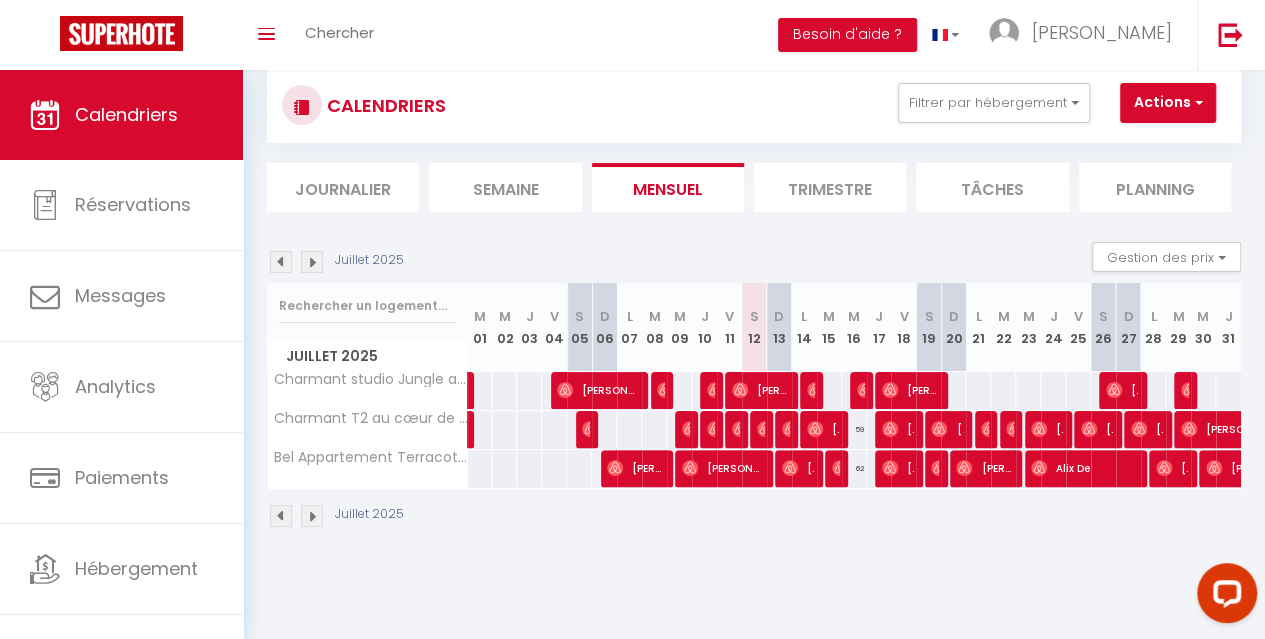 scroll, scrollTop: 70, scrollLeft: 0, axis: vertical 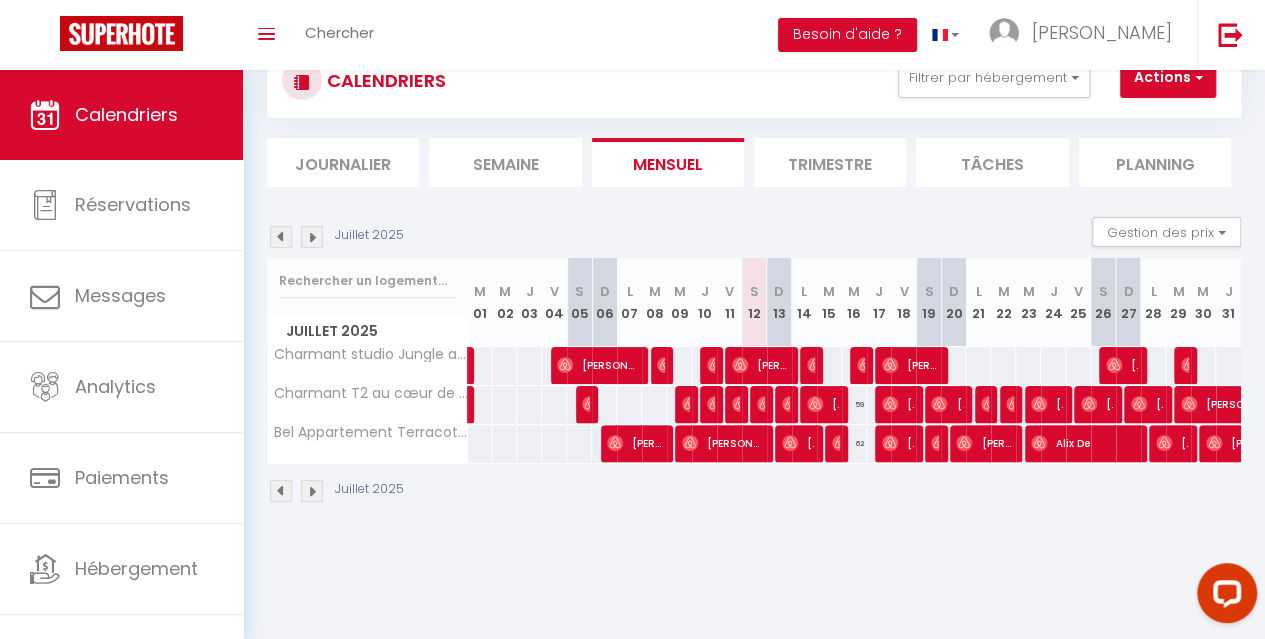 click at bounding box center [1228, 365] 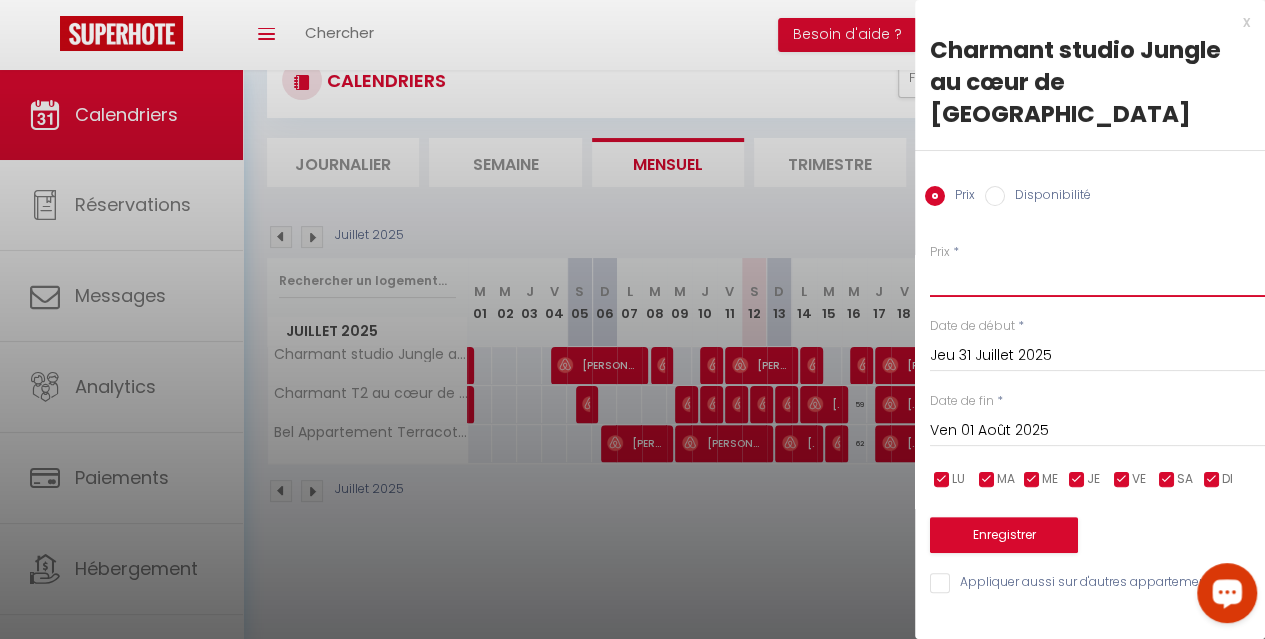click on "Prix" at bounding box center (1097, 279) 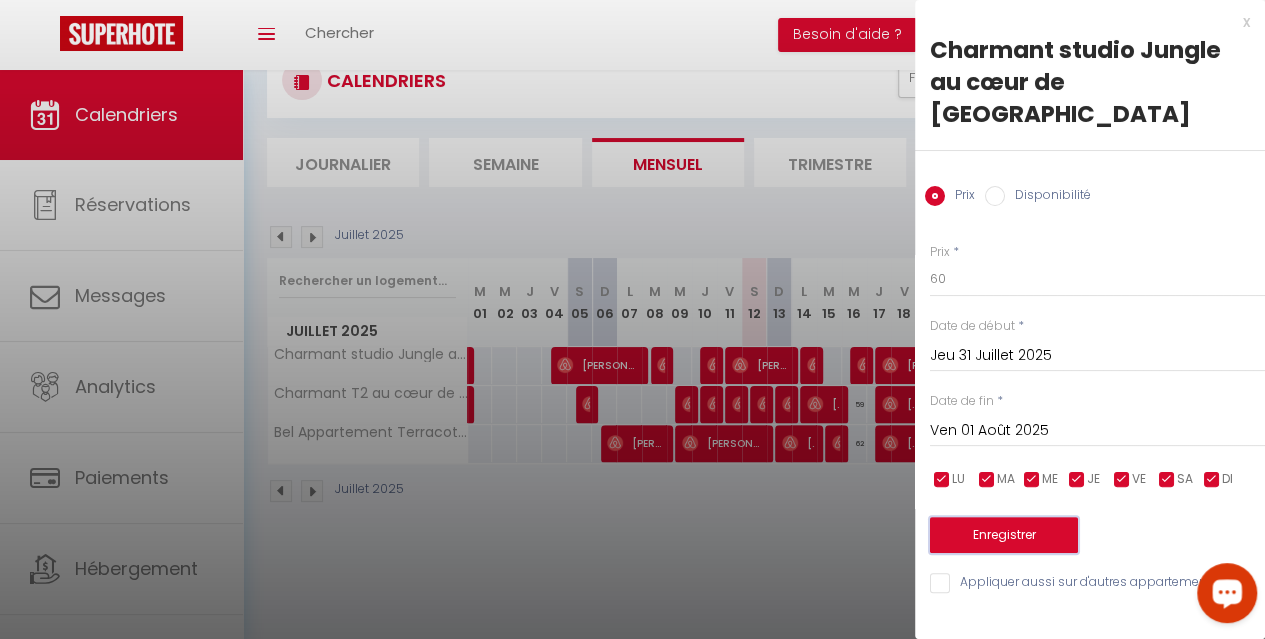 click on "Enregistrer" at bounding box center (1004, 535) 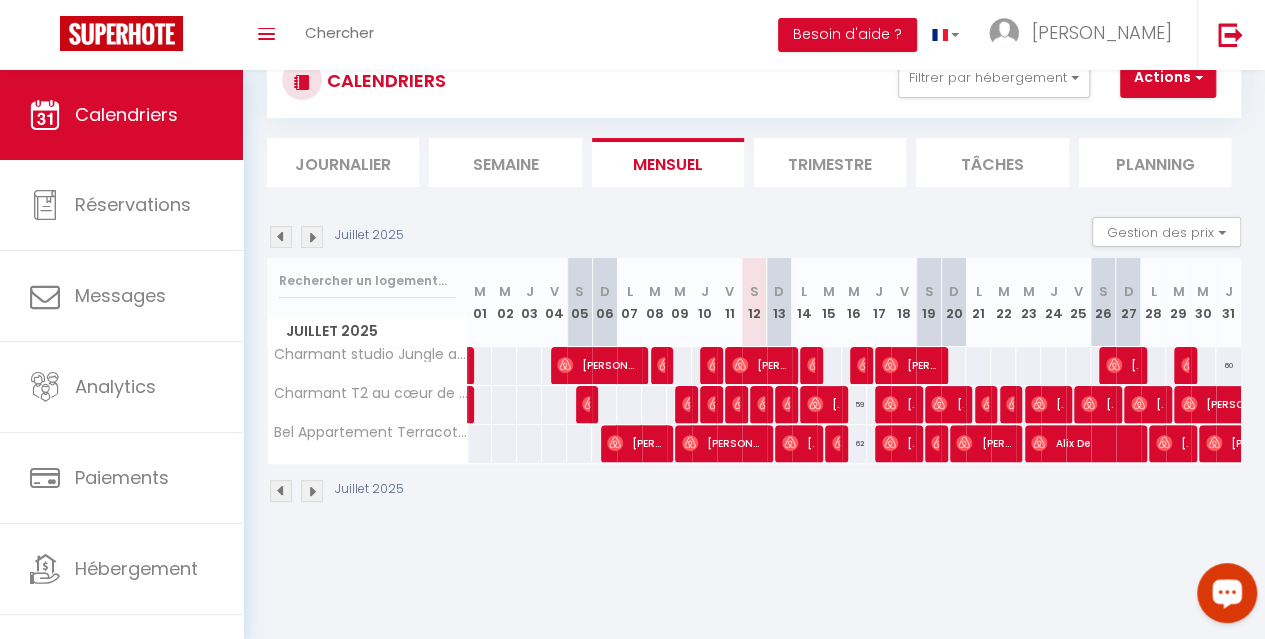 click on "60" at bounding box center [1228, 365] 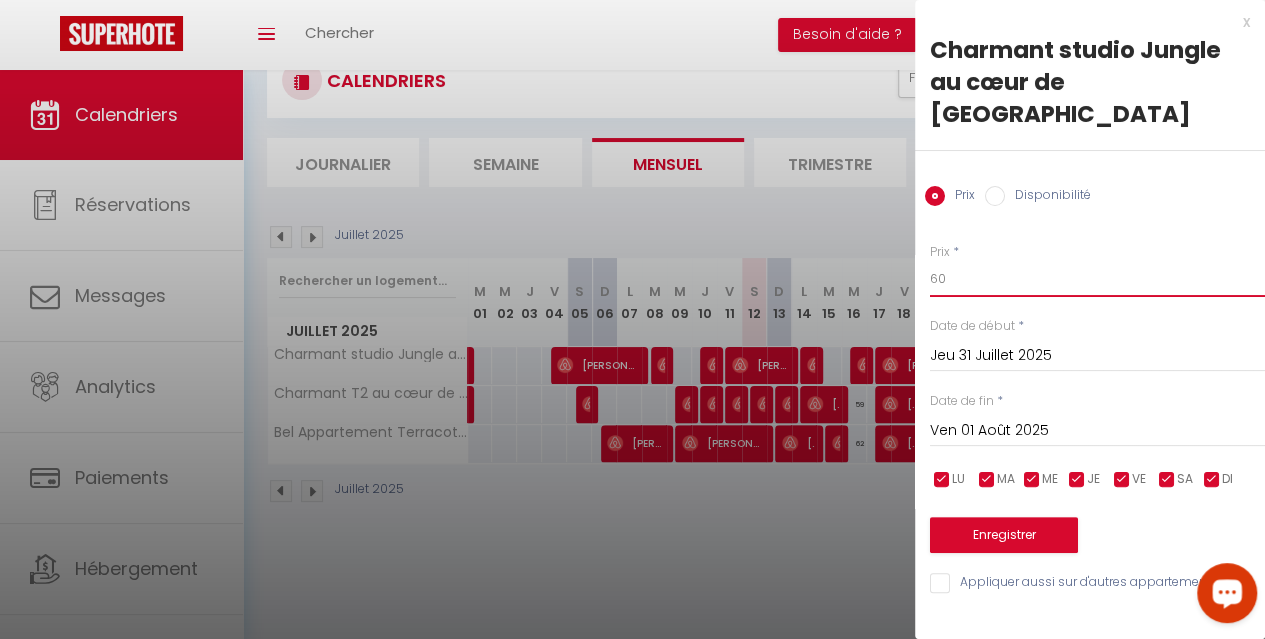 drag, startPoint x: 979, startPoint y: 245, endPoint x: 892, endPoint y: 251, distance: 87.20665 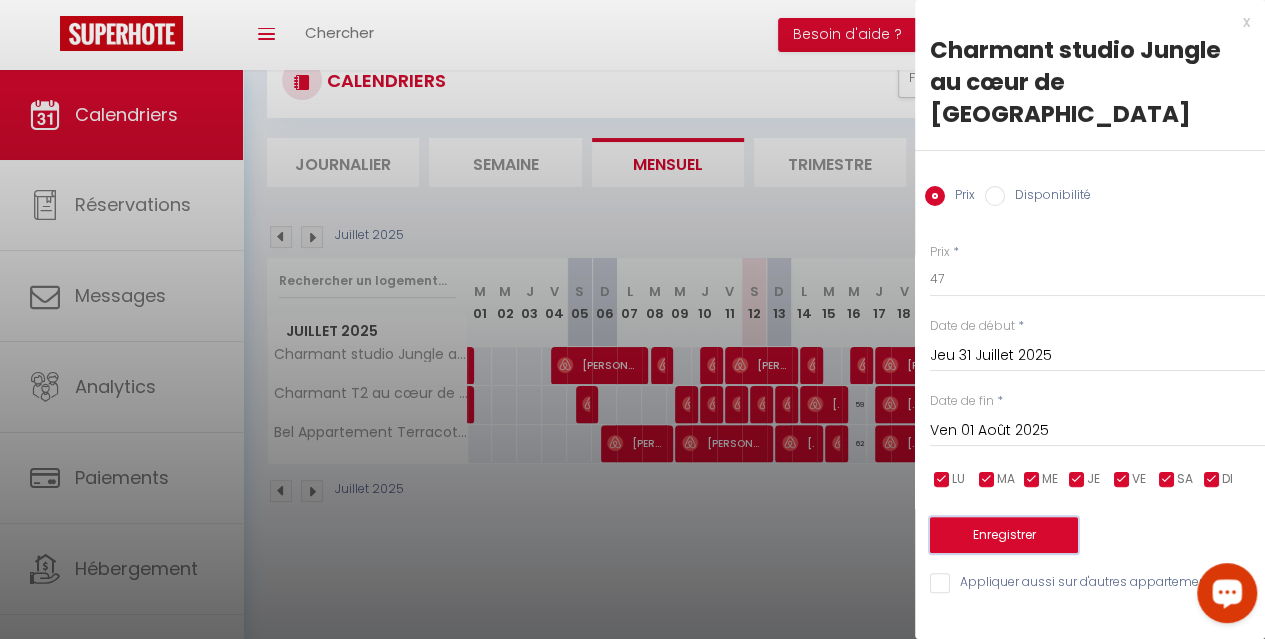 click on "Enregistrer" at bounding box center [1004, 535] 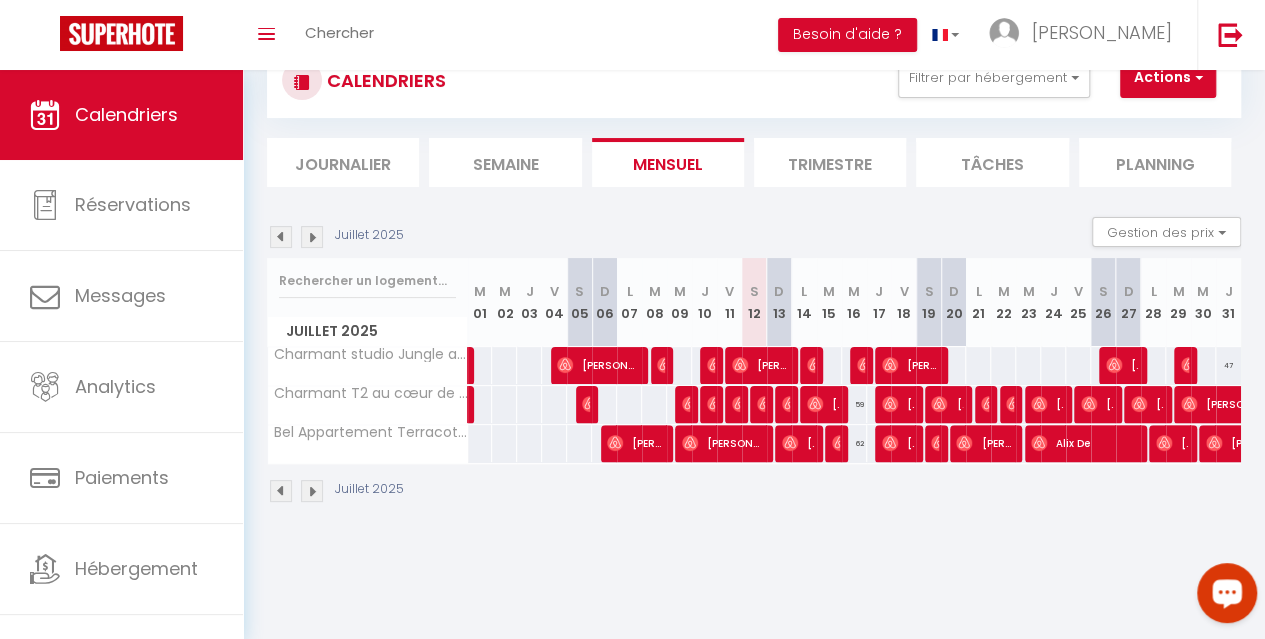 click on "47" at bounding box center (1228, 365) 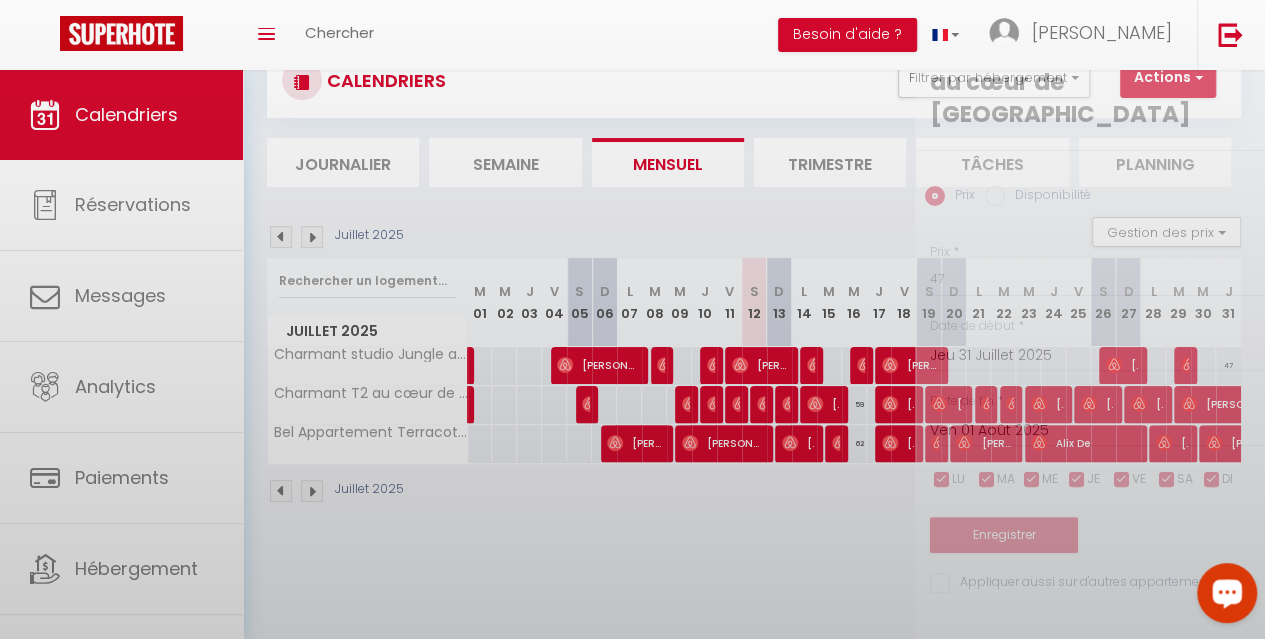 click at bounding box center [632, 319] 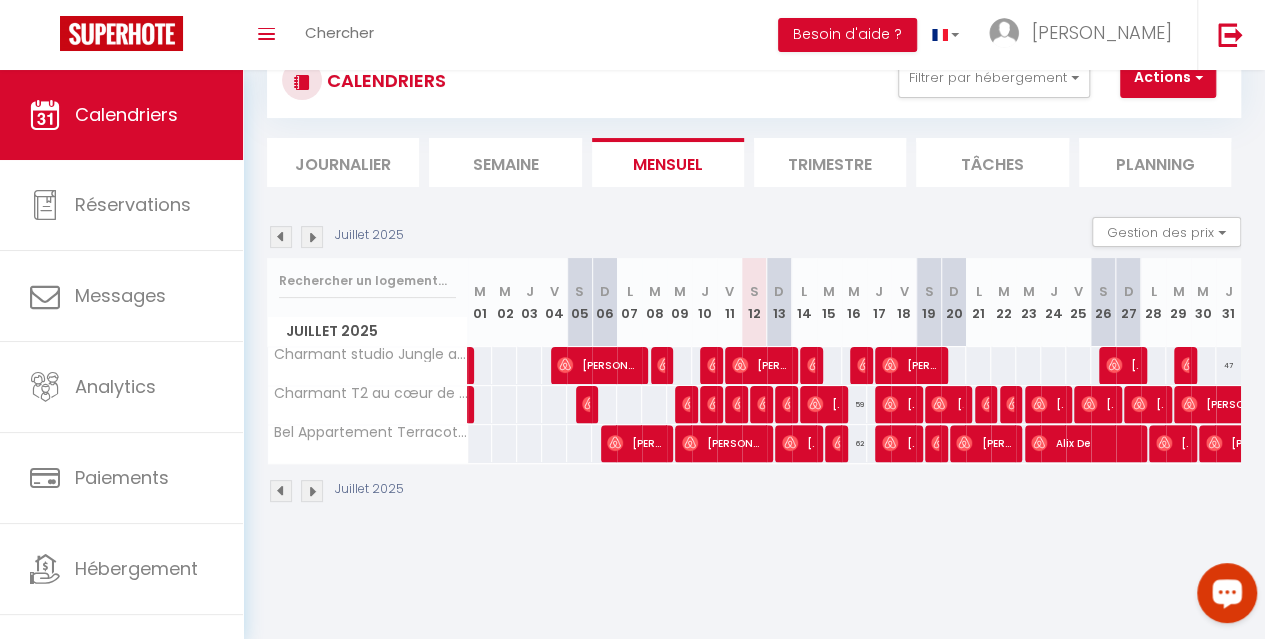 click on "47" at bounding box center (1228, 365) 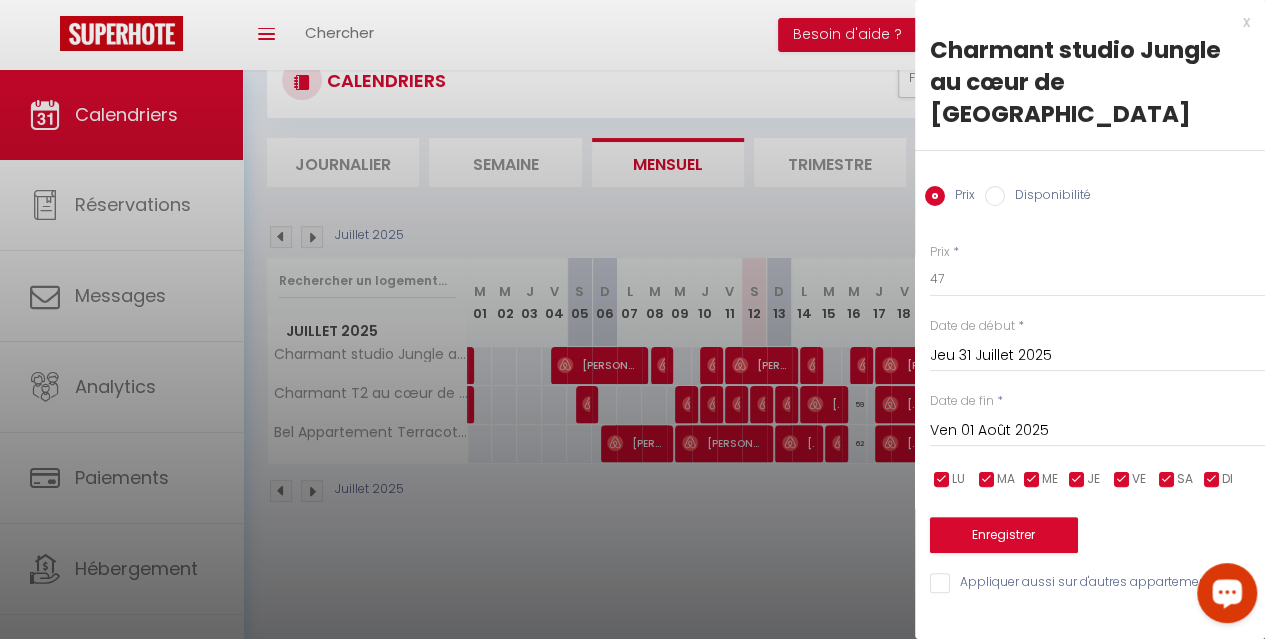 click on "x" at bounding box center (1082, 22) 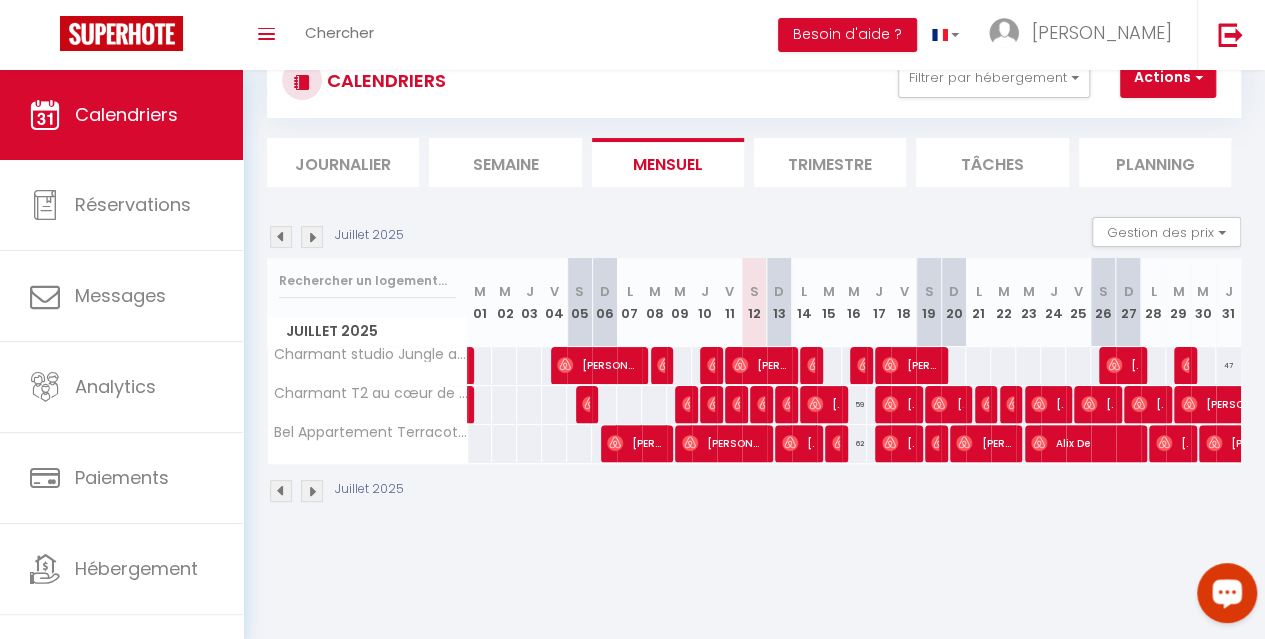 click on "47" at bounding box center (1228, 365) 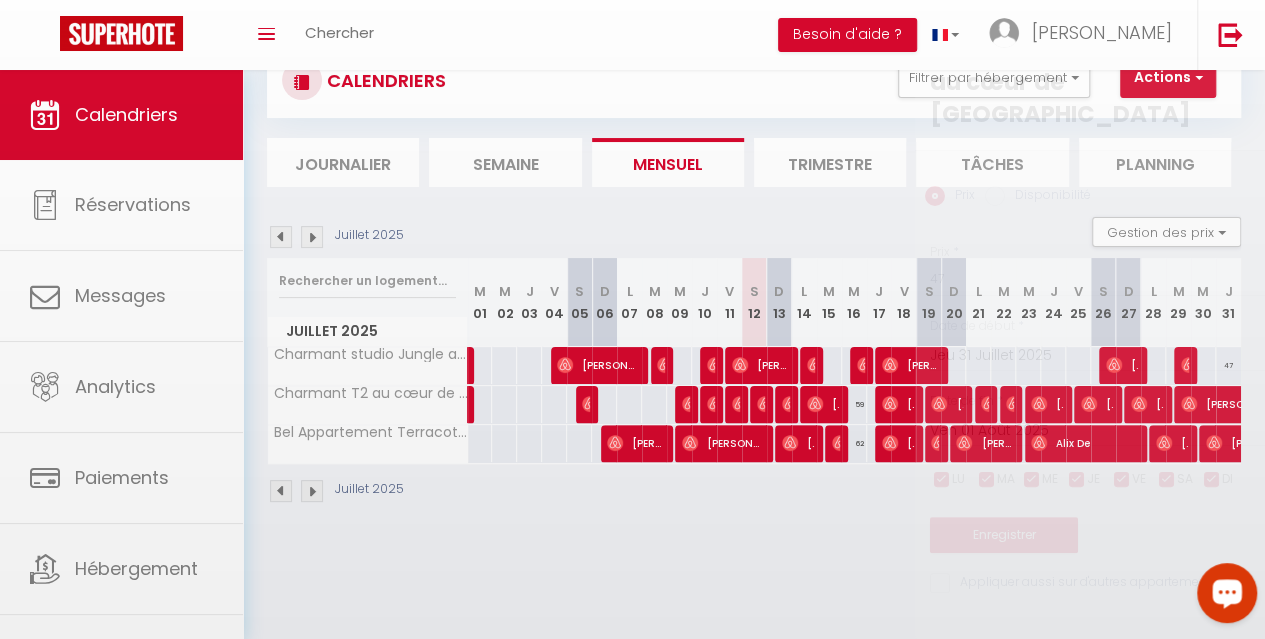 click at bounding box center (632, 319) 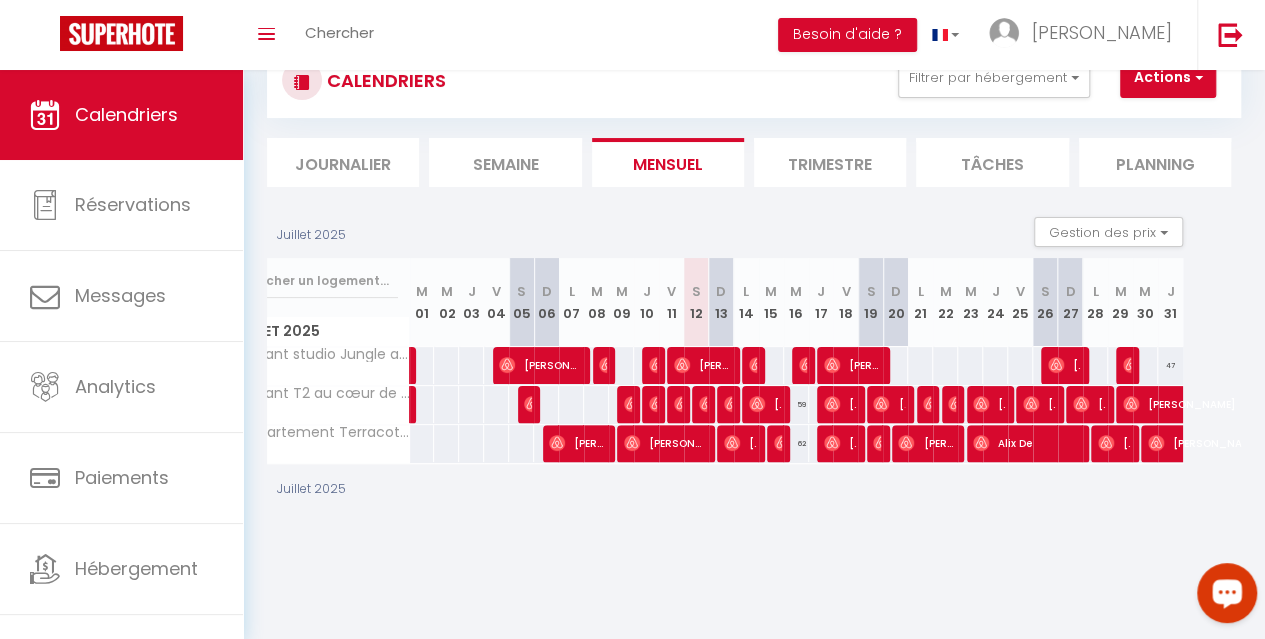 scroll, scrollTop: 0, scrollLeft: 0, axis: both 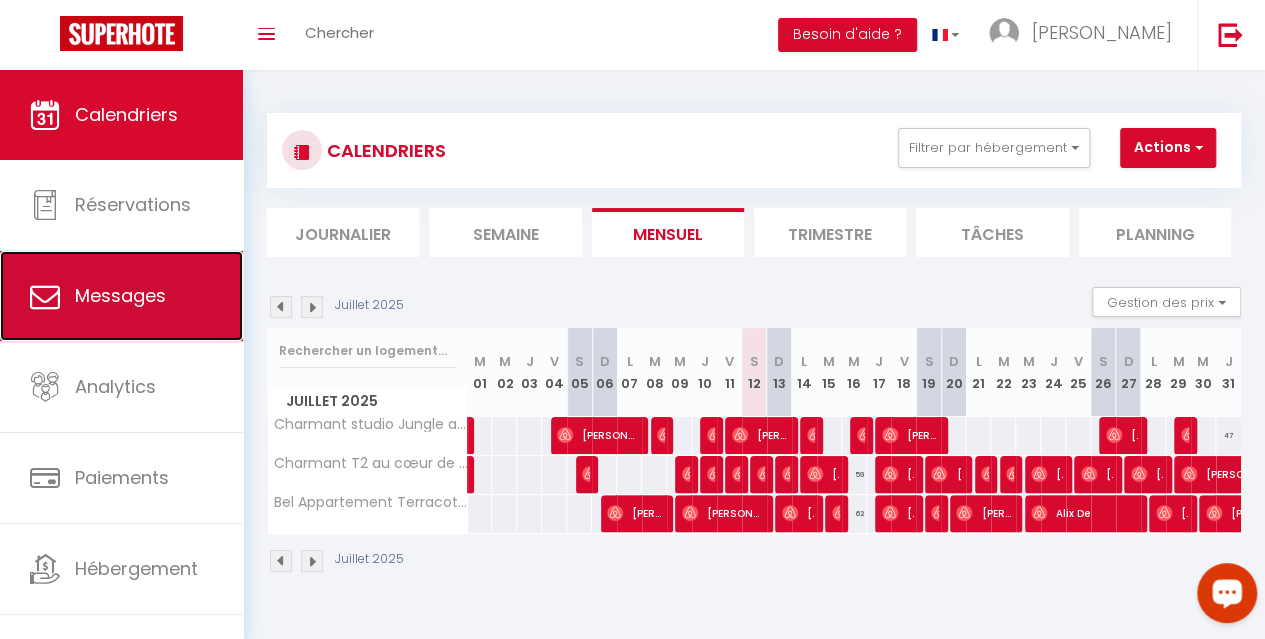 click on "Messages" at bounding box center [120, 295] 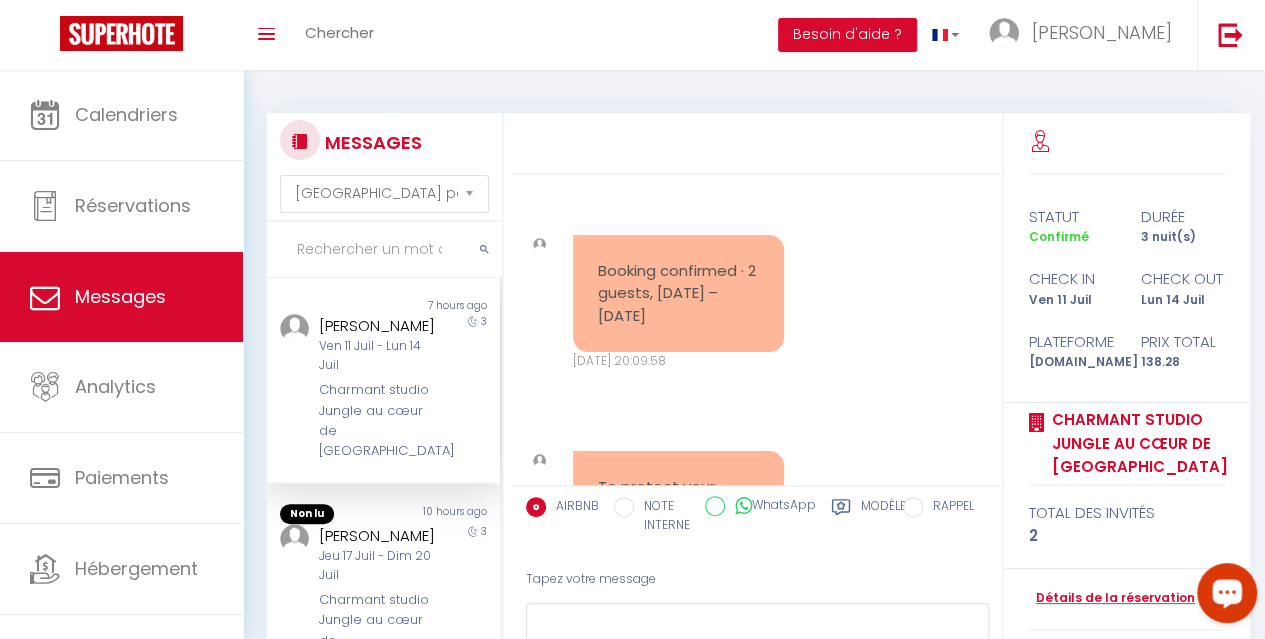 scroll, scrollTop: 4557, scrollLeft: 0, axis: vertical 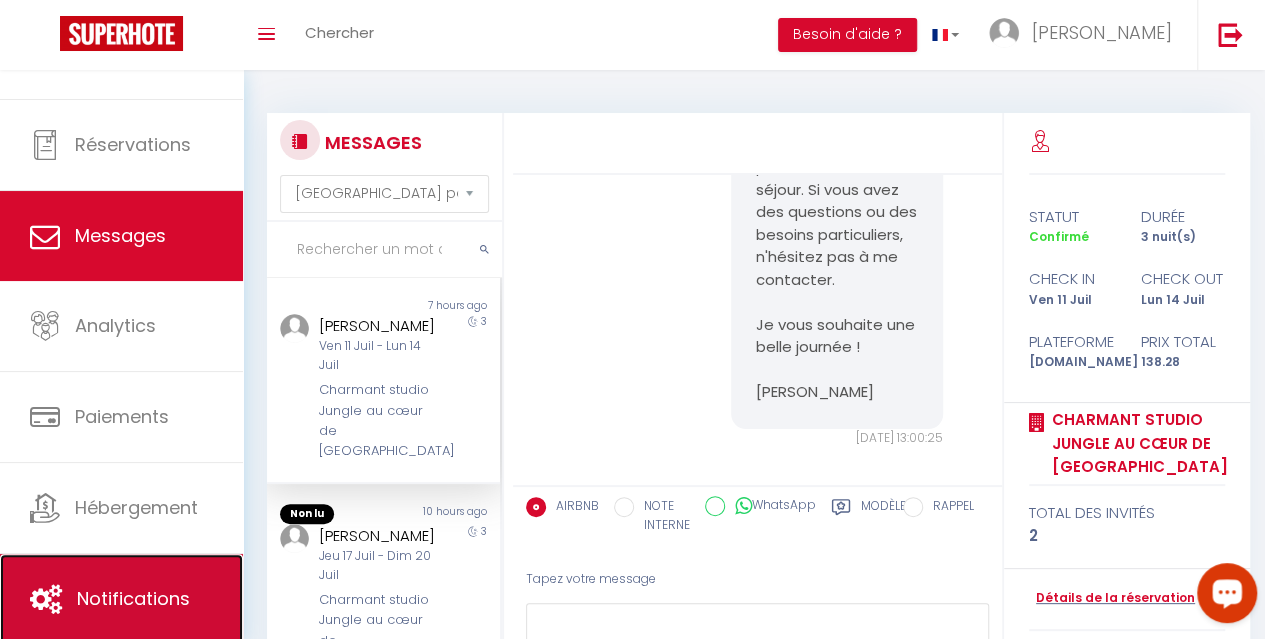 click on "Notifications" at bounding box center [133, 598] 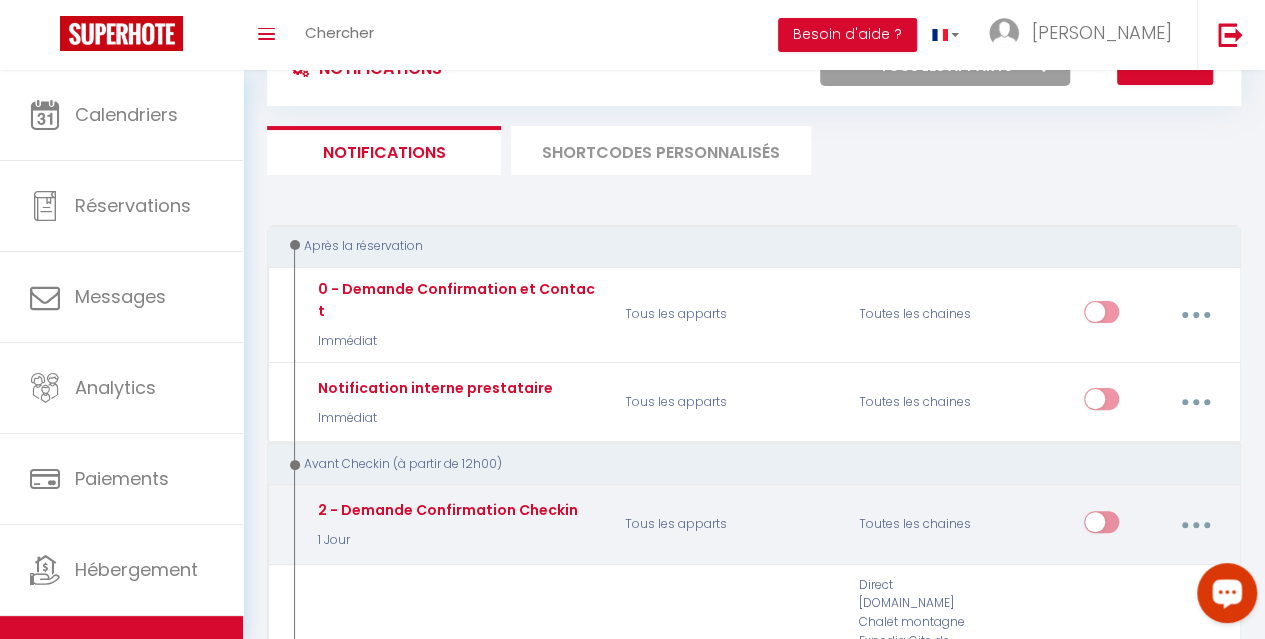 scroll, scrollTop: 0, scrollLeft: 0, axis: both 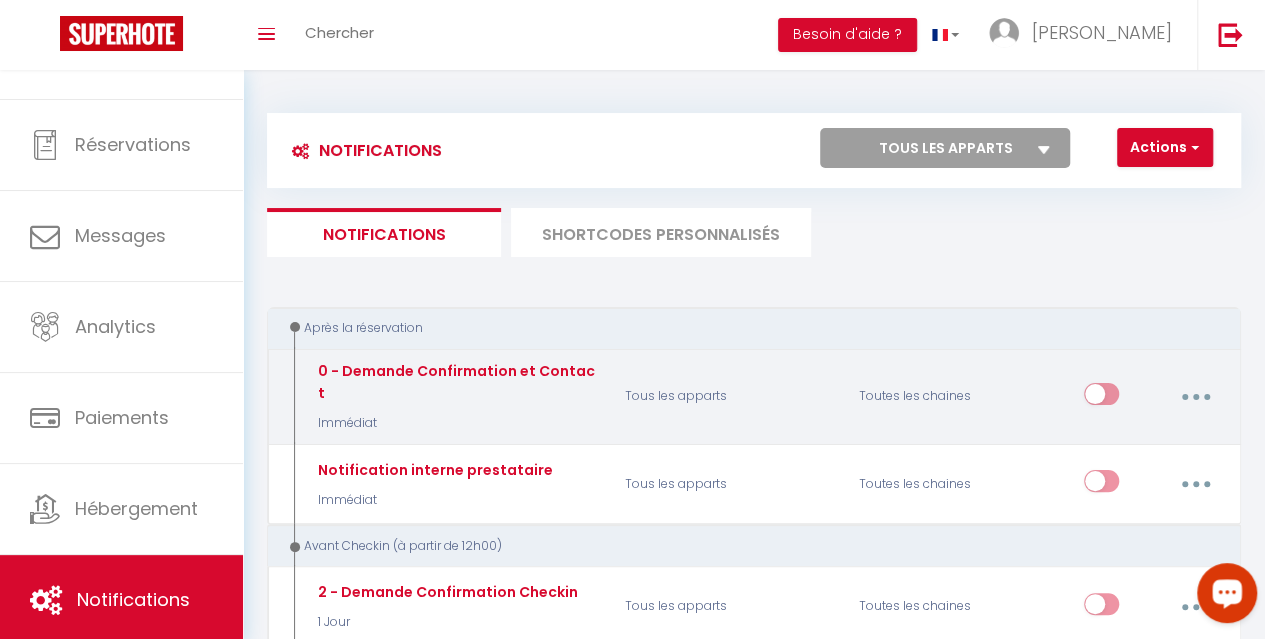 click at bounding box center [1195, 397] 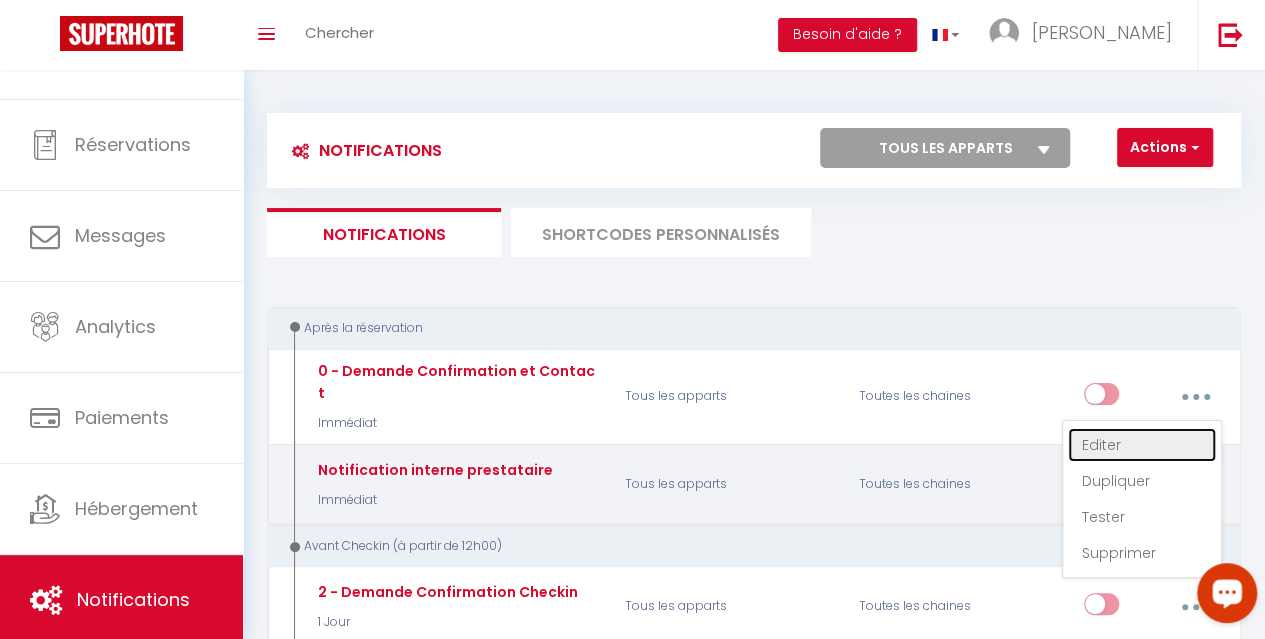 click on "Editer" at bounding box center (1142, 445) 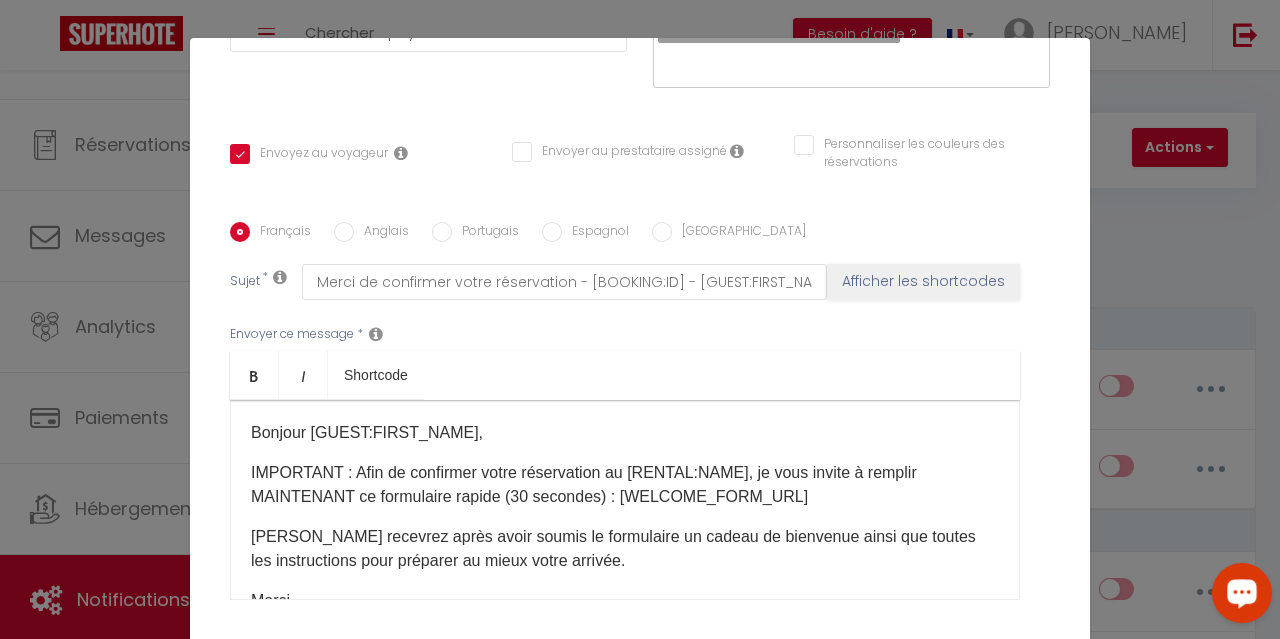 scroll, scrollTop: 400, scrollLeft: 0, axis: vertical 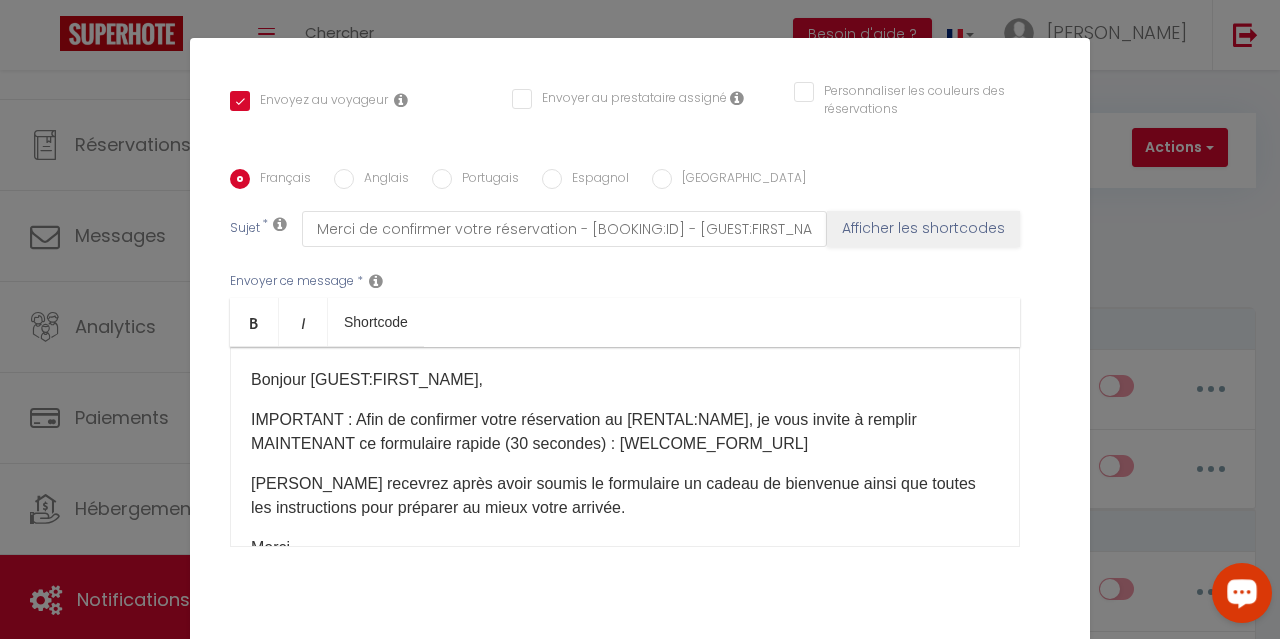 click on "Modifier la notification   ×   Titre   *     0 - Demande Confirmation et Contact   Pour cet hébergement
Sélectionner les hébergements
Tous les apparts
Autres
Charmant studio Jungle au cœur de Narbonne
Charmant T2 au cœur de Narbonne
Bel Appartement Terracotta au cœur de Narbonne
Lorsque cet événement se produit   *      Après la réservation   Avant Checkin (à partir de 12h00)   Après Checkin (à partir de 12h00)   Avant Checkout (à partir de 12h00)   Après Checkout (à partir de 12h00)   Température   Co2   Bruit sonore   Après visualisation lien paiement   Après Paiement Lien KO   Paiement OK" at bounding box center (640, 319) 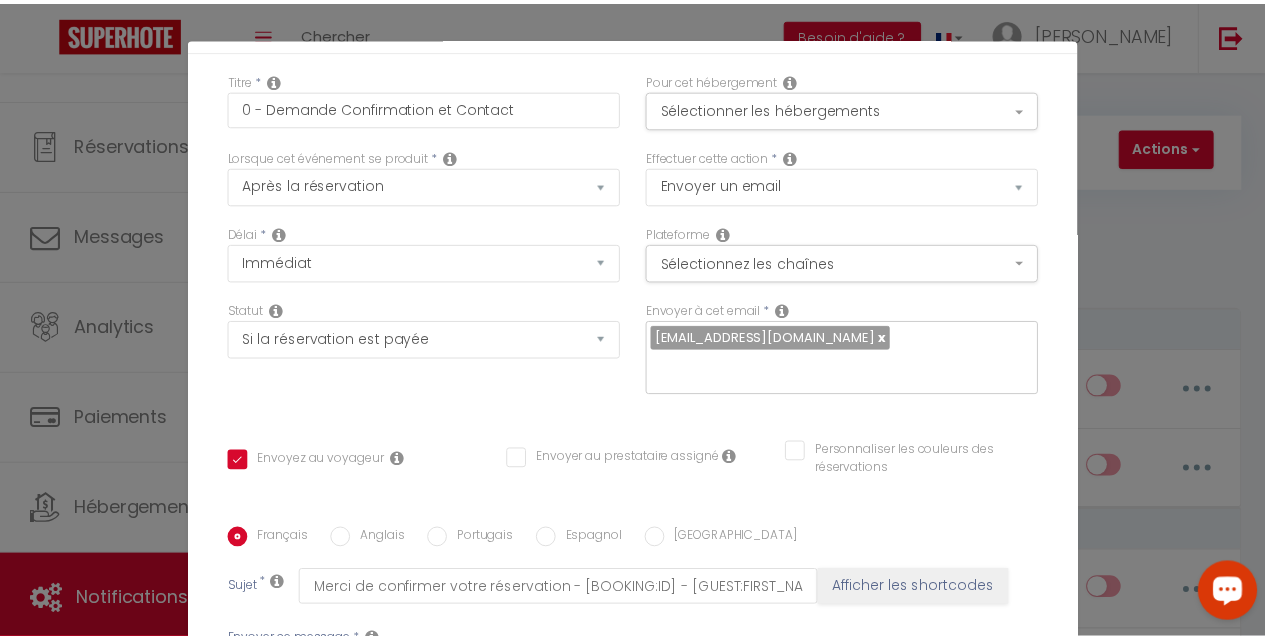 scroll, scrollTop: 0, scrollLeft: 0, axis: both 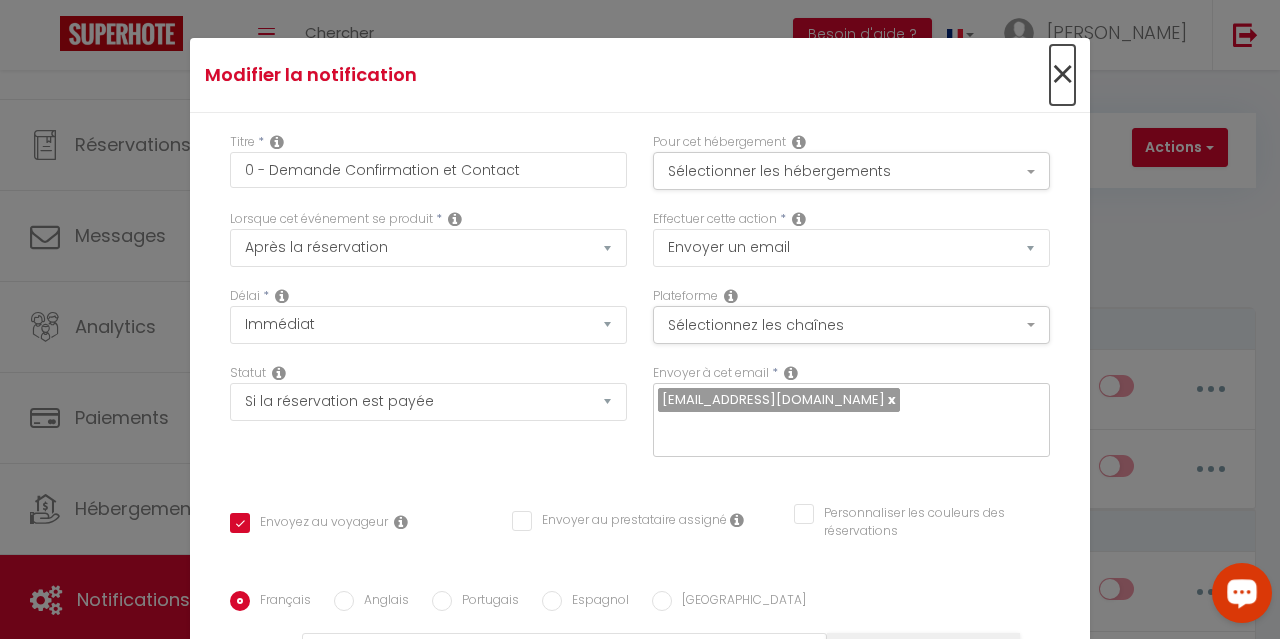 click on "×" at bounding box center (1062, 75) 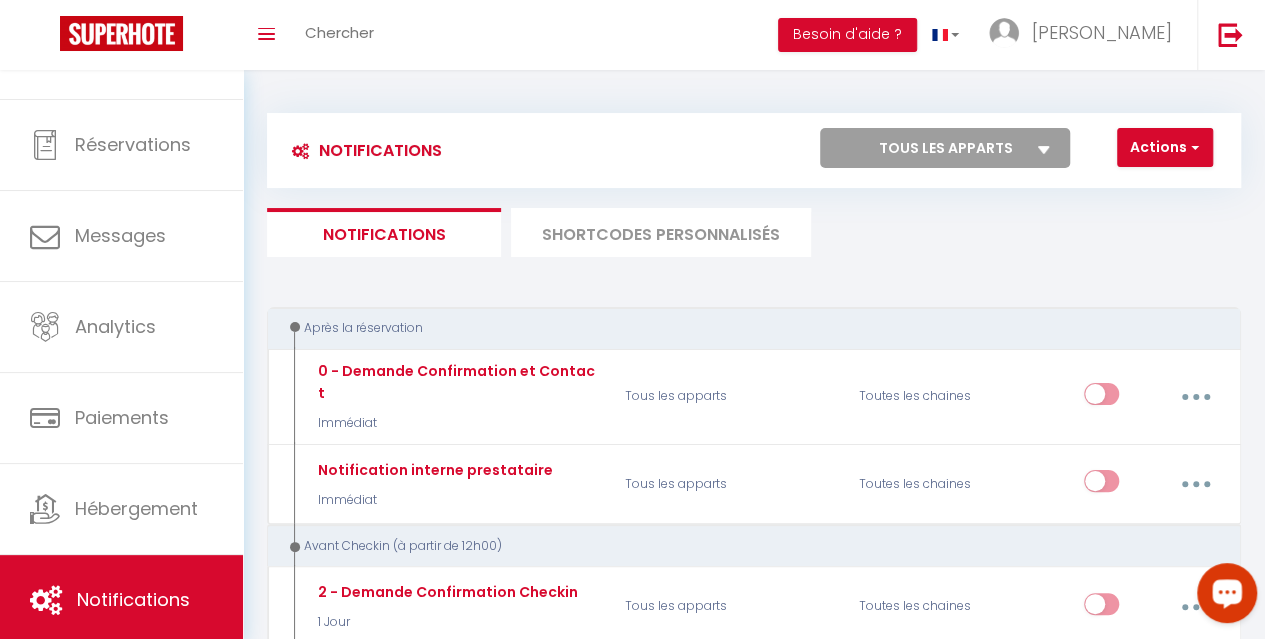 click on "SHORTCODES PERSONNALISÉS" at bounding box center (661, 232) 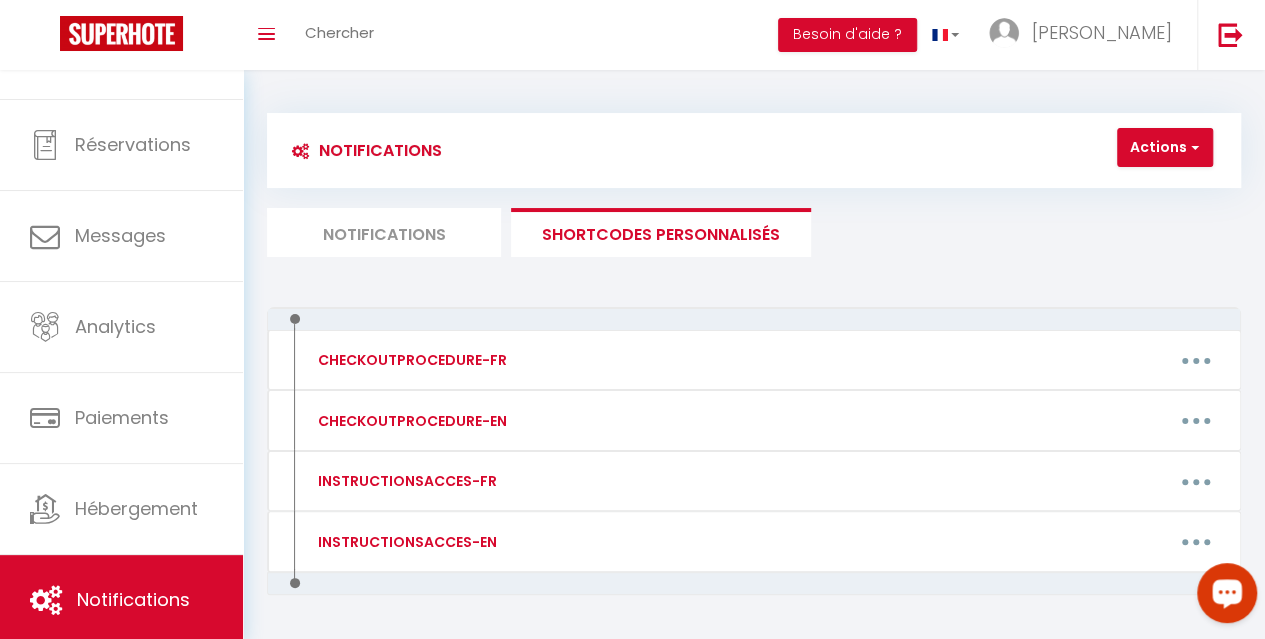 click on "Notifications" at bounding box center (384, 232) 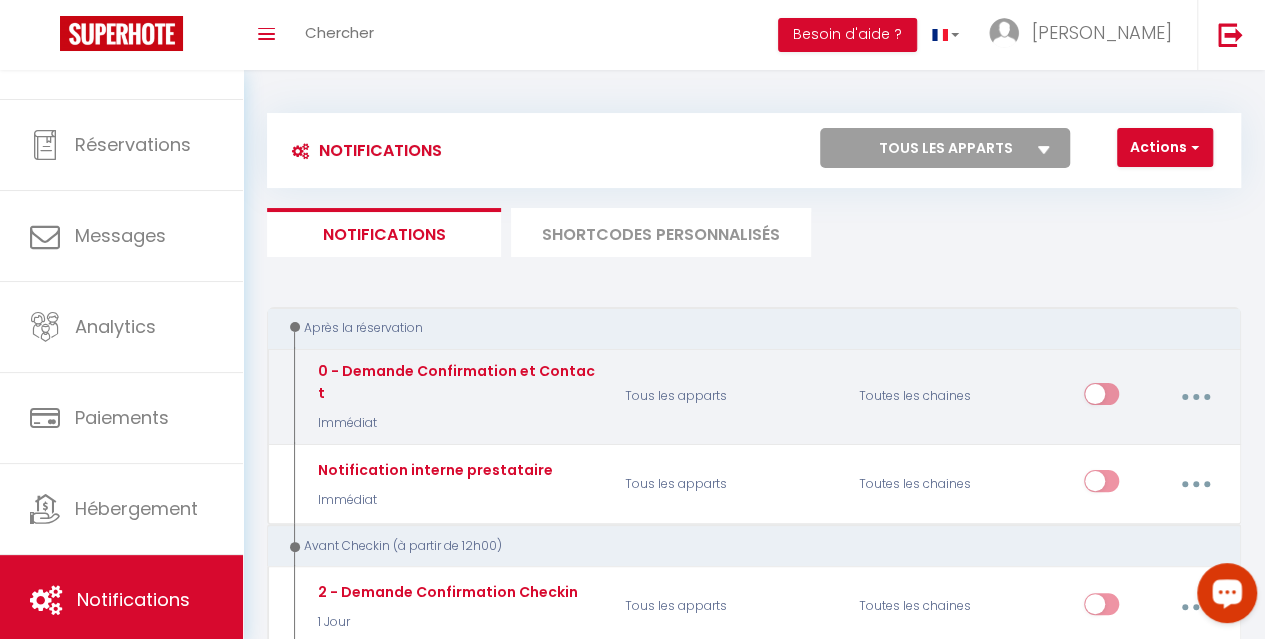 scroll, scrollTop: 100, scrollLeft: 0, axis: vertical 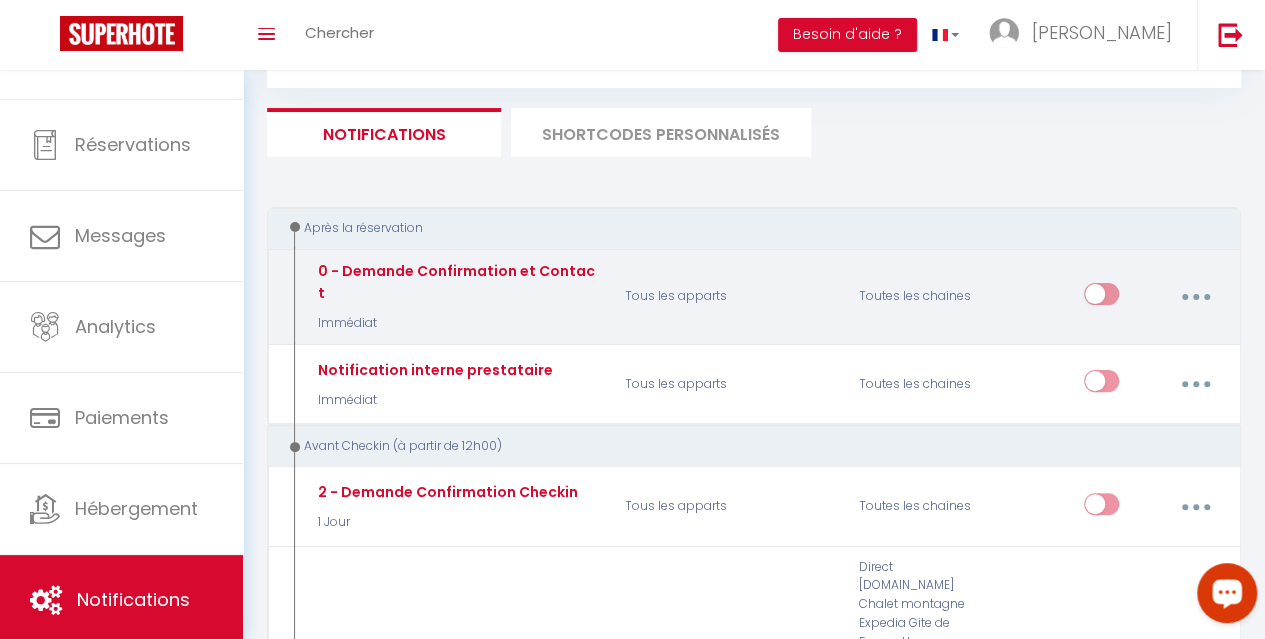 click at bounding box center [1101, 298] 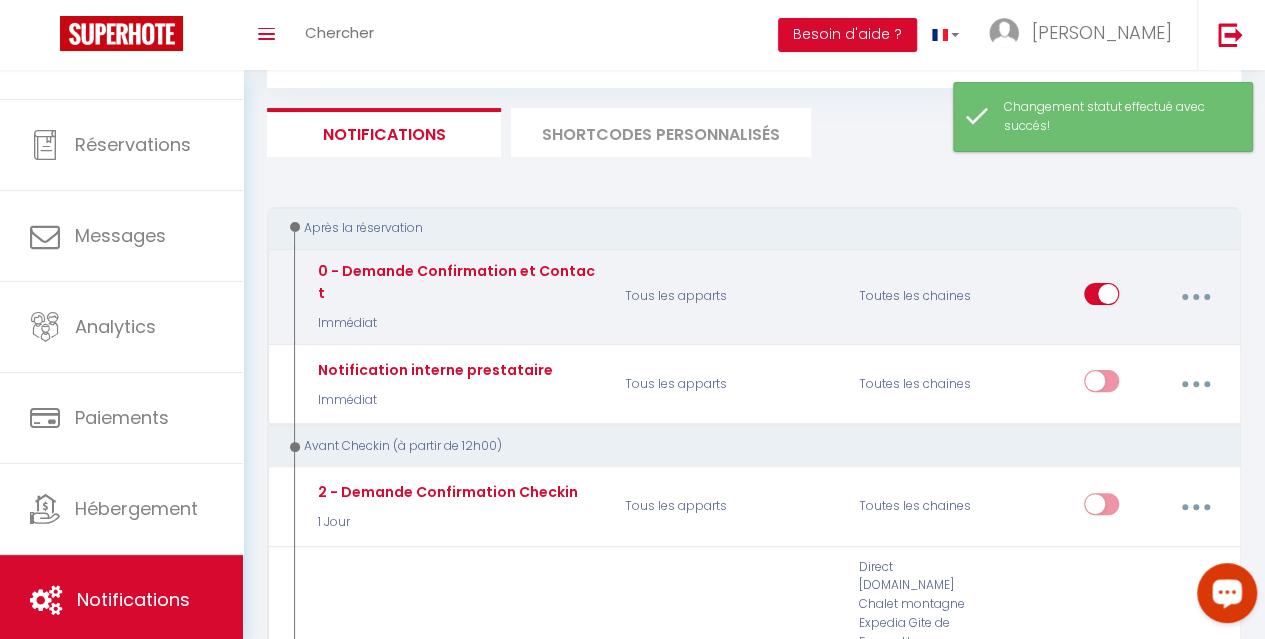 click at bounding box center (1101, 298) 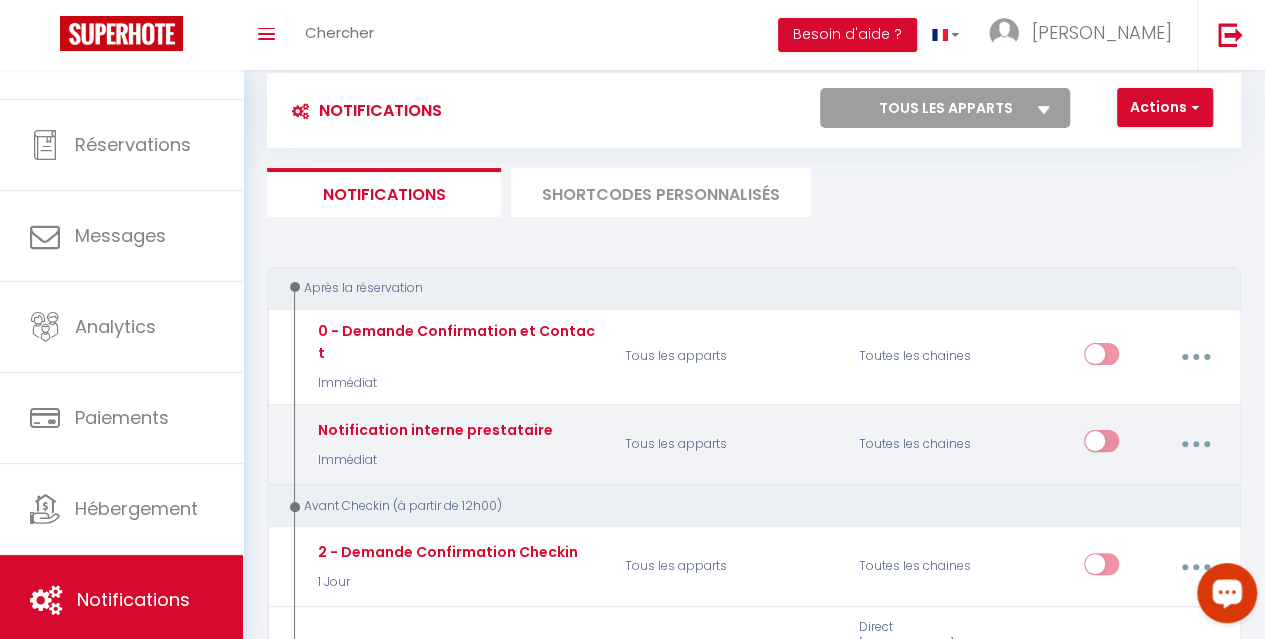 scroll, scrollTop: 0, scrollLeft: 0, axis: both 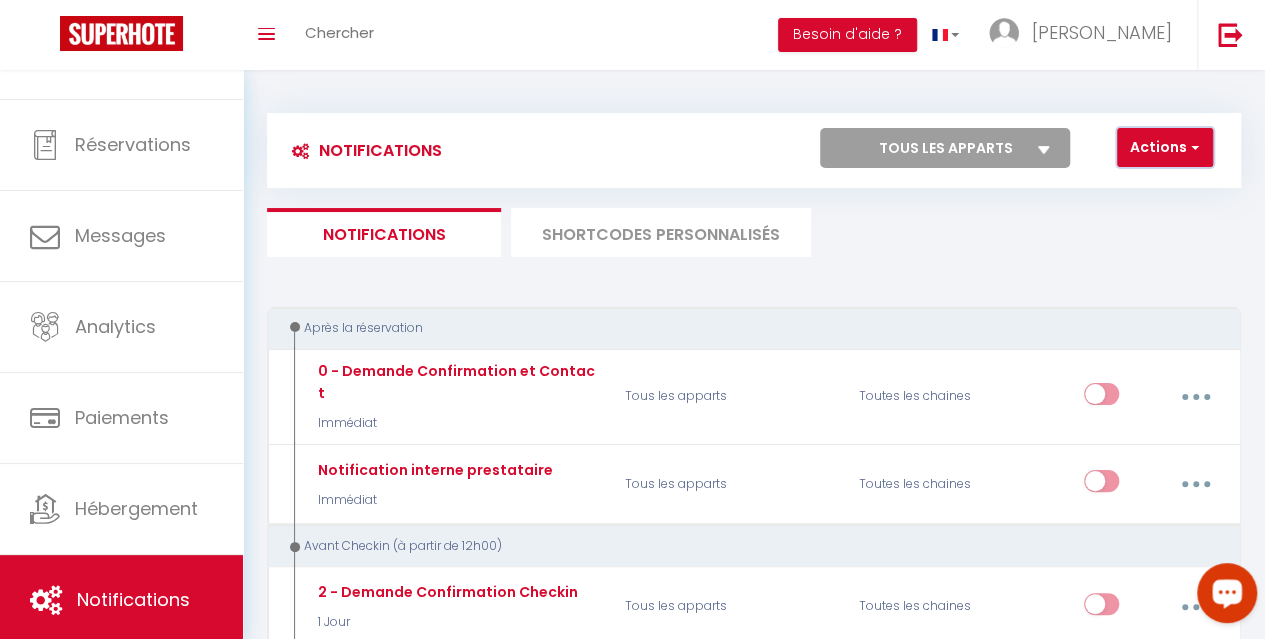 click at bounding box center [1193, 147] 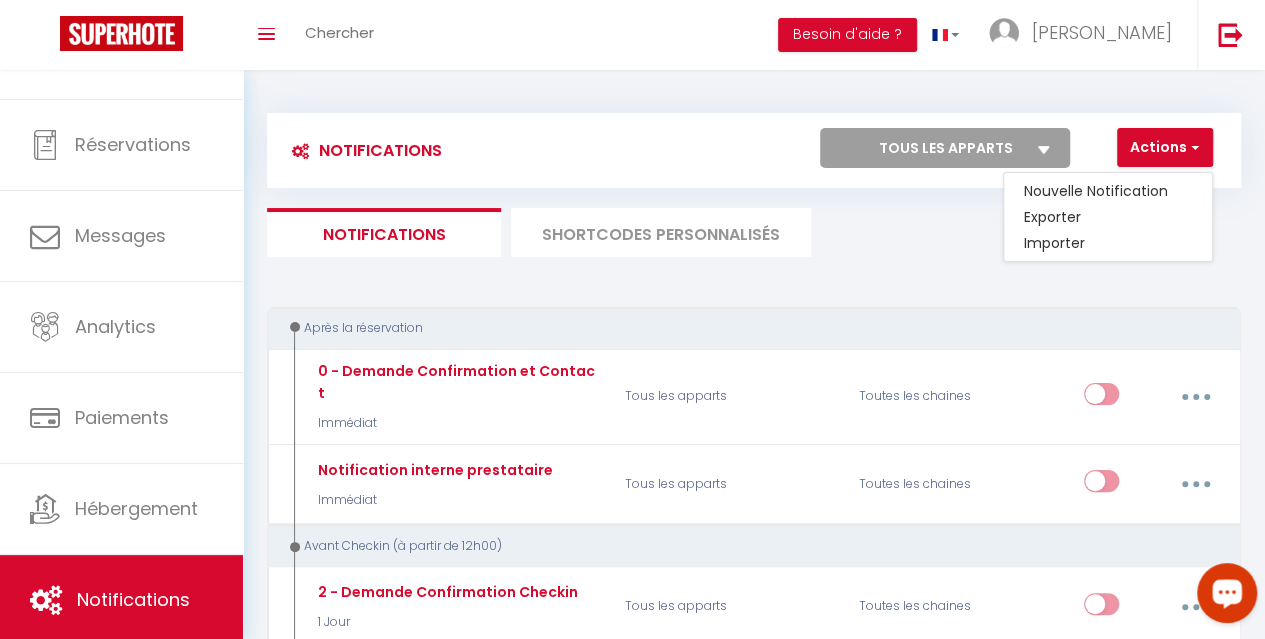 click on "Notifications
Actions
Nouvelle Notification    Exporter    Importer    Tous les apparts    Charmant studio Jungle au cœur de Narbonne Charmant T2 au cœur de Narbonne Bel Appartement Terracotta au cœur de Narbonne
Actions
Nouveau shortcode personnalisé    Notifications   SHORTCODES PERSONNALISÉS
Après la réservation
0 - Demande Confirmation et Contact    Immédiat     Tous les apparts   Toutes les chaines     Editer   Dupliquer   Tester   Supprimer         Notification interne prestataire    Immédiat     Tous les apparts   Toutes les chaines     Editer   Dupliquer   Tester   Supprimer
Avant Checkin (à partir de 12h00)
2 - Demande Confirmation Checkin    1 Jour     Tous les apparts   Toutes les chaines     Editer   Dupliquer   Tester   Supprimer" at bounding box center (754, 1920) 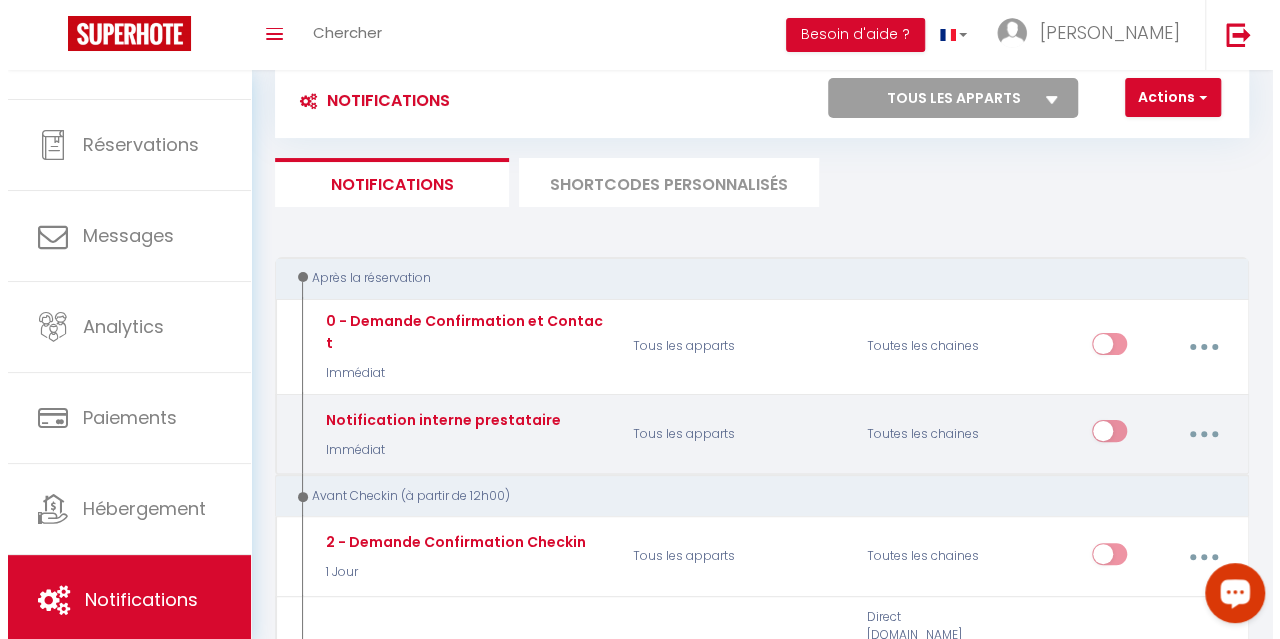 scroll, scrollTop: 0, scrollLeft: 0, axis: both 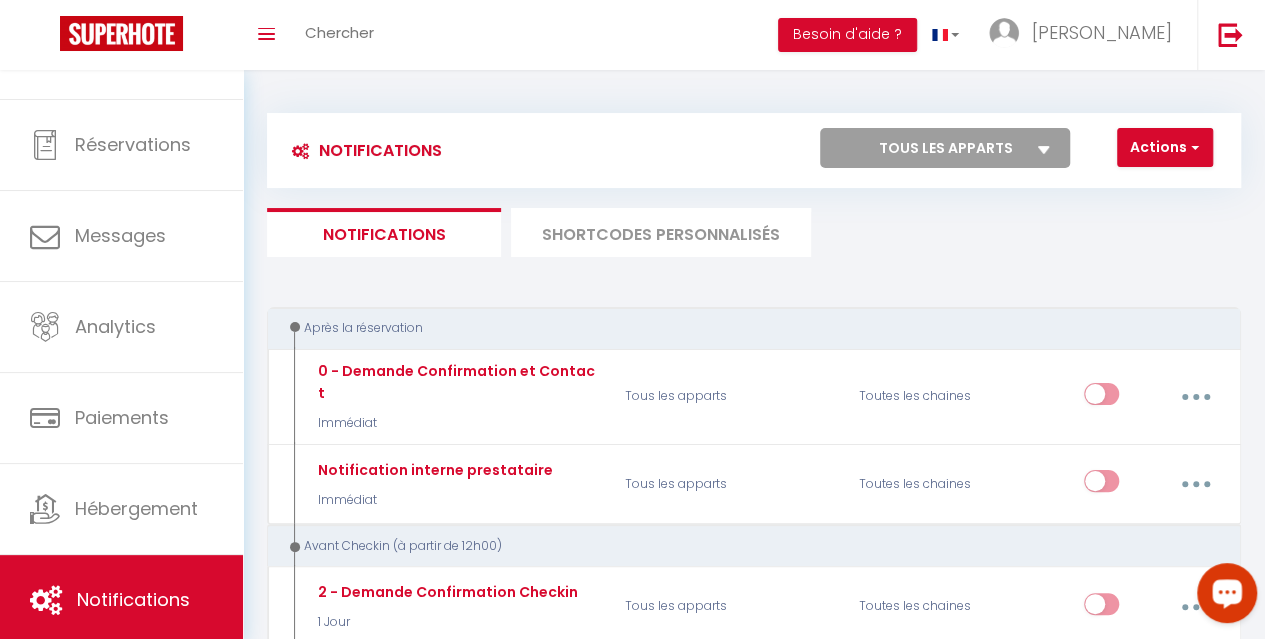 click on "Tous les apparts    Charmant studio Jungle au cœur de Narbonne Charmant T2 au cœur de Narbonne Bel Appartement Terracotta au cœur de Narbonne" at bounding box center [945, 148] 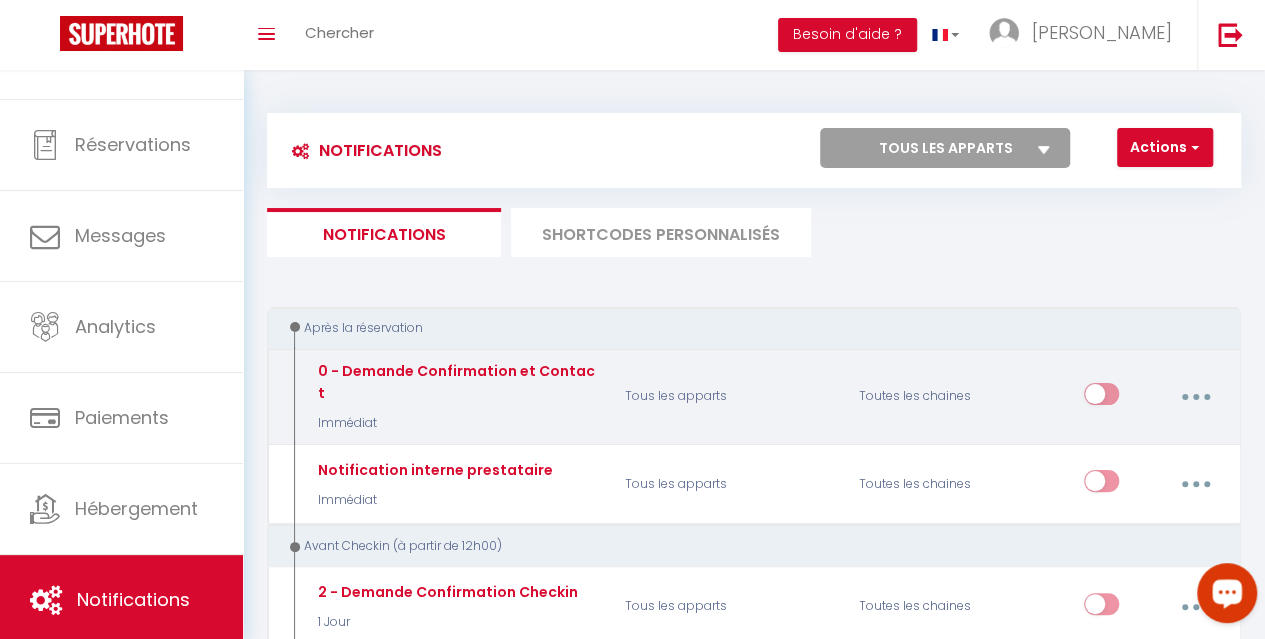 click at bounding box center [1195, 397] 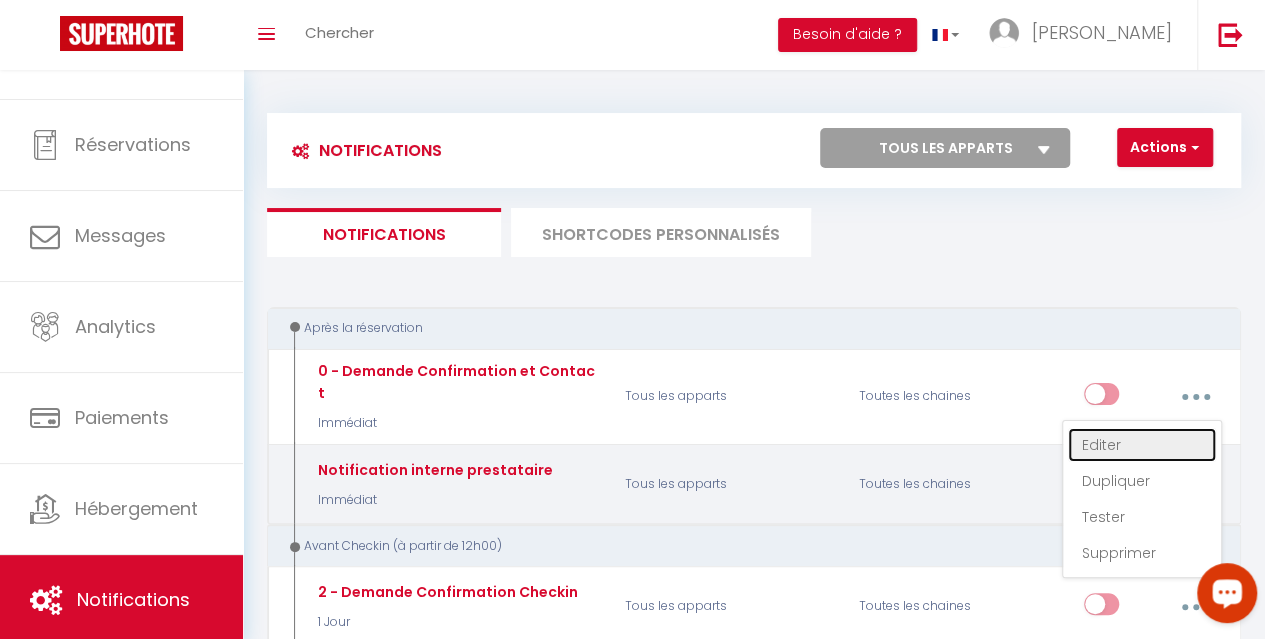click on "Editer" at bounding box center (1142, 445) 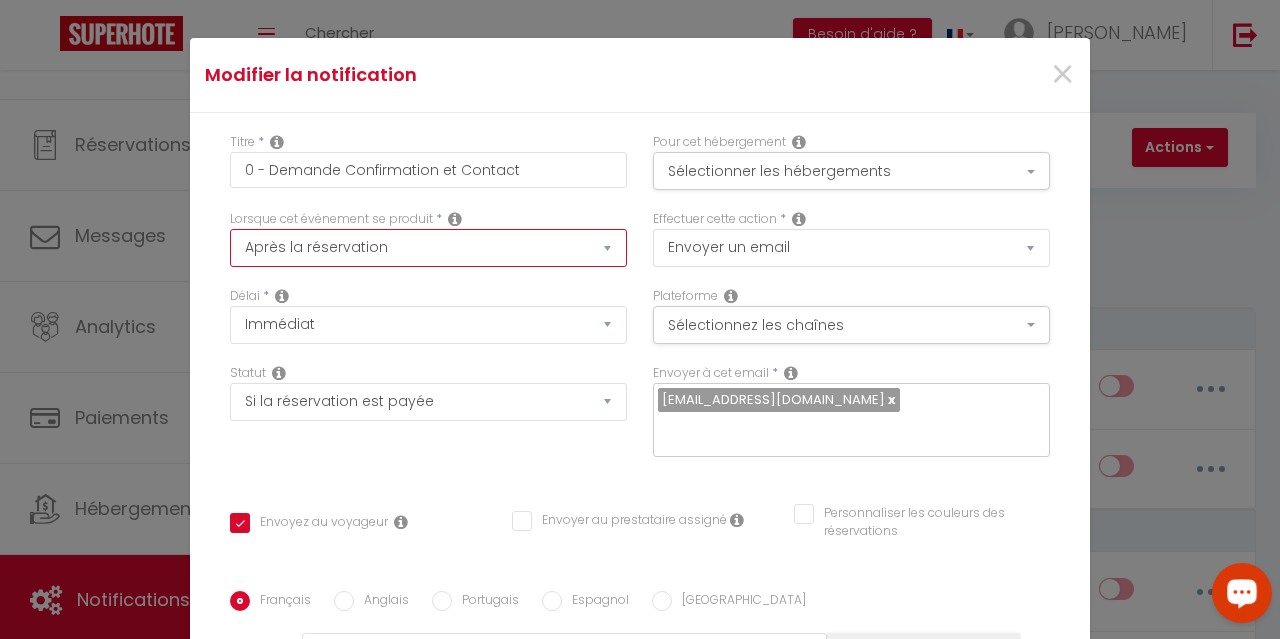 click on "Après la réservation   Avant Checkin (à partir de 12h00)   Après Checkin (à partir de 12h00)   Avant Checkout (à partir de 12h00)   Après Checkout (à partir de 12h00)   Température   Co2   Bruit sonore   Après visualisation lien paiement   Après Paiement Lien KO   Après Caution Lien KO   Après Paiement Automatique KO   Après Caution Automatique KO   Après Visualisation du Contrat   Après Signature du Contrat   Paiement OK   Après soumission formulaire bienvenue   Aprés annulation réservation   Après remboursement automatique   Date spécifique   Après Assignation   Après Désassignation   Après soumission online checkin   Caution OK" at bounding box center [428, 248] 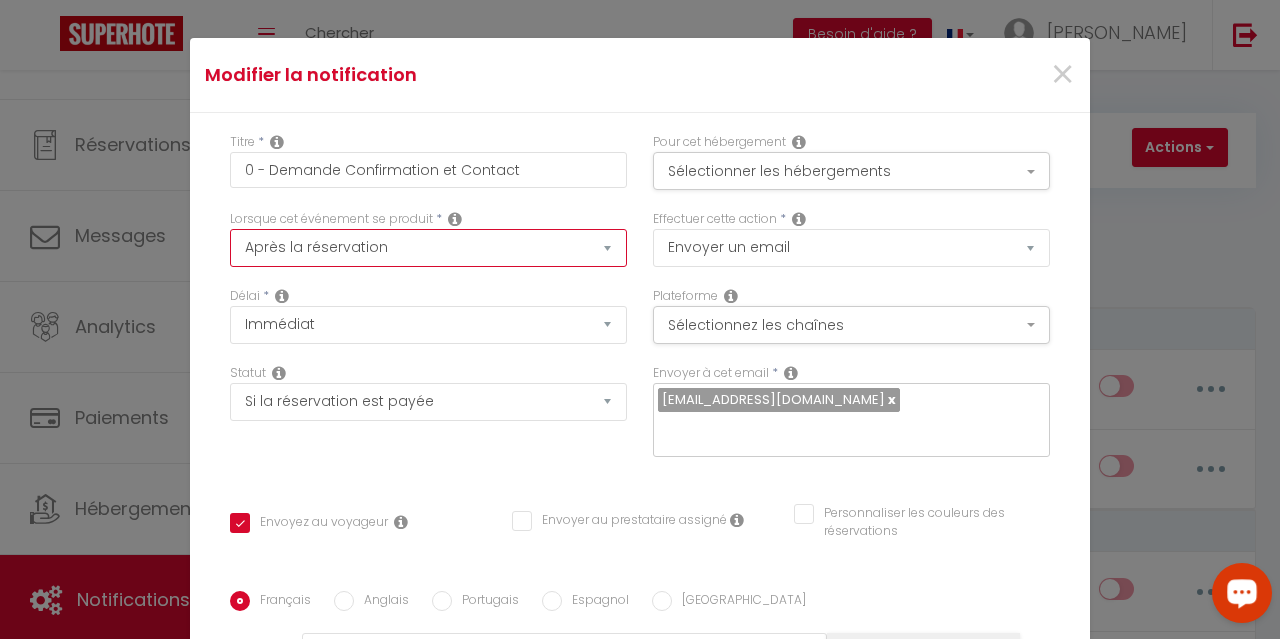 click on "Après la réservation   Avant Checkin (à partir de 12h00)   Après Checkin (à partir de 12h00)   Avant Checkout (à partir de 12h00)   Après Checkout (à partir de 12h00)   Température   Co2   Bruit sonore   Après visualisation lien paiement   Après Paiement Lien KO   Après Caution Lien KO   Après Paiement Automatique KO   Après Caution Automatique KO   Après Visualisation du Contrat   Après Signature du Contrat   Paiement OK   Après soumission formulaire bienvenue   Aprés annulation réservation   Après remboursement automatique   Date spécifique   Après Assignation   Après Désassignation   Après soumission online checkin   Caution OK" at bounding box center (428, 248) 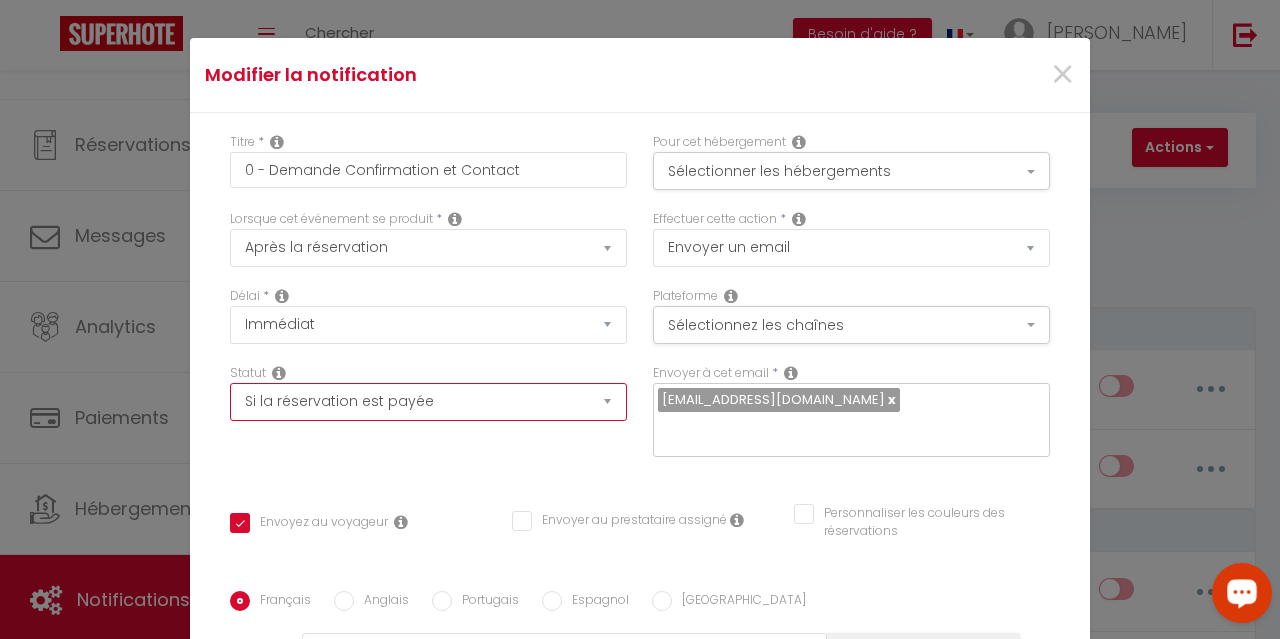 click on "Aucun   Si la réservation est payée   Si réservation non payée   Si la caution a été prise   Si caution non payée" at bounding box center (428, 402) 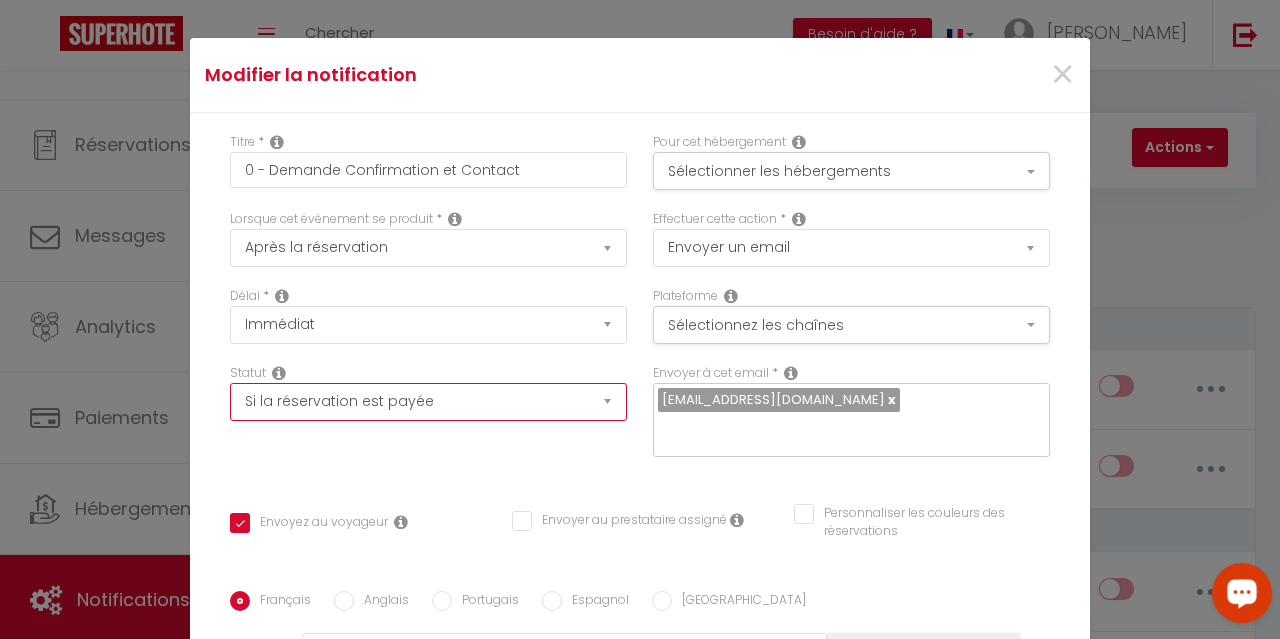 click on "Aucun   Si la réservation est payée   Si réservation non payée   Si la caution a été prise   Si caution non payée" at bounding box center [428, 402] 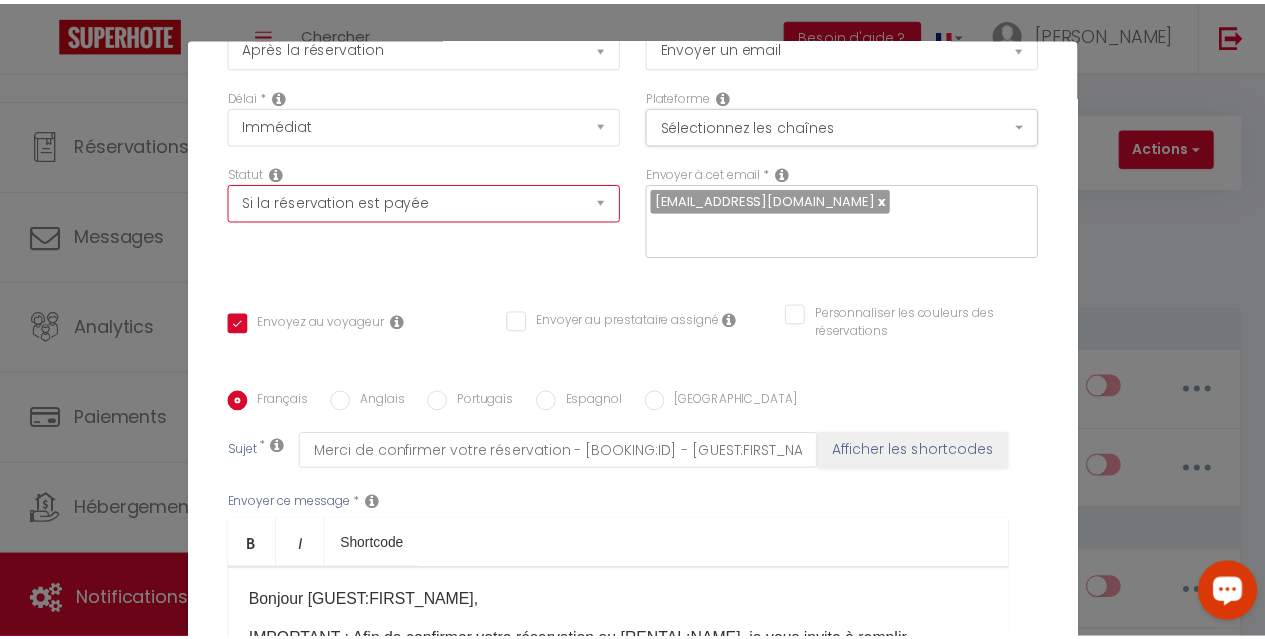 scroll, scrollTop: 0, scrollLeft: 0, axis: both 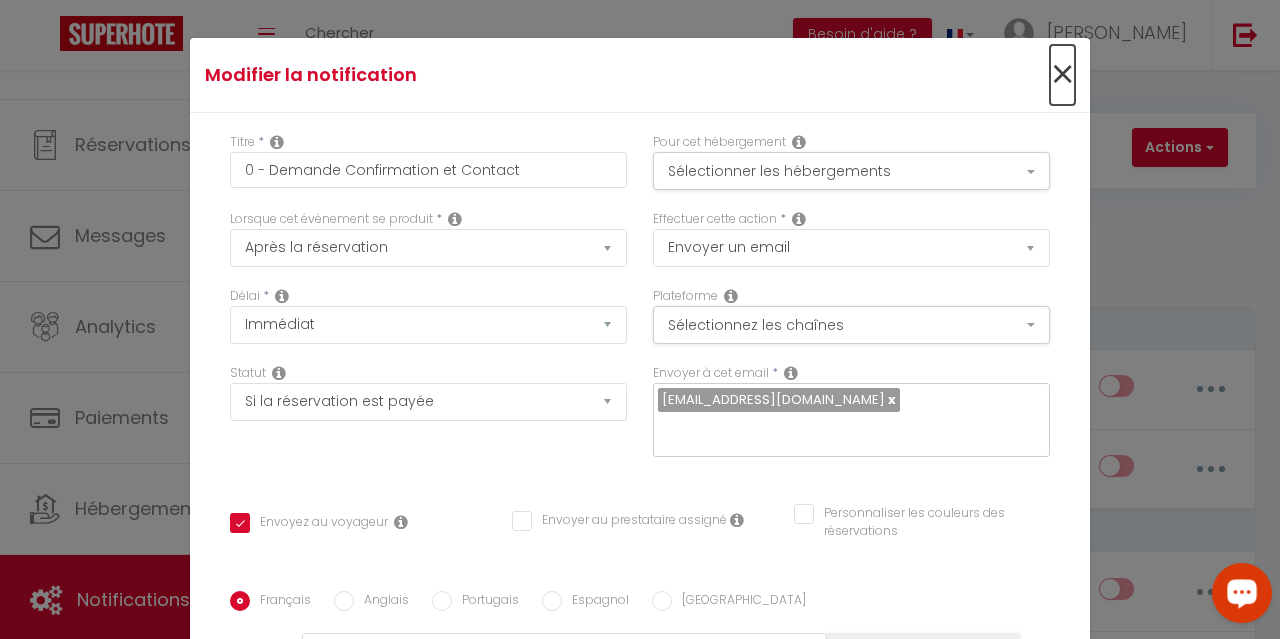 click on "×" at bounding box center [1062, 75] 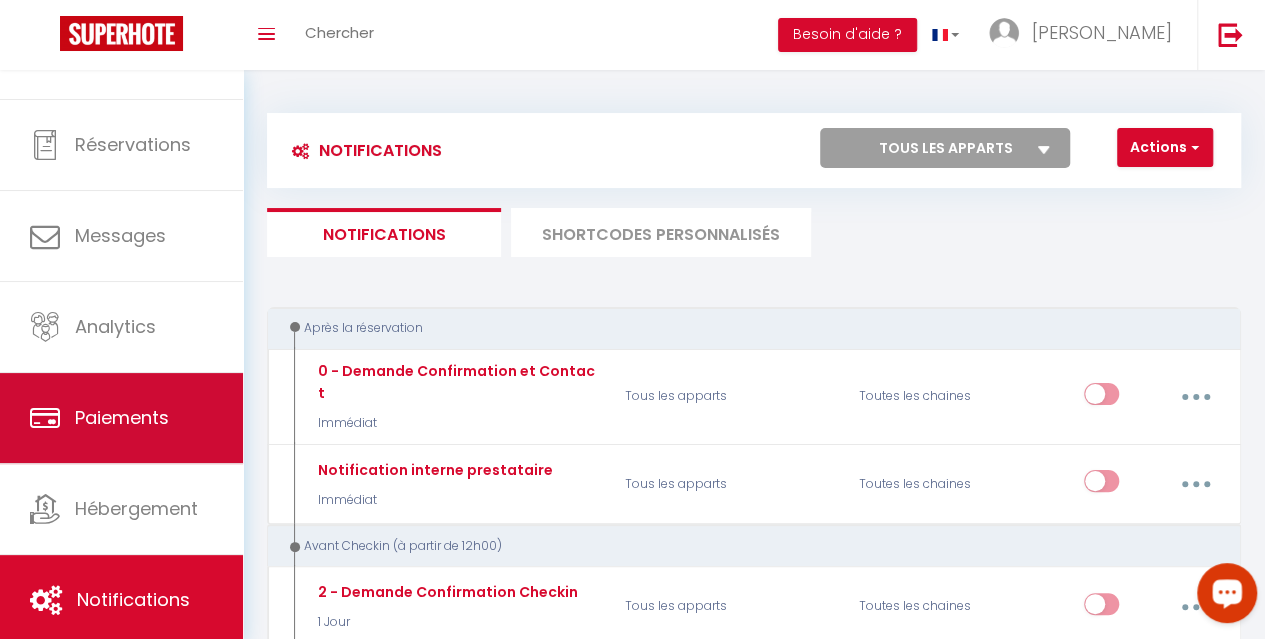 scroll, scrollTop: 0, scrollLeft: 0, axis: both 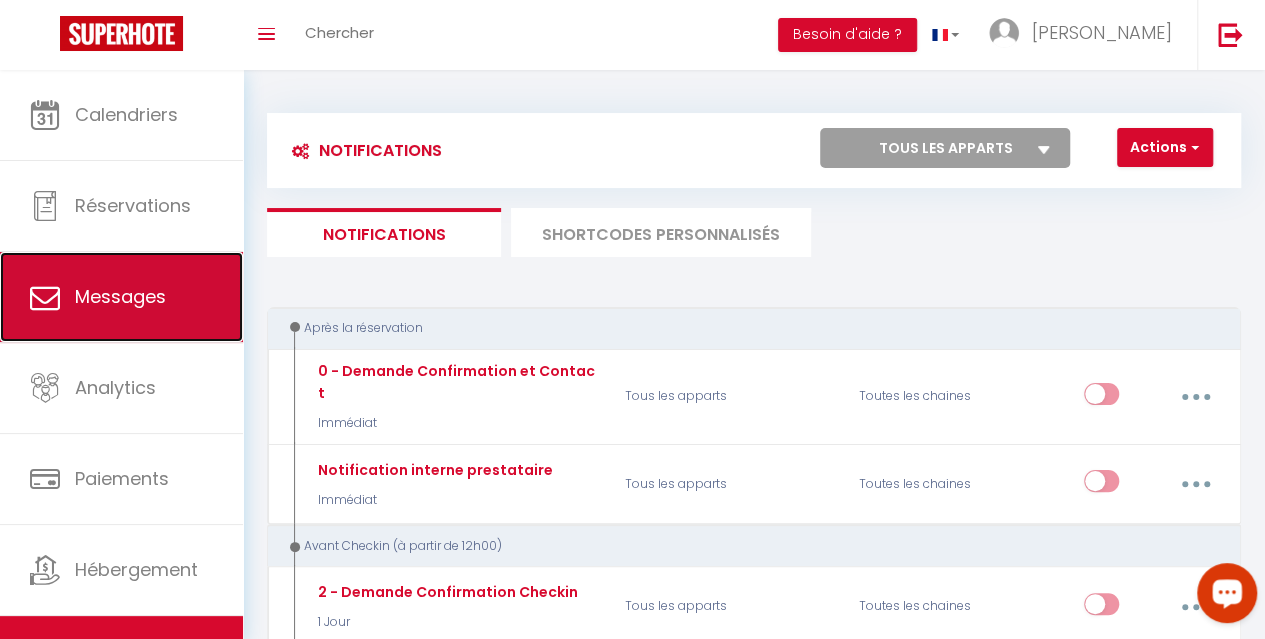 click on "Messages" at bounding box center [121, 297] 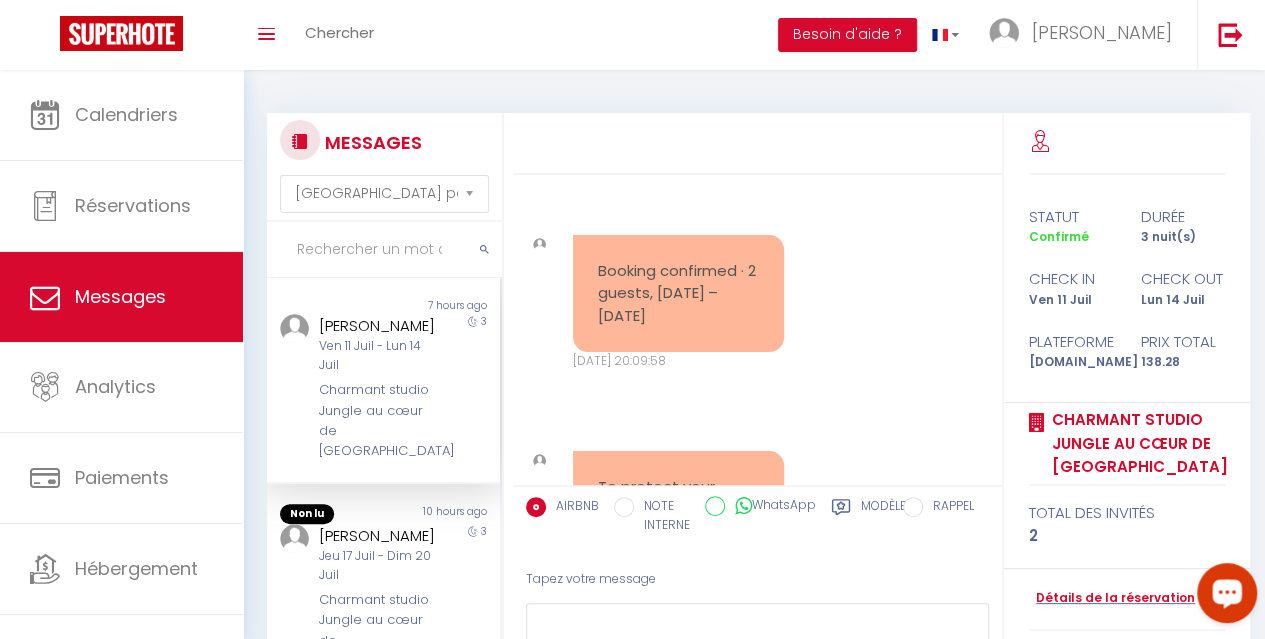 scroll, scrollTop: 4557, scrollLeft: 0, axis: vertical 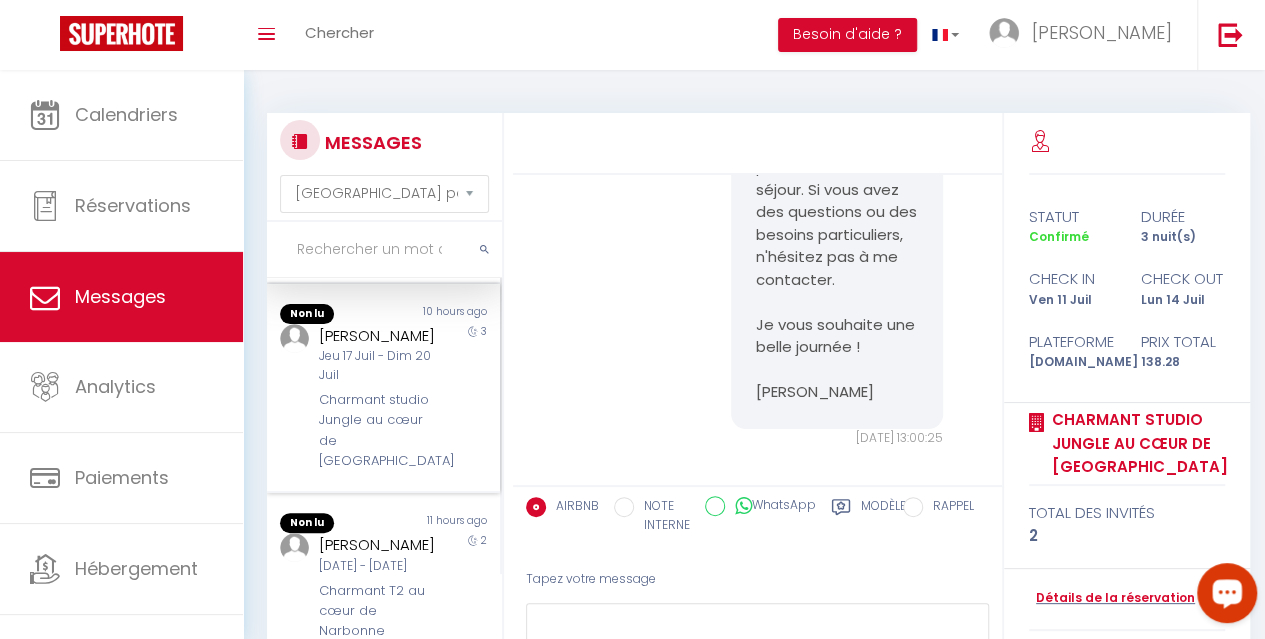 click on "Charmant studio Jungle au cœur de [GEOGRAPHIC_DATA]" at bounding box center (380, 431) 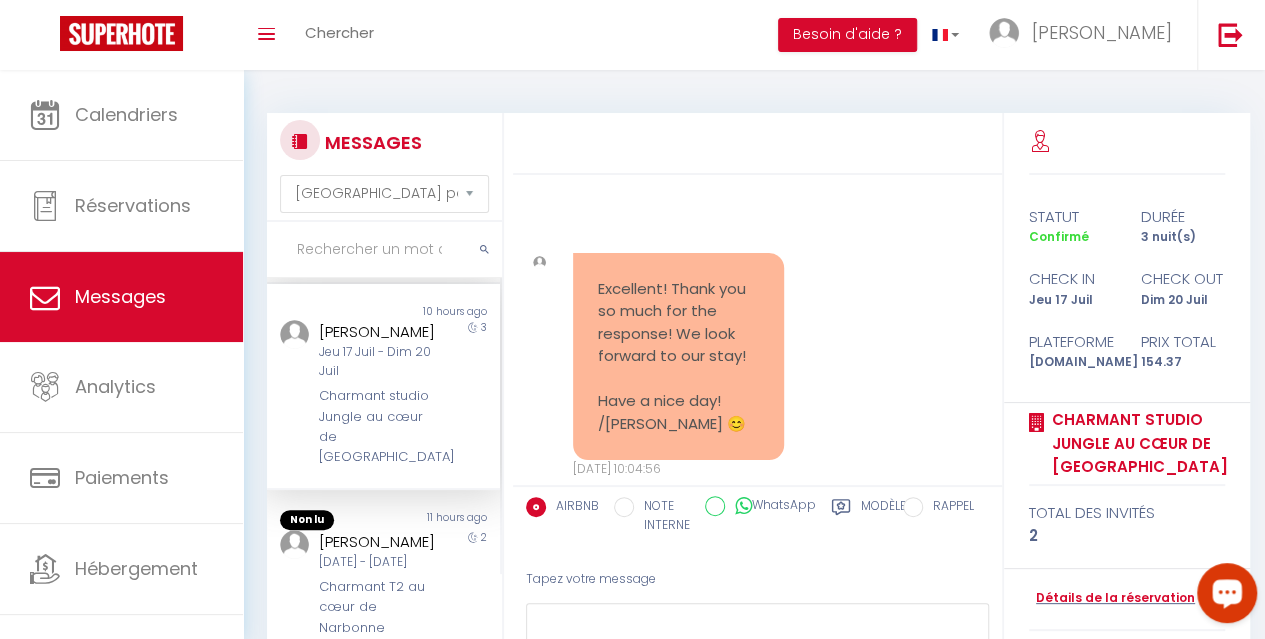 scroll, scrollTop: 5304, scrollLeft: 0, axis: vertical 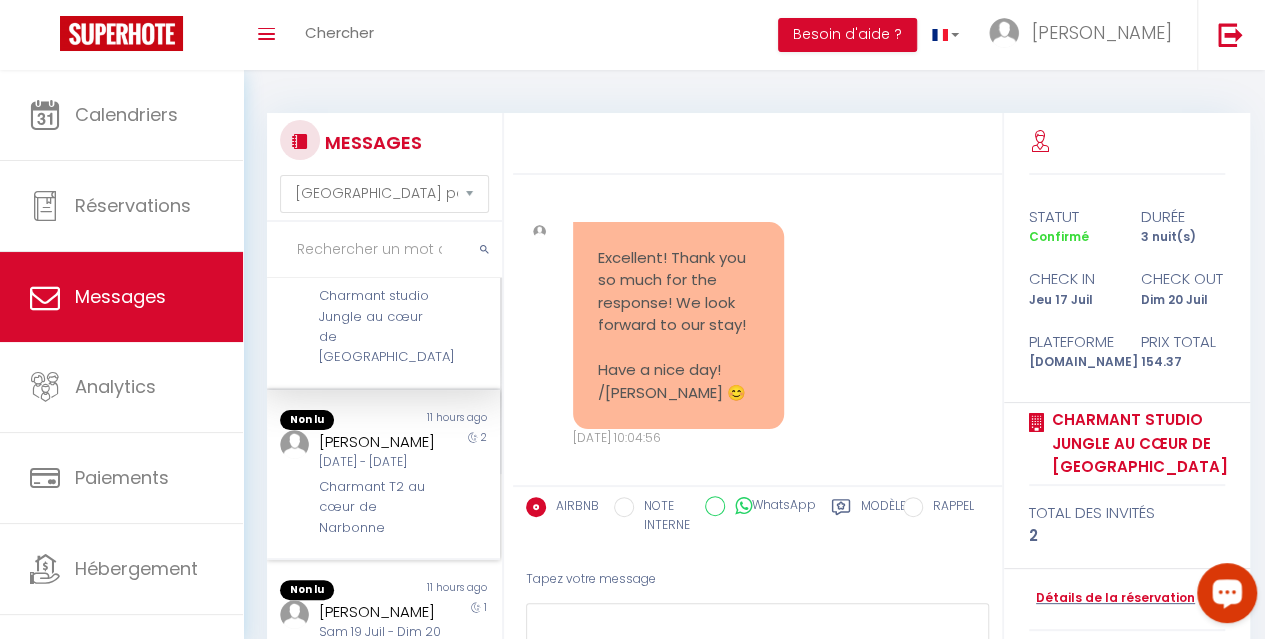 click on "Sam 19 Juil - Lun 21 Juil" at bounding box center (380, 462) 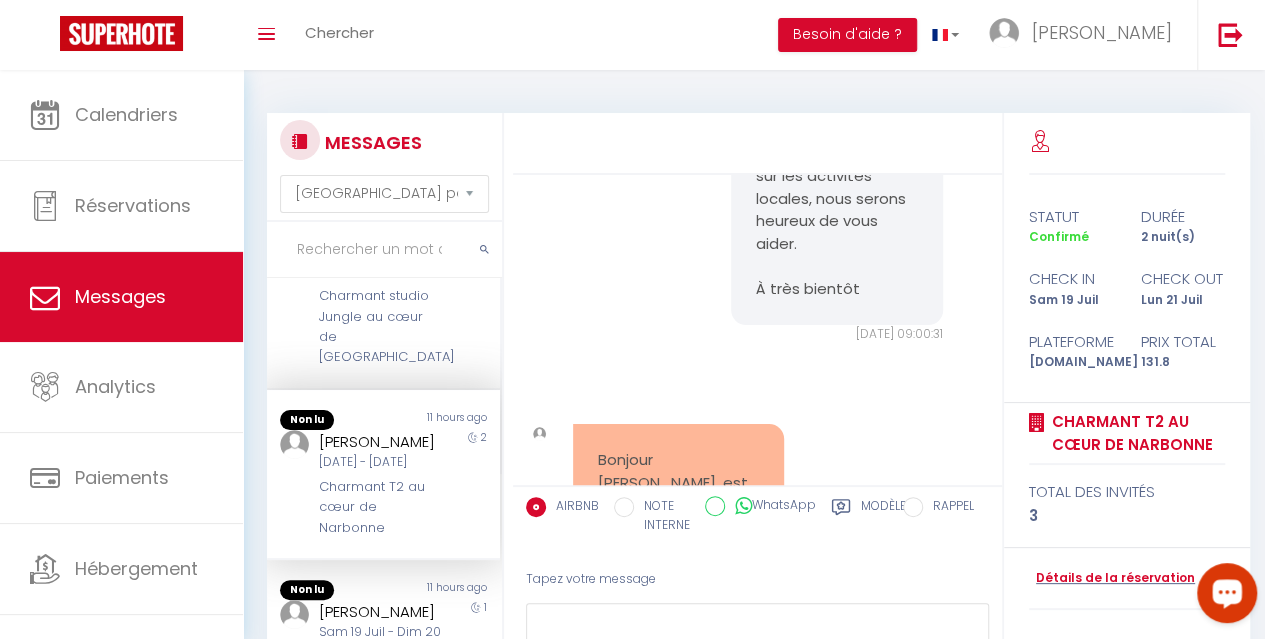 scroll, scrollTop: 5440, scrollLeft: 0, axis: vertical 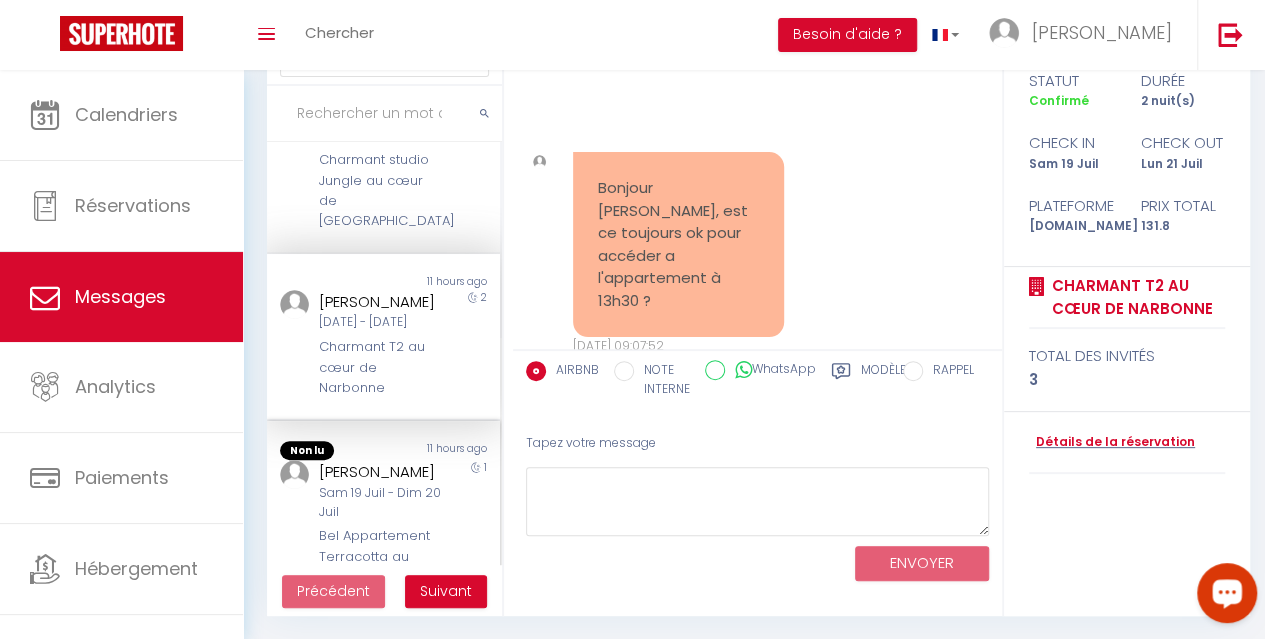 click on "Sam 19 Juil - Dim 20 Juil" at bounding box center (380, 503) 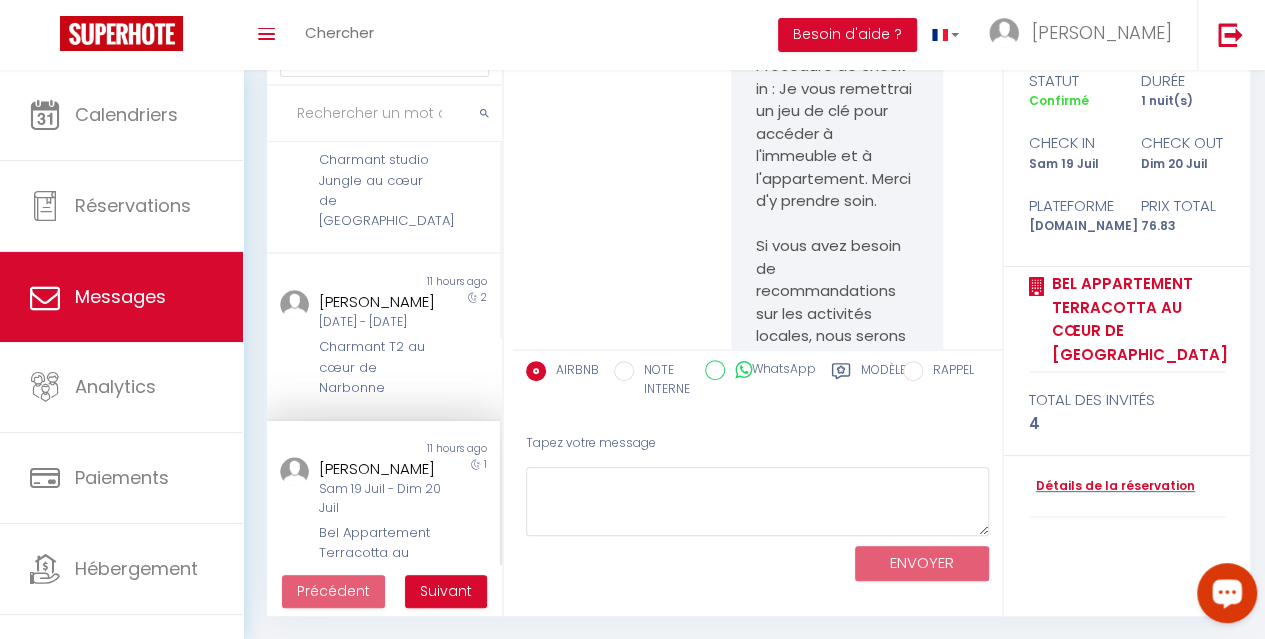 click on "Judith Cypre   Sam 19 Juil - Dim 20 Juil   Bel Appartement Terracotta au cœur de Narbonne" at bounding box center [374, 531] 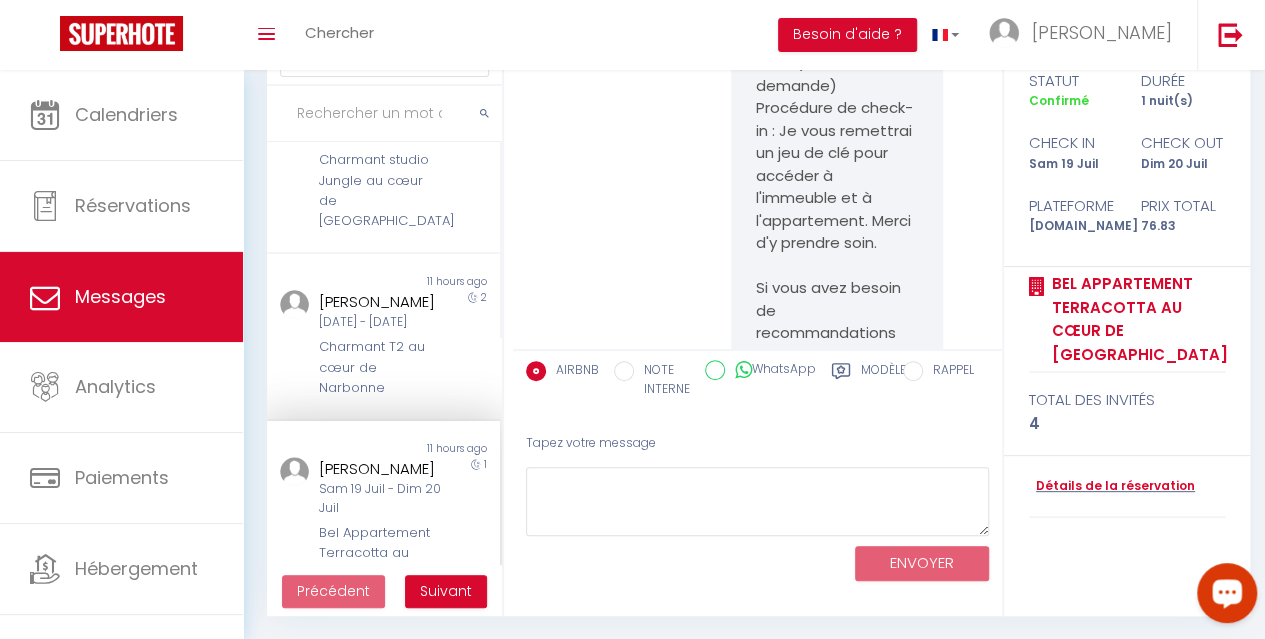 scroll, scrollTop: 4314, scrollLeft: 0, axis: vertical 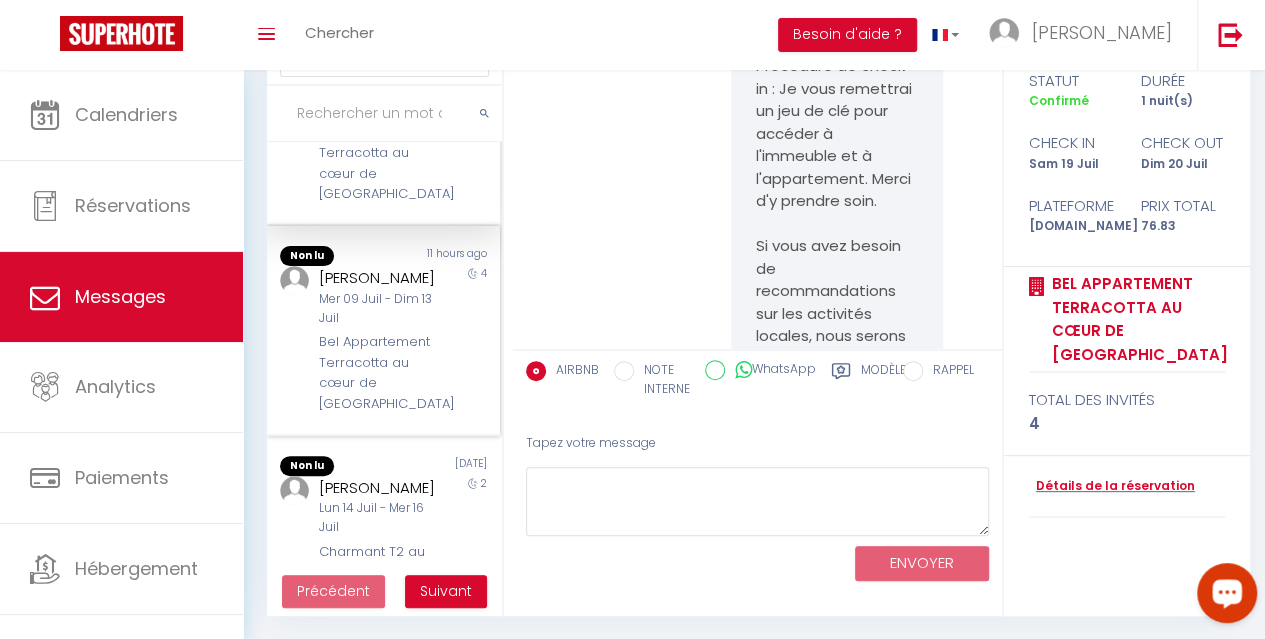 click on "Mer 09 Juil - Dim 13 Juil" at bounding box center [380, 309] 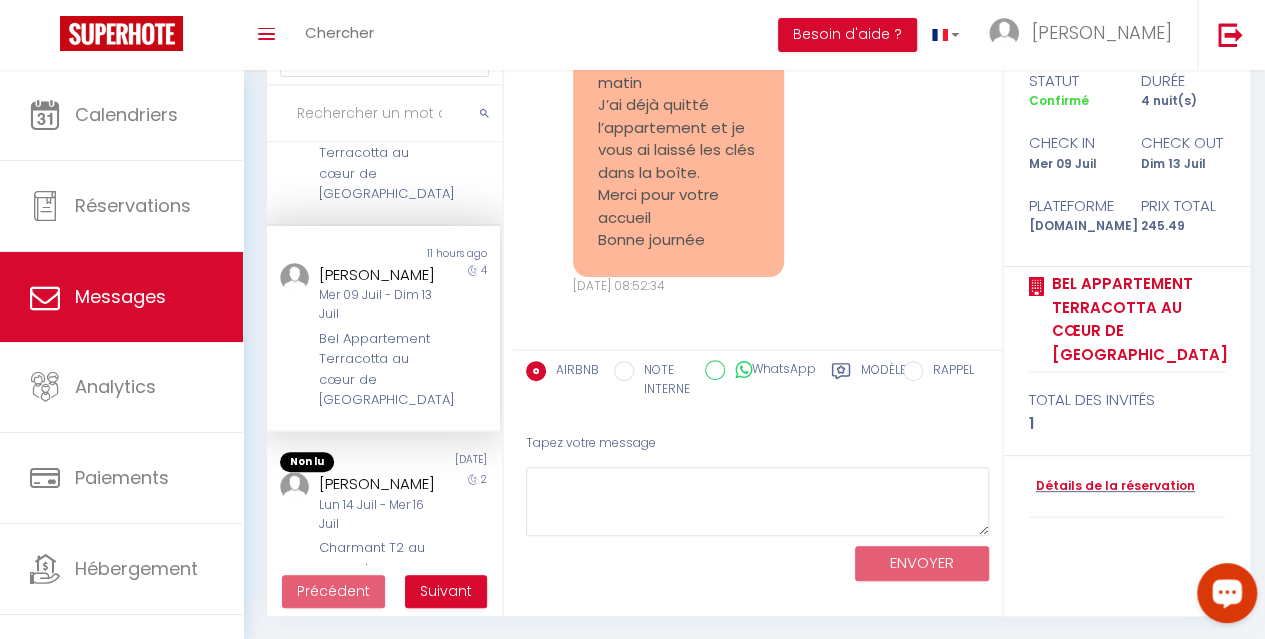 scroll, scrollTop: 5728, scrollLeft: 0, axis: vertical 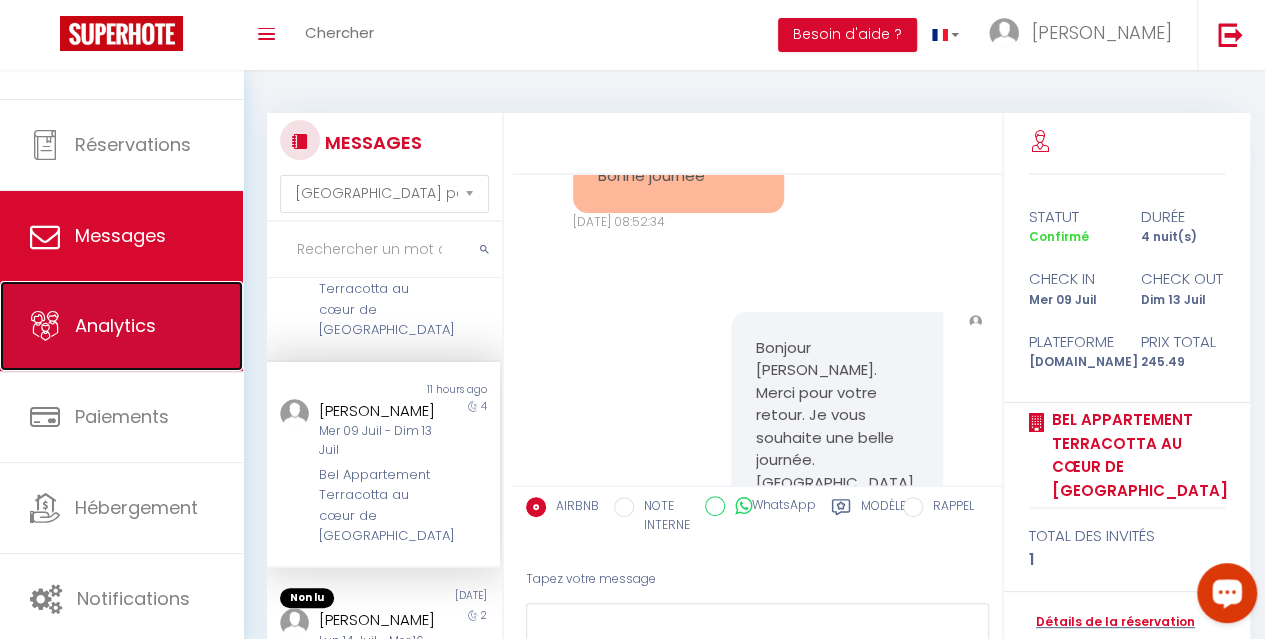 click on "Analytics" at bounding box center [121, 326] 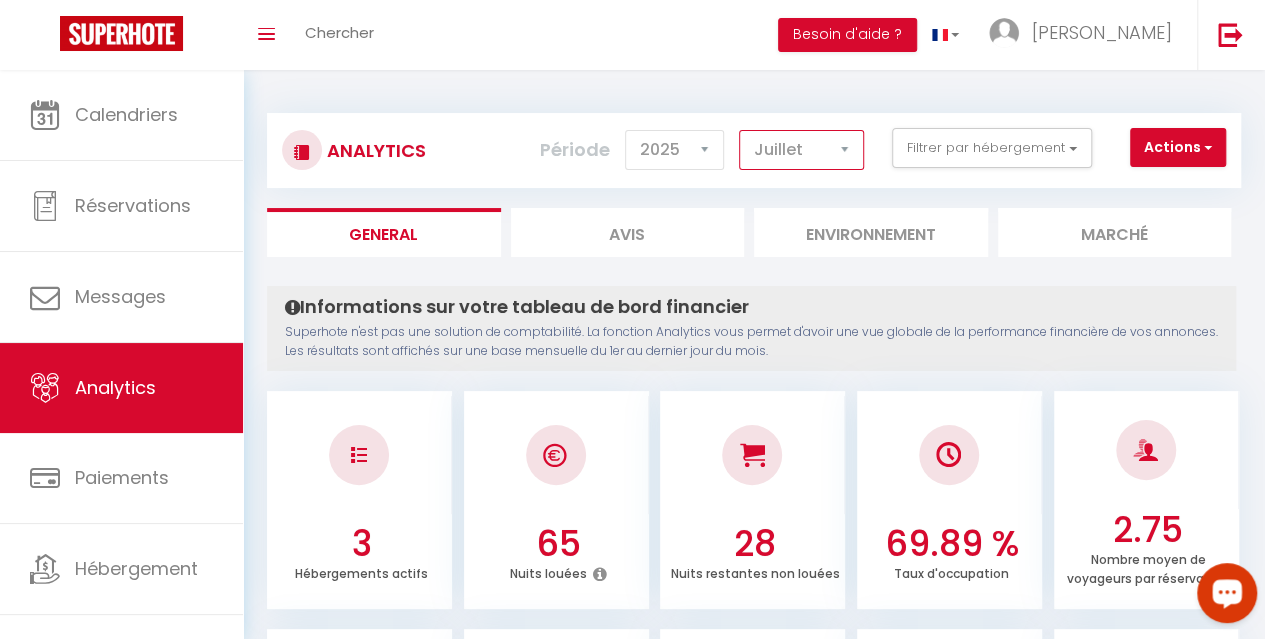 click on "Janvier   Février   Mars   Avril   Mai   Juin   Juillet   Août   Septembre   Octobre   Novembre   Décembre" at bounding box center [801, 150] 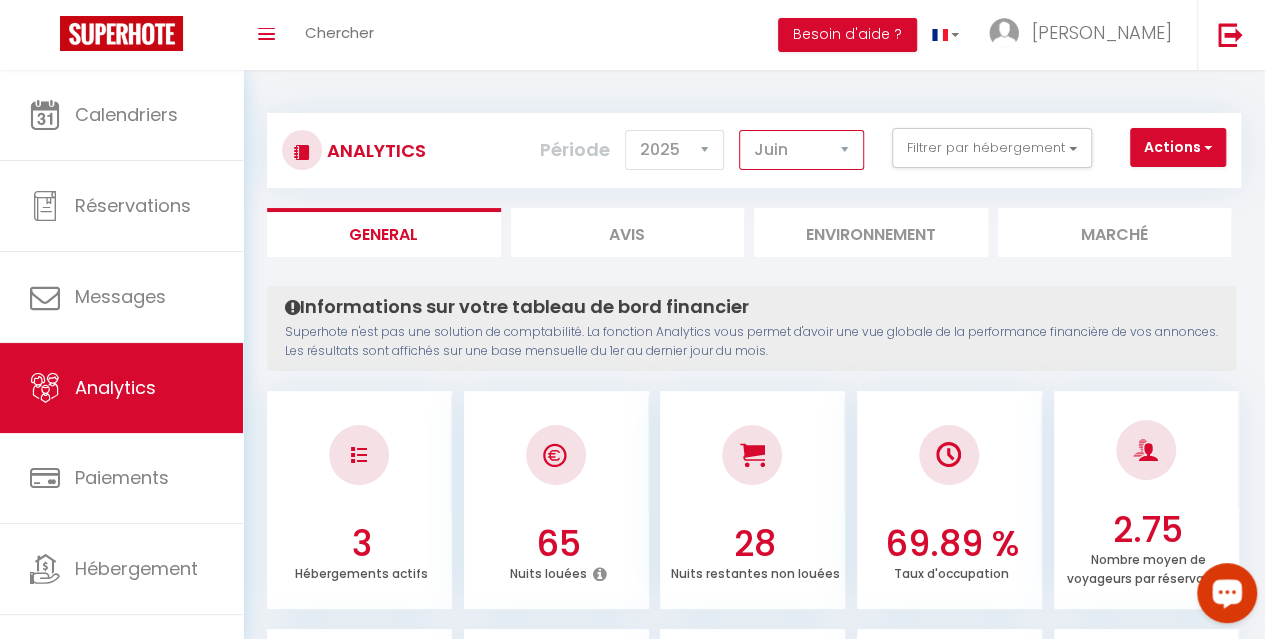 click on "Janvier   Février   Mars   Avril   Mai   Juin   Juillet   Août   Septembre   Octobre   Novembre   Décembre" at bounding box center [801, 150] 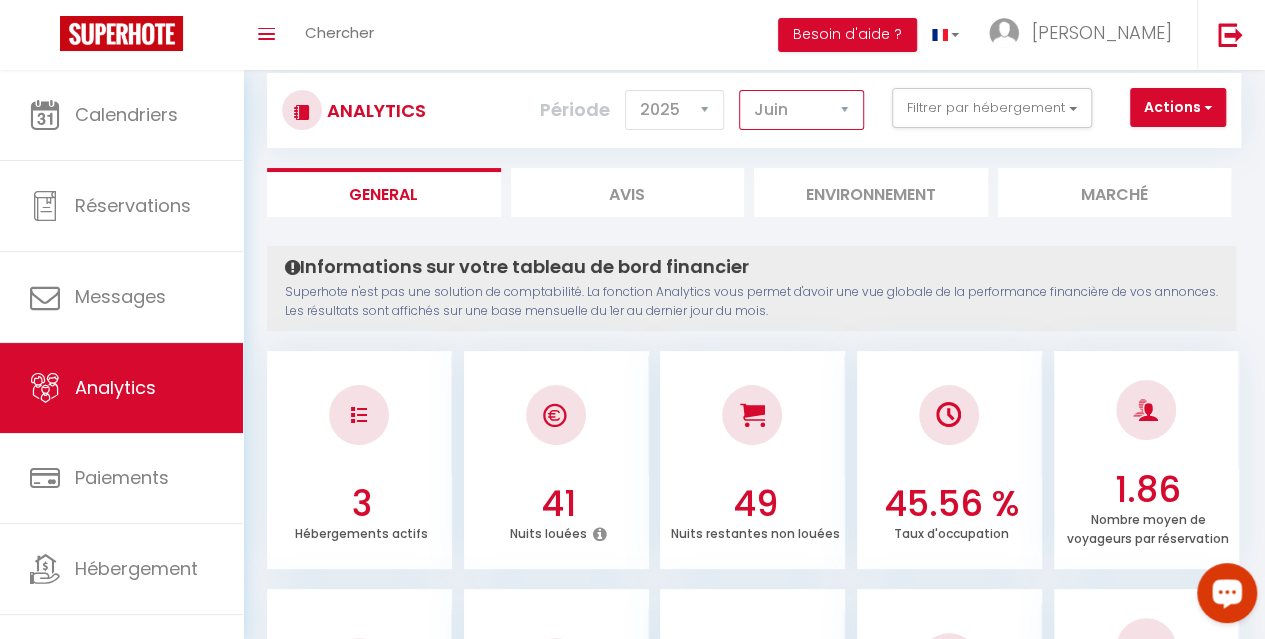scroll, scrollTop: 0, scrollLeft: 0, axis: both 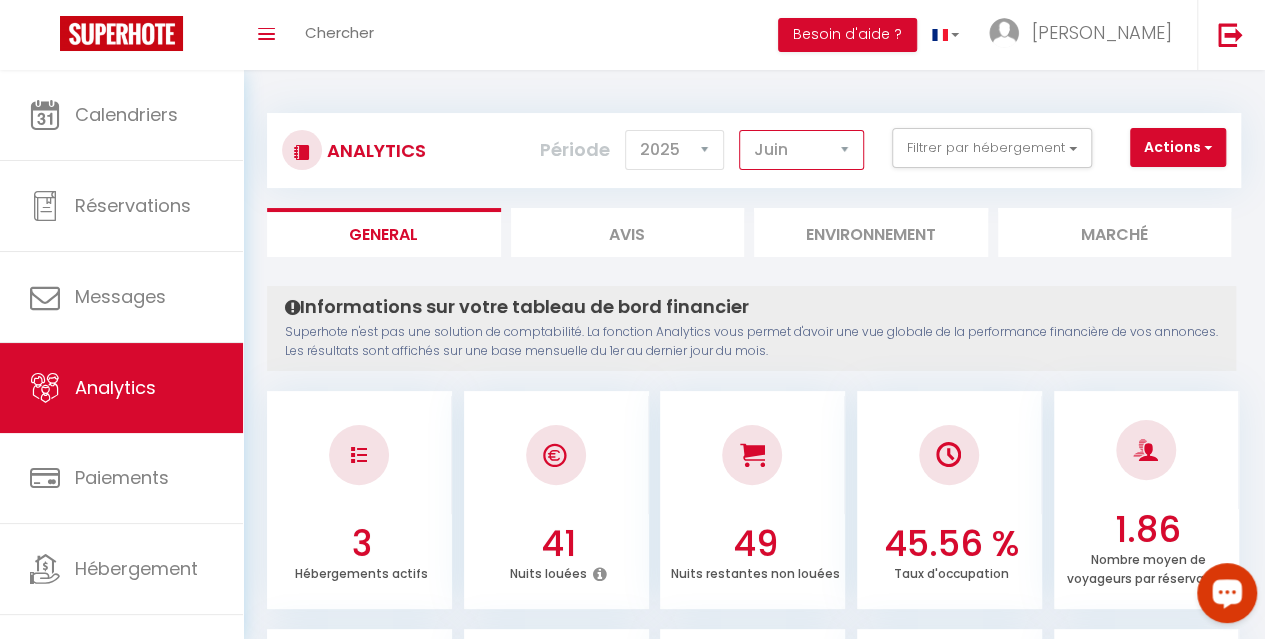 click on "Janvier   Février   Mars   Avril   Mai   Juin   Juillet   Août   Septembre   Octobre   Novembre   Décembre" at bounding box center (801, 150) 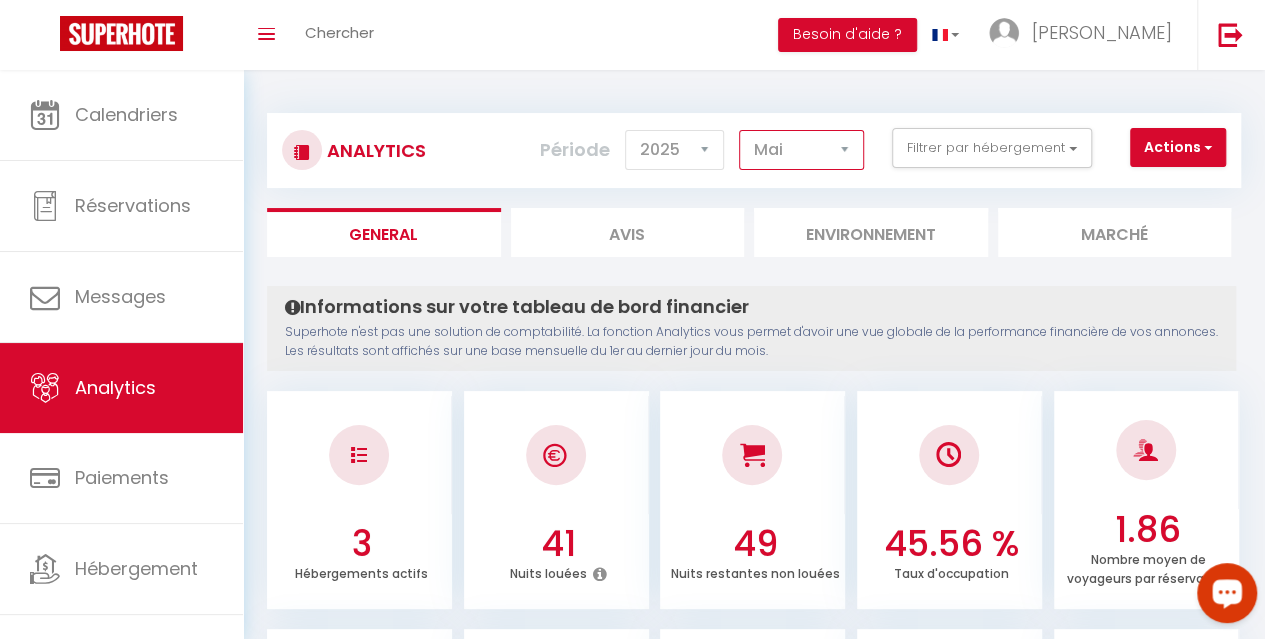 click on "Janvier   Février   Mars   Avril   Mai   Juin   Juillet   Août   Septembre   Octobre   Novembre   Décembre" at bounding box center [801, 150] 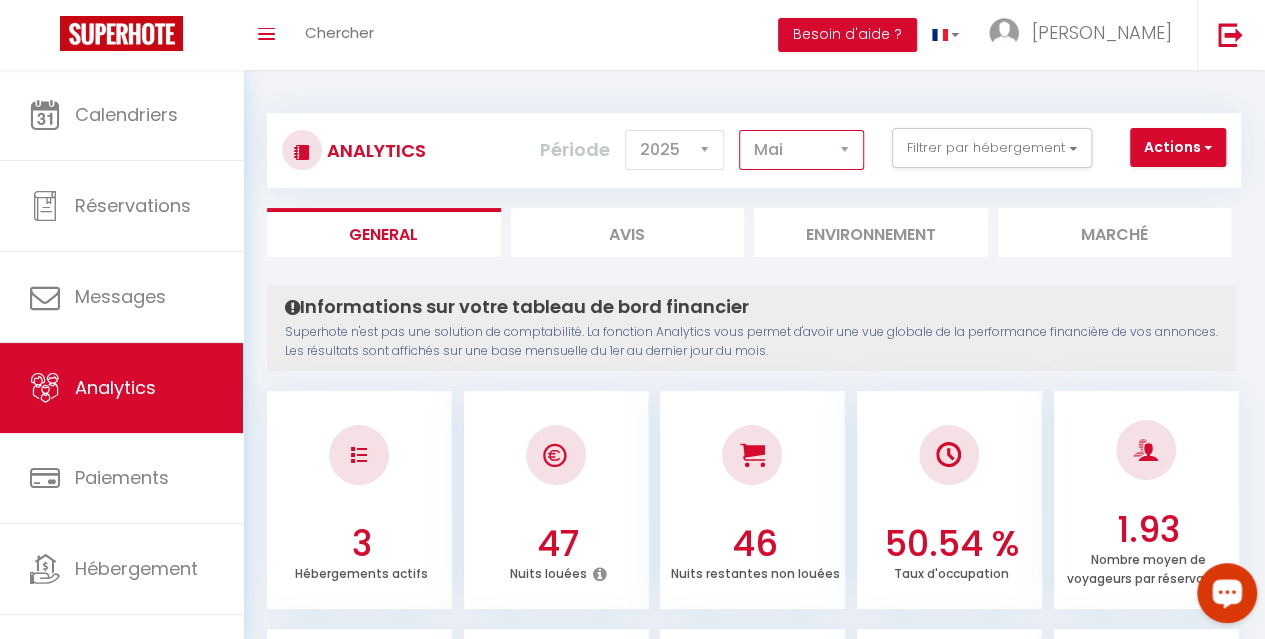 click on "Janvier   Février   Mars   Avril   Mai   Juin   Juillet   Août   Septembre   Octobre   Novembre   Décembre" at bounding box center (801, 150) 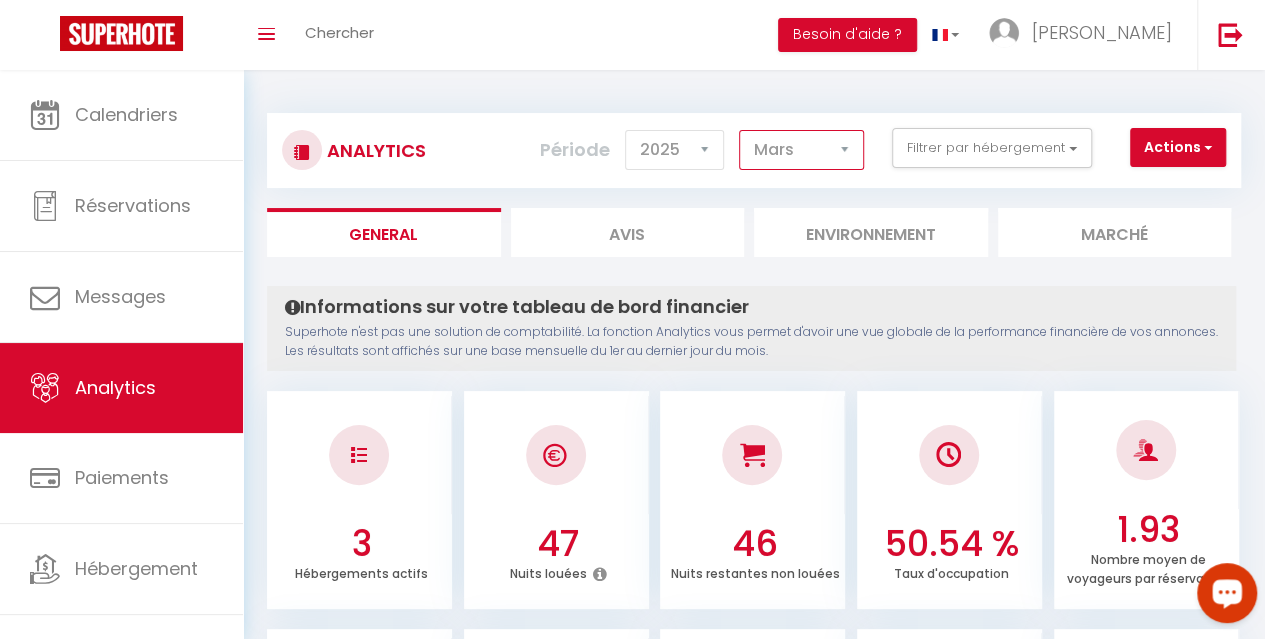 click on "Janvier   Février   Mars   Avril   Mai   Juin   Juillet   Août   Septembre   Octobre   Novembre   Décembre" at bounding box center (801, 150) 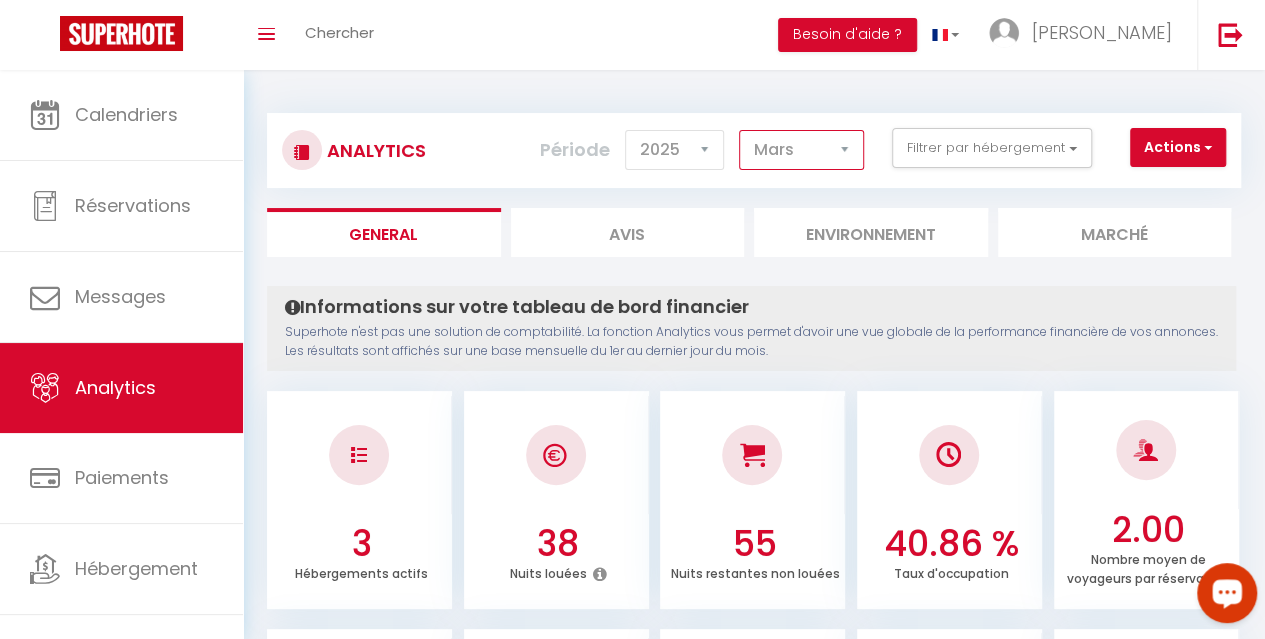 click on "Janvier   Février   Mars   Avril   Mai   Juin   Juillet   Août   Septembre   Octobre   Novembre   Décembre" at bounding box center (801, 150) 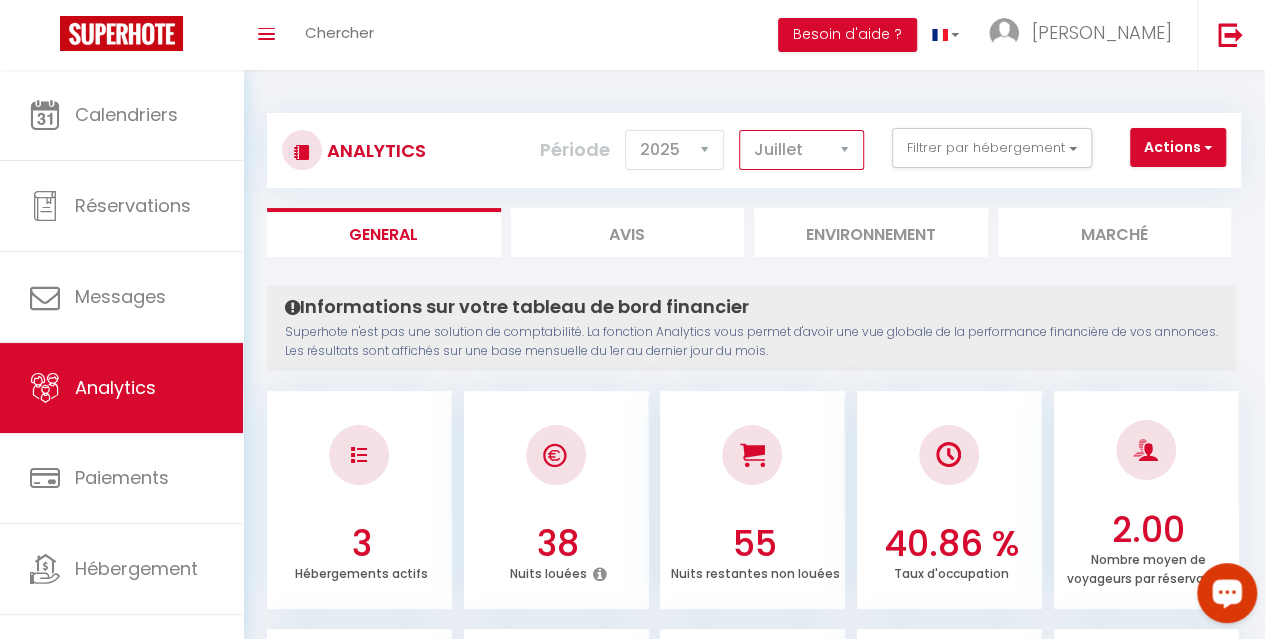 click on "Janvier   Février   Mars   Avril   Mai   Juin   Juillet   Août   Septembre   Octobre   Novembre   Décembre" at bounding box center (801, 150) 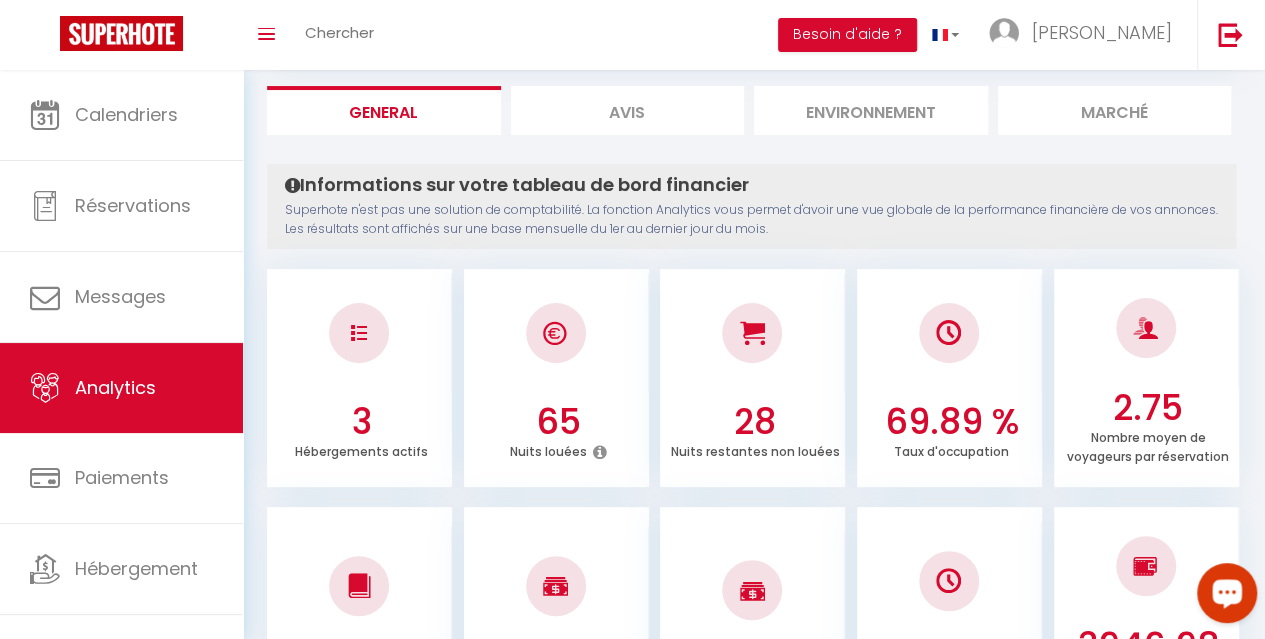 scroll, scrollTop: 0, scrollLeft: 0, axis: both 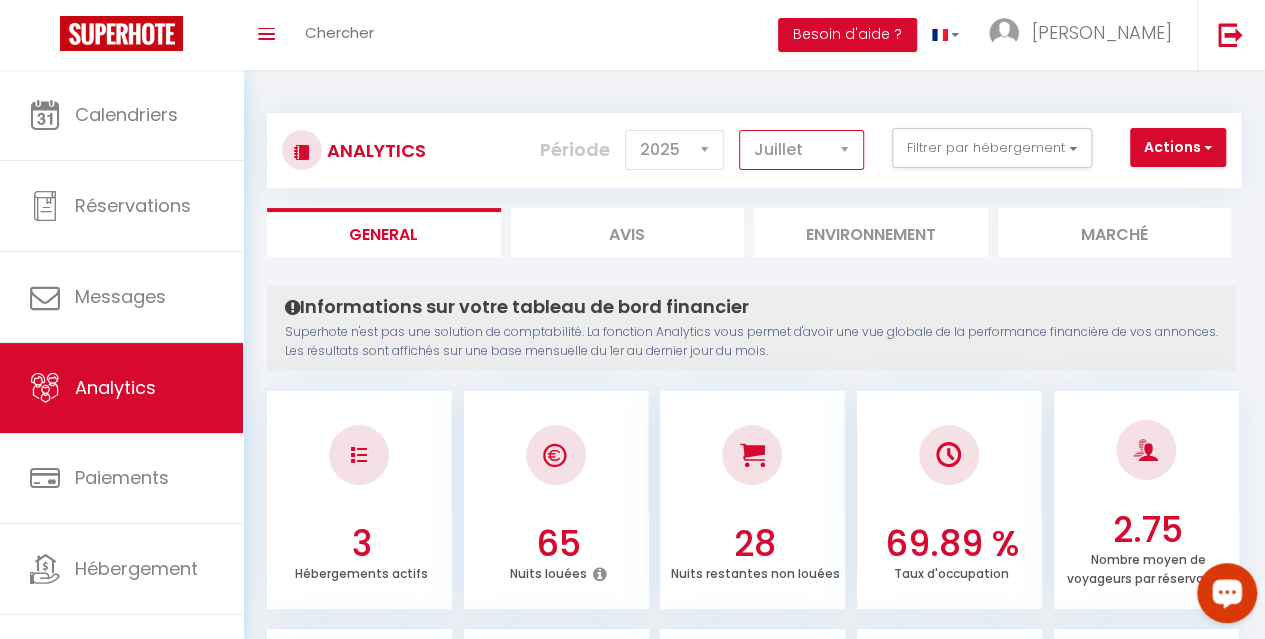 click on "Janvier   Février   Mars   Avril   Mai   Juin   Juillet   Août   Septembre   Octobre   Novembre   Décembre" at bounding box center [801, 150] 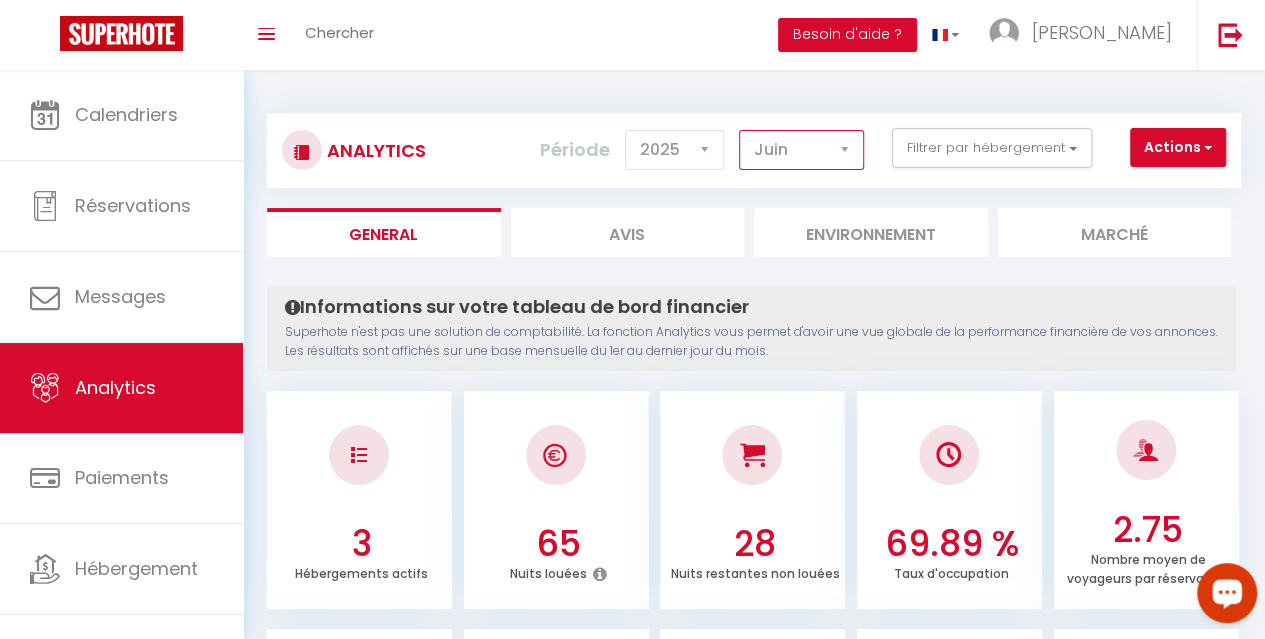 click on "Janvier   Février   Mars   Avril   Mai   Juin   Juillet   Août   Septembre   Octobre   Novembre   Décembre" at bounding box center (801, 150) 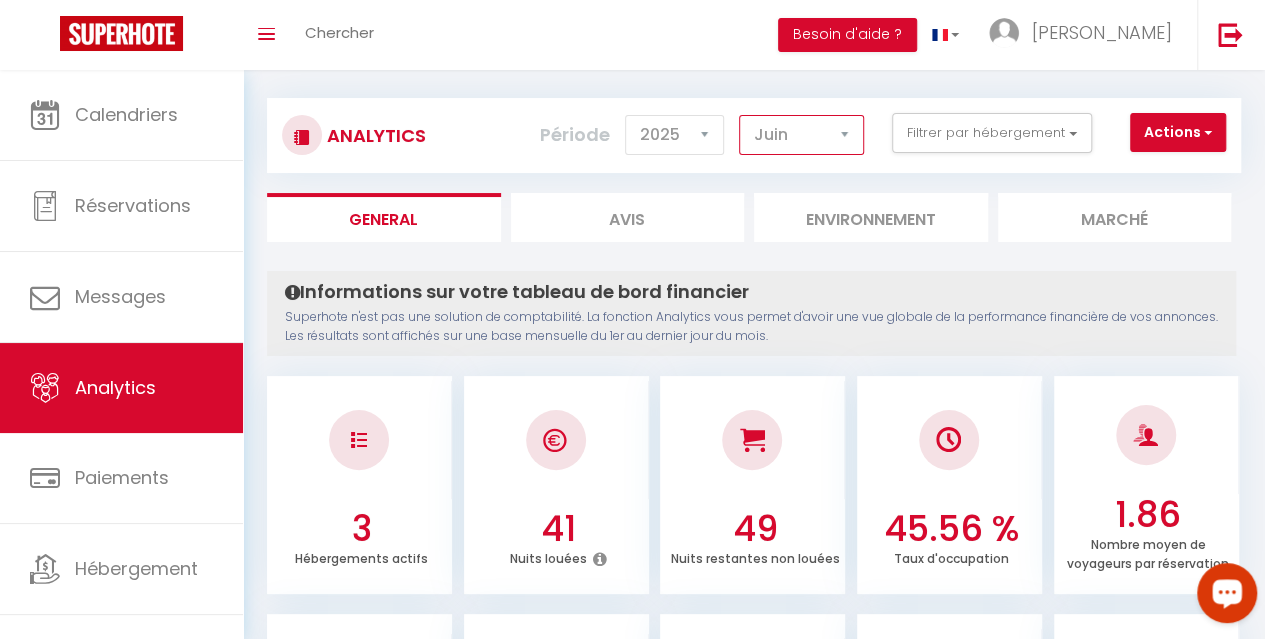 scroll, scrollTop: 0, scrollLeft: 0, axis: both 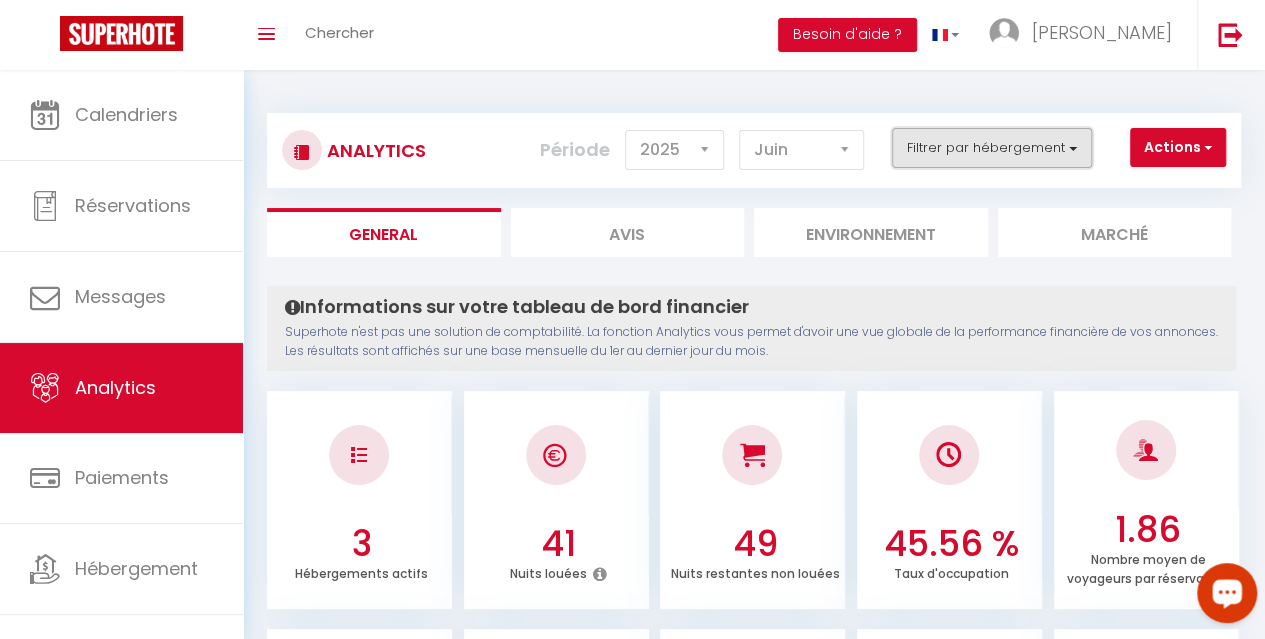click on "Filtrer par hébergement" at bounding box center [992, 148] 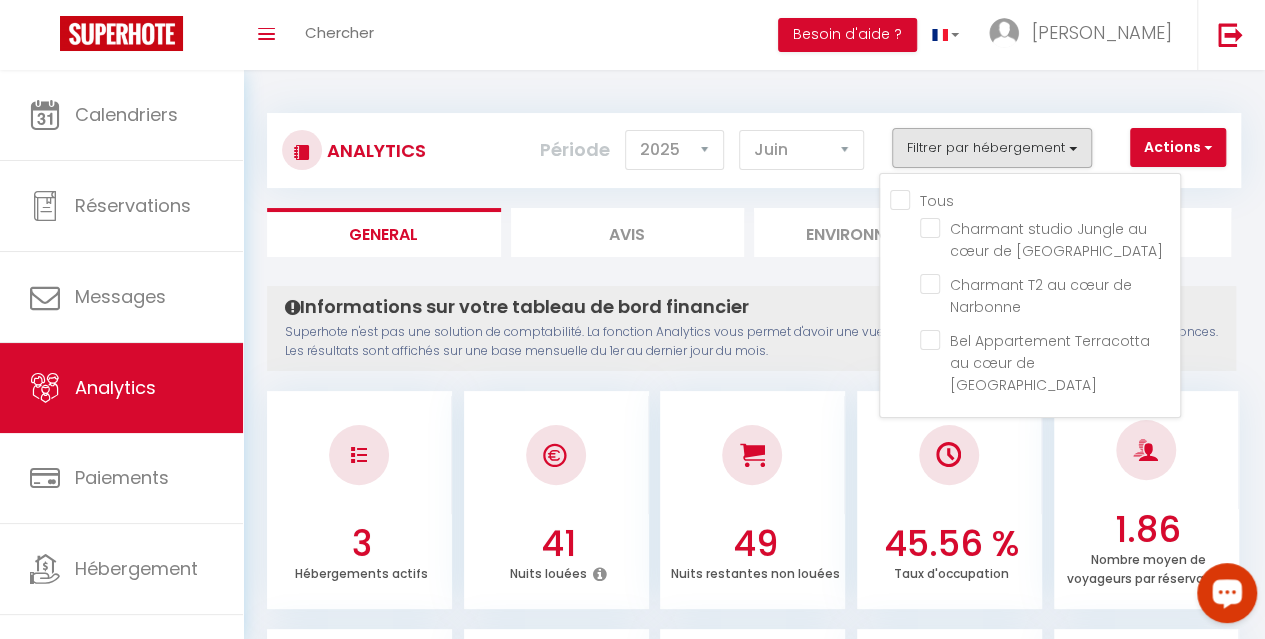 click on "Tous" at bounding box center [1035, 199] 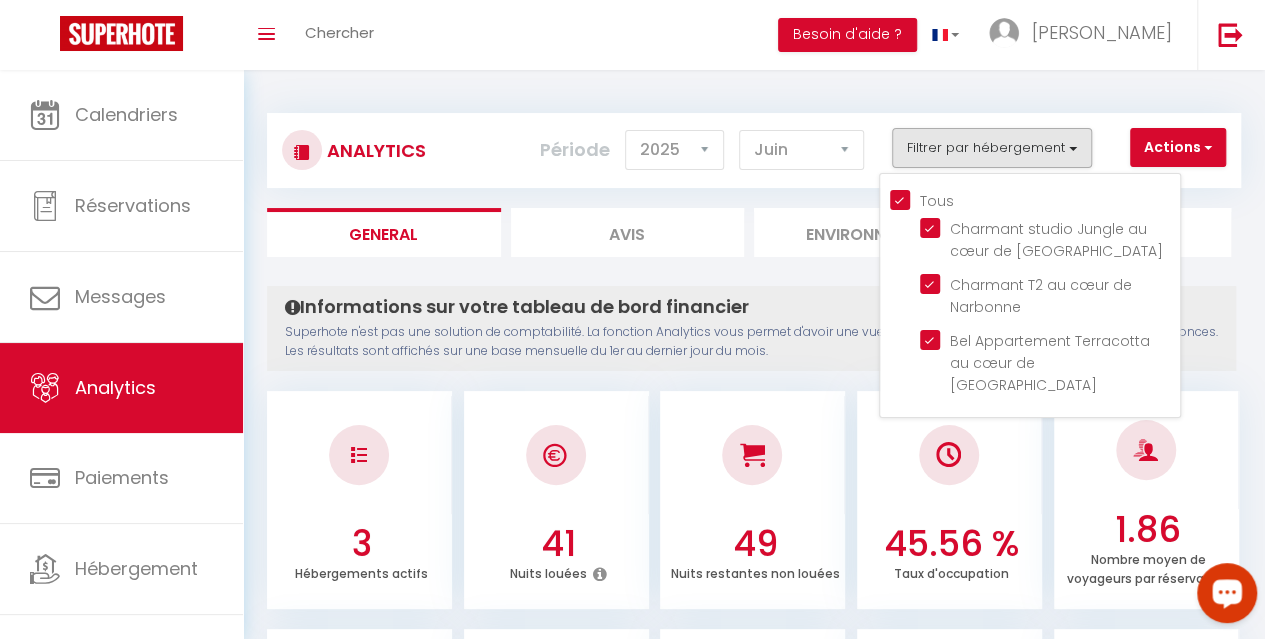 click on "Analytics
Actions
Génération SuperConciergerie   Génération SuperAnalyzer   Génération SuperExtractor   Exporter Taxe de séjour
Filtrer par hébergement
Tous
Charmant studio Jungle au cœur de Narbonne
Charmant T2 au cœur de Narbonne
Bel Appartement Terracotta au cœur de Narbonne
Période   2014 2015 2016 2017 2018 2019 2020 2021 2022 2023 2024 2025 2026 2027   Janvier   Février   Mars   Avril   Mai   Juin   Juillet   Août   Septembre   Octobre   Novembre   Décembre     General   Avis   Environnement   Marché        Informations sur votre tableau de bord financier   Les résultats sont affichés sur une base mensuelle du 1er au dernier jour du mois.
Aucun logement configuré pour le moment   Configurer     ×" at bounding box center [754, 1468] 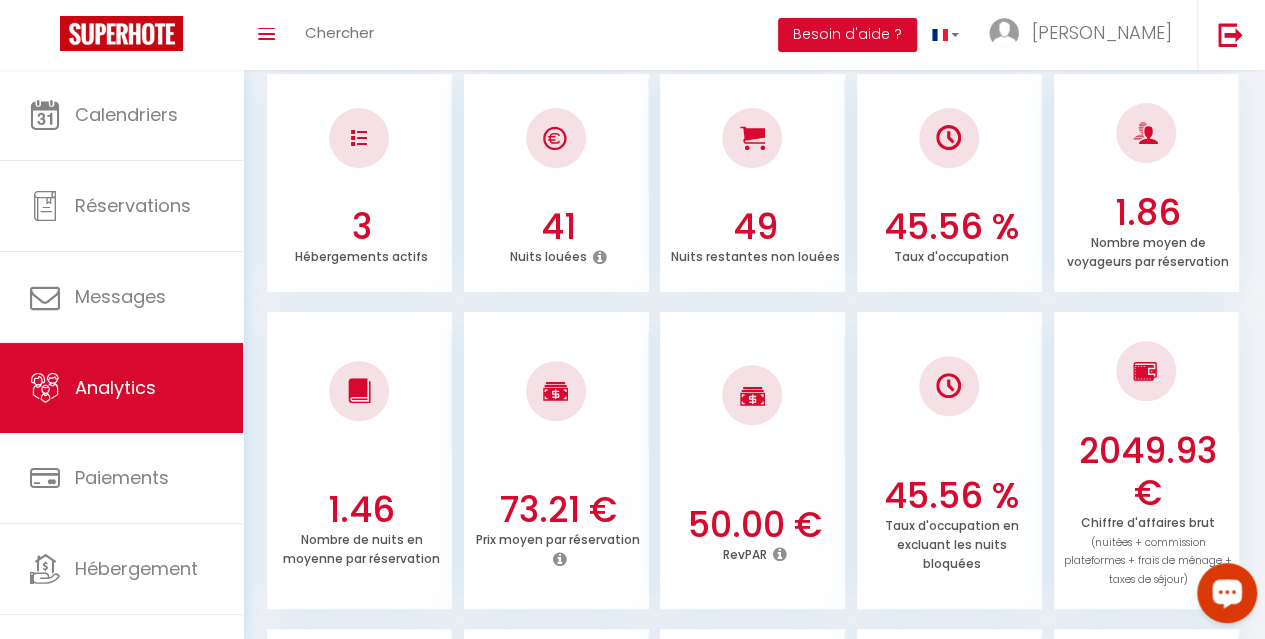 scroll, scrollTop: 0, scrollLeft: 0, axis: both 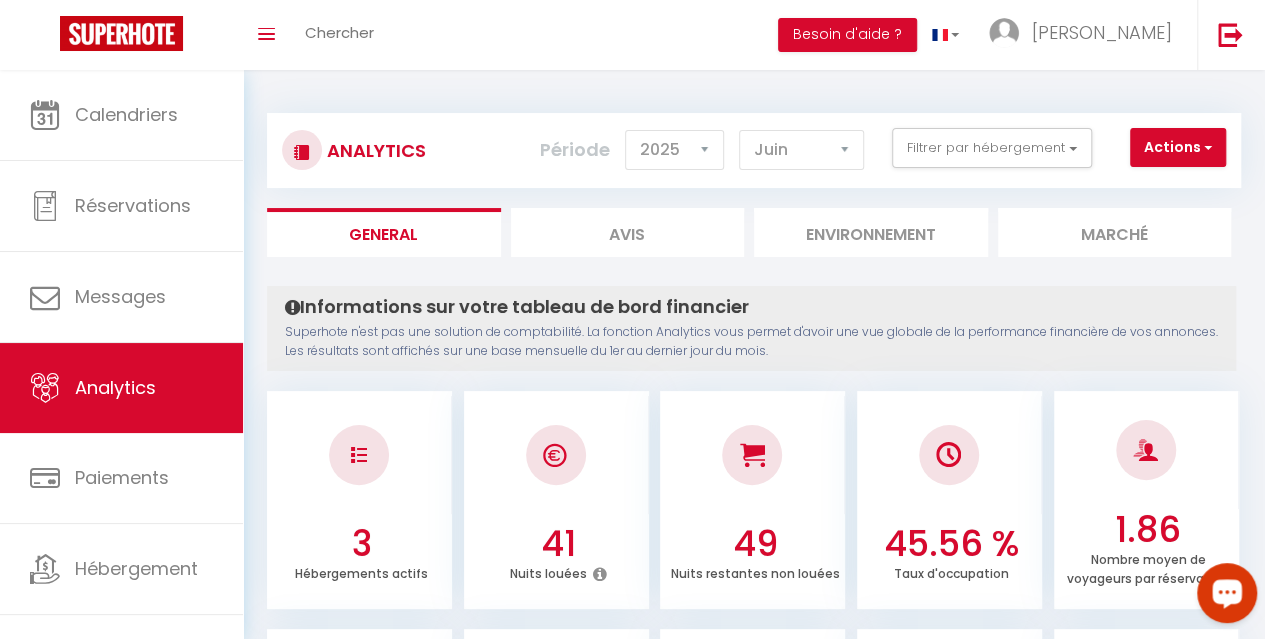 click on "Avis" at bounding box center [628, 232] 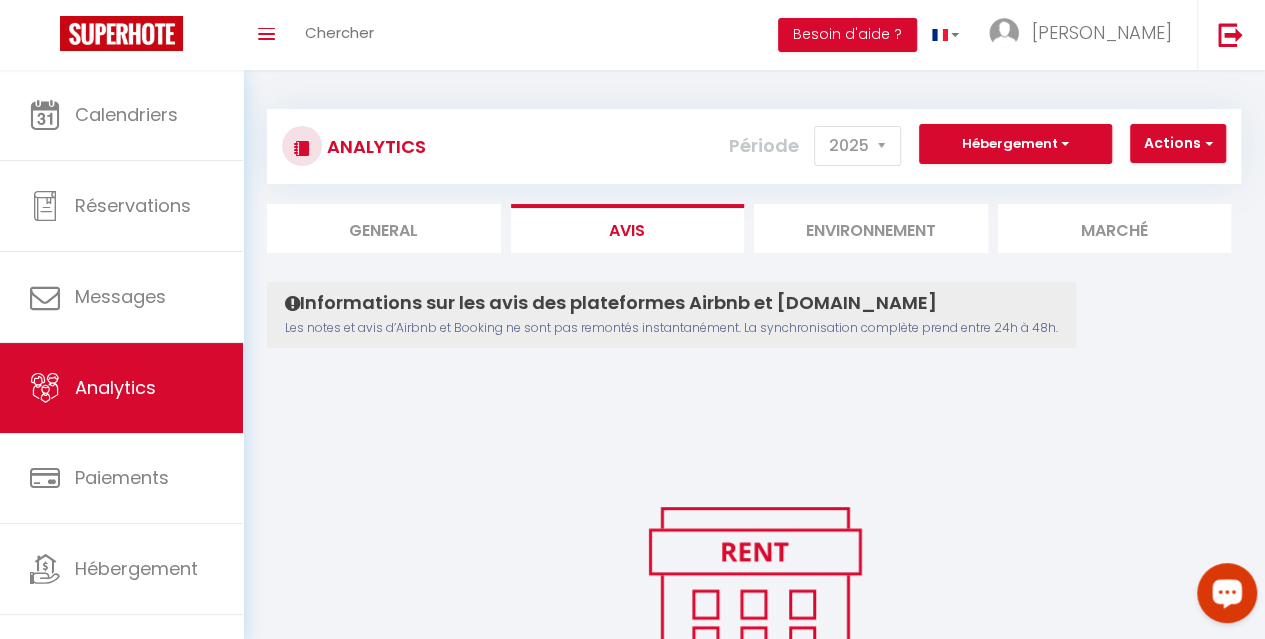 scroll, scrollTop: 0, scrollLeft: 0, axis: both 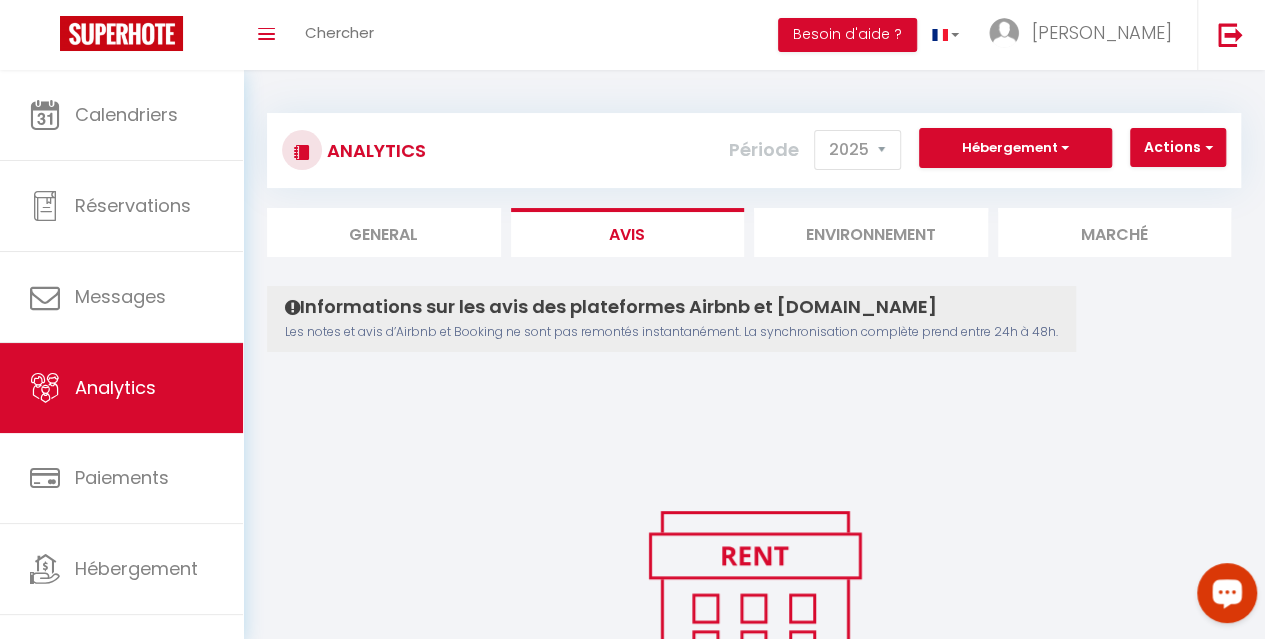 click on "Environnement" at bounding box center [871, 232] 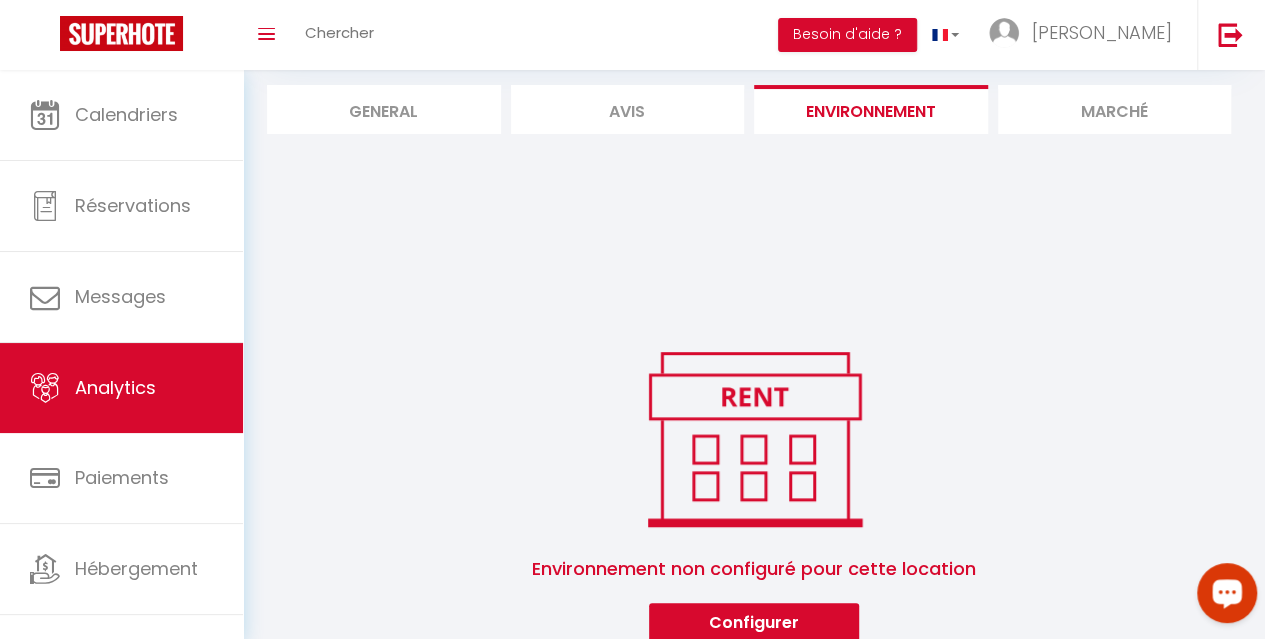 scroll, scrollTop: 0, scrollLeft: 0, axis: both 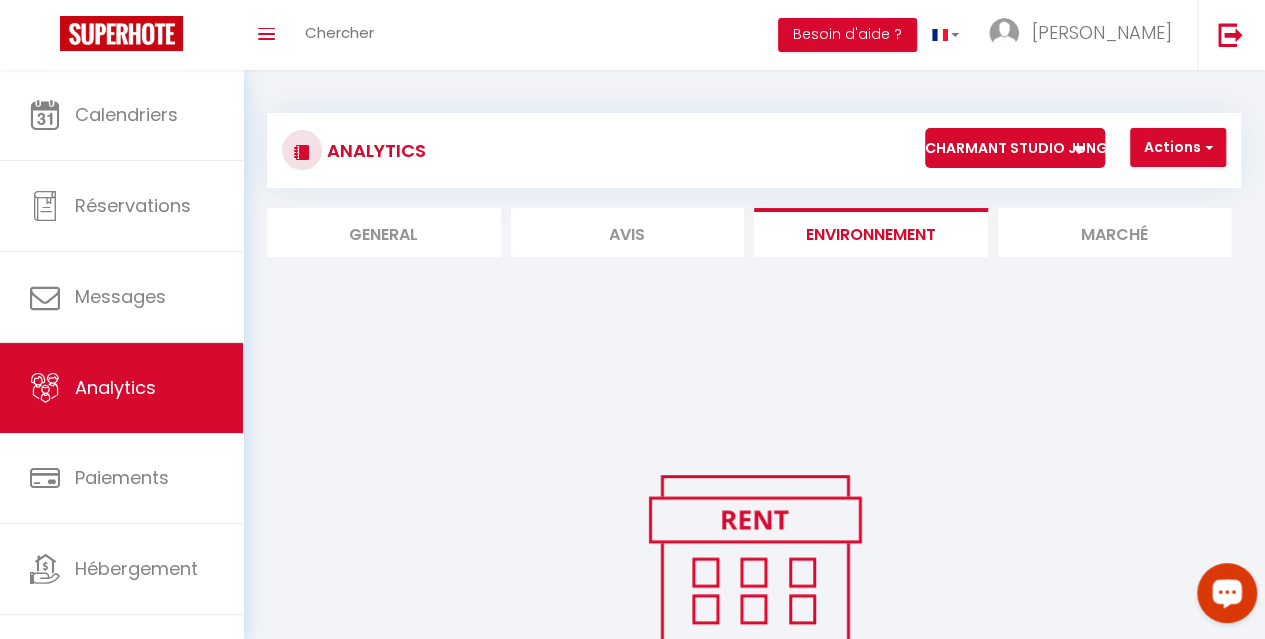 click on "General" at bounding box center (384, 232) 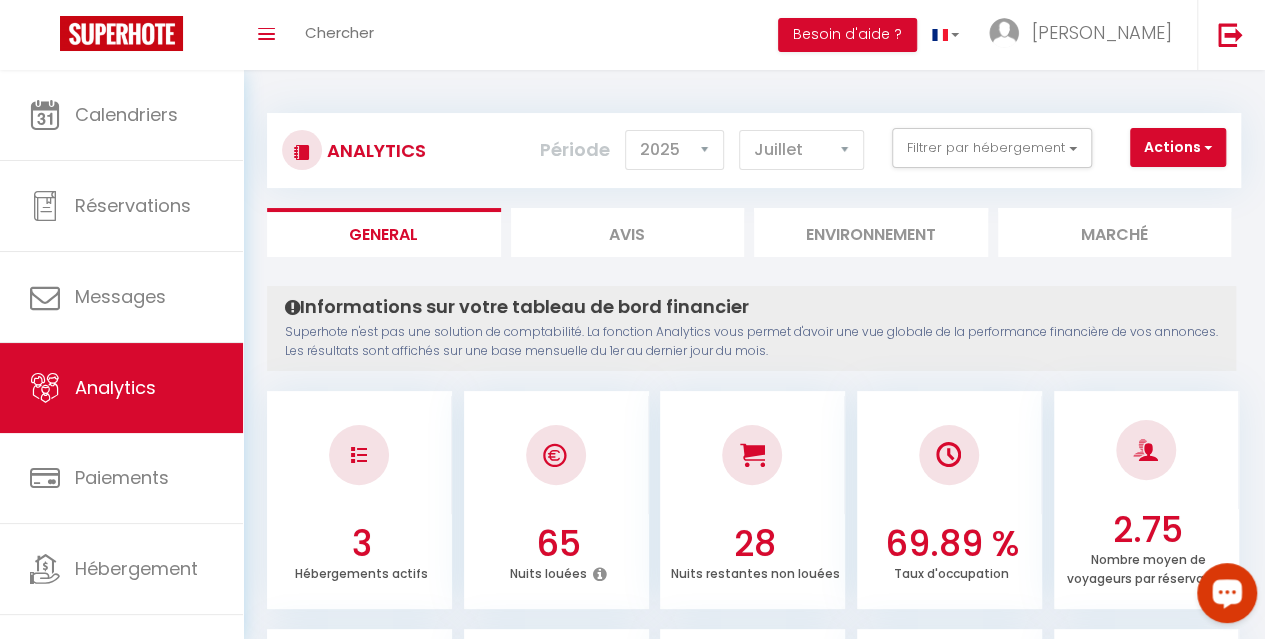 click on "Marché" at bounding box center (1115, 232) 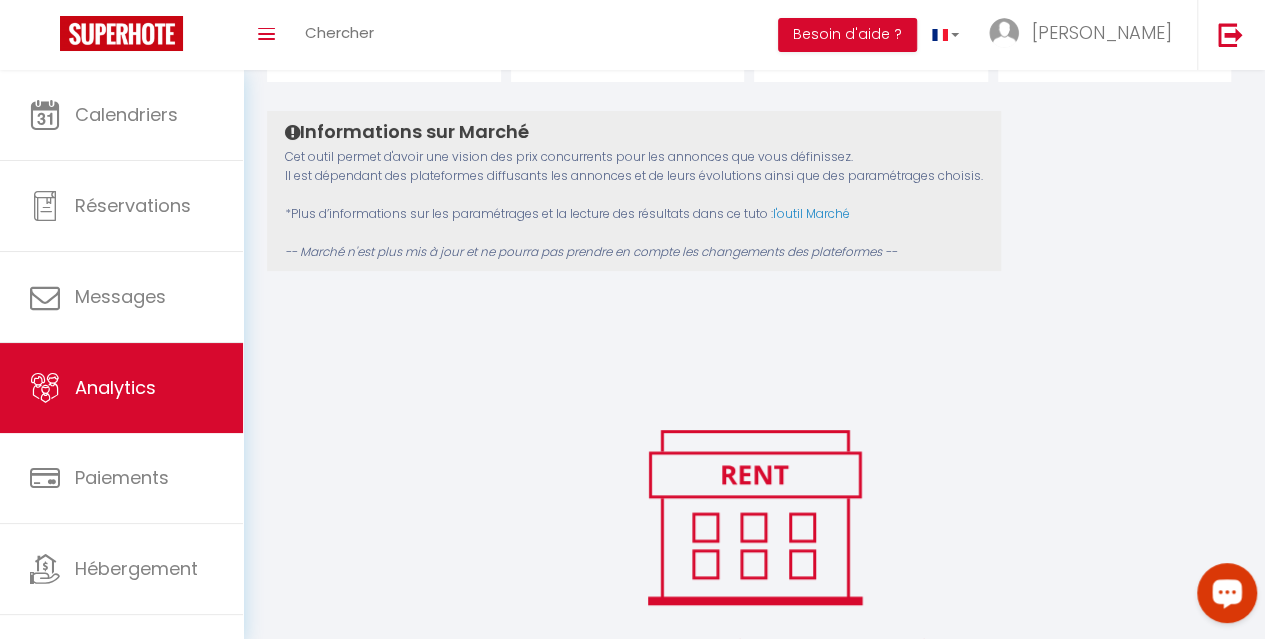 scroll, scrollTop: 0, scrollLeft: 0, axis: both 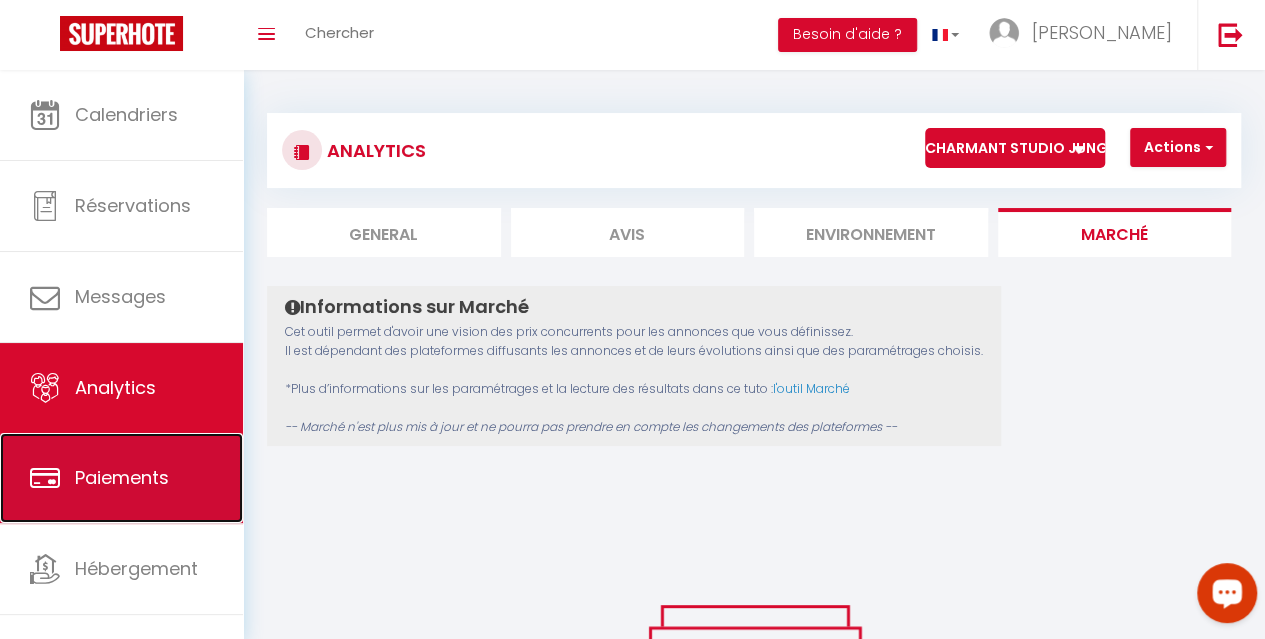 click on "Paiements" at bounding box center (121, 478) 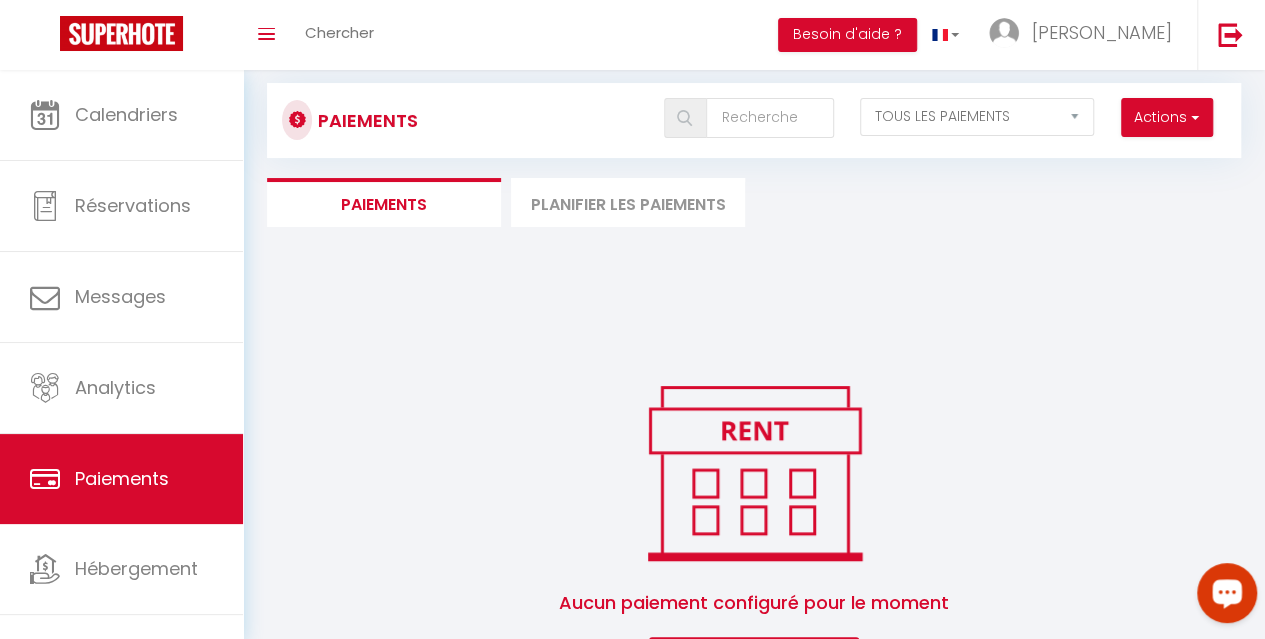 scroll, scrollTop: 0, scrollLeft: 0, axis: both 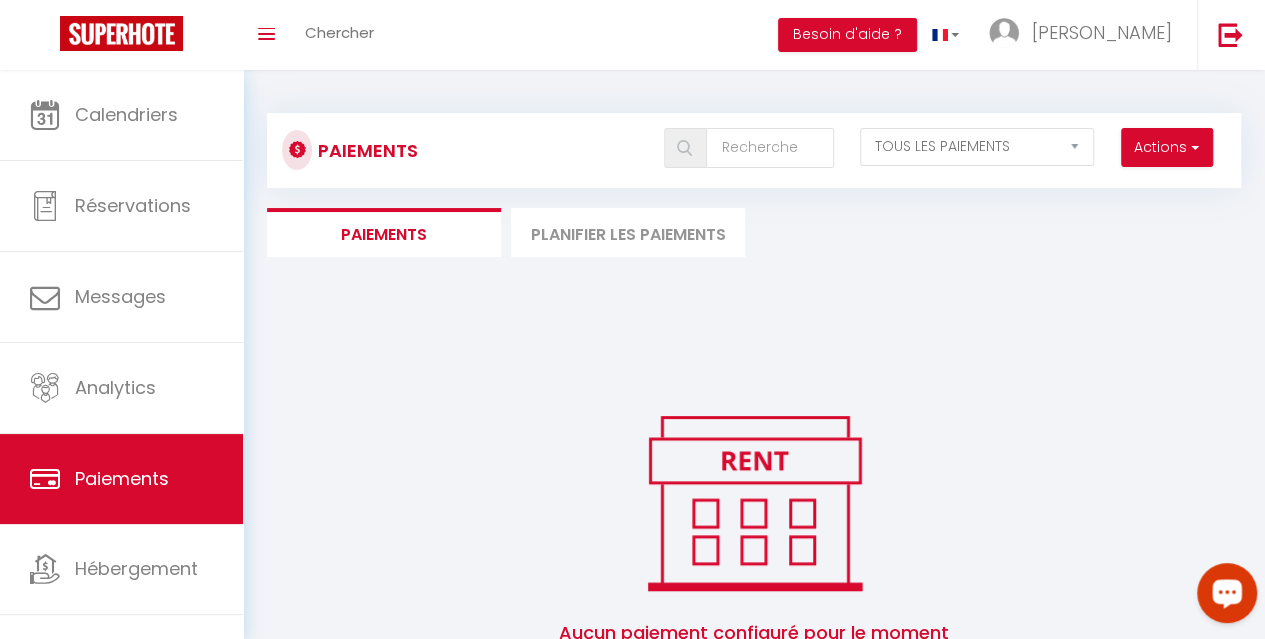 click on "Planifier les paiements" at bounding box center (628, 232) 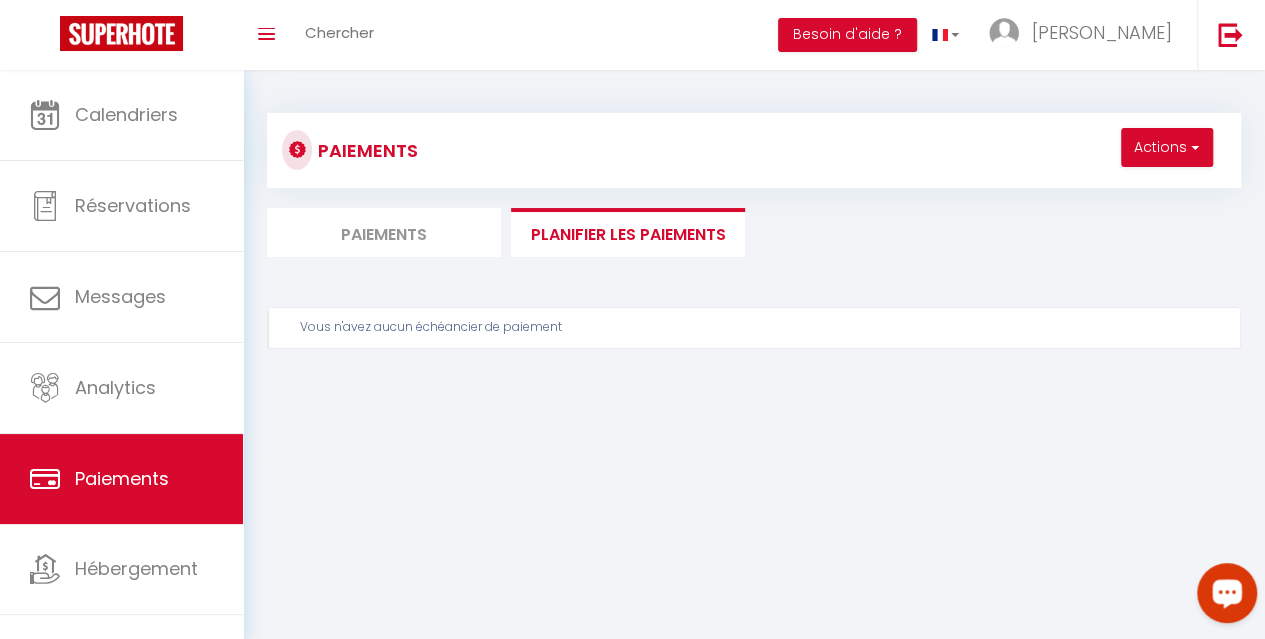 click on "Paiements" at bounding box center (384, 232) 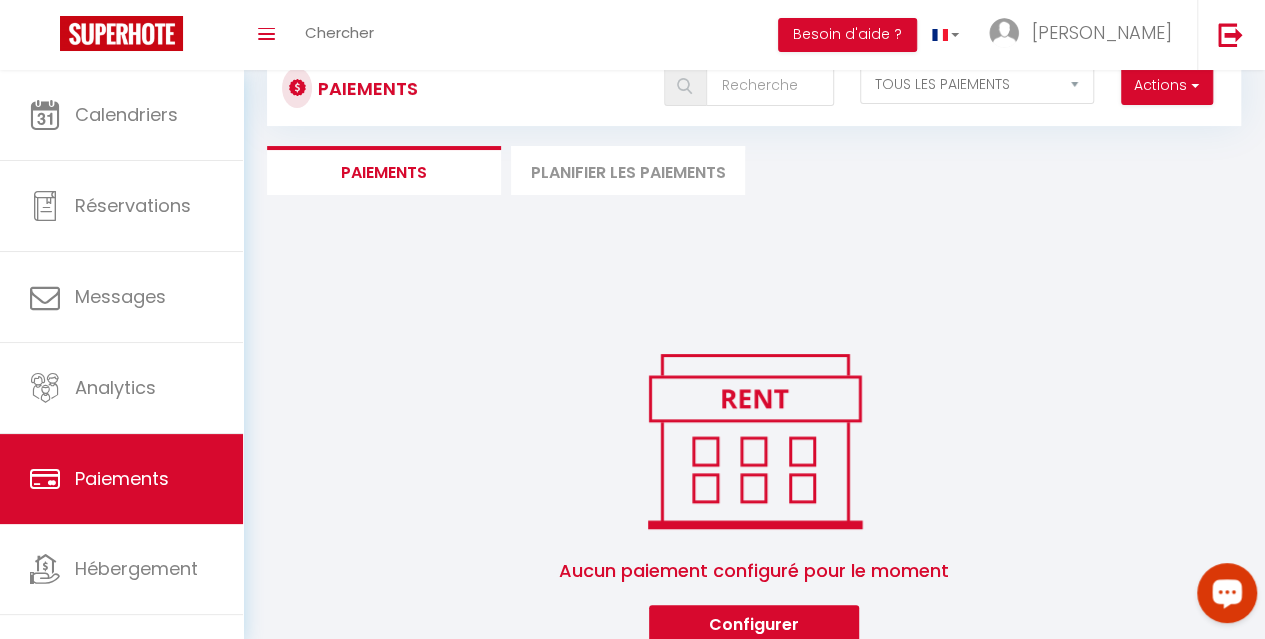 scroll, scrollTop: 92, scrollLeft: 0, axis: vertical 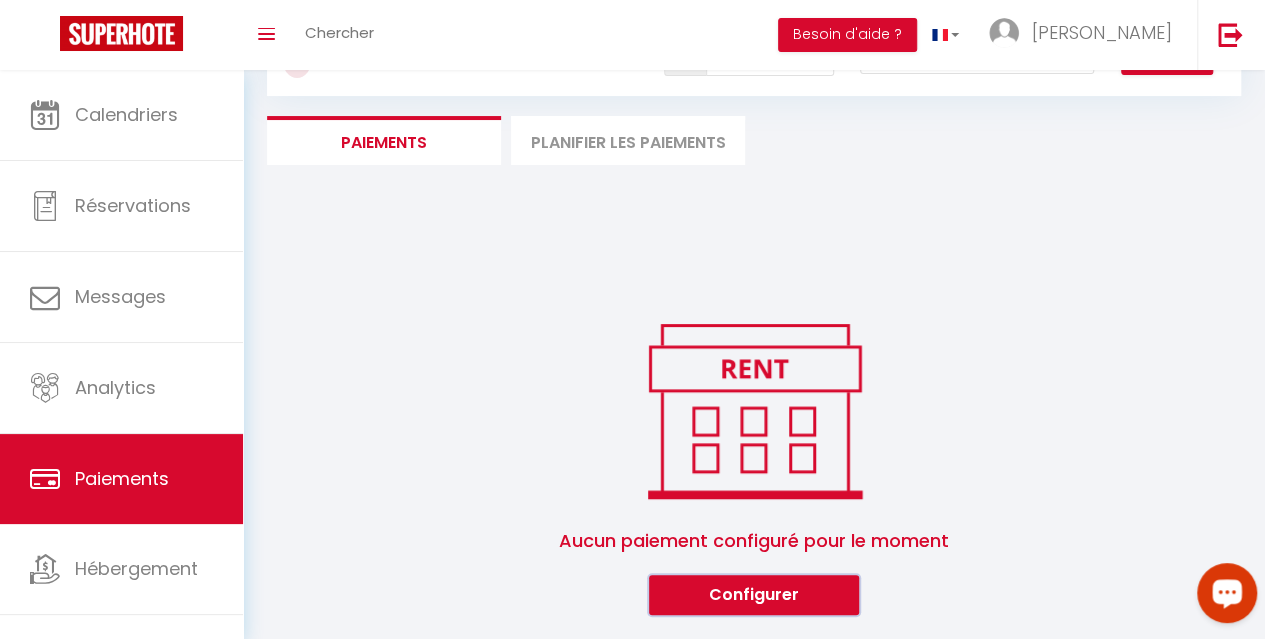 click on "Configurer" at bounding box center [754, 595] 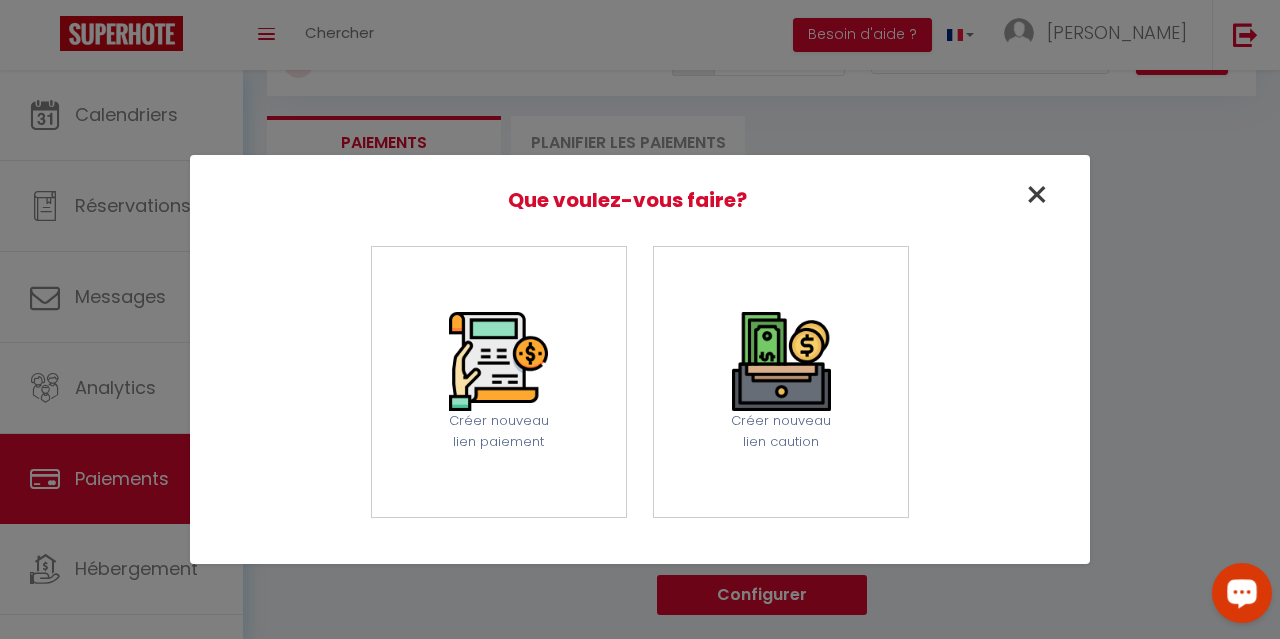 click on "×" at bounding box center [1037, 195] 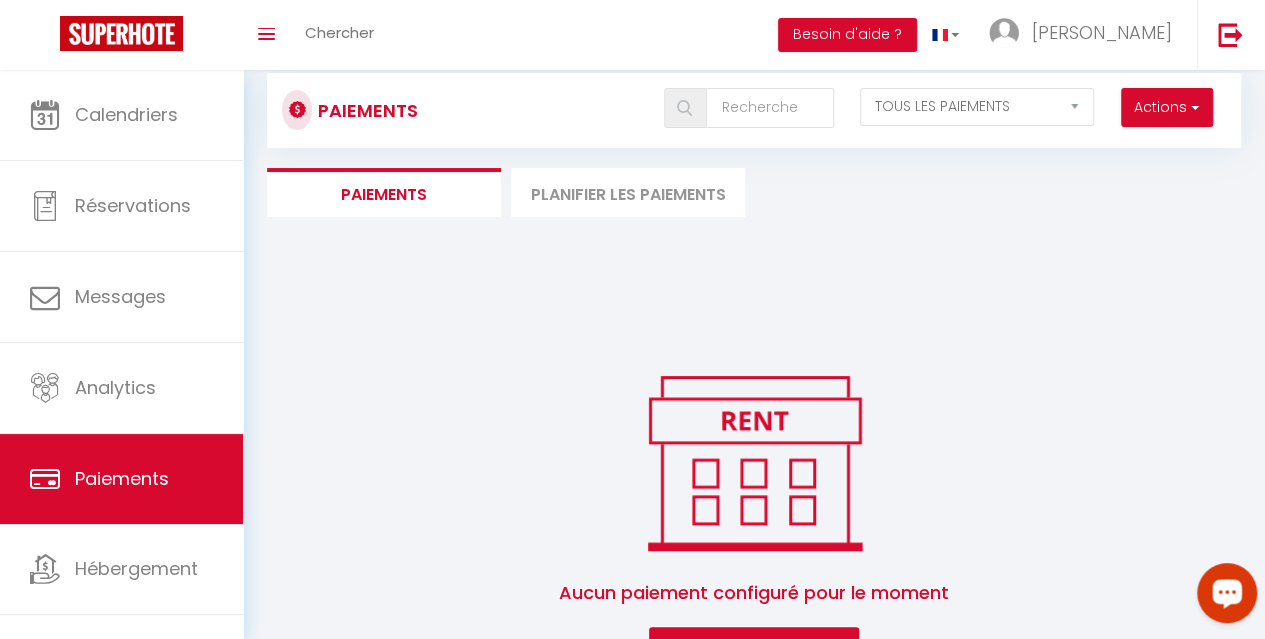 scroll, scrollTop: 0, scrollLeft: 0, axis: both 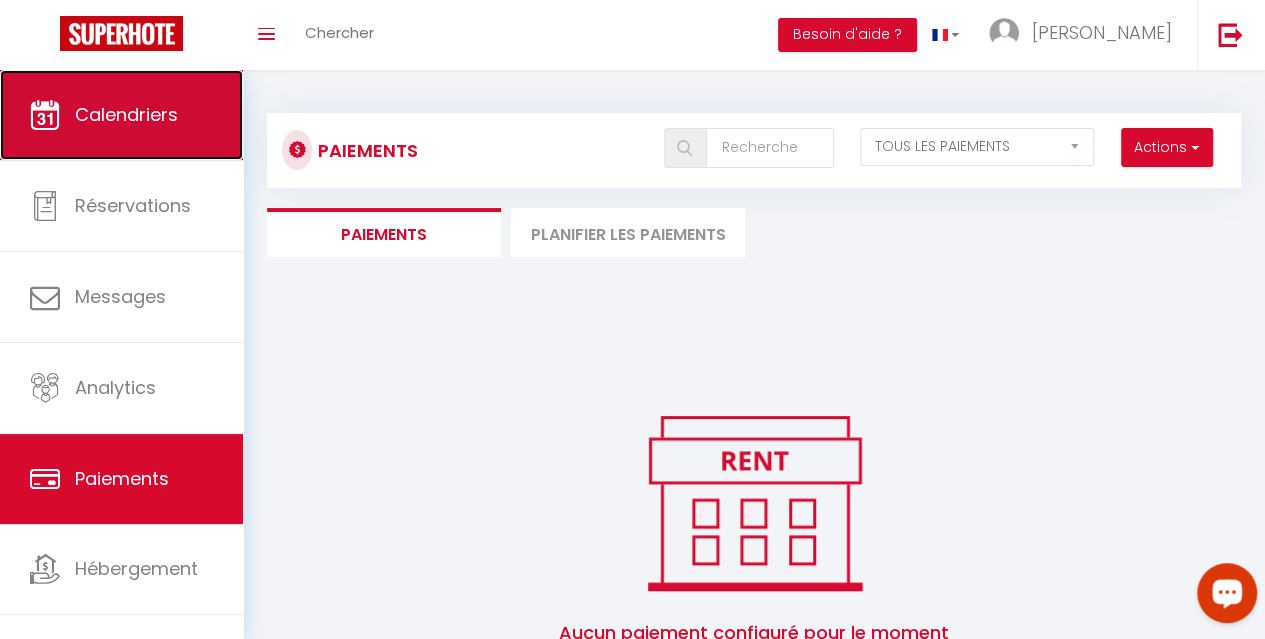 click on "Calendriers" at bounding box center [121, 115] 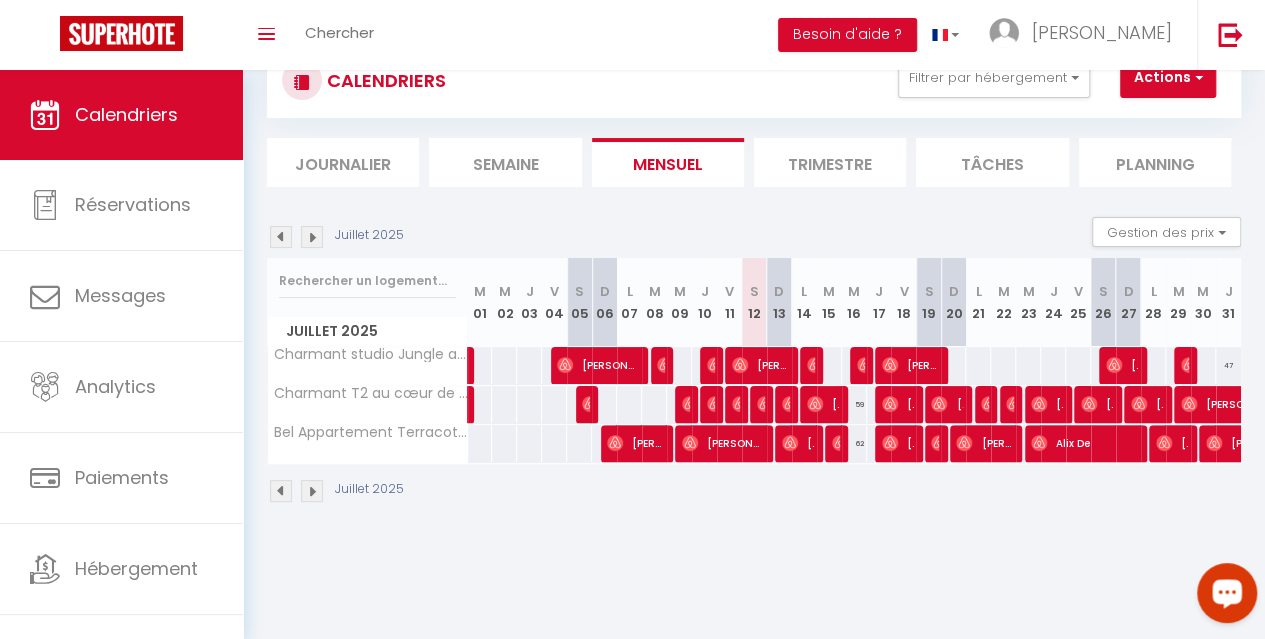 scroll, scrollTop: 0, scrollLeft: 0, axis: both 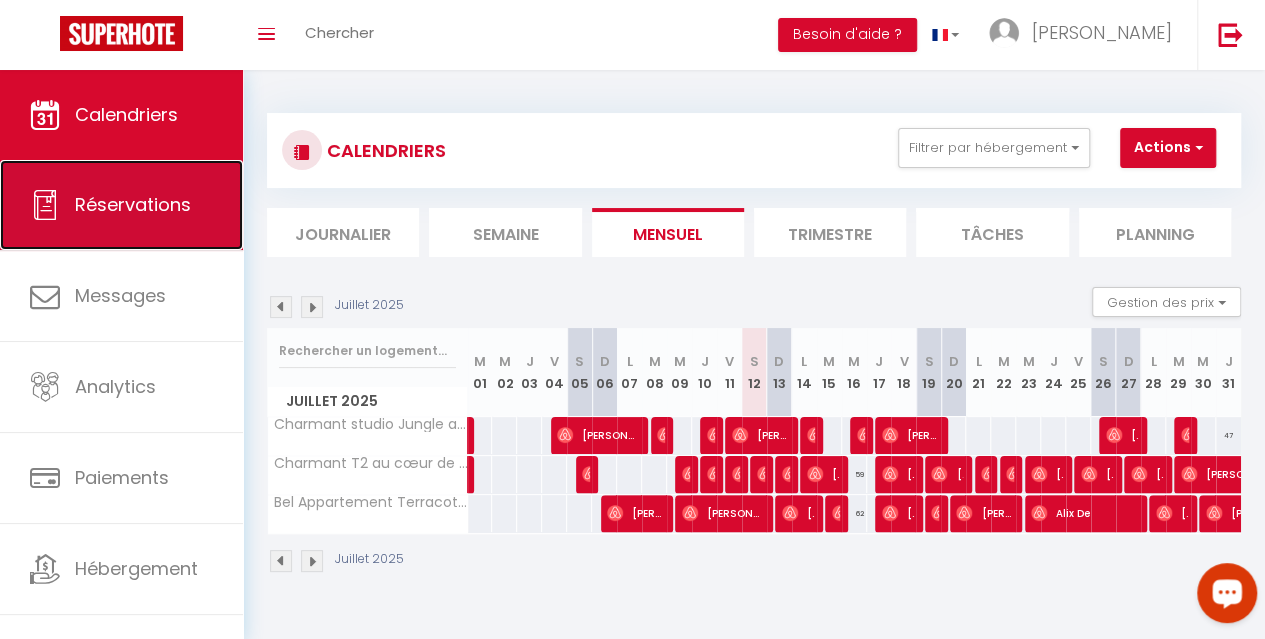 click on "Réservations" at bounding box center (133, 204) 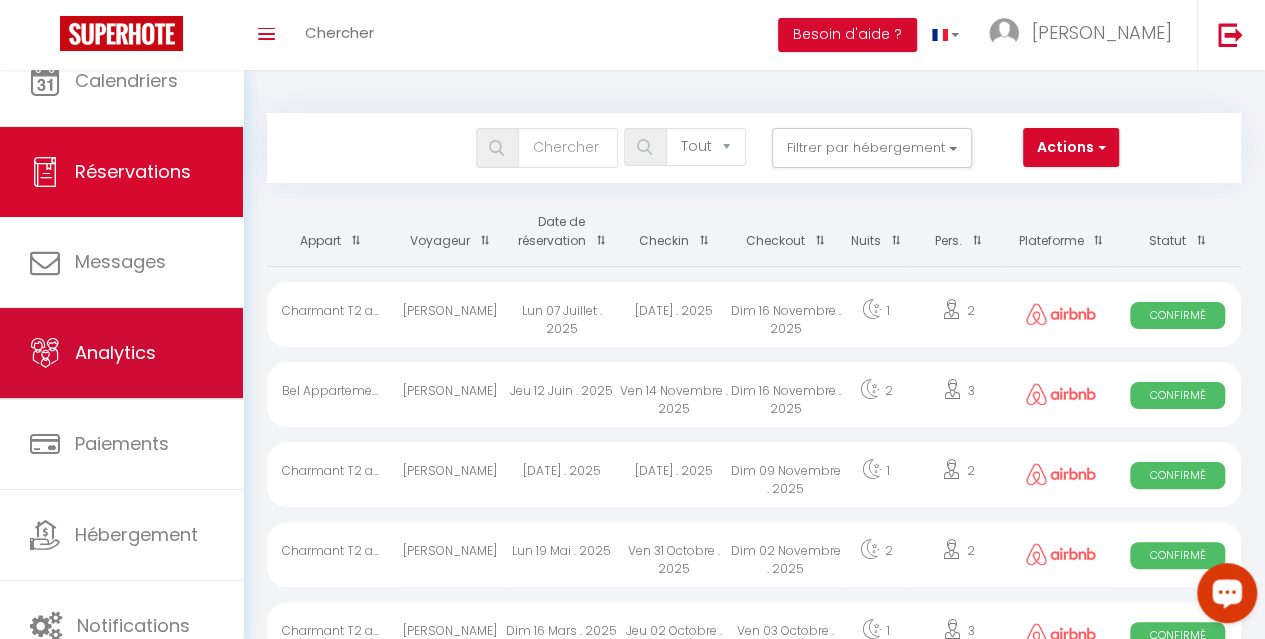 scroll, scrollTop: 61, scrollLeft: 0, axis: vertical 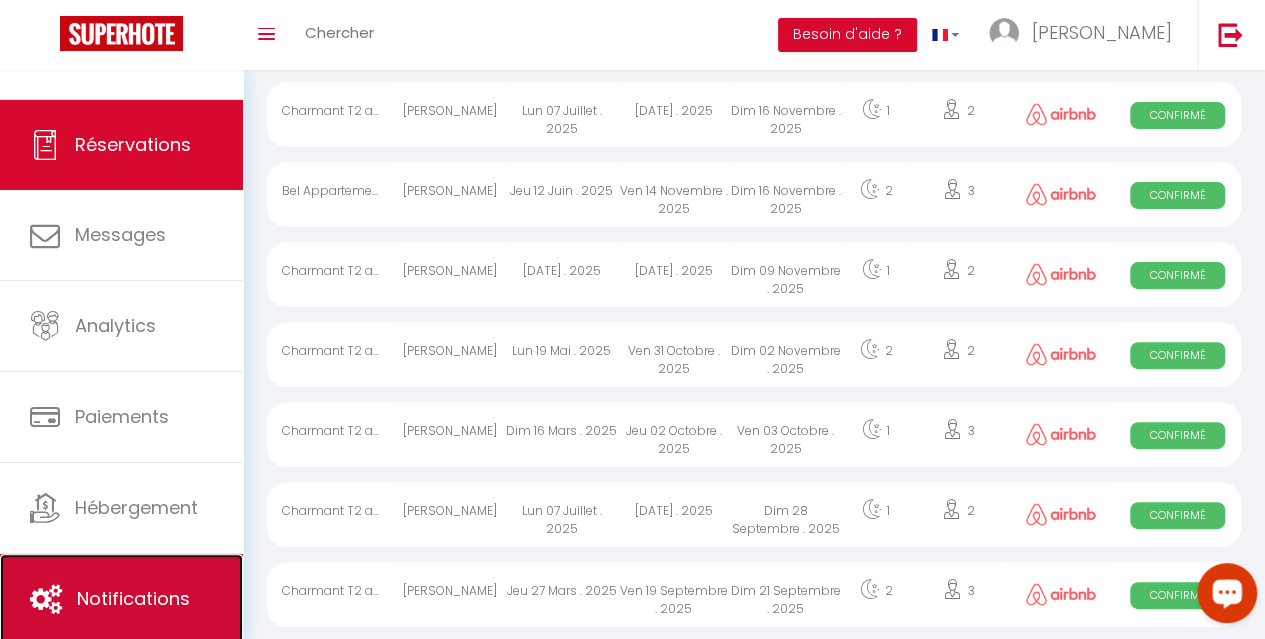 click on "Notifications" at bounding box center (121, 599) 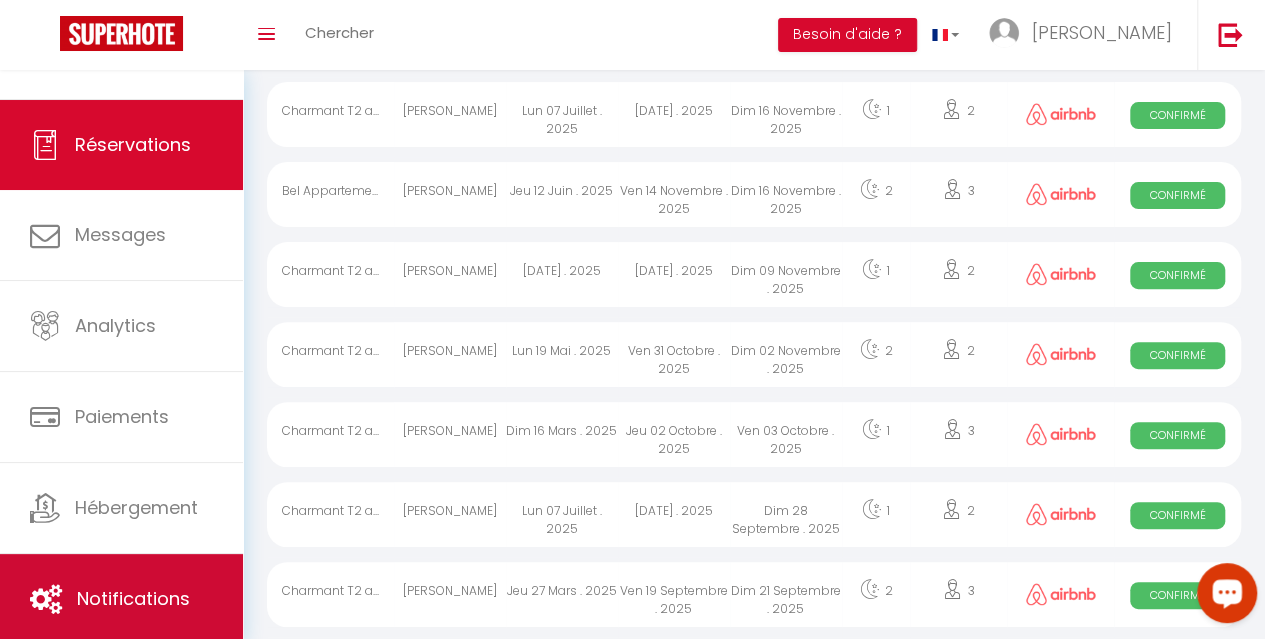 scroll, scrollTop: 0, scrollLeft: 0, axis: both 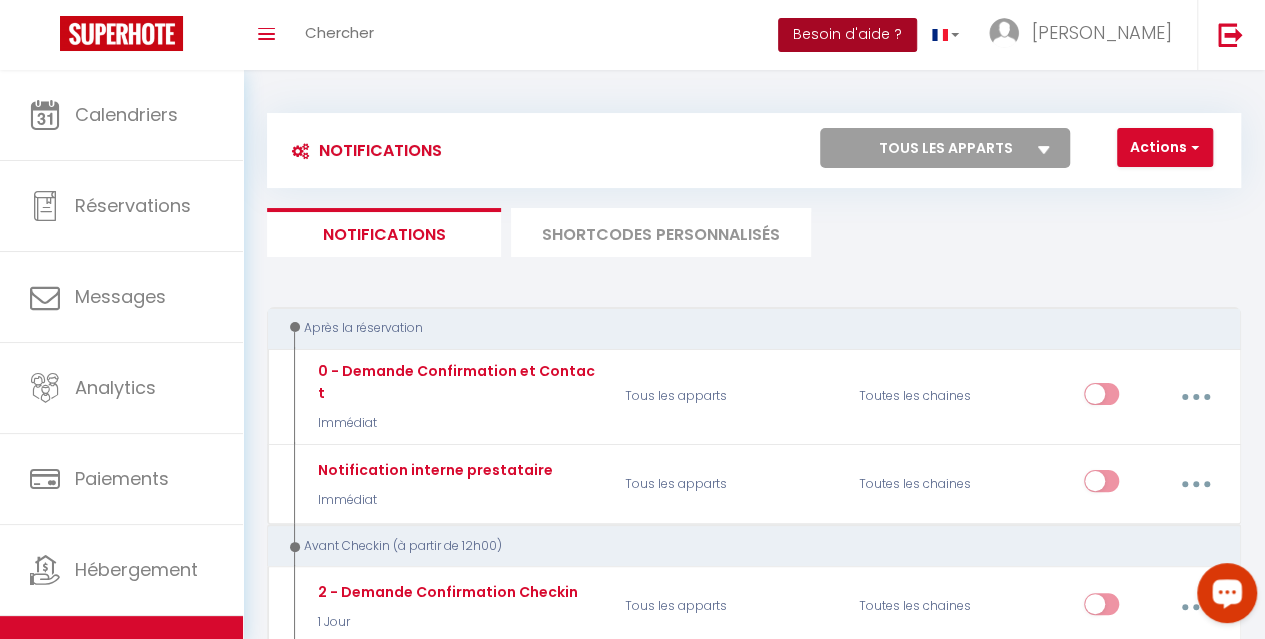 click on "Besoin d'aide ?" at bounding box center [847, 35] 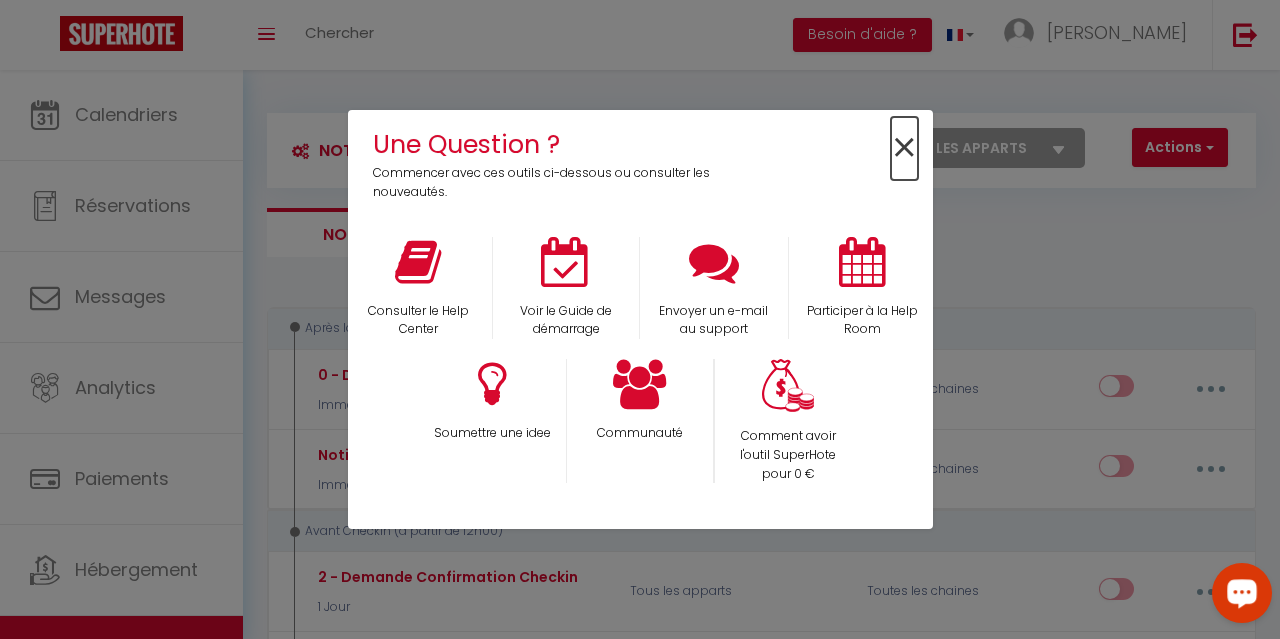 click on "×" at bounding box center (904, 148) 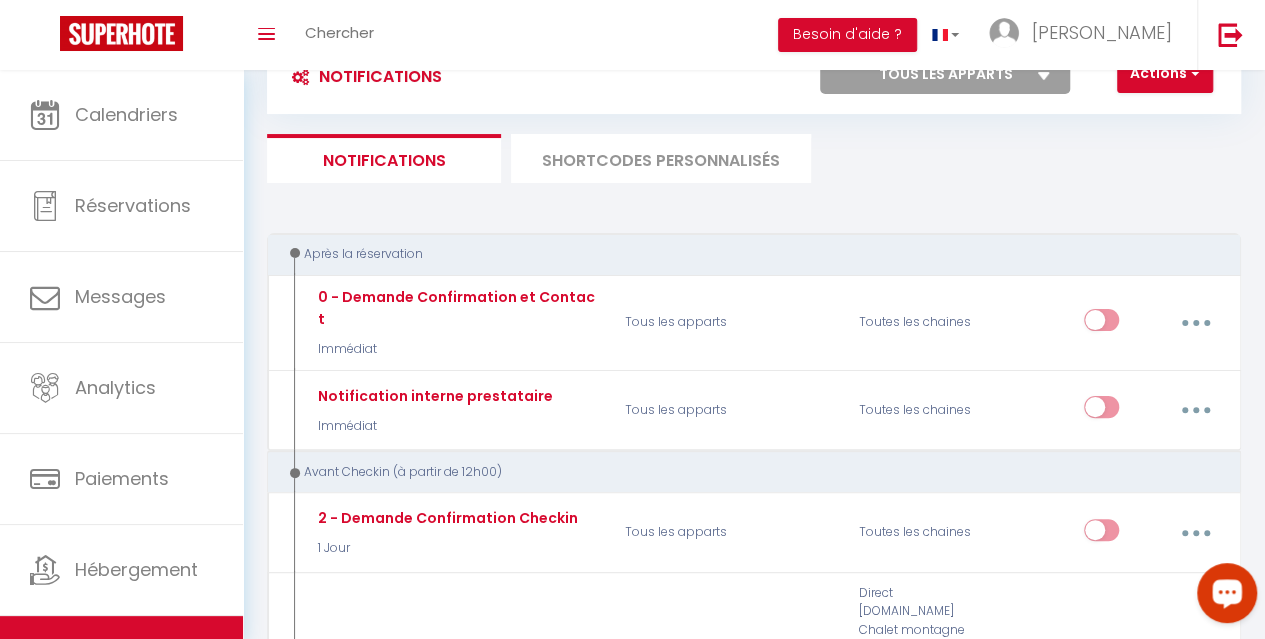scroll, scrollTop: 100, scrollLeft: 0, axis: vertical 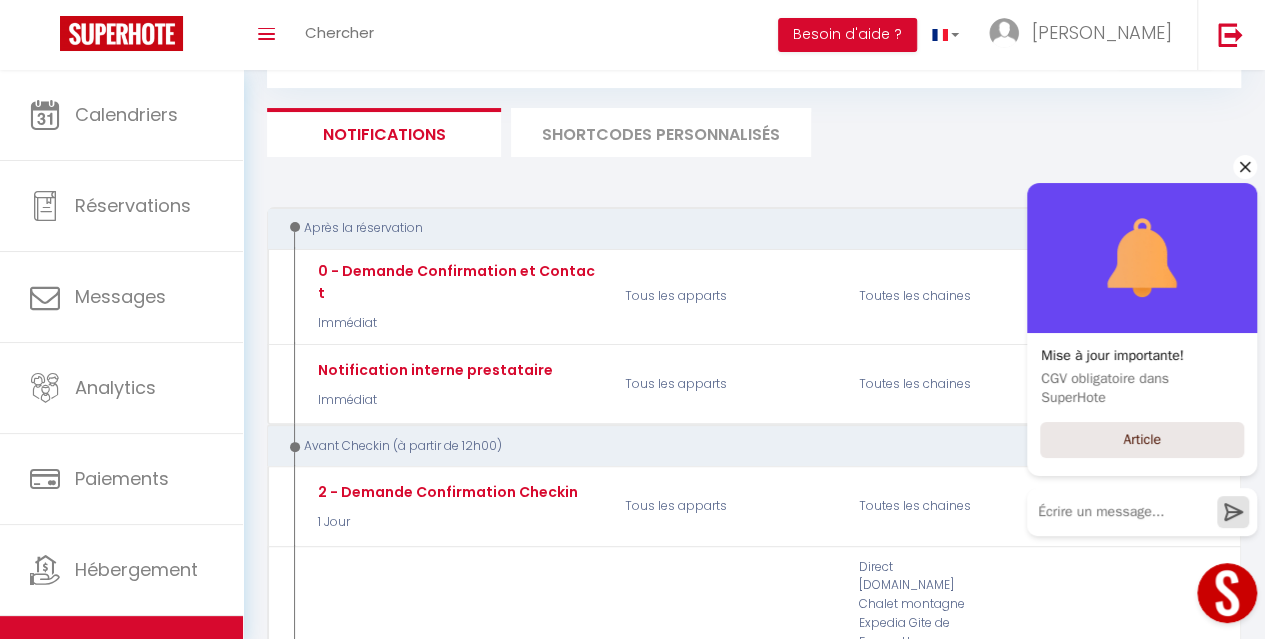 click on "CGV obligatoire dans
SuperHote" at bounding box center [1142, 389] 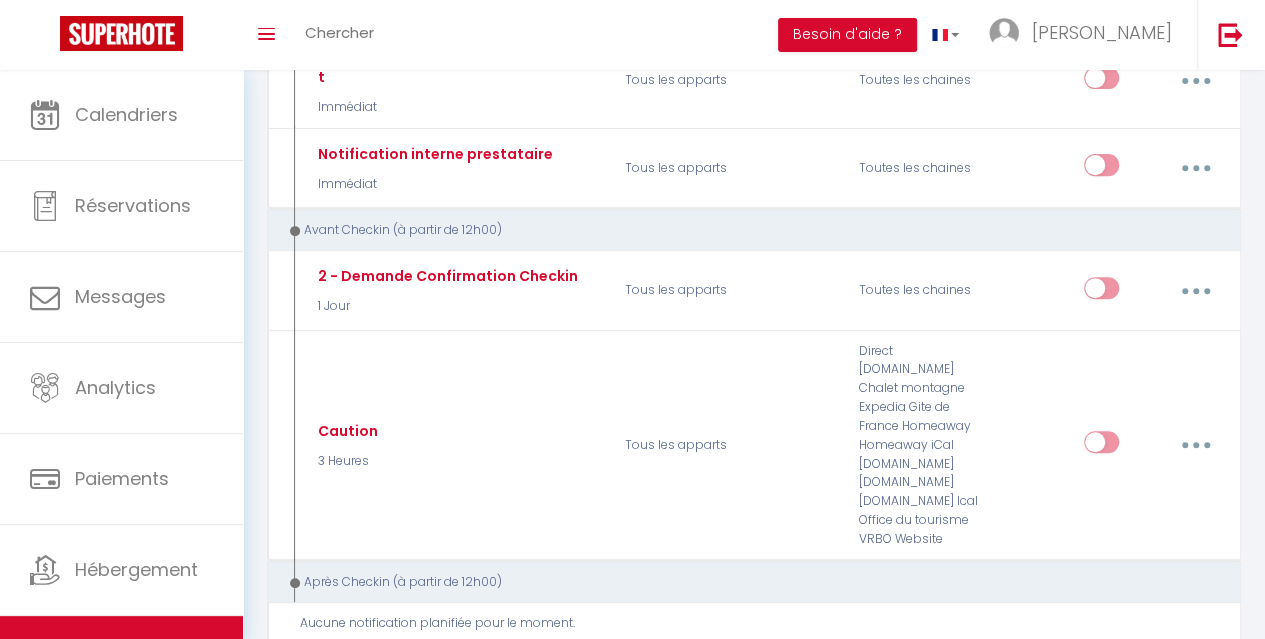 scroll, scrollTop: 300, scrollLeft: 0, axis: vertical 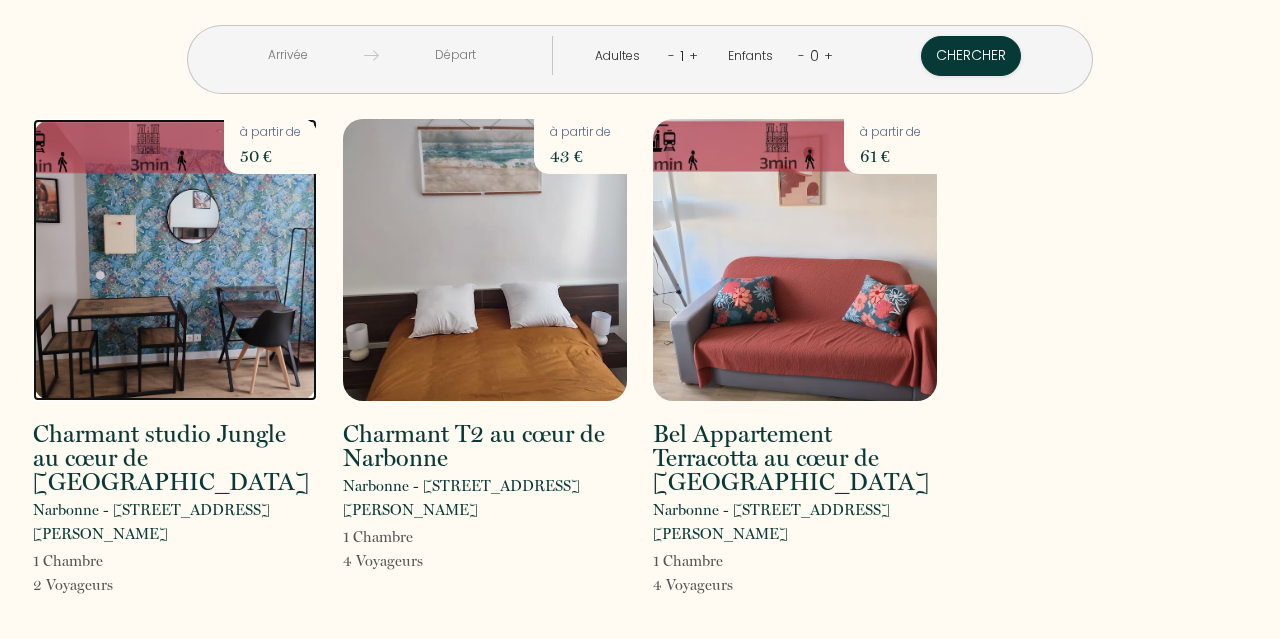 click at bounding box center (175, 260) 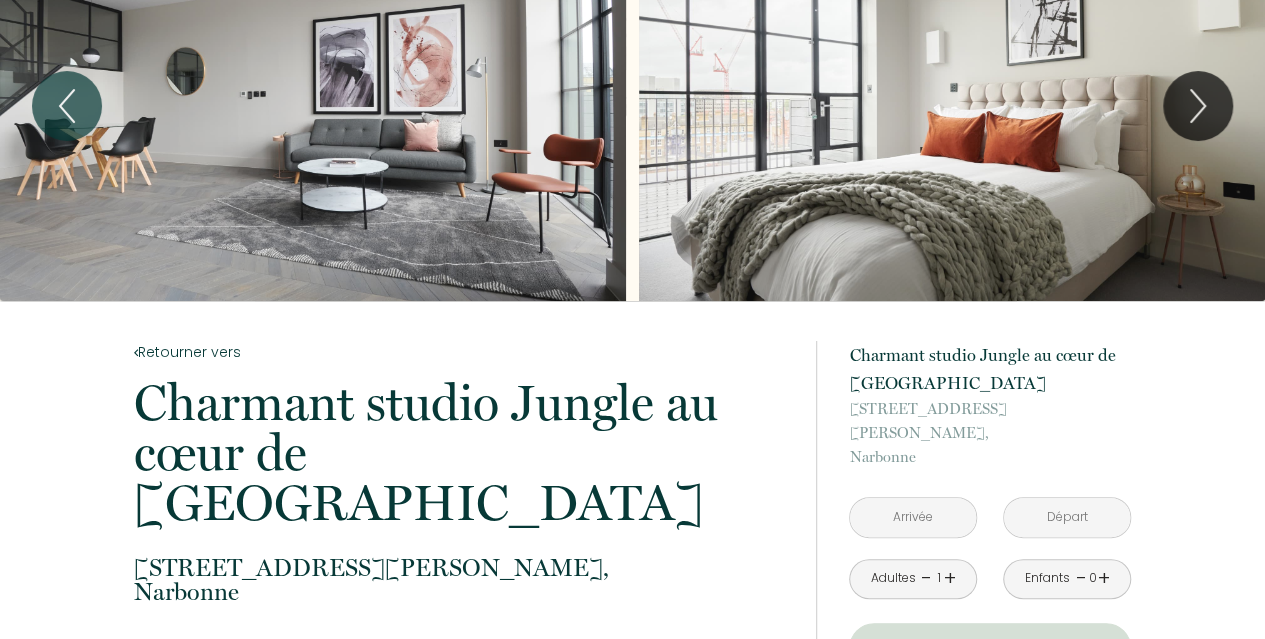scroll, scrollTop: 0, scrollLeft: 0, axis: both 